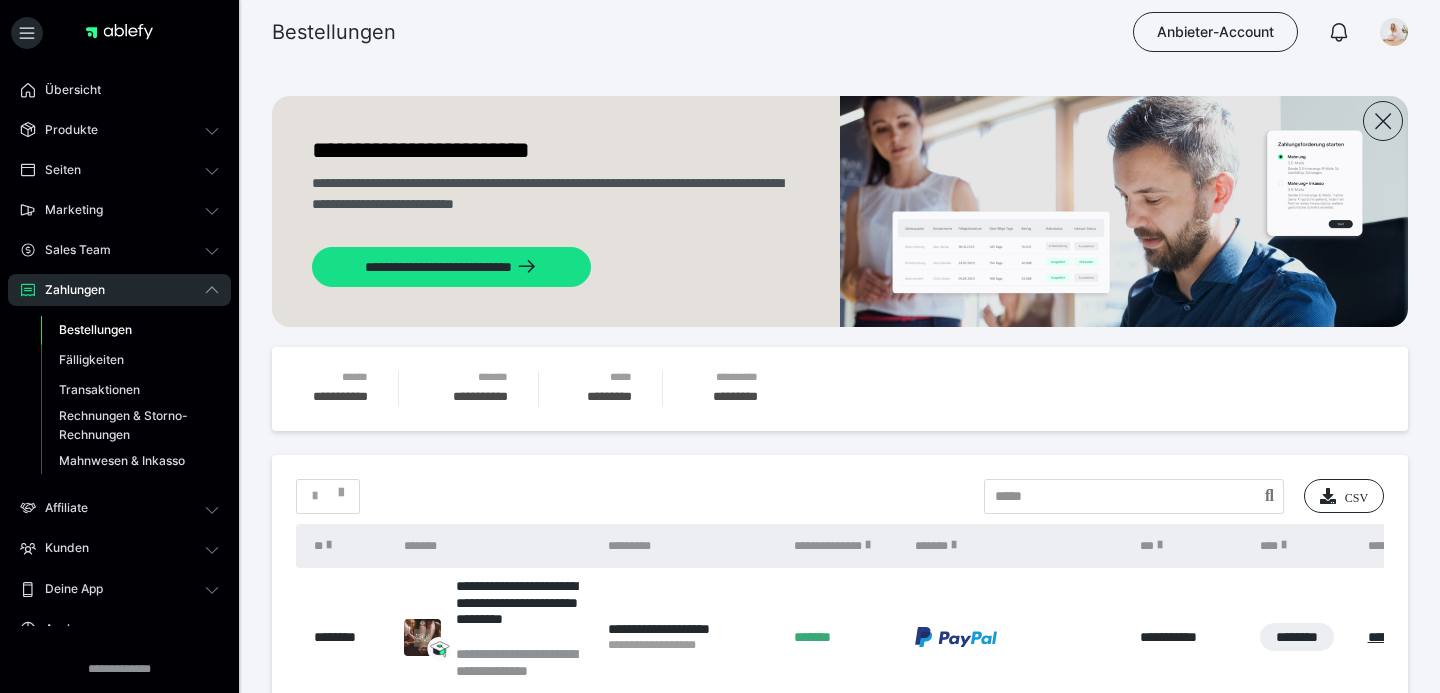 scroll, scrollTop: 0, scrollLeft: 0, axis: both 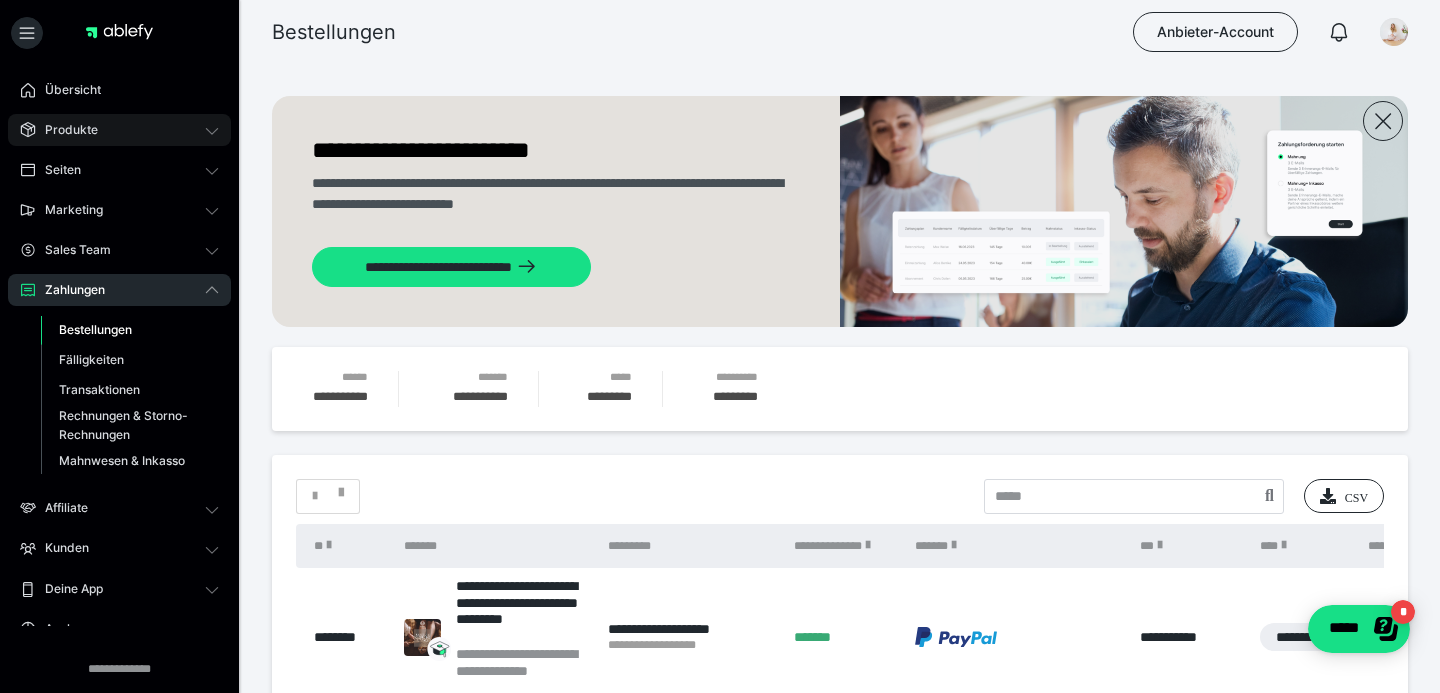 click on "Produkte" at bounding box center [64, 130] 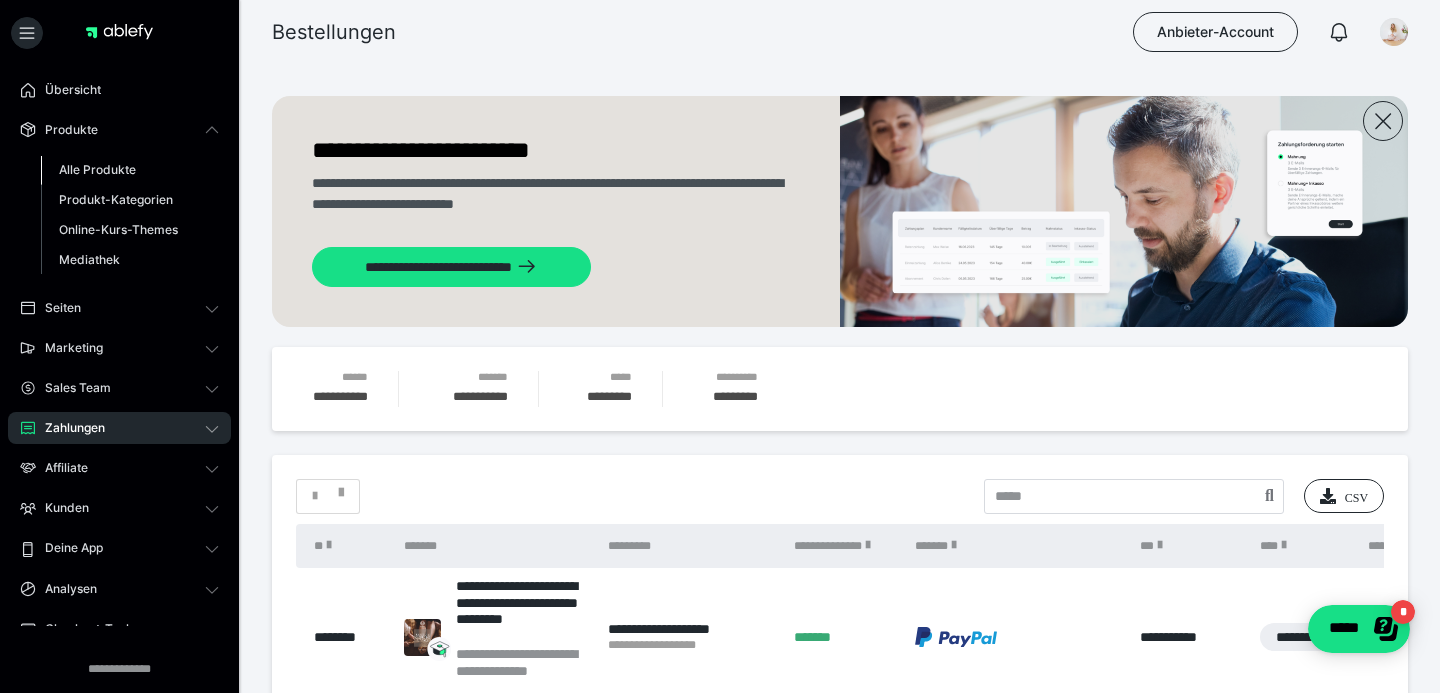 click on "Alle Produkte" at bounding box center (97, 169) 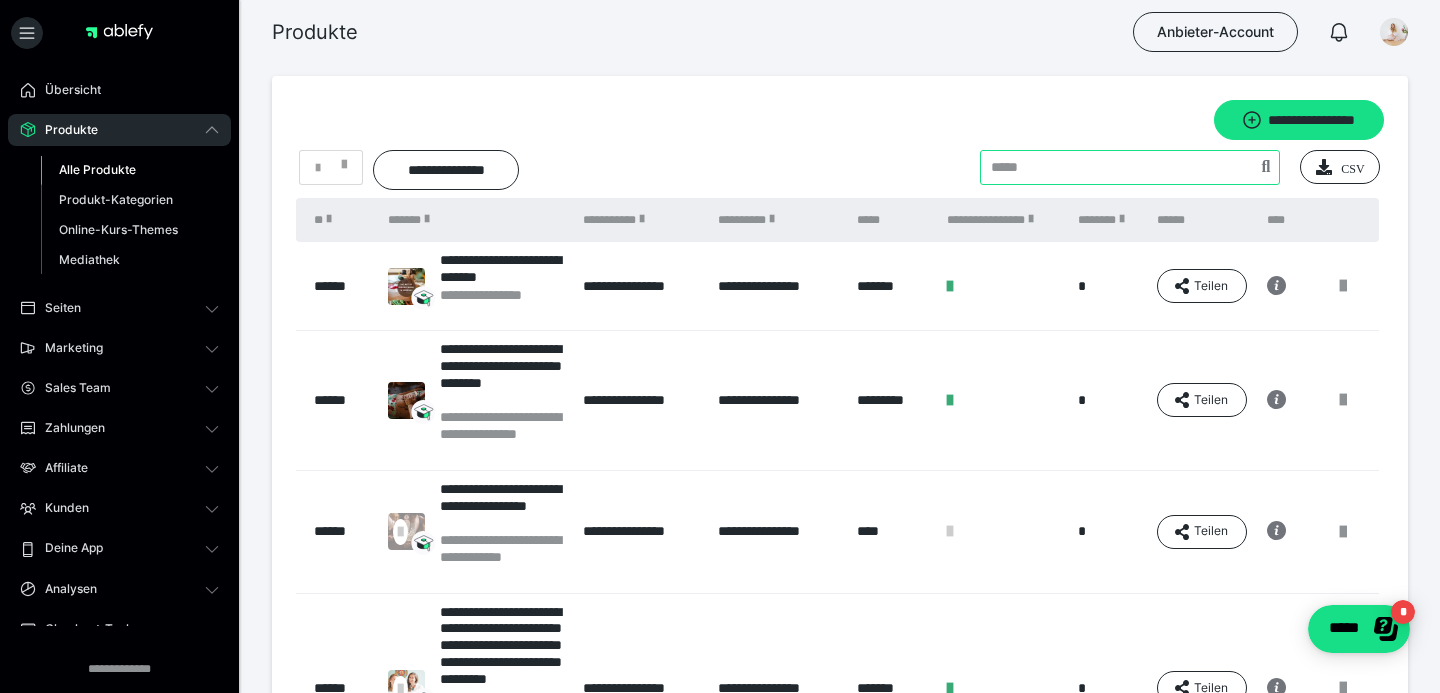 click at bounding box center (1130, 167) 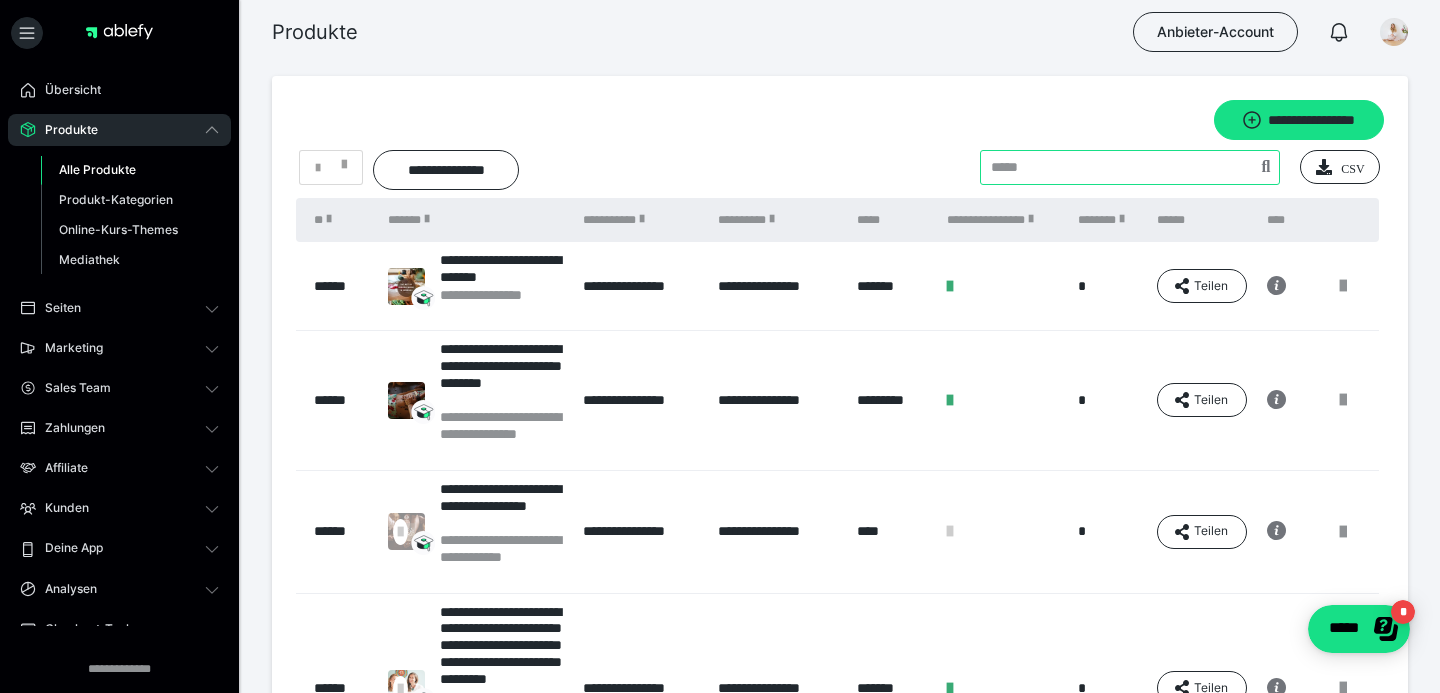 type on "********" 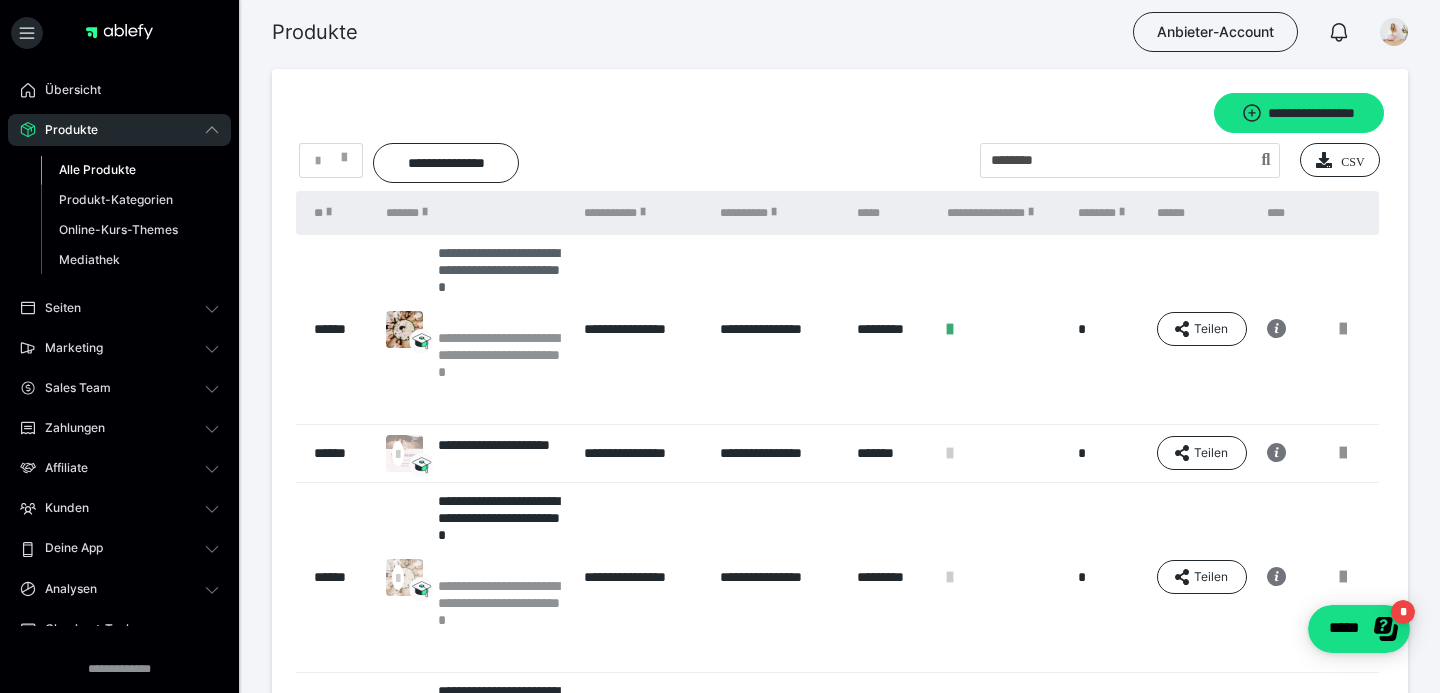 scroll, scrollTop: 291, scrollLeft: 0, axis: vertical 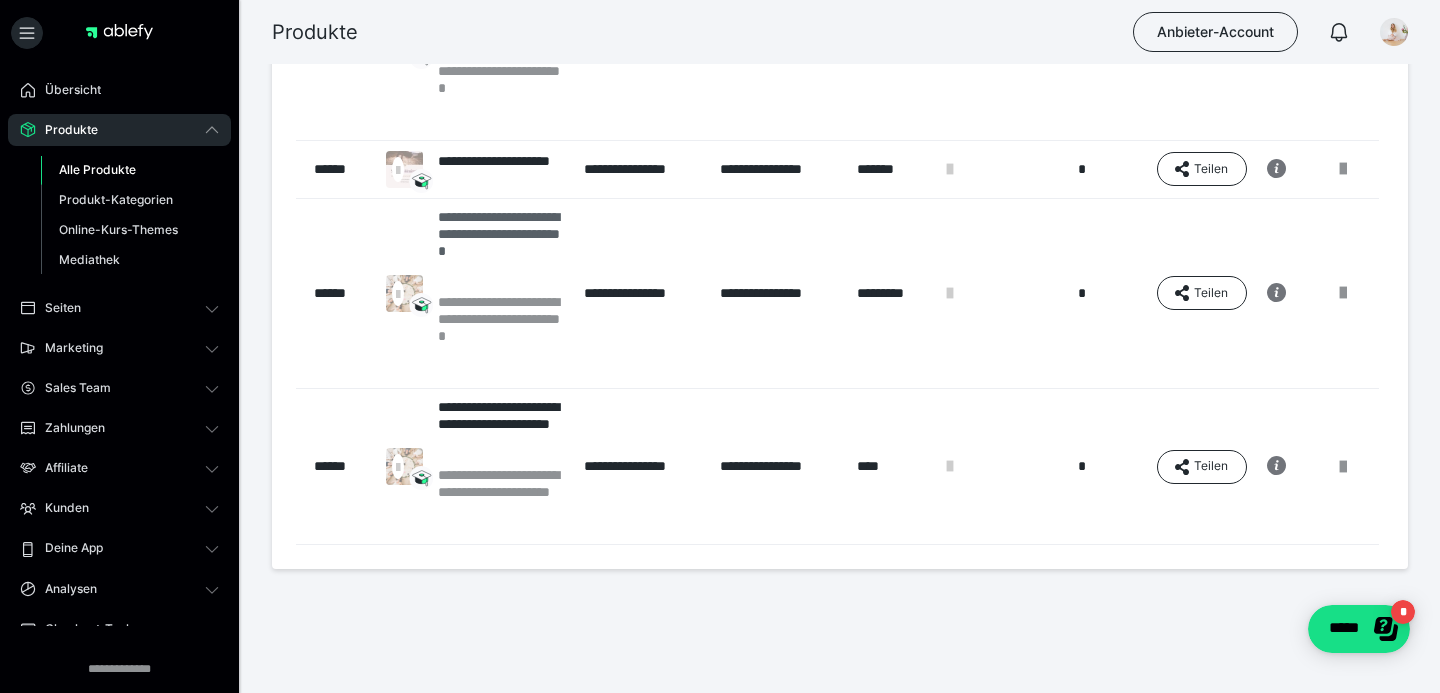 click on "**********" at bounding box center (501, 251) 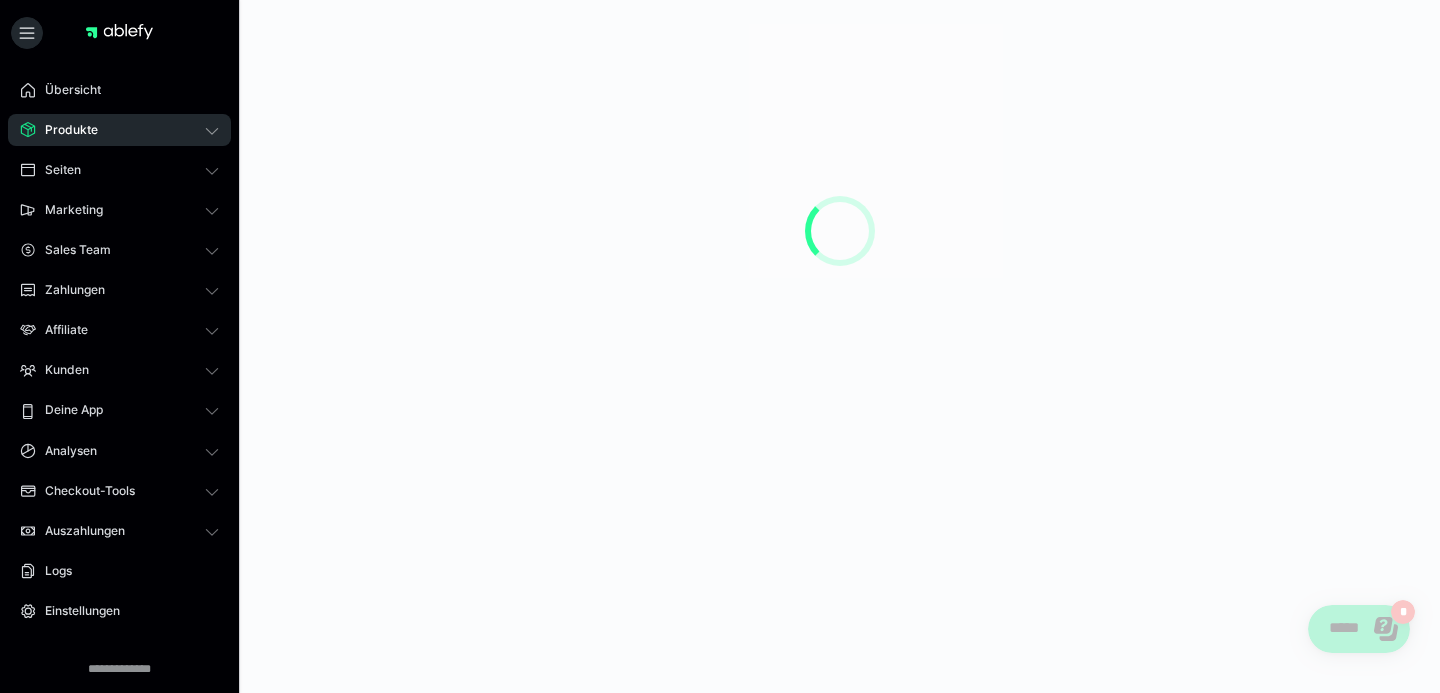 scroll, scrollTop: 0, scrollLeft: 0, axis: both 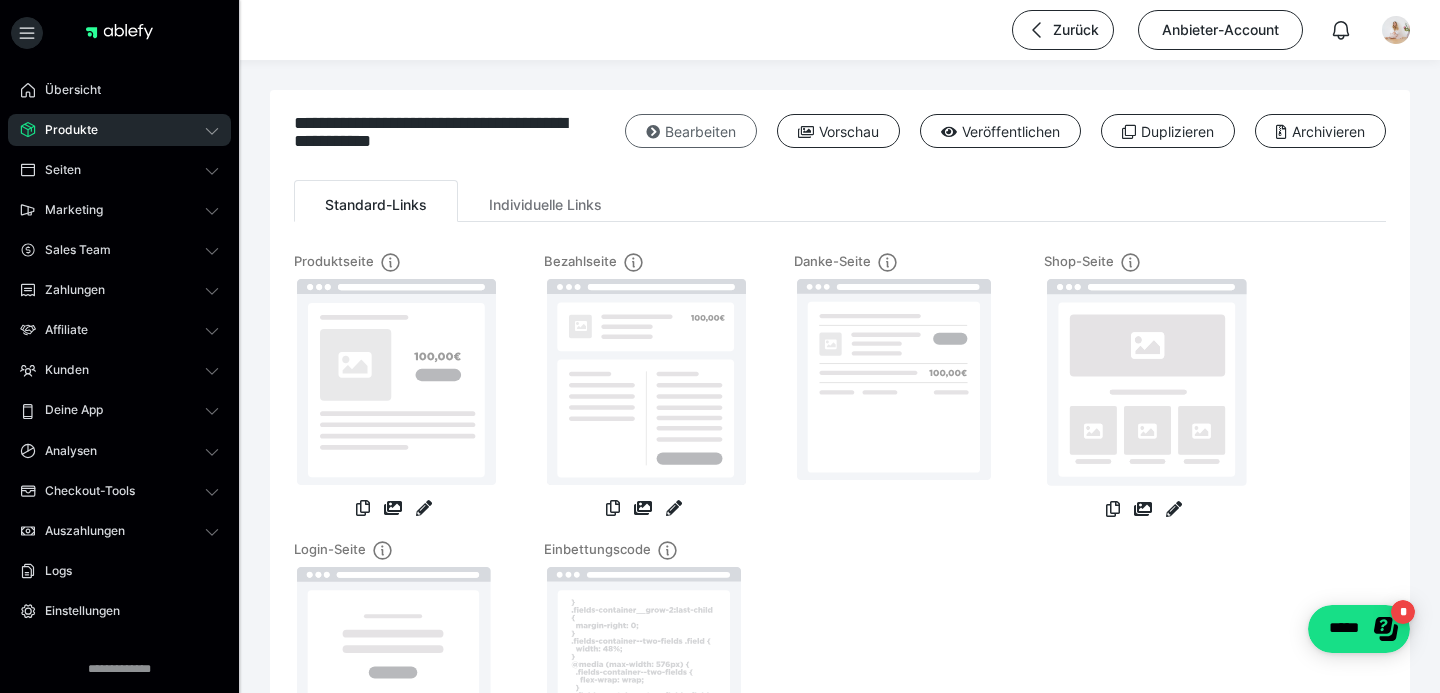 click on "Bearbeiten" at bounding box center (691, 131) 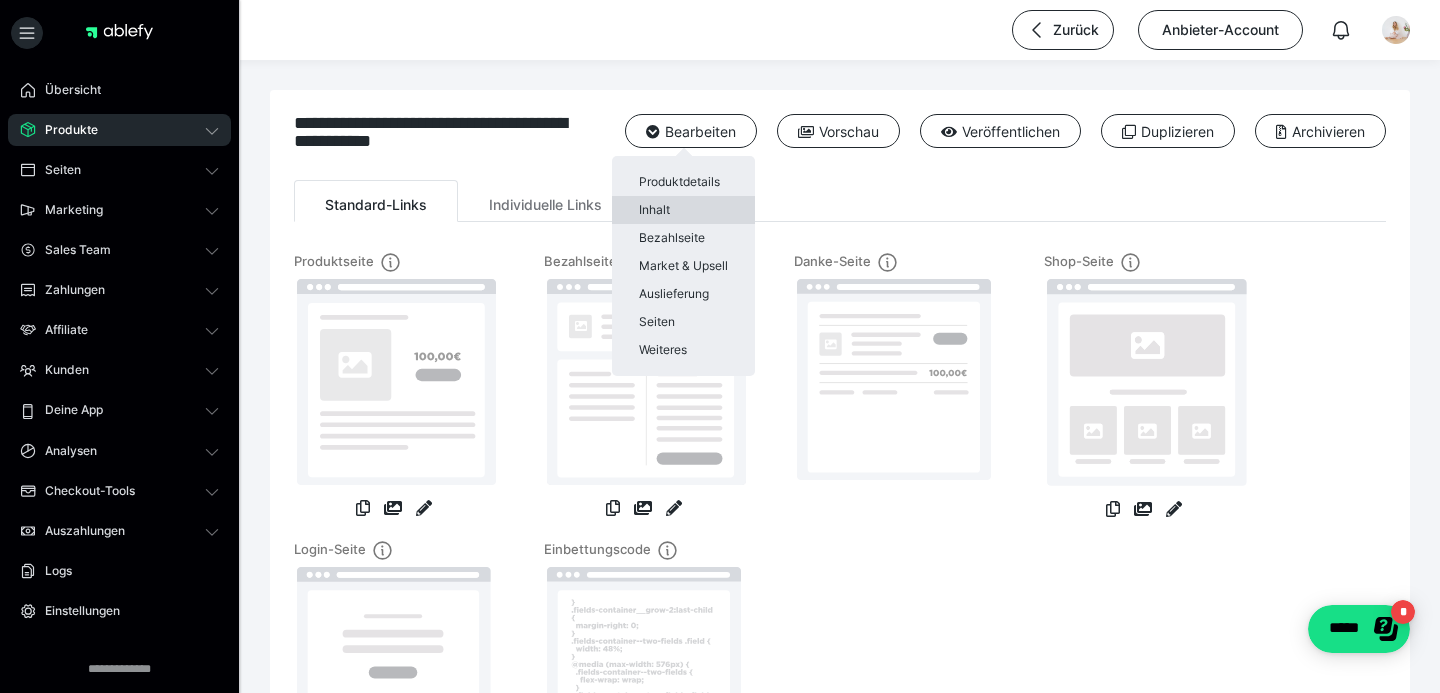 click on "Inhalt" at bounding box center [683, 210] 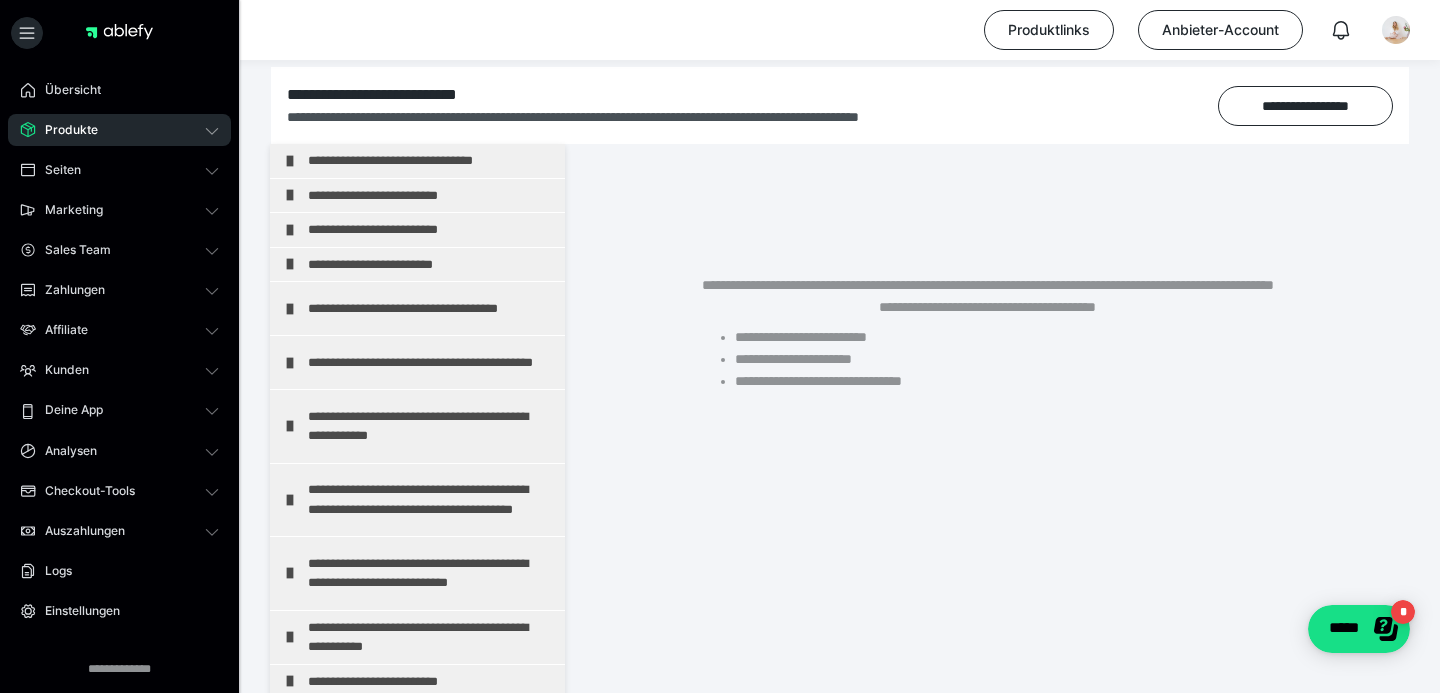 scroll, scrollTop: 294, scrollLeft: 0, axis: vertical 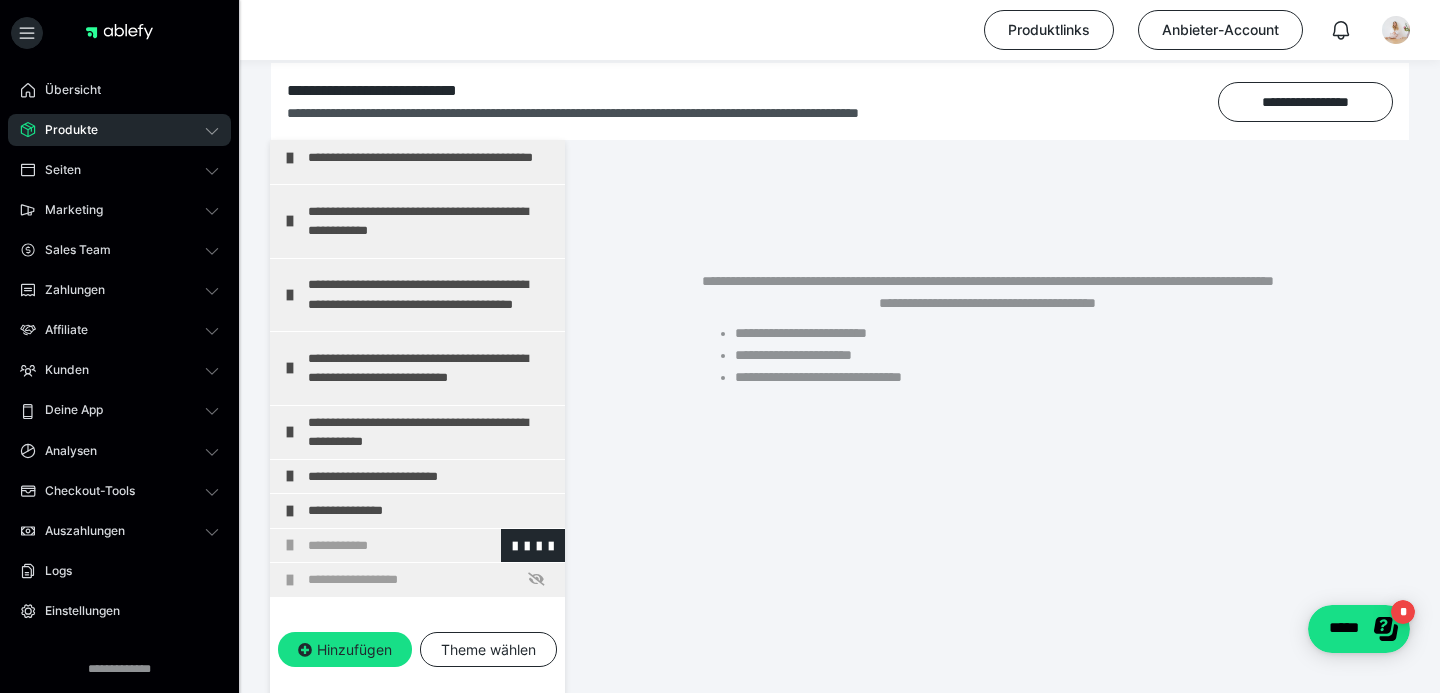 click on "**********" at bounding box center [431, 546] 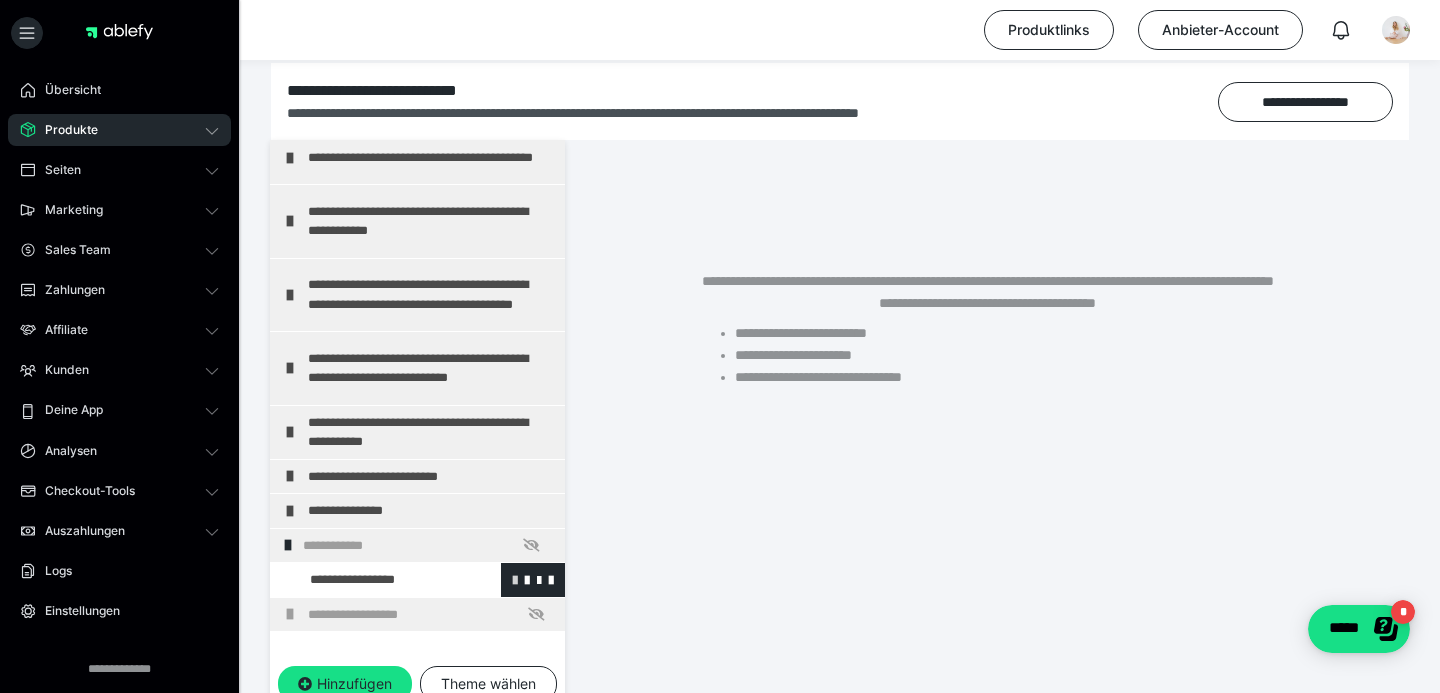 click at bounding box center [515, 579] 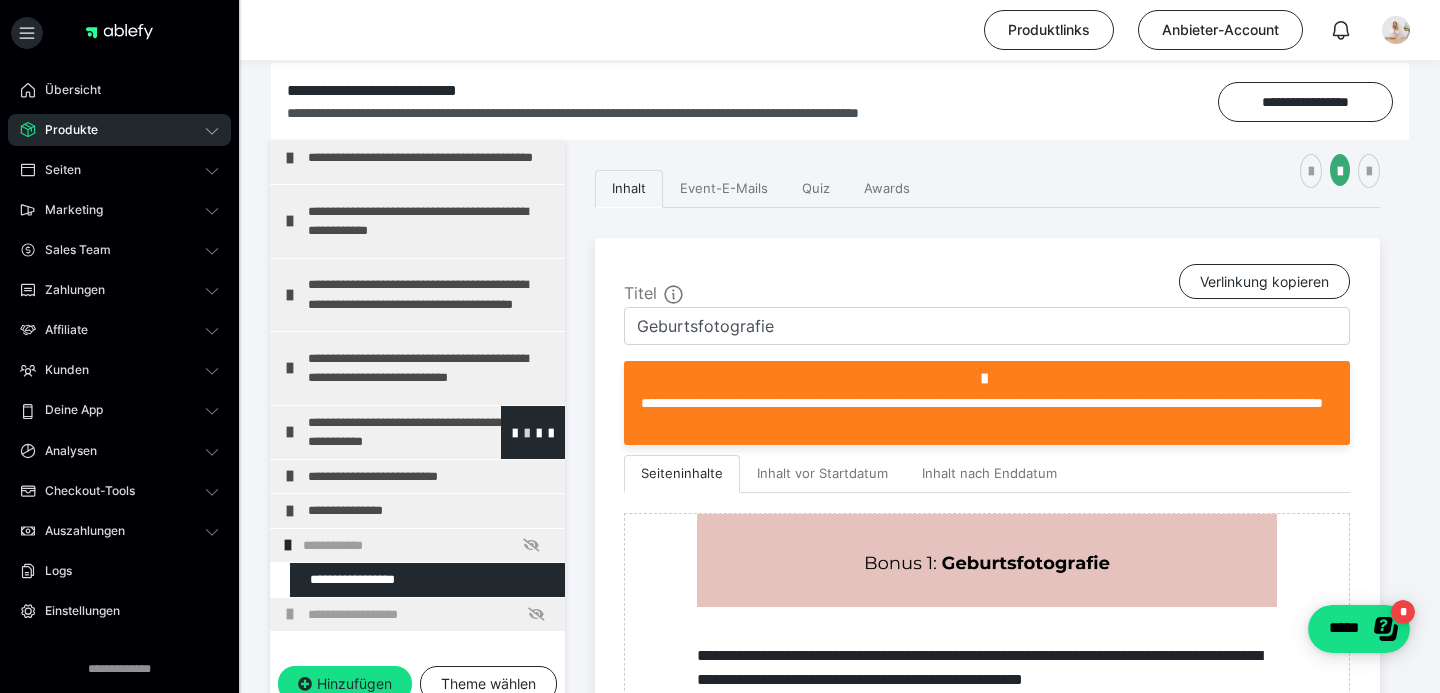 scroll, scrollTop: 235, scrollLeft: 0, axis: vertical 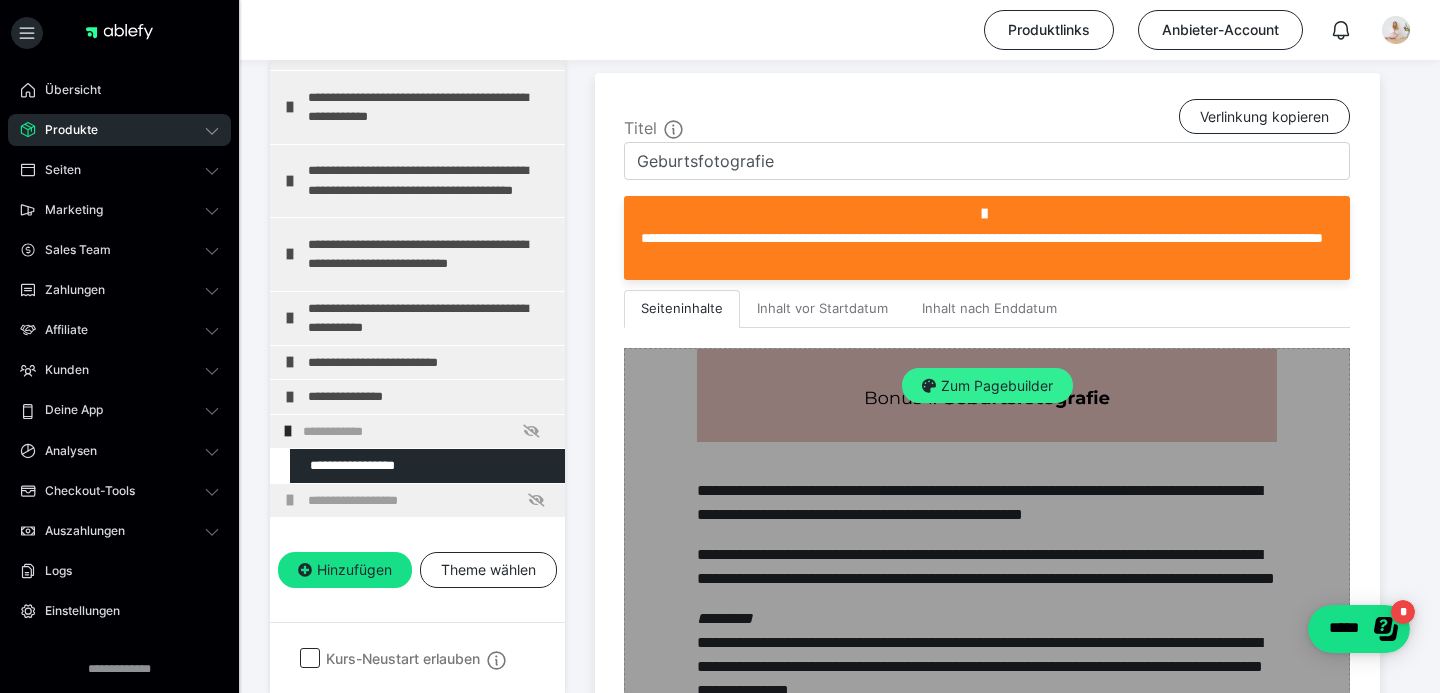 click on "Zum Pagebuilder" at bounding box center (987, 386) 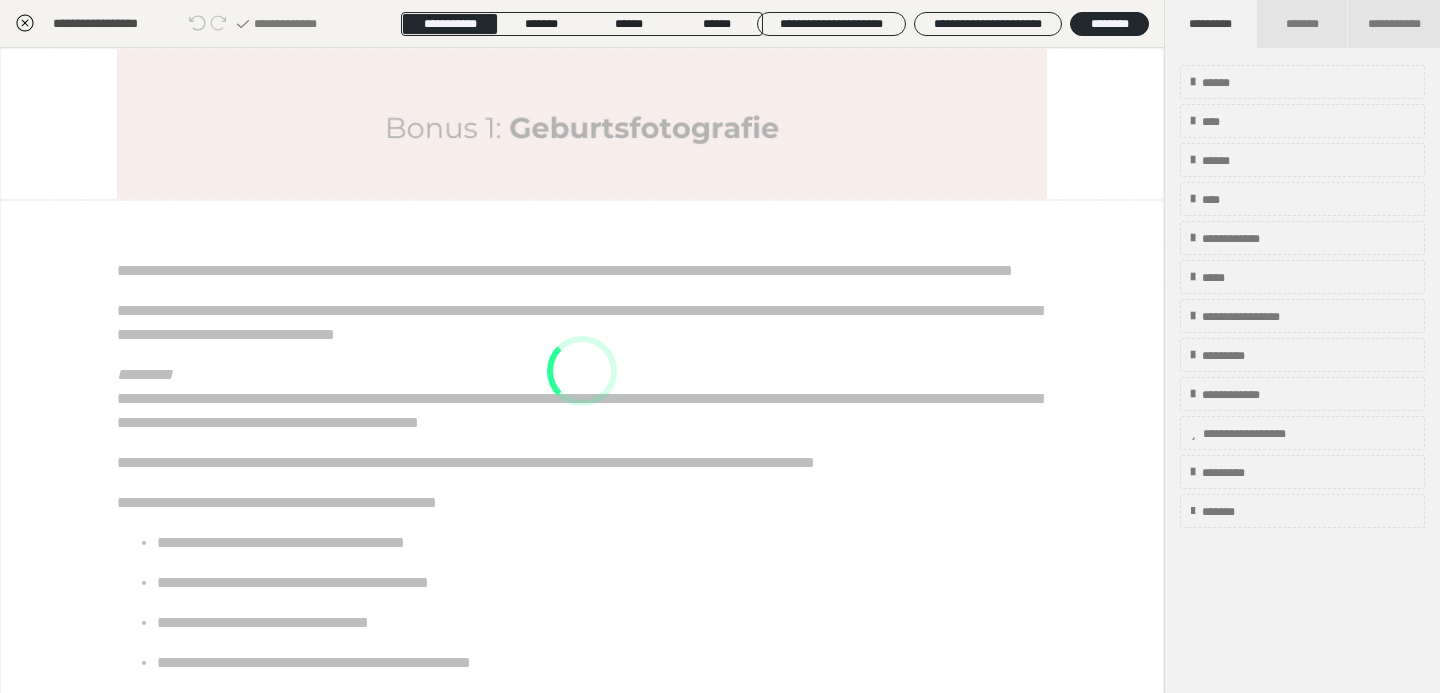 scroll, scrollTop: 374, scrollLeft: 0, axis: vertical 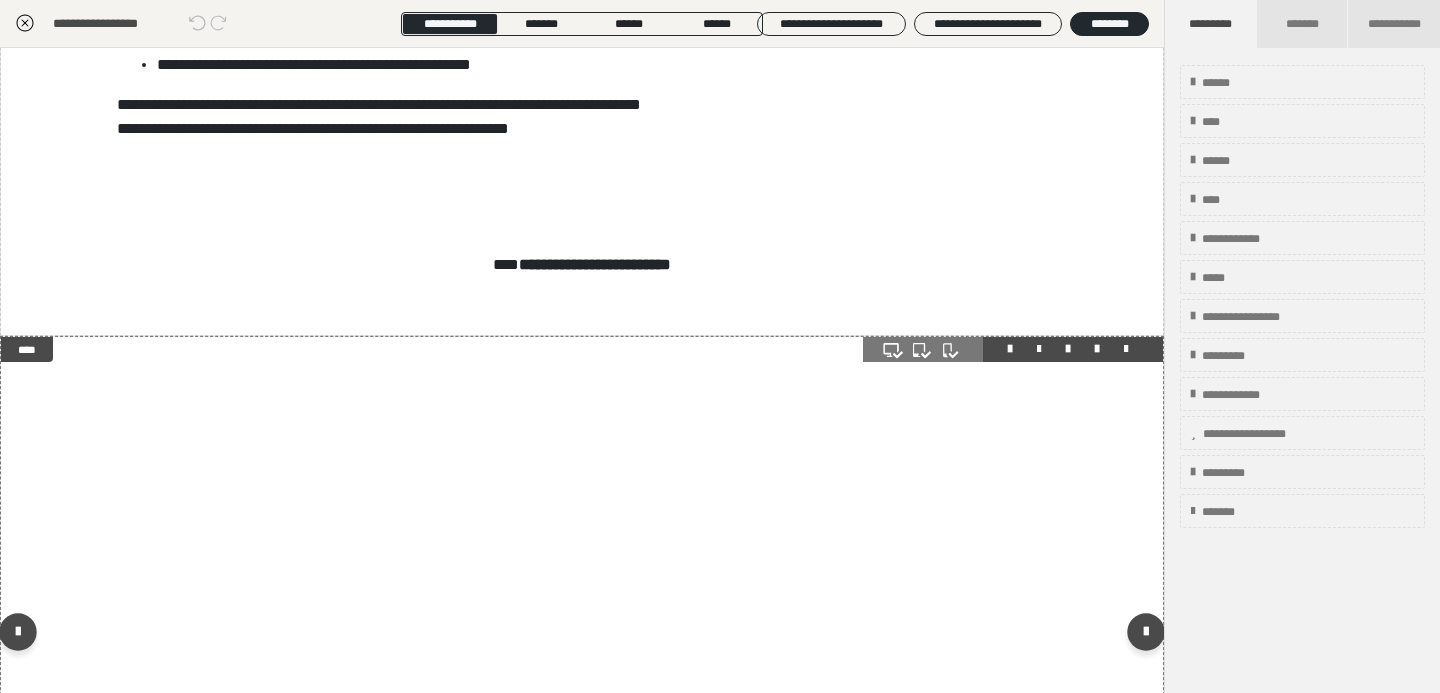 click on "**********" at bounding box center (582, 636) 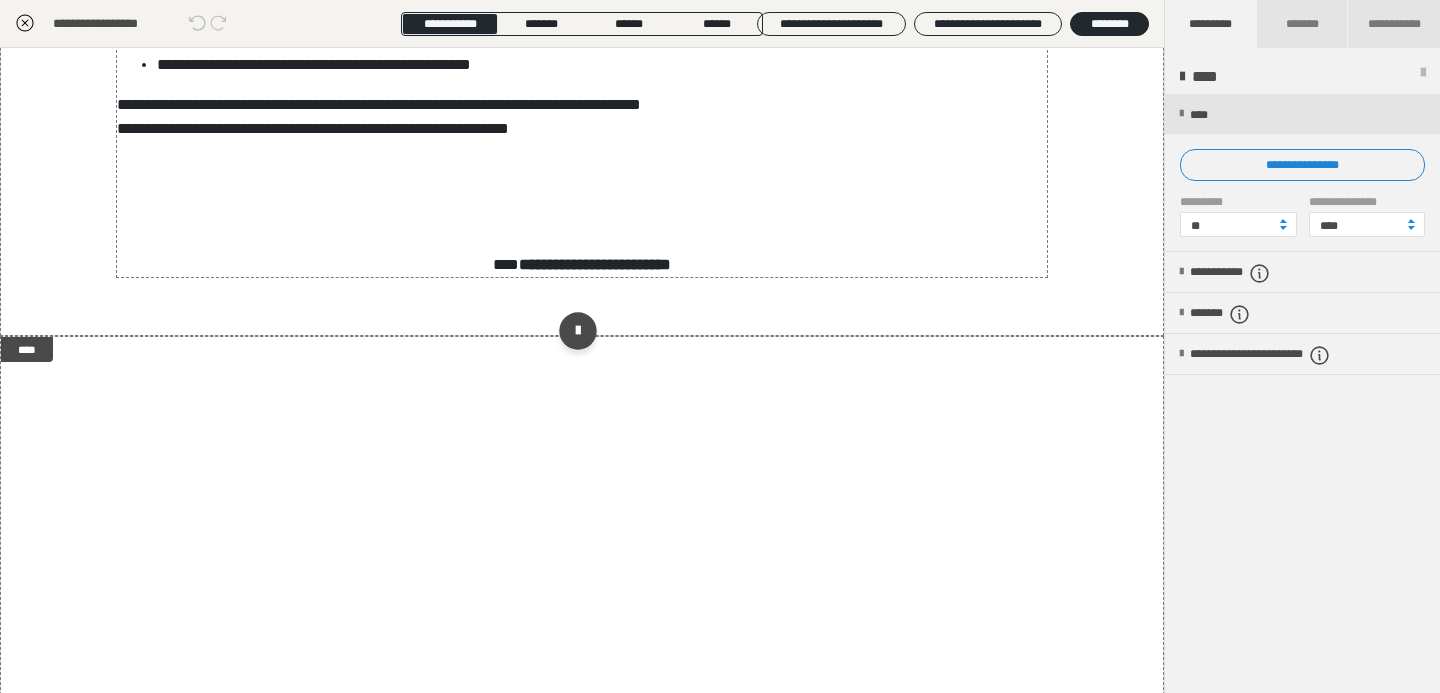 click on "**********" at bounding box center (582, -31) 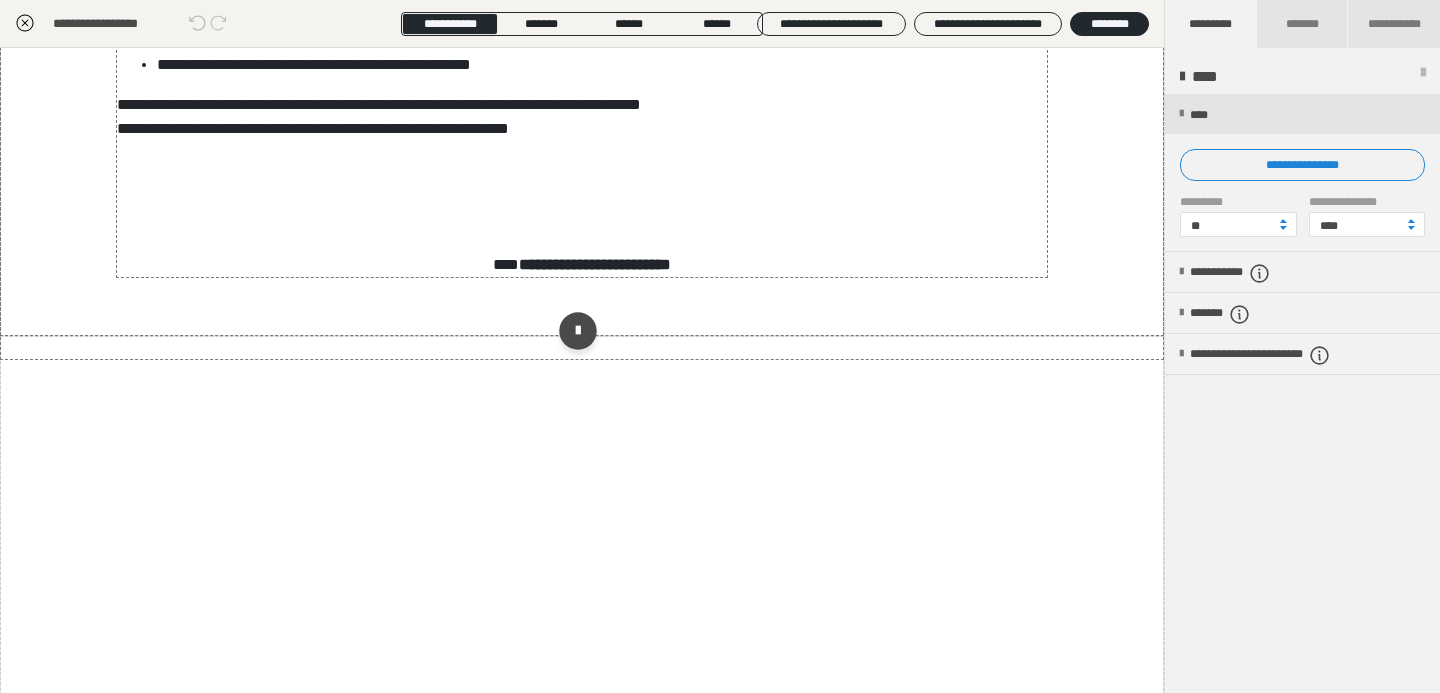 click on "**********" at bounding box center [582, -31] 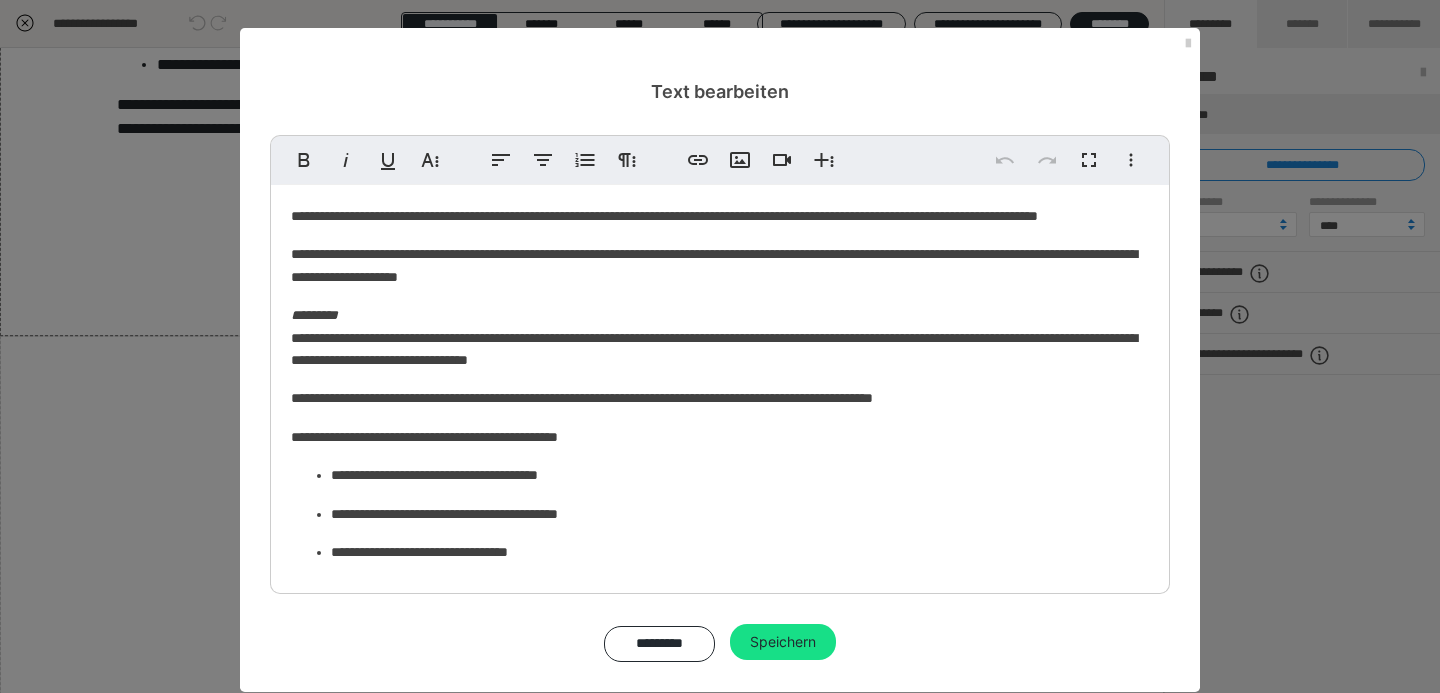 scroll, scrollTop: 249, scrollLeft: 0, axis: vertical 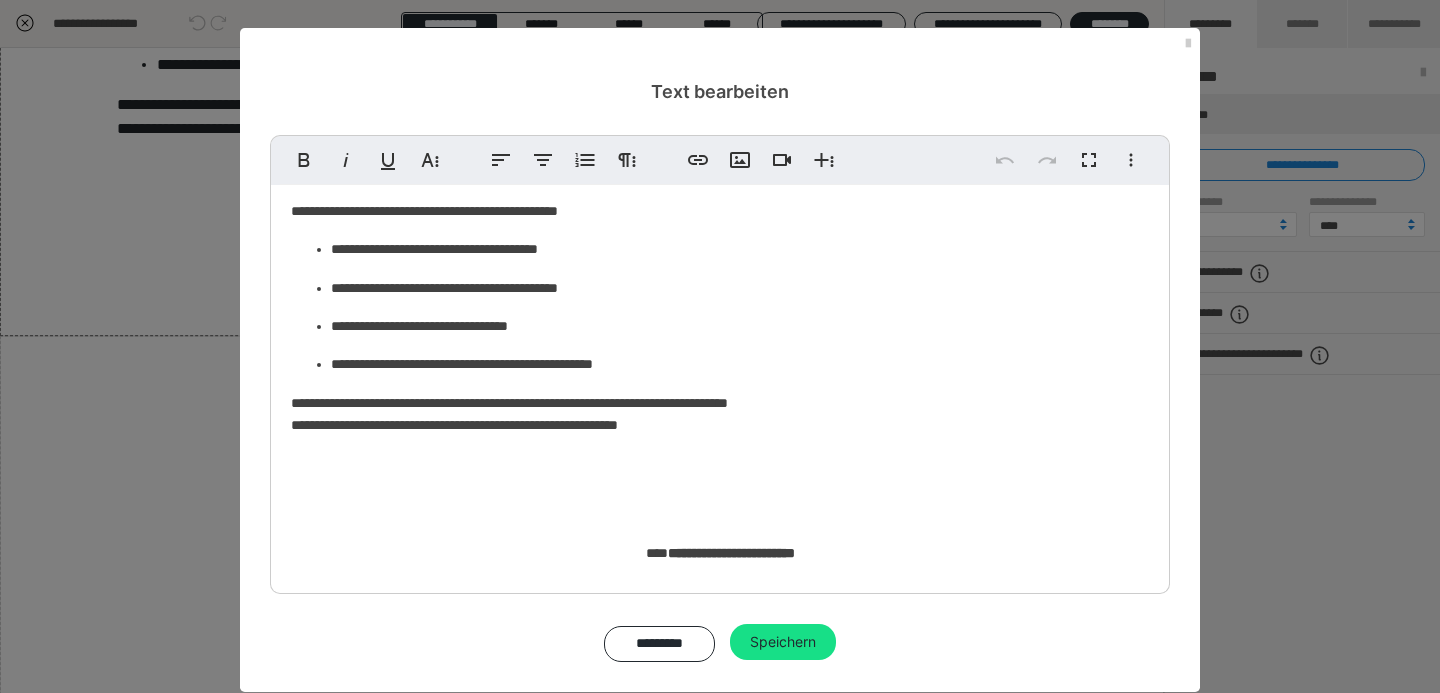 click on "**********" at bounding box center [720, 271] 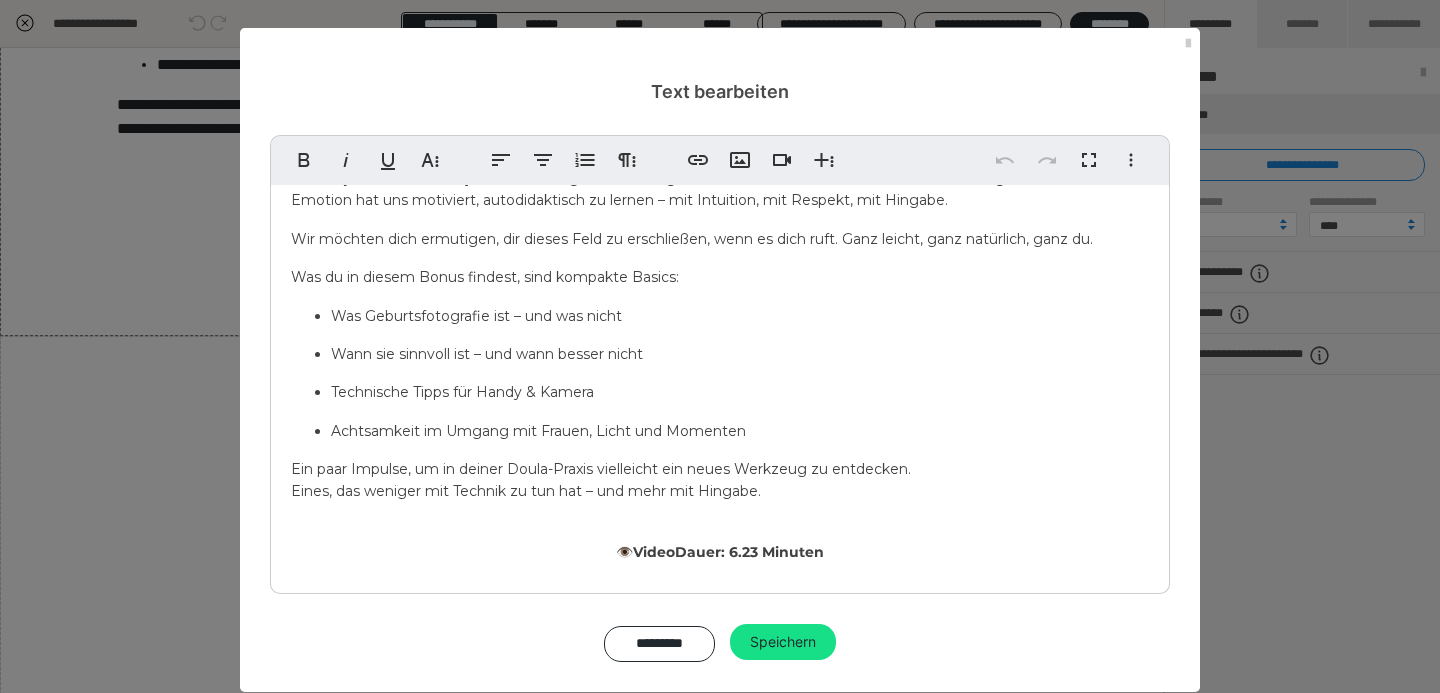 scroll, scrollTop: 182, scrollLeft: 0, axis: vertical 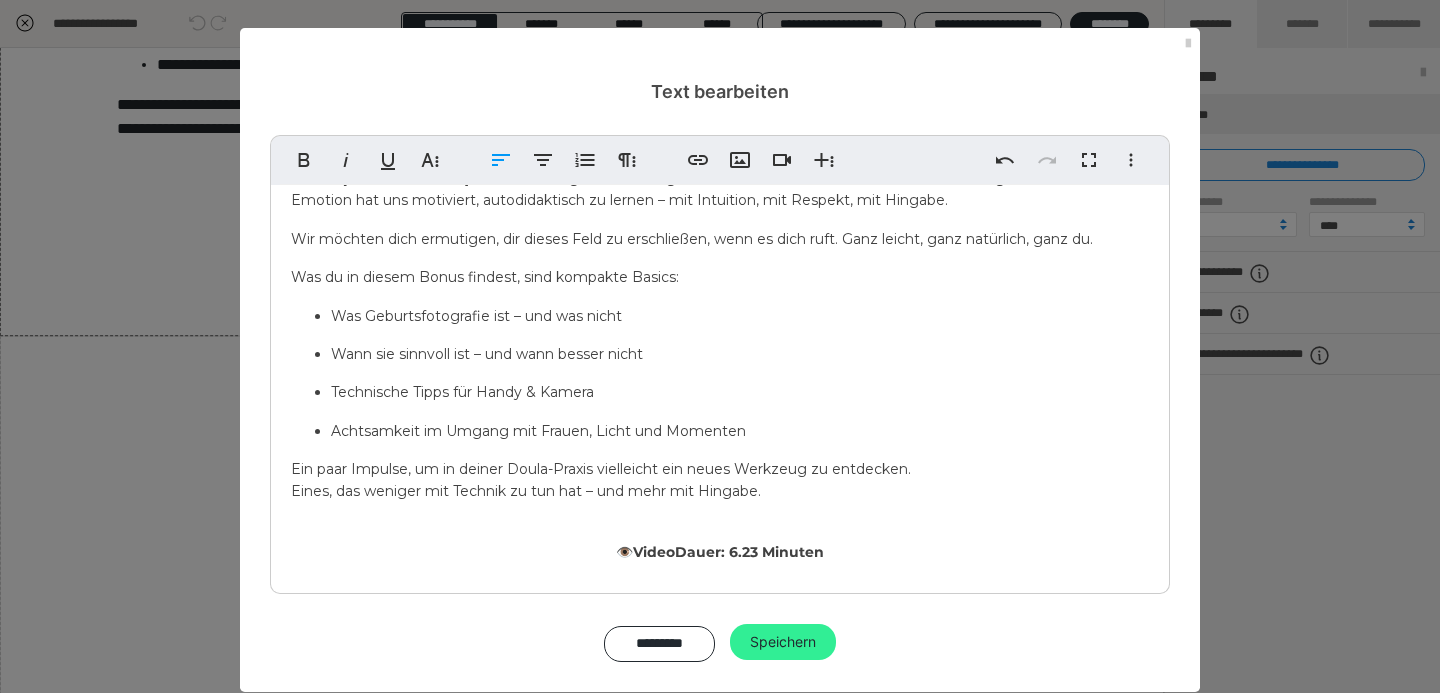 click on "Speichern" at bounding box center (783, 642) 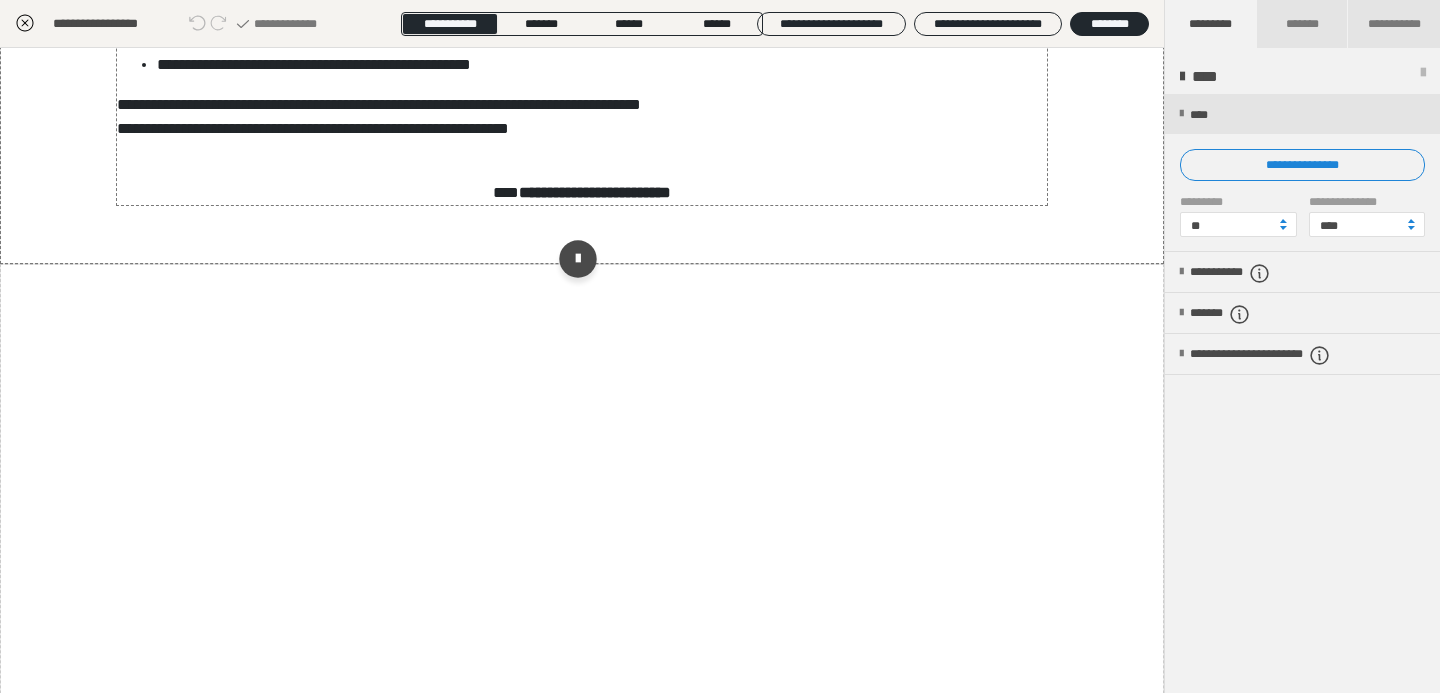 click on "**********" at bounding box center (582, -67) 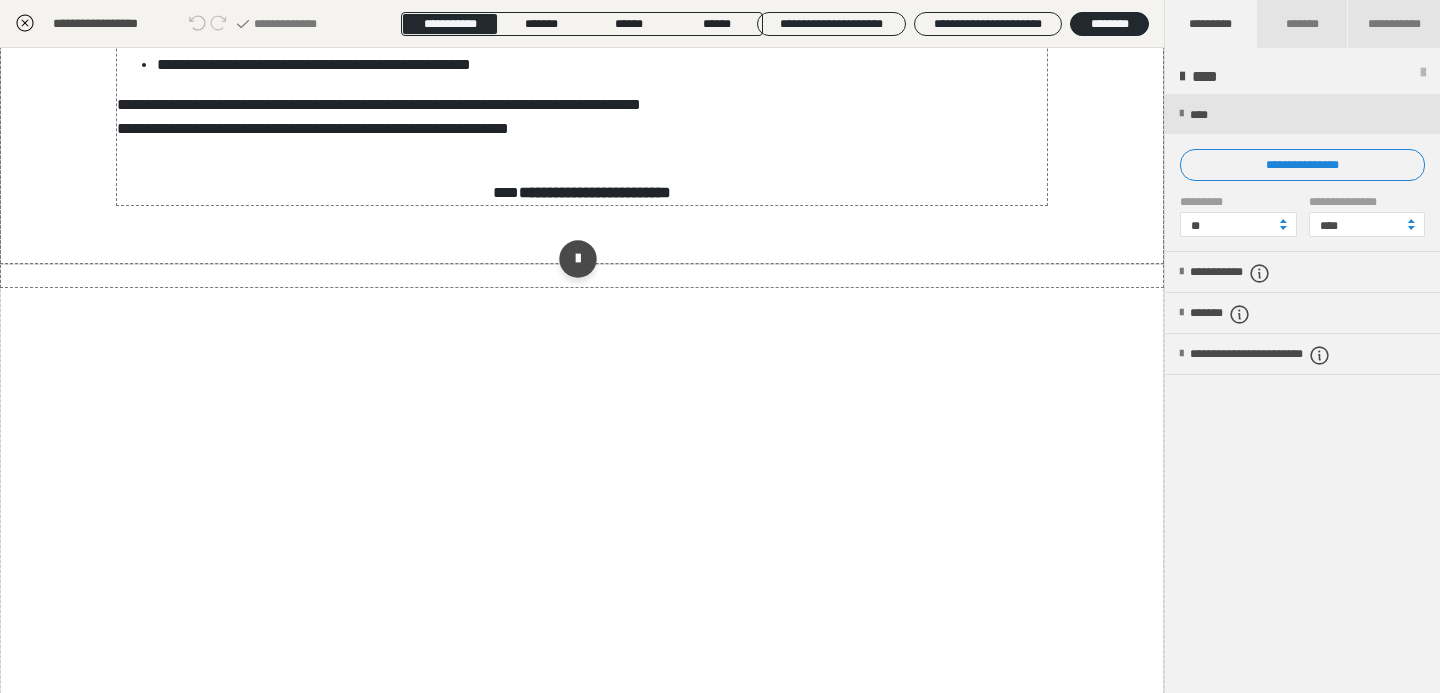 click on "**********" at bounding box center [582, -67] 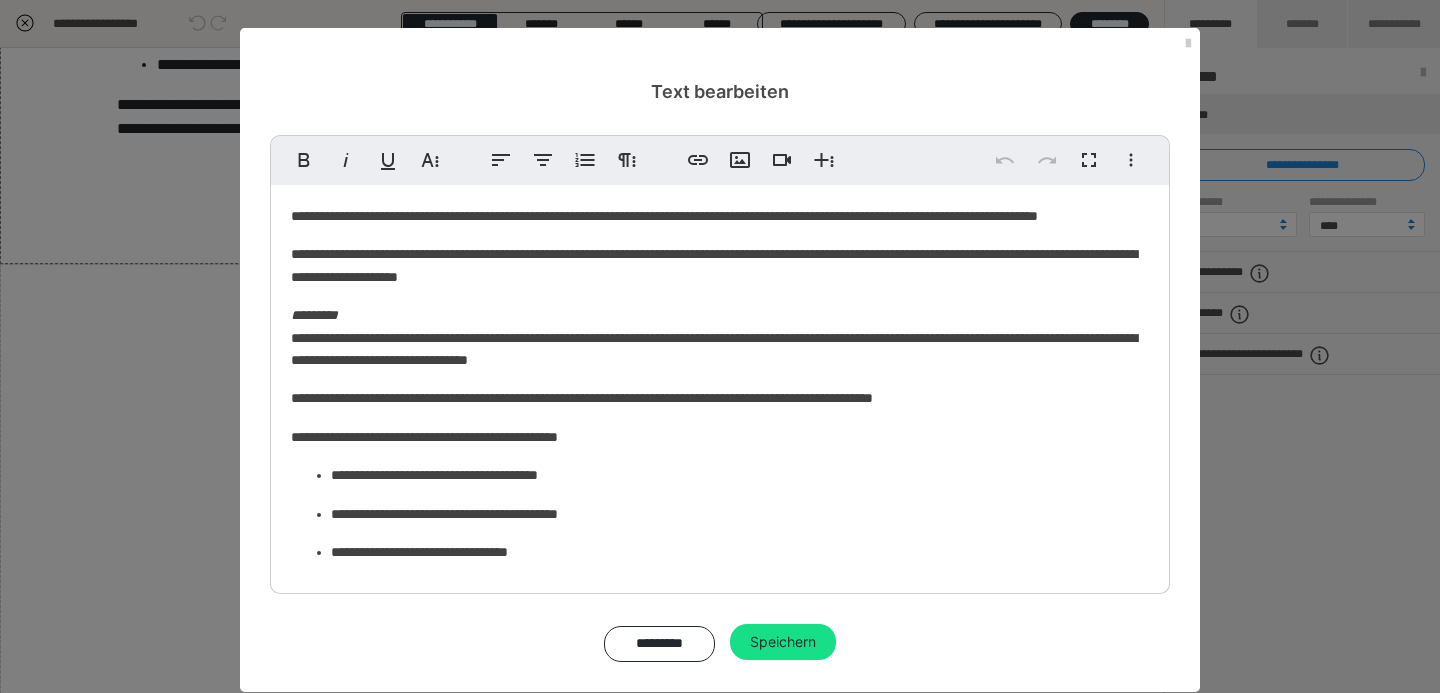 scroll, scrollTop: 182, scrollLeft: 0, axis: vertical 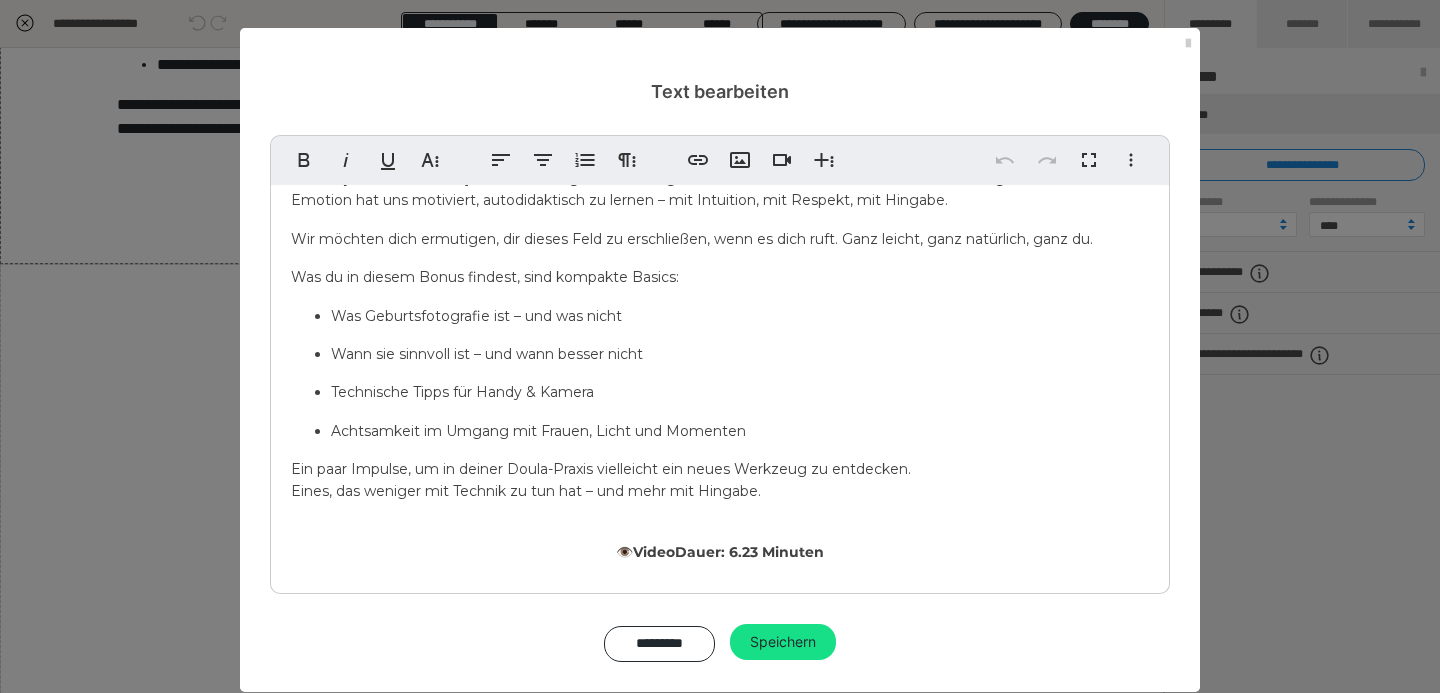 click on "In diesem kurzen Kapitel nehmen Cristina Odara und ich dich mit in die Welt der Geburtsfotografie – ein stilles, kraftvolles Werkzeug der Begleitung. Wir zeigen dir, wie du mit einfachen Mitteln, einem wachen Herzen und einem achtsamen Blick besondere Momente fotografisch festhalten kannst – ohne professionelle Ausrüstung, ohne Ausbildung. Fun fact: Weder Cristina noch ich sind gelernte Fotografinnen. Unsere Liebe zur visuellen Gestaltung, zu Licht, Form und Emotion hat uns motiviert, autodidaktisch zu lernen – mit Intuition, mit Respekt, mit Hingabe. Wir möchten dich ermutigen, dir dieses Feld zu erschließen, wenn es dich ruft. Ganz leicht, ganz natürlich, ganz du. Was du in diesem Bonus findest, sind kompakte Basics: Was Geburtsfotografie ist – und was nicht Wann sie sinnvoll ist – und wann besser nicht Technische Tipps für Handy & Kamera Achtsamkeit im Umgang mit Frauen, Licht und Momenten Ein paar Impulse, um in deiner Doula-Praxis vielleicht ein neues Werkzeug zu entdecken. 👁️  Video" at bounding box center (720, 293) 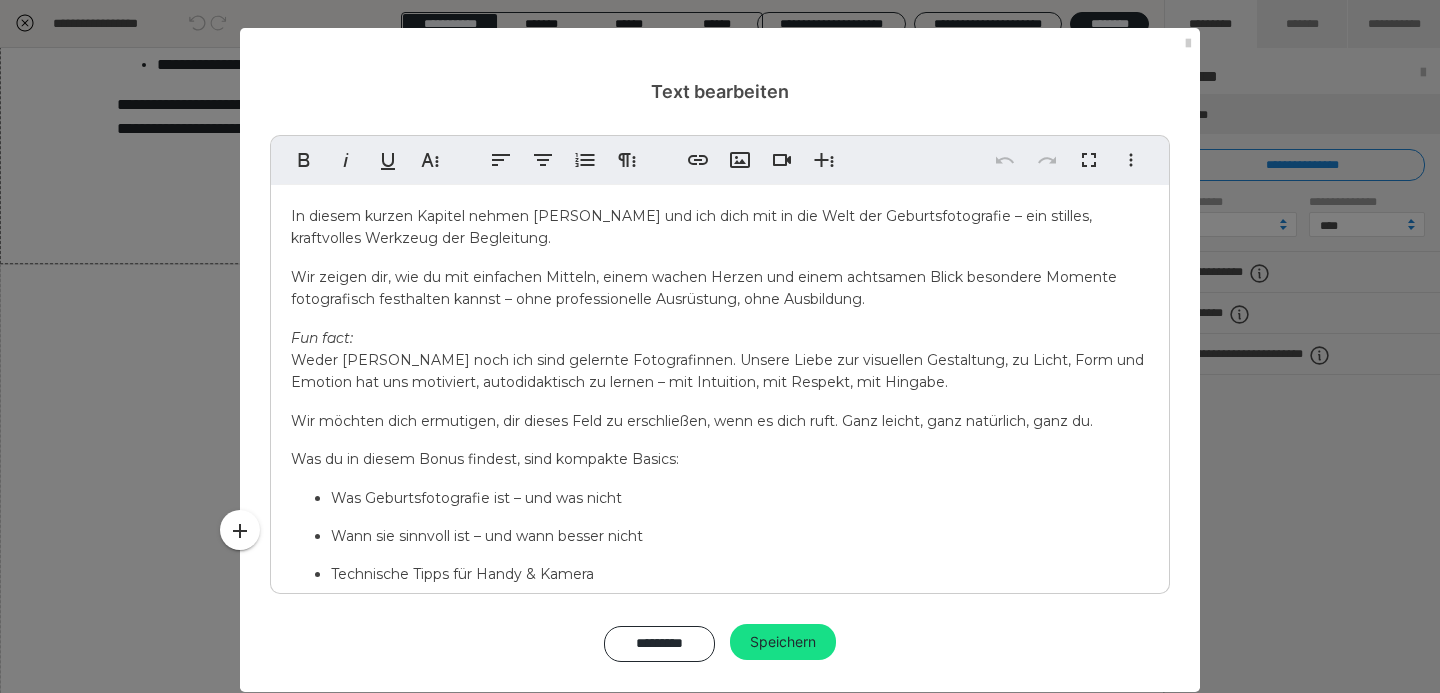scroll, scrollTop: 182, scrollLeft: 0, axis: vertical 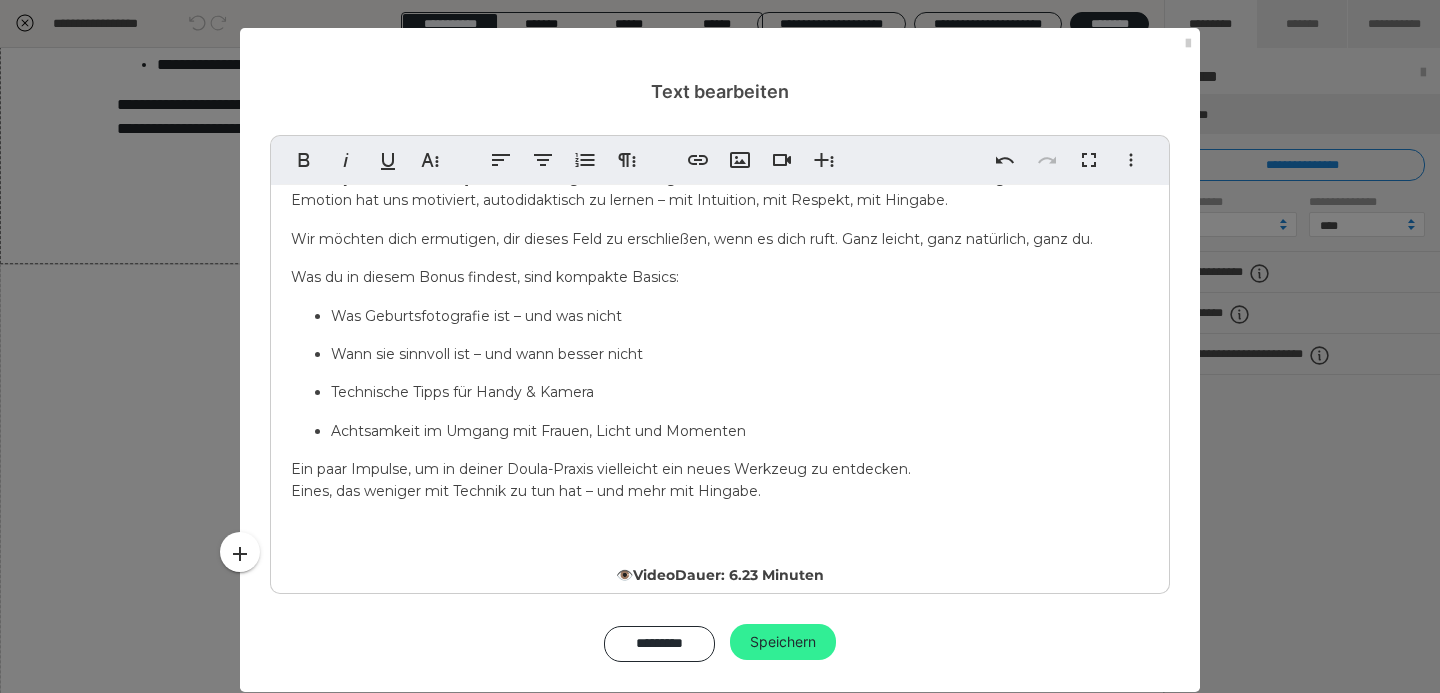 click on "Speichern" at bounding box center (783, 642) 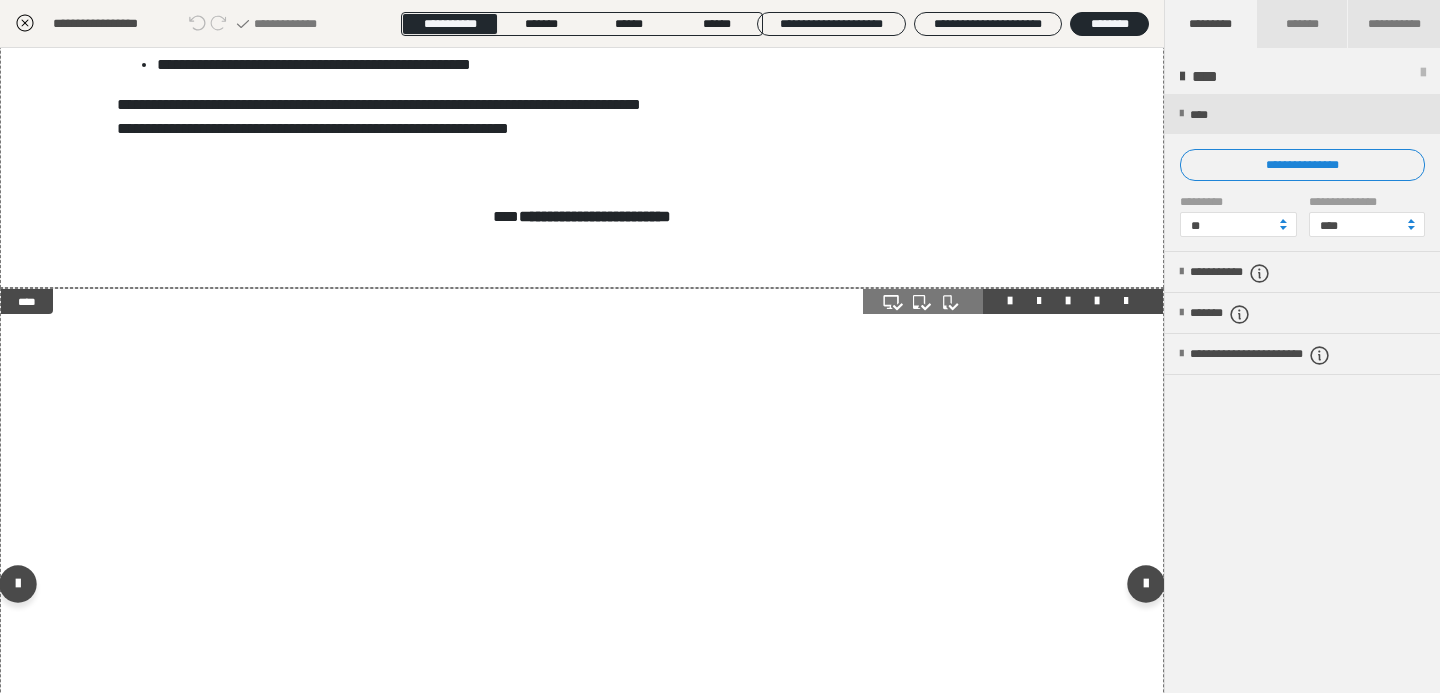 click on "**********" at bounding box center (582, 588) 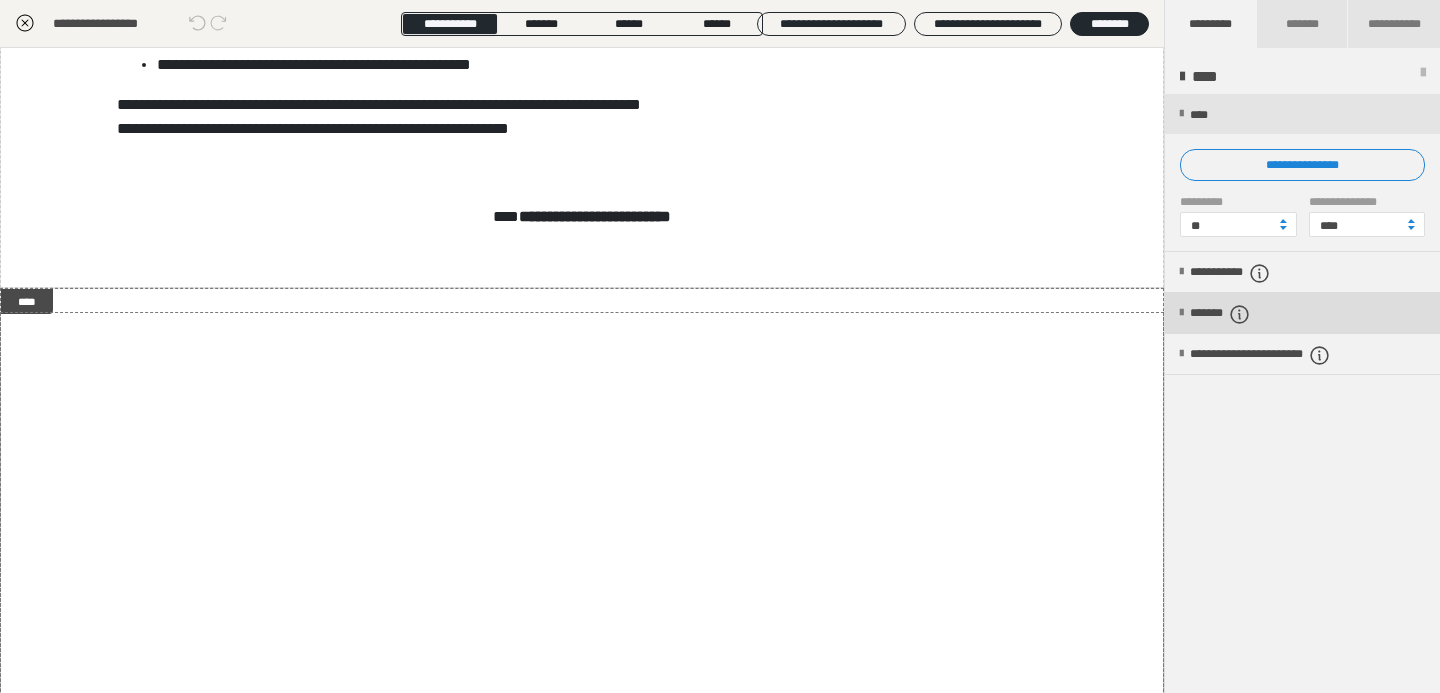click on "*******" at bounding box center [1237, 314] 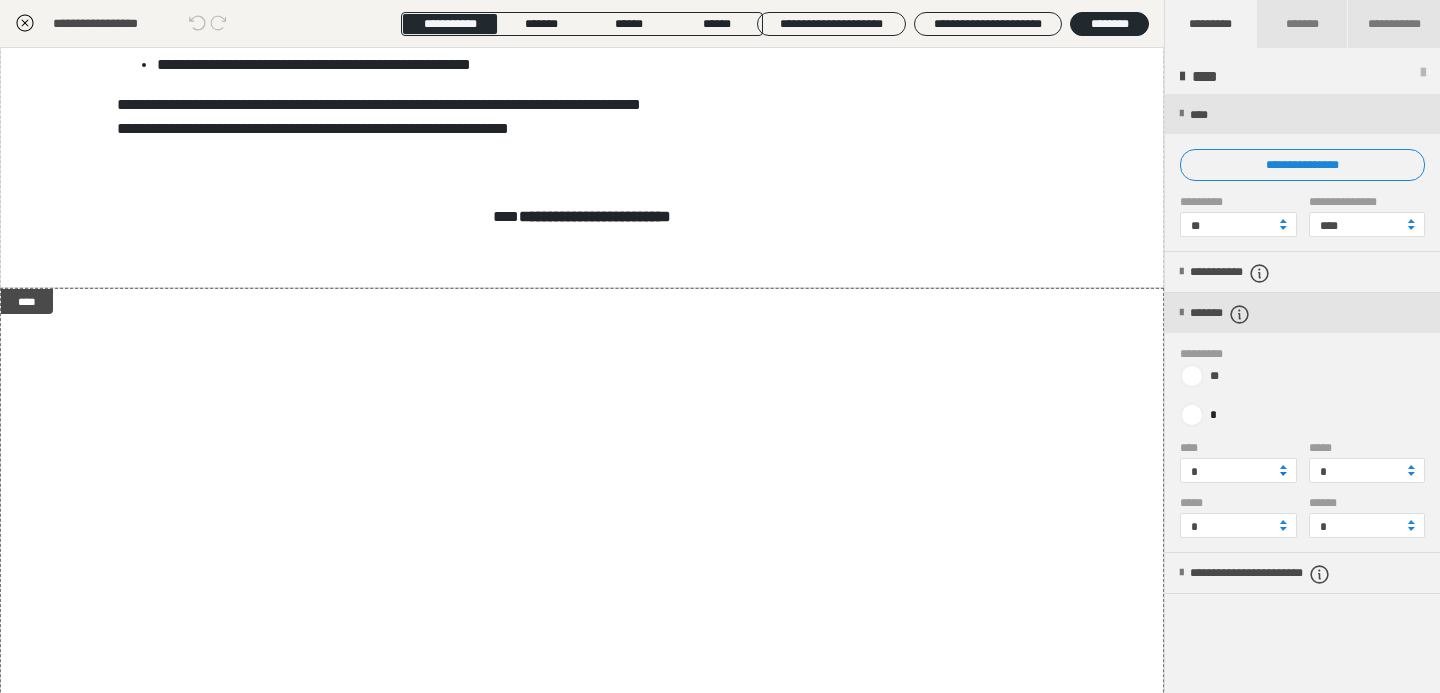 click at bounding box center (1283, 474) 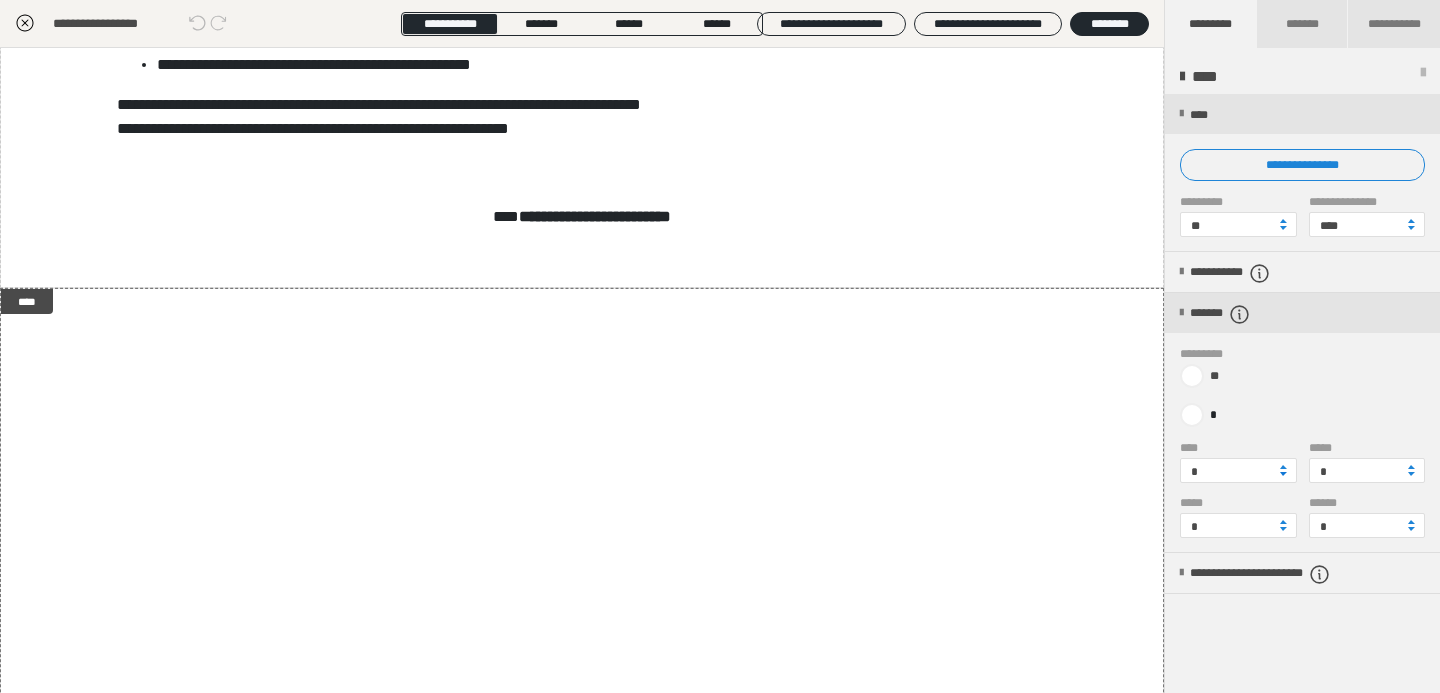 click at bounding box center (1283, 474) 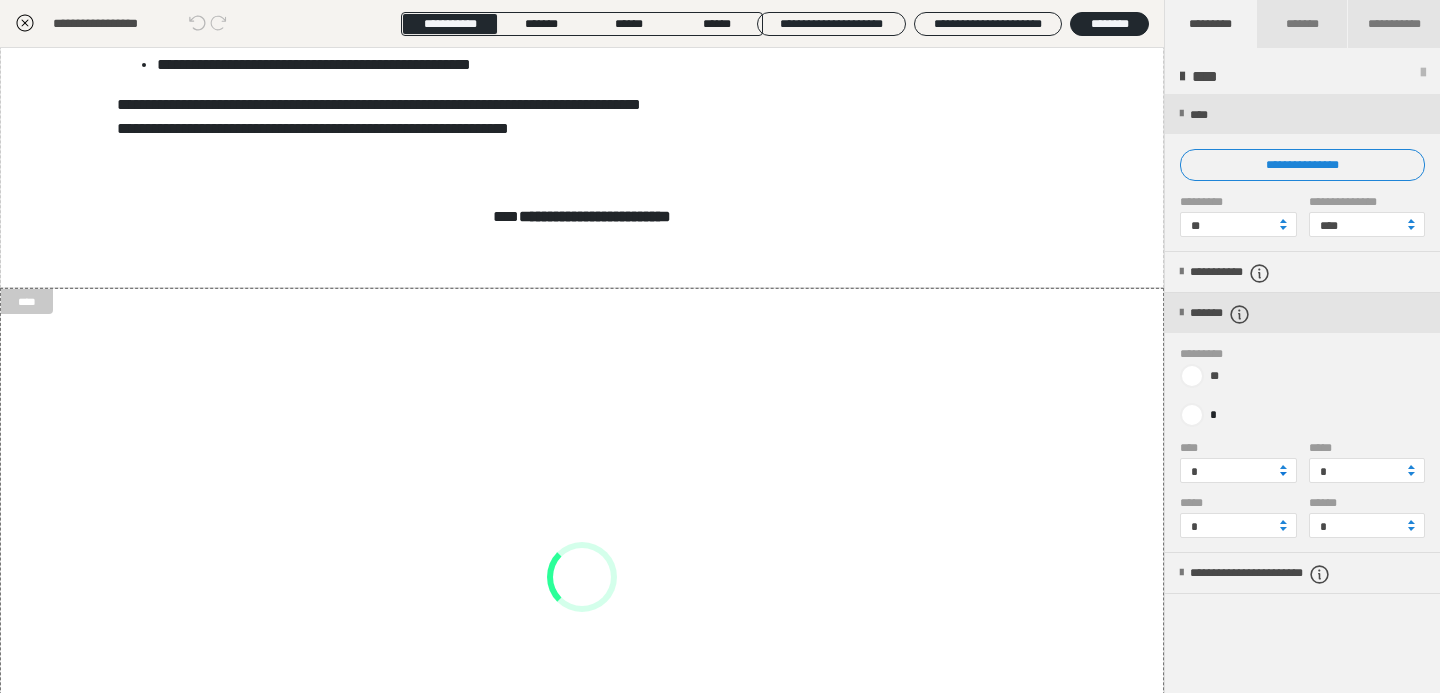 click at bounding box center (1283, 474) 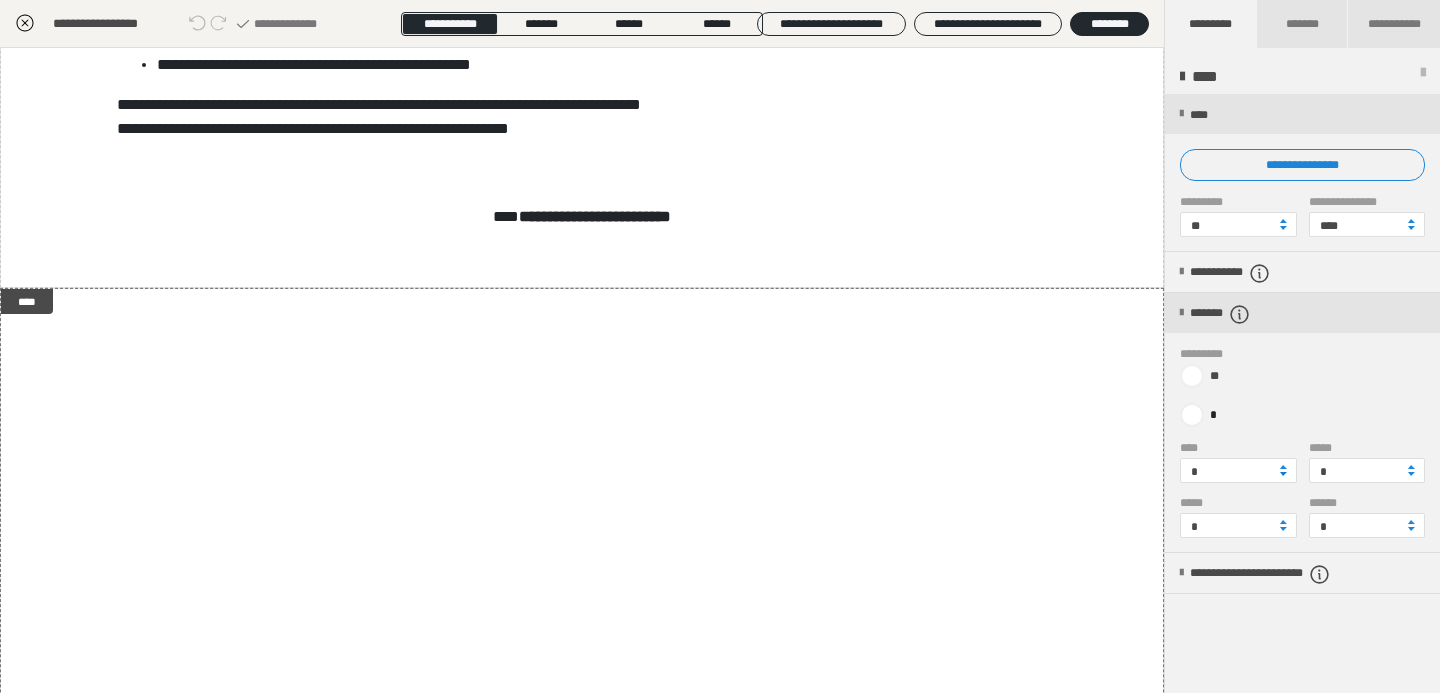 click at bounding box center [1283, 474] 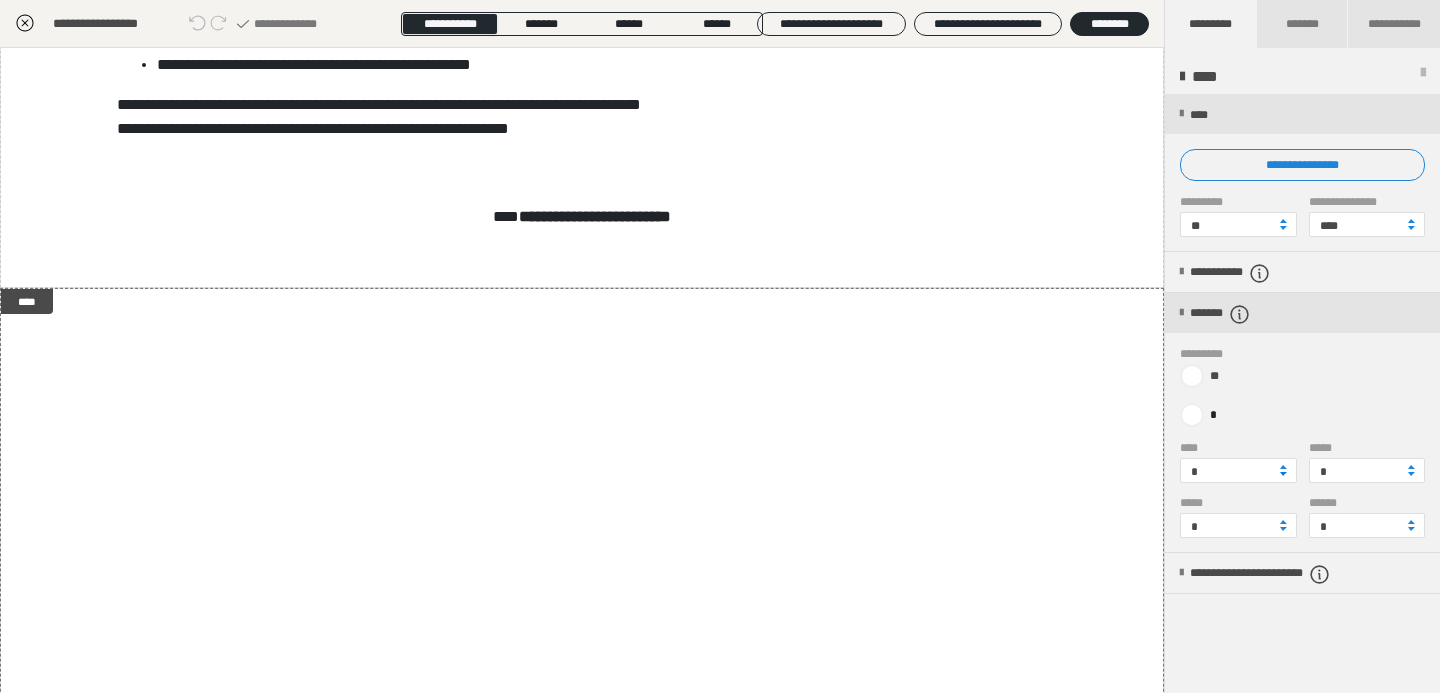 click at bounding box center (1283, 474) 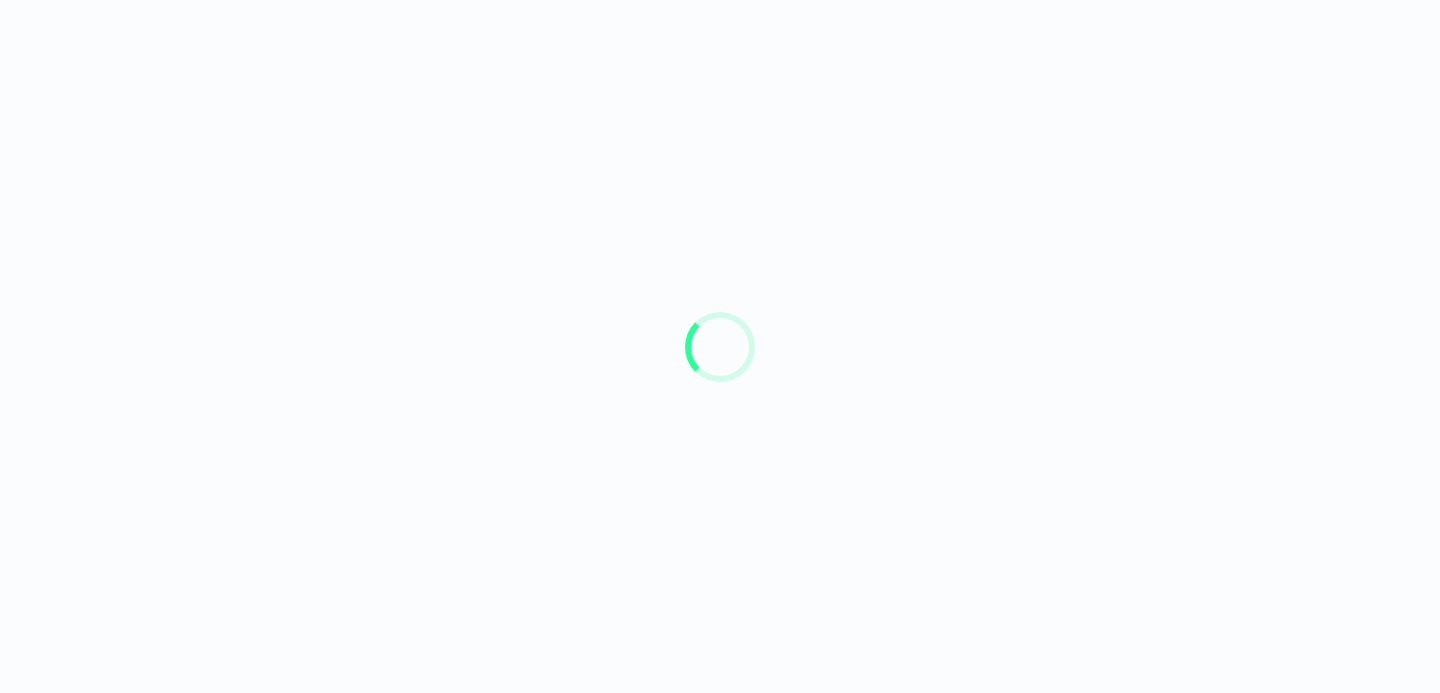 scroll, scrollTop: 0, scrollLeft: 0, axis: both 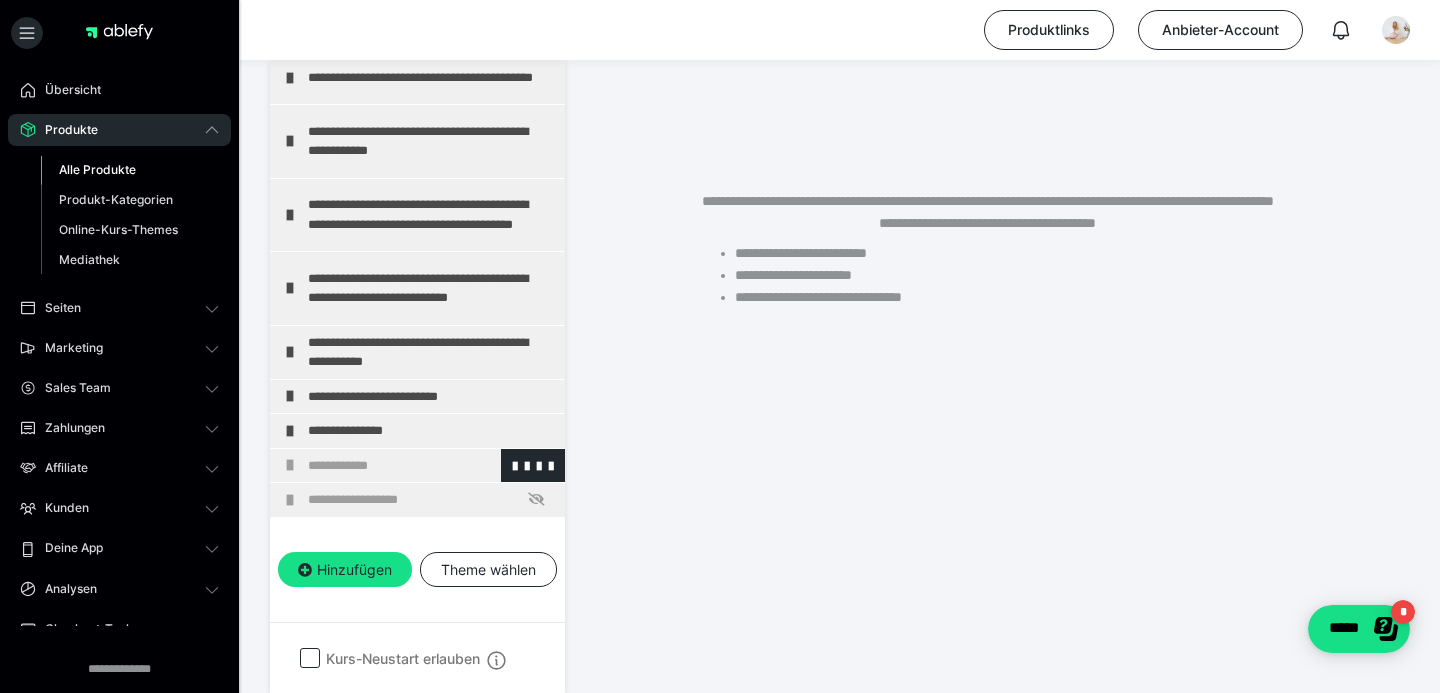 click on "**********" at bounding box center [431, 466] 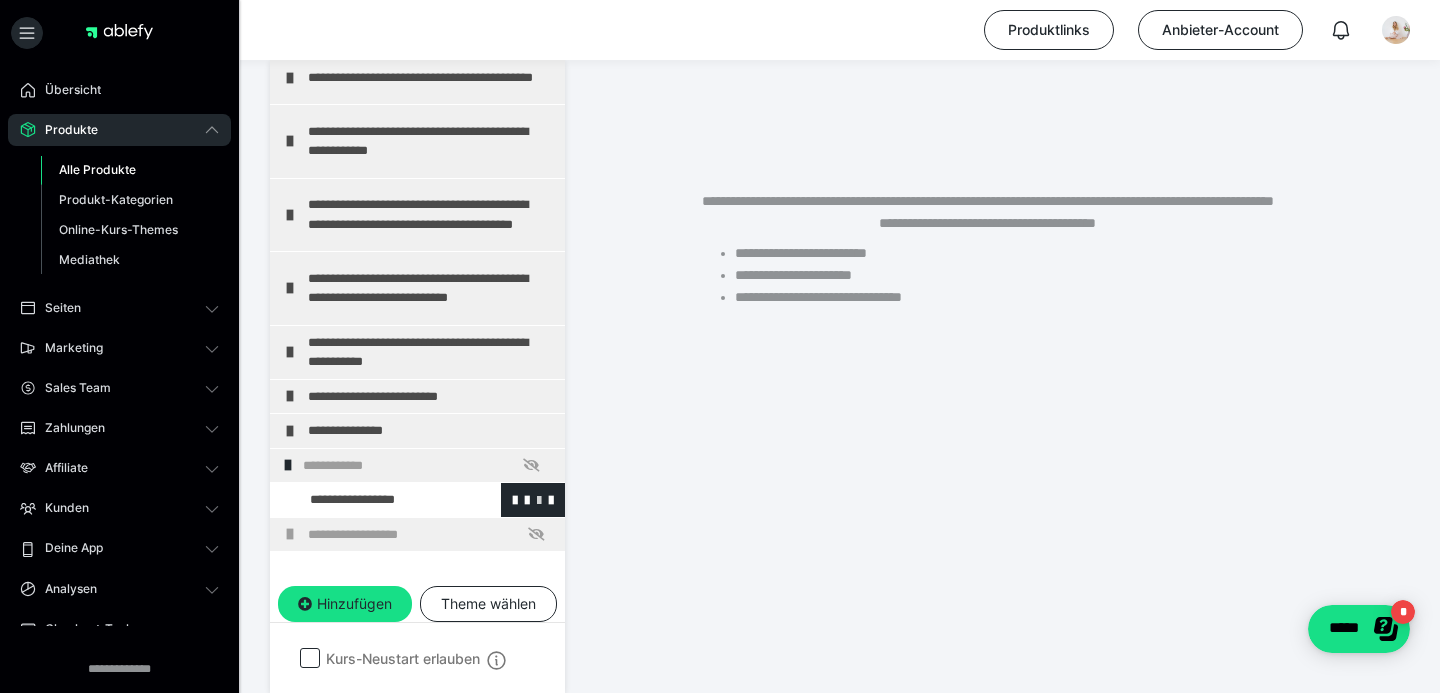 click at bounding box center (539, 499) 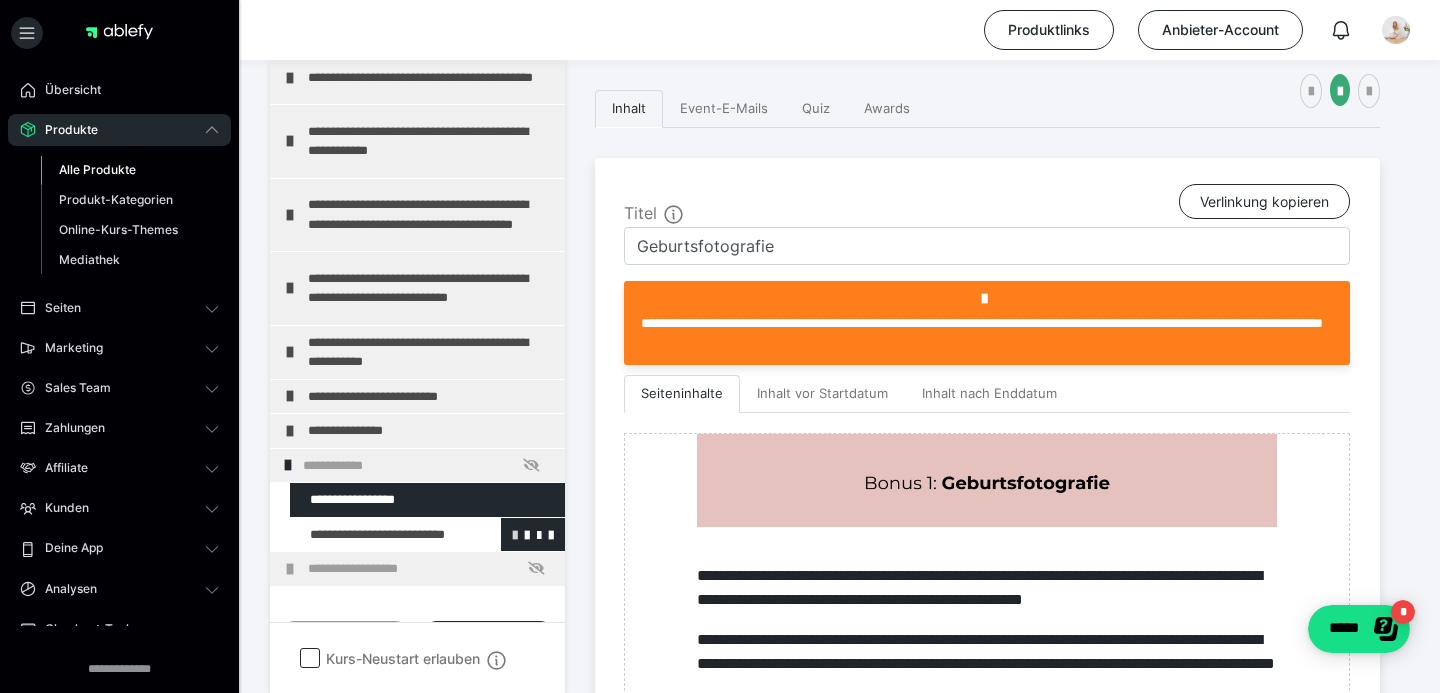 click at bounding box center (515, 534) 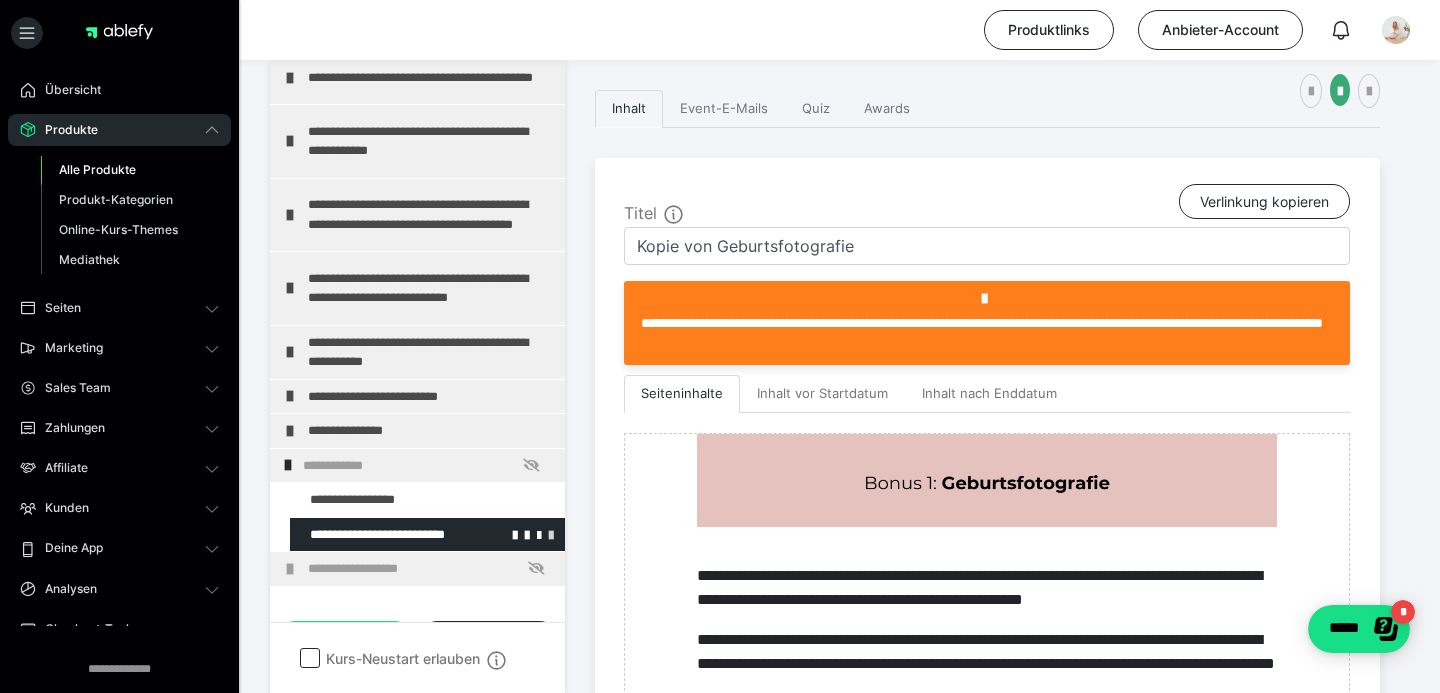 click at bounding box center [551, 534] 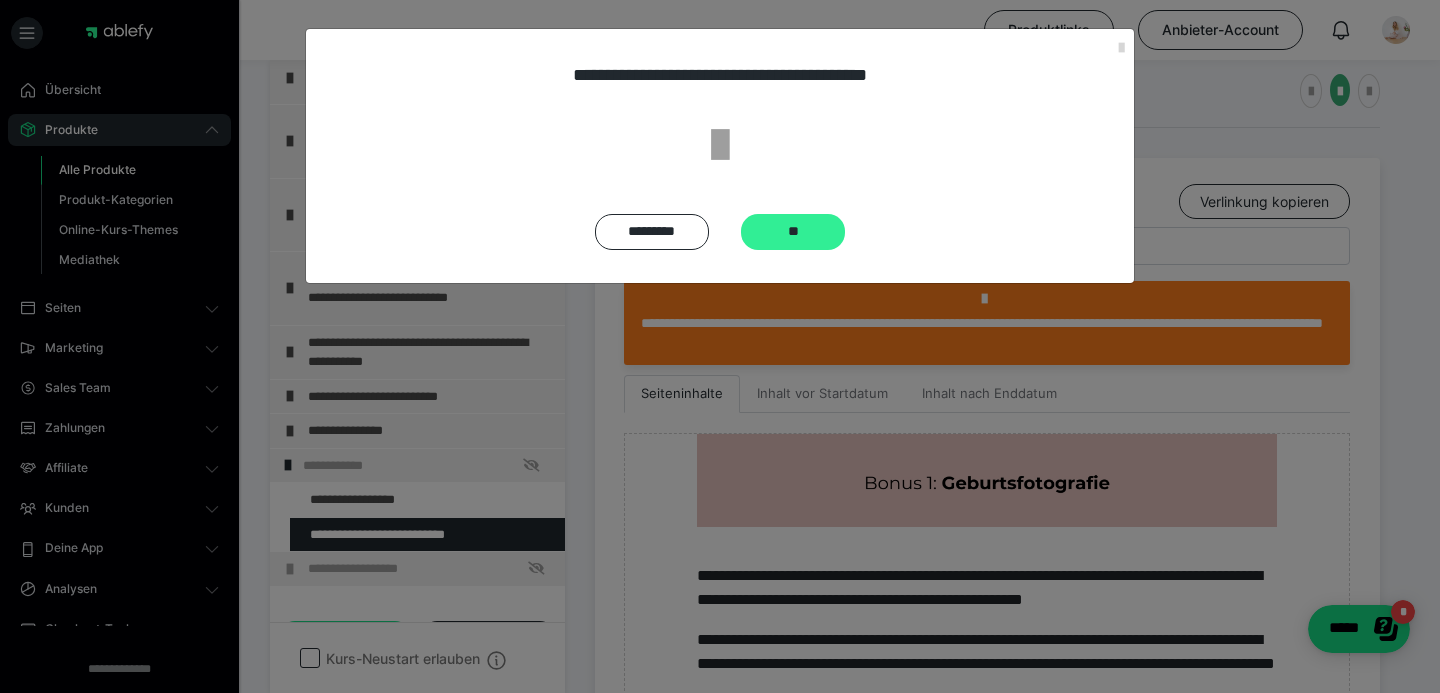 click on "**" at bounding box center (793, 232) 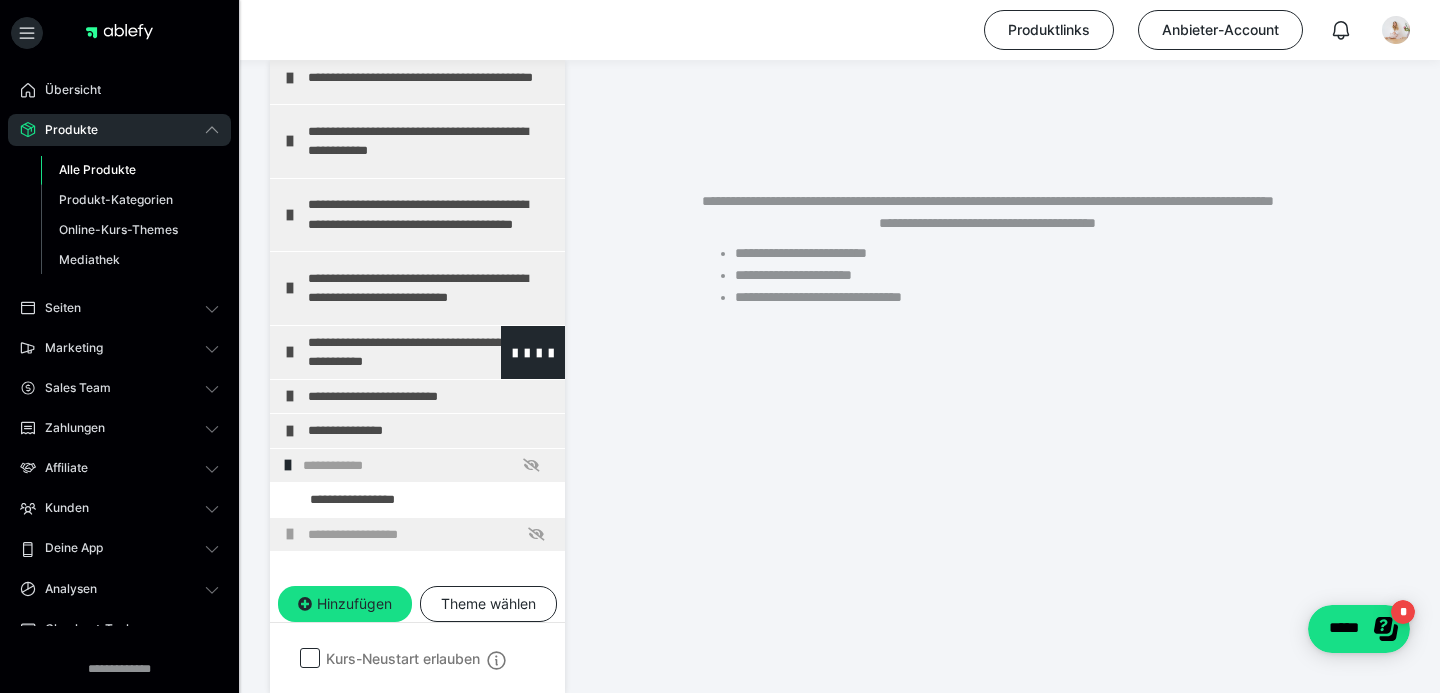 click on "**********" at bounding box center (431, 352) 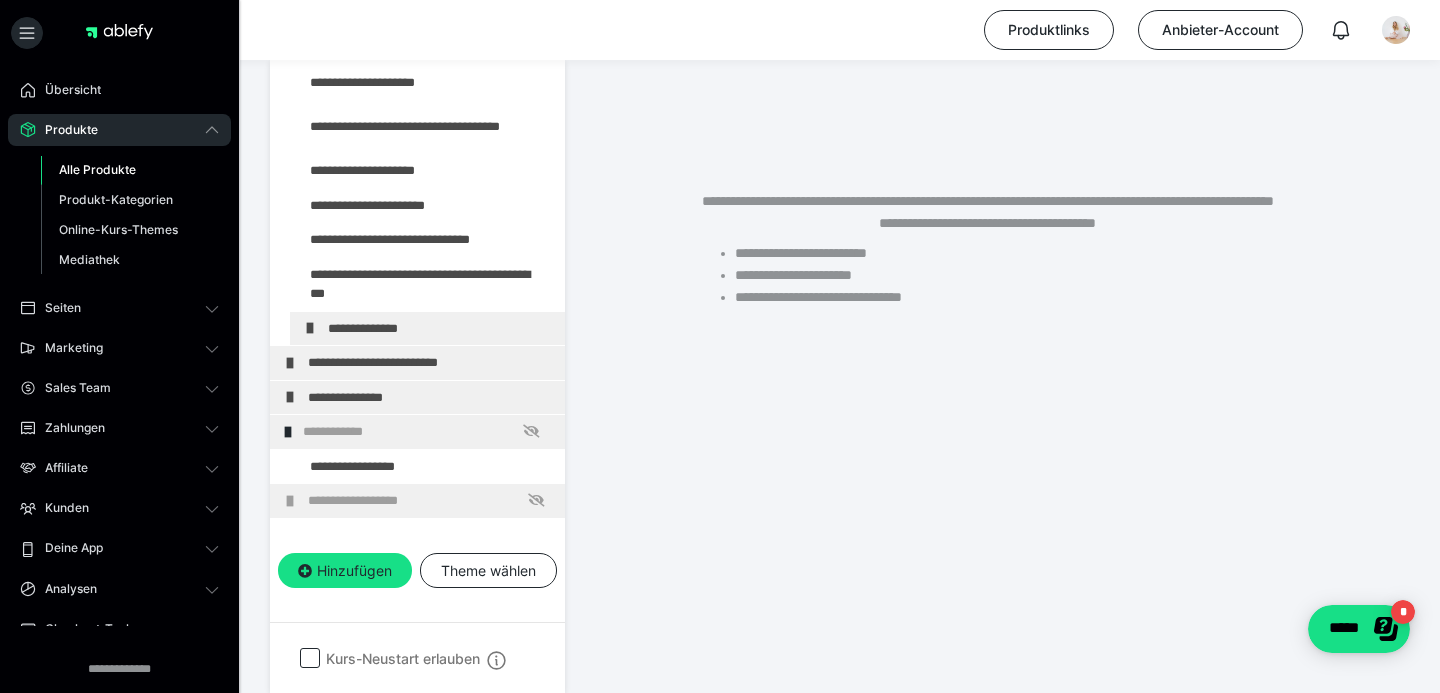 scroll, scrollTop: 723, scrollLeft: 0, axis: vertical 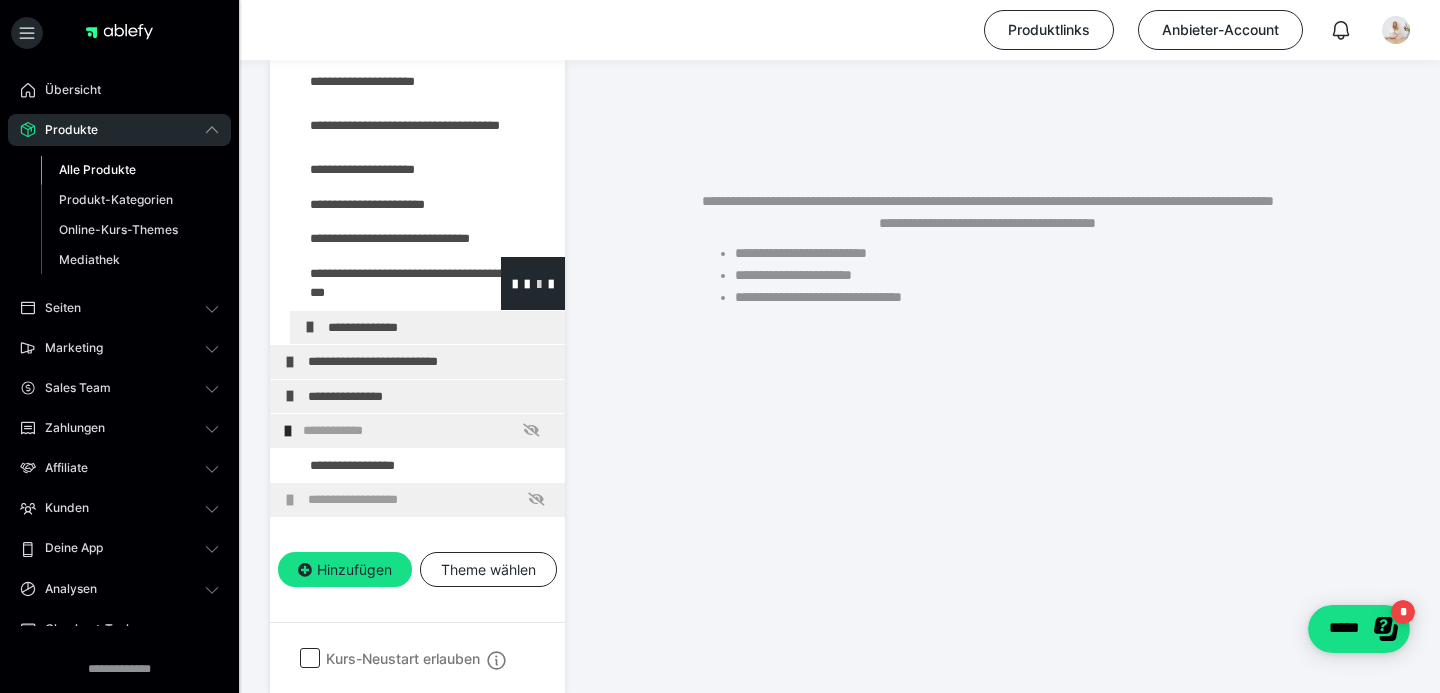 click at bounding box center [539, 283] 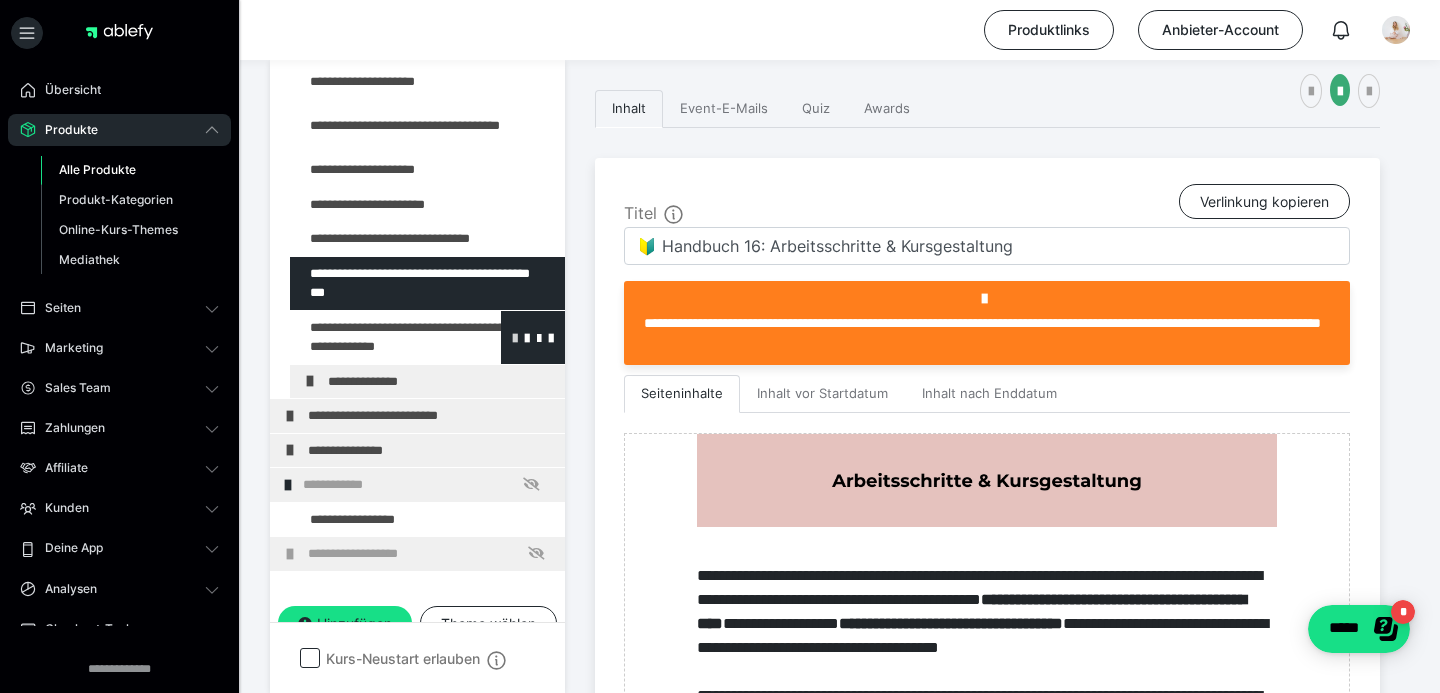 click at bounding box center [515, 337] 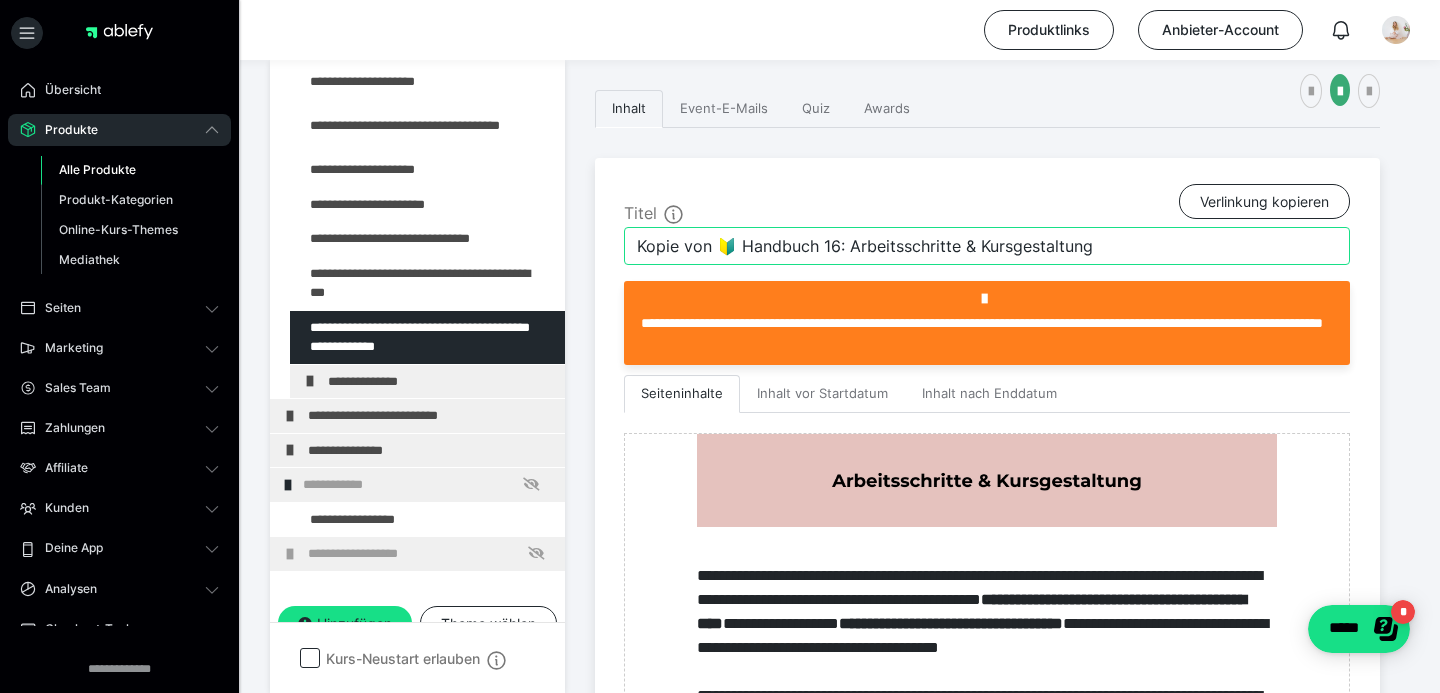 click on "Kopie von 🔰 Handbuch 16: Arbeitsschritte & Kursgestaltung" at bounding box center (987, 246) 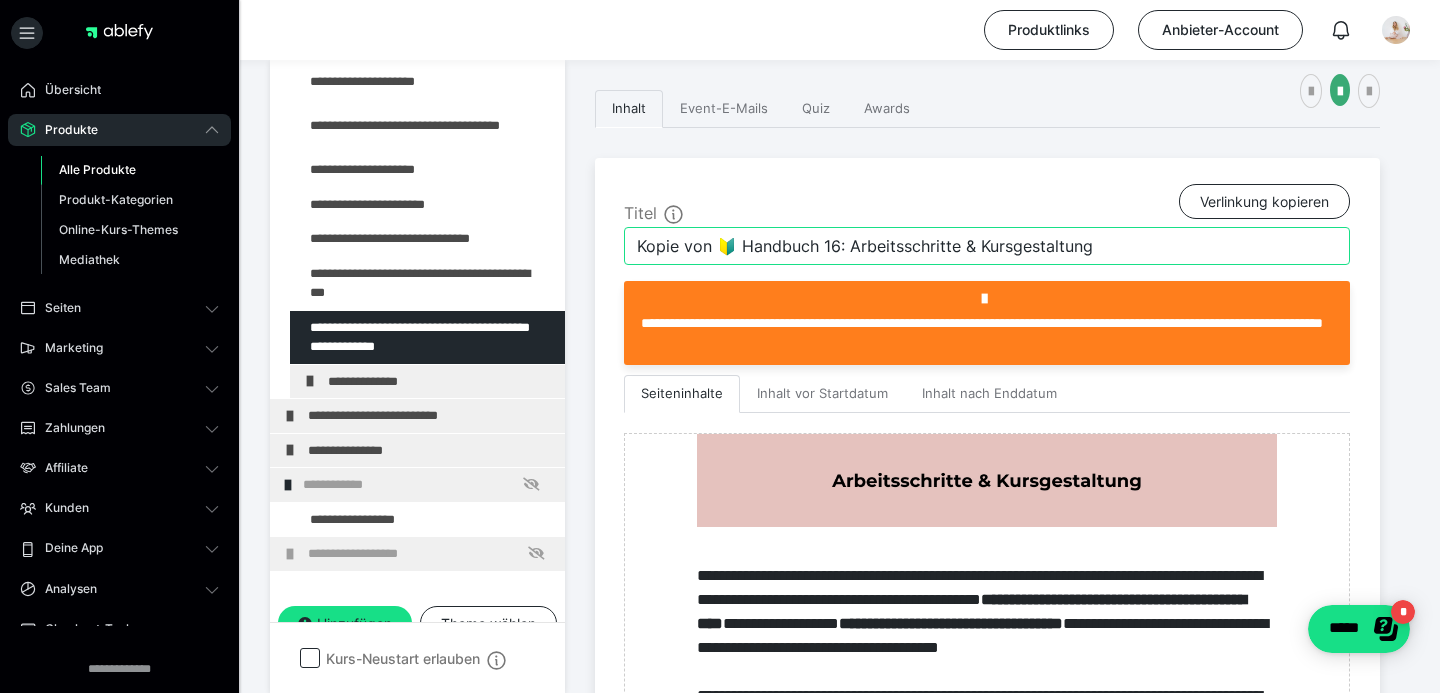 drag, startPoint x: 1105, startPoint y: 248, endPoint x: 631, endPoint y: 250, distance: 474.0042 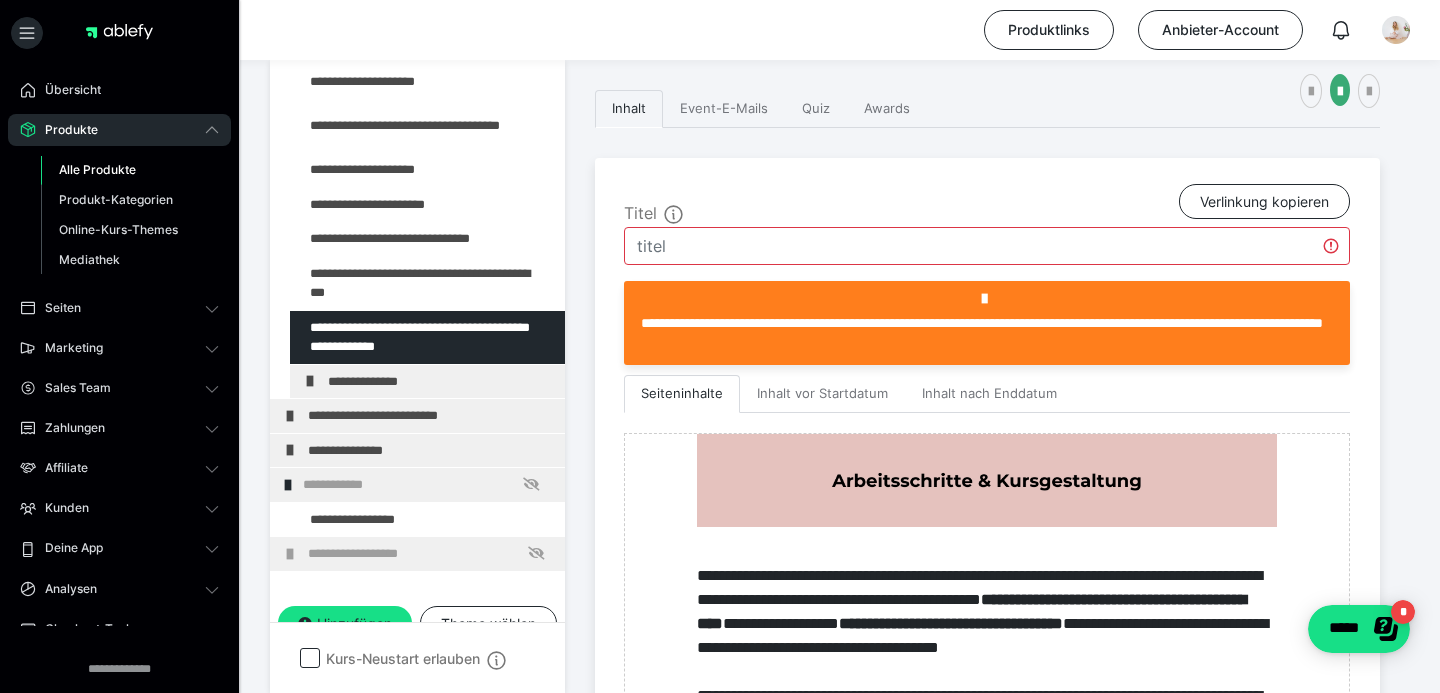 type on "G" 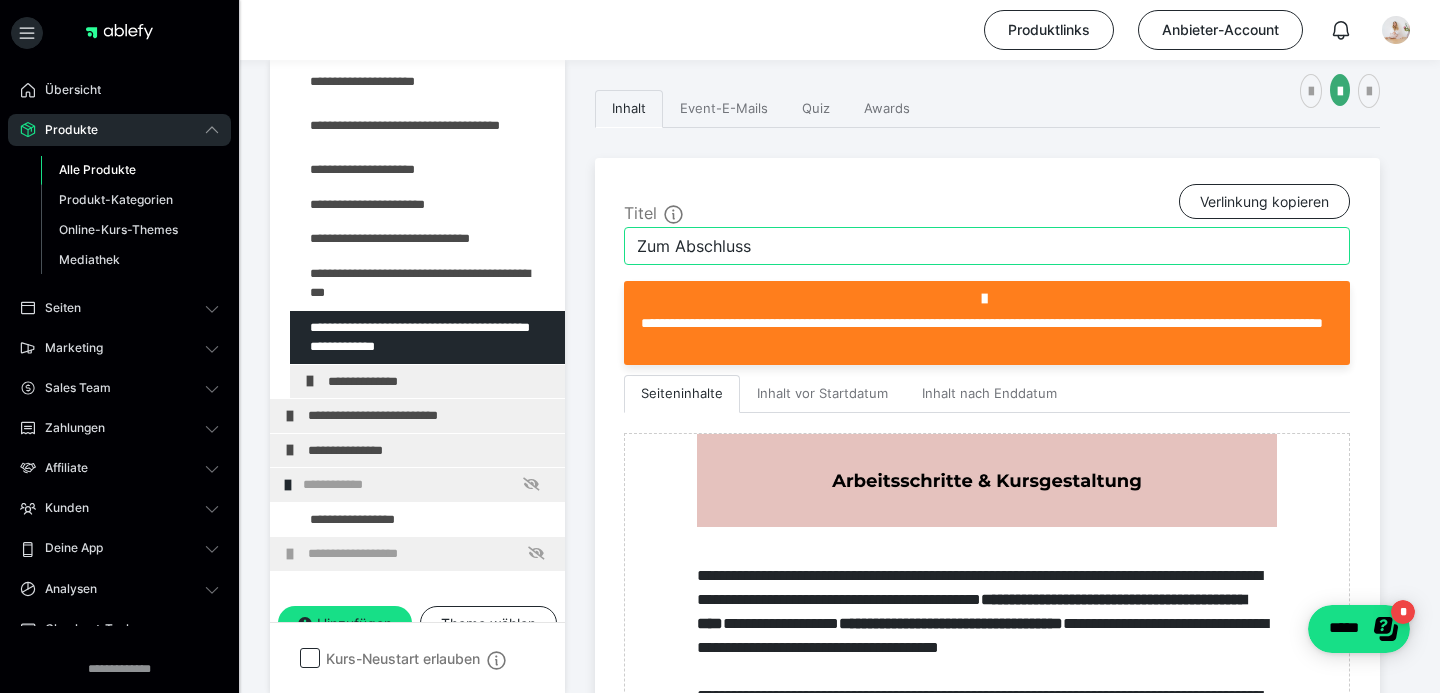 click on "Zum Abschluss" at bounding box center (987, 246) 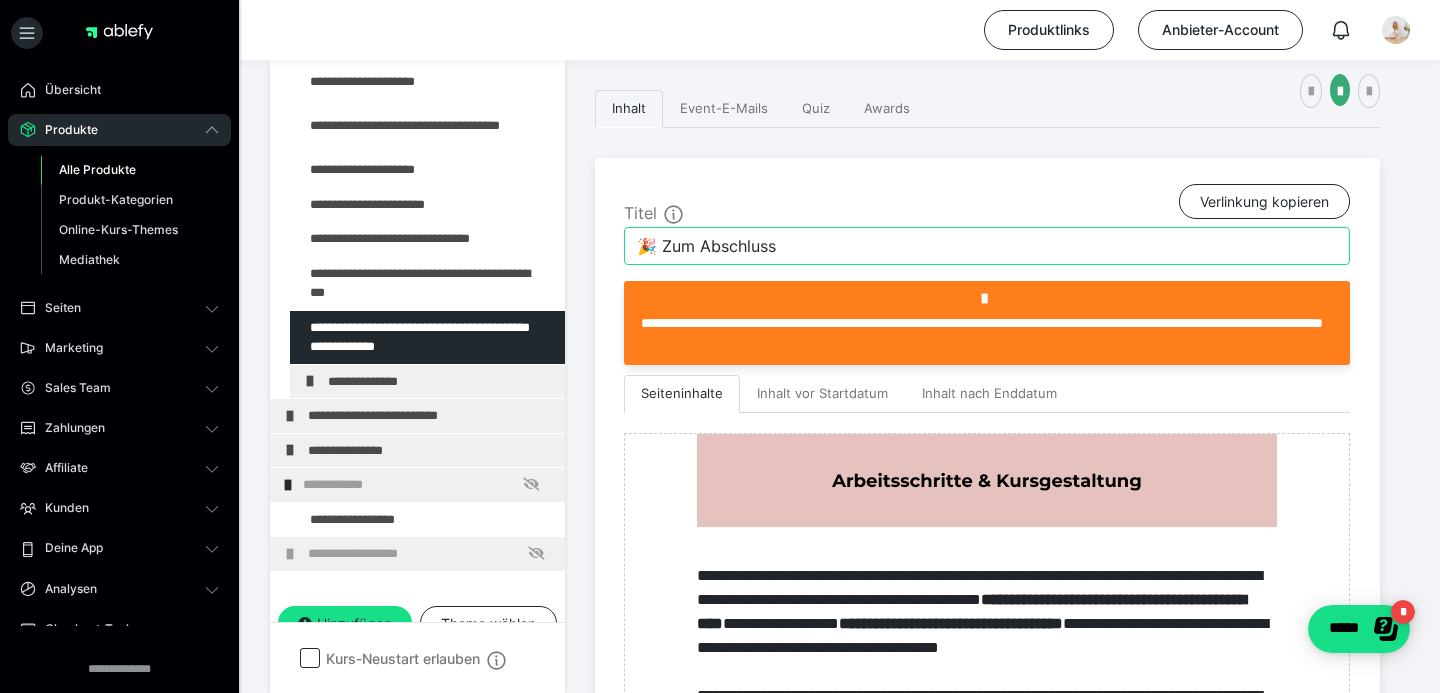 click on "🎉 Zum Abschluss" at bounding box center (987, 246) 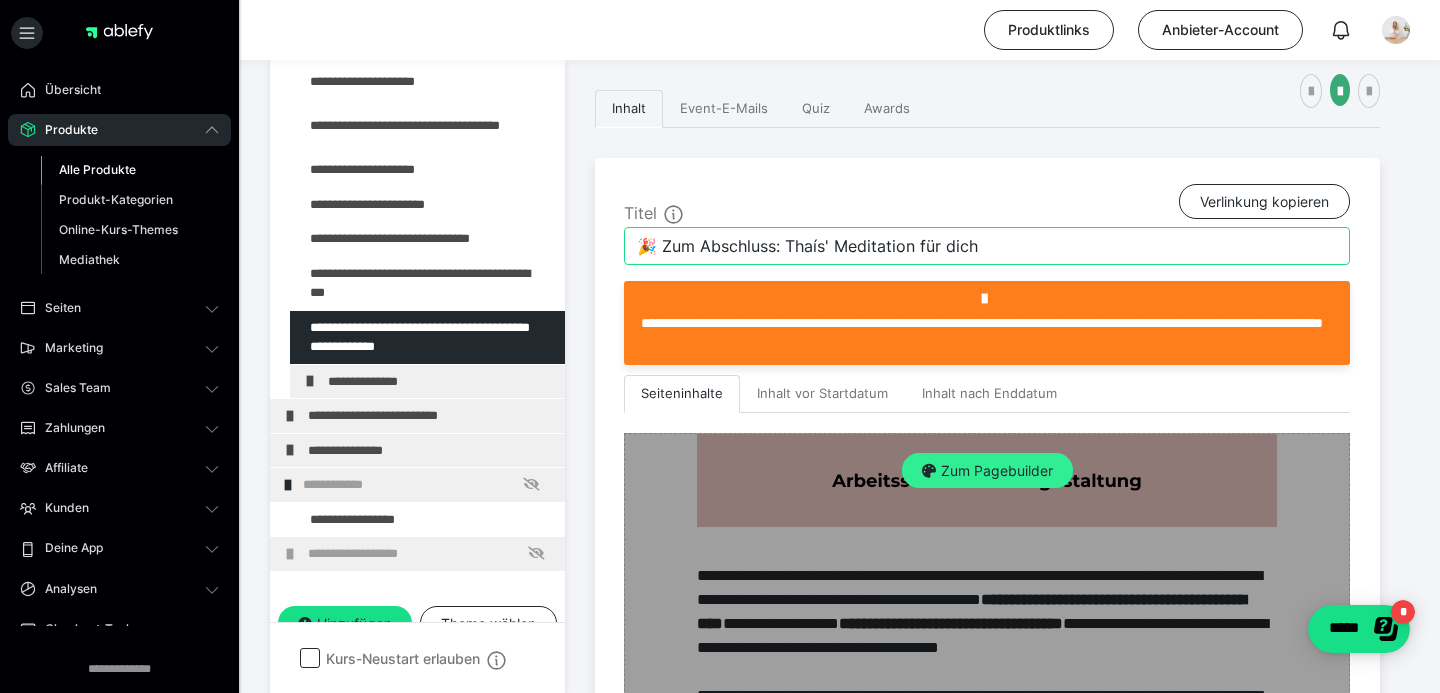 type on "🎉 Zum Abschluss: Thaís' Meditation für dich" 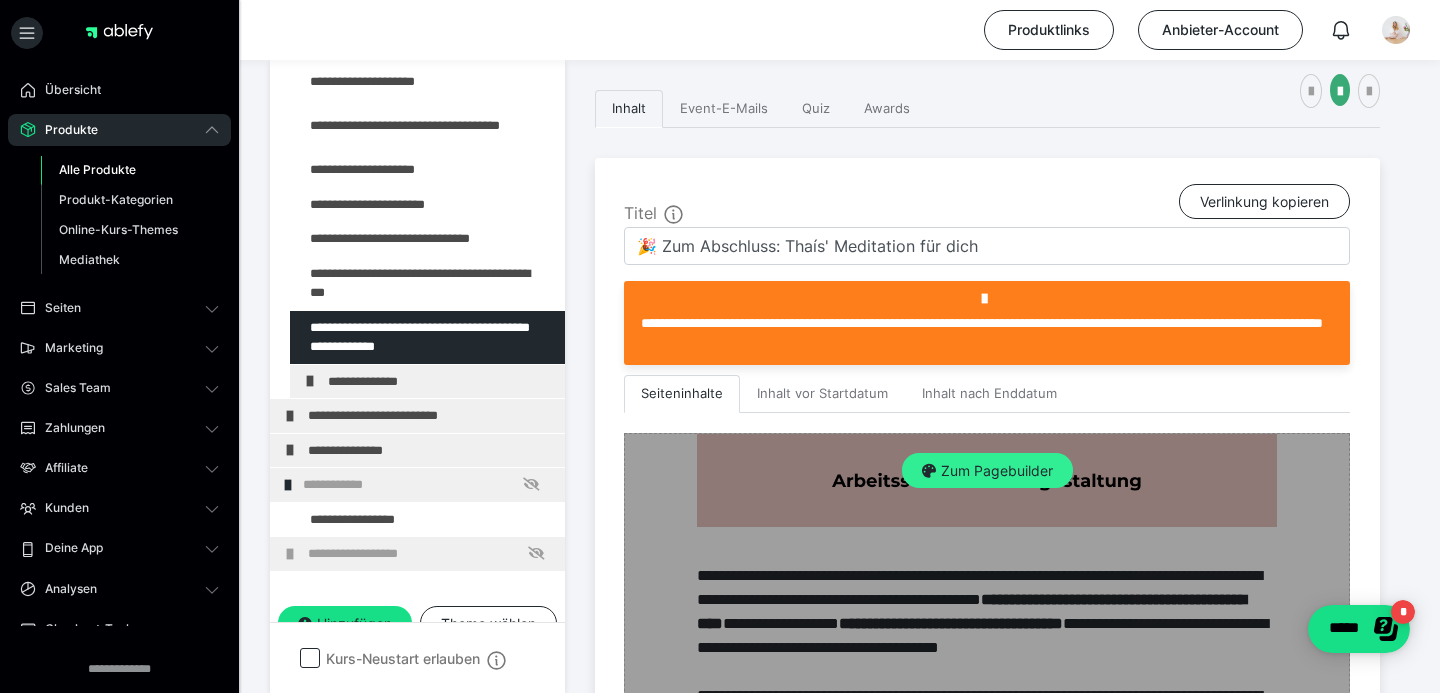 click on "Zum Pagebuilder" at bounding box center [987, 471] 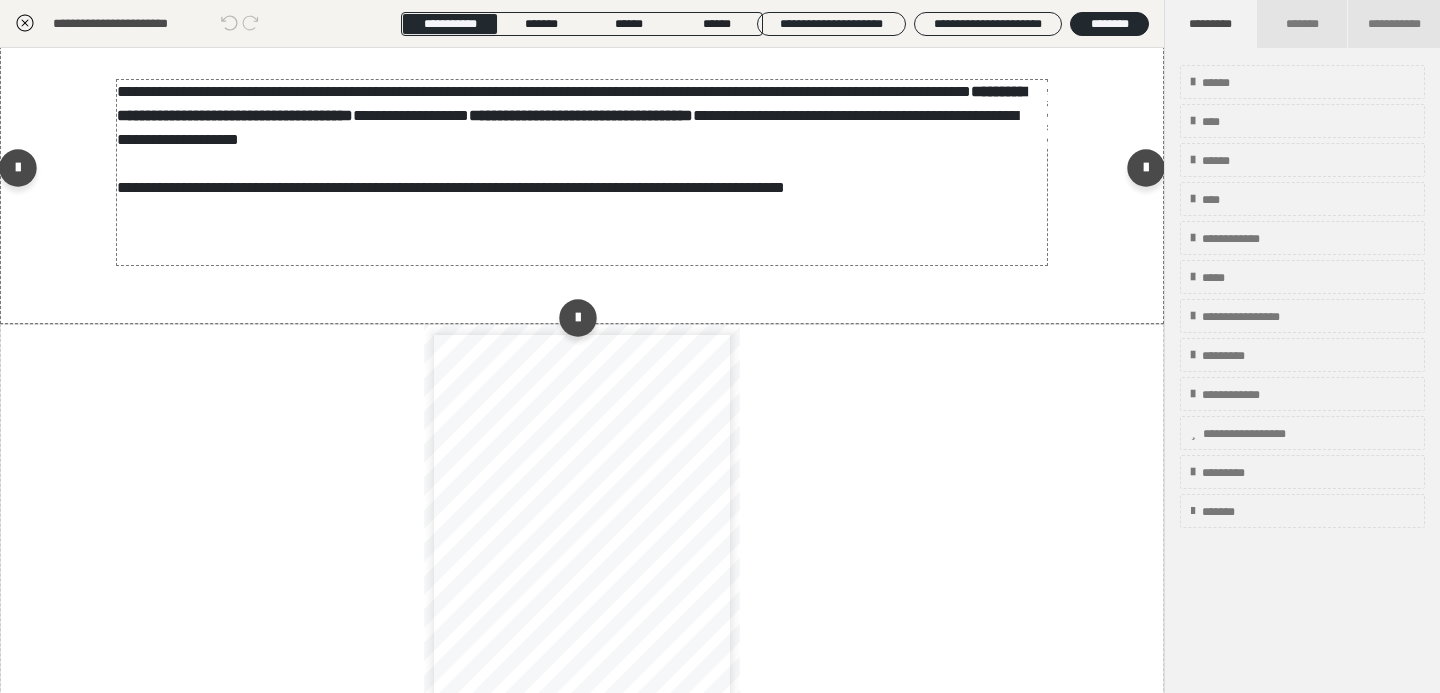 scroll, scrollTop: 177, scrollLeft: 0, axis: vertical 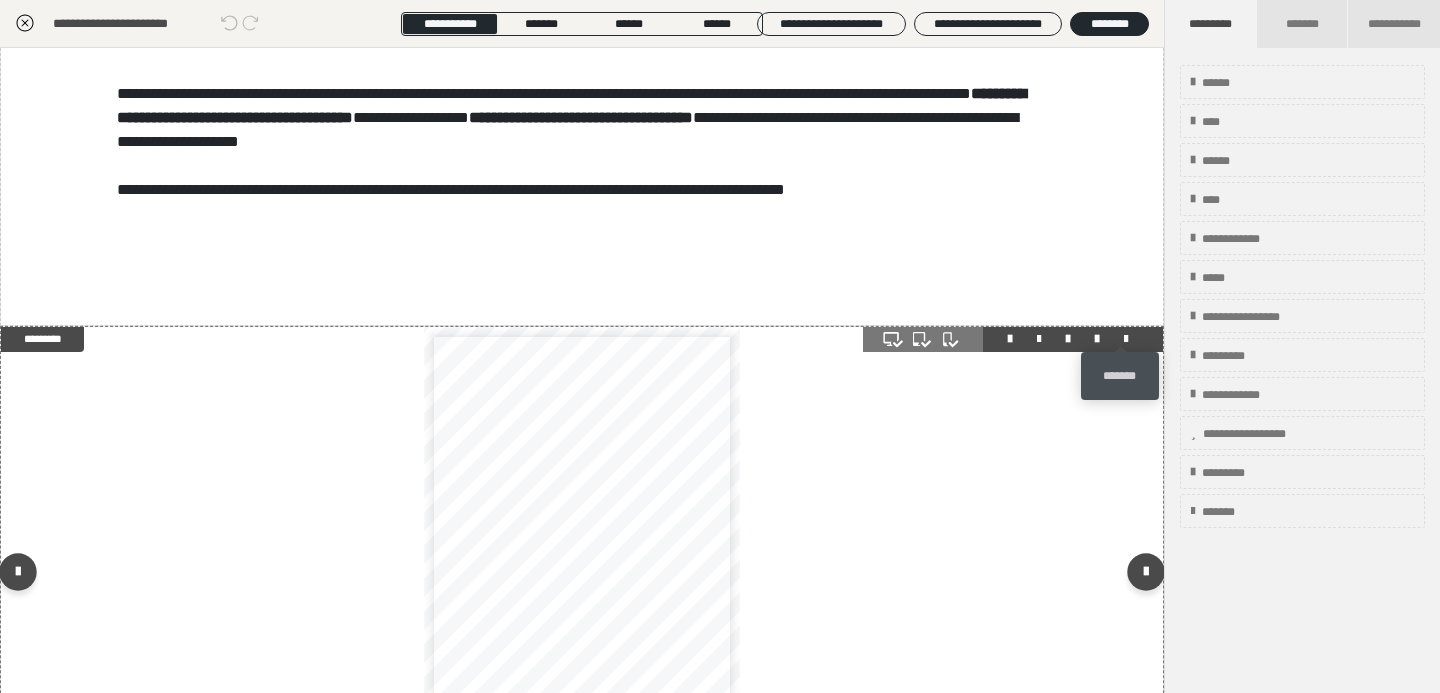 click at bounding box center [1126, 339] 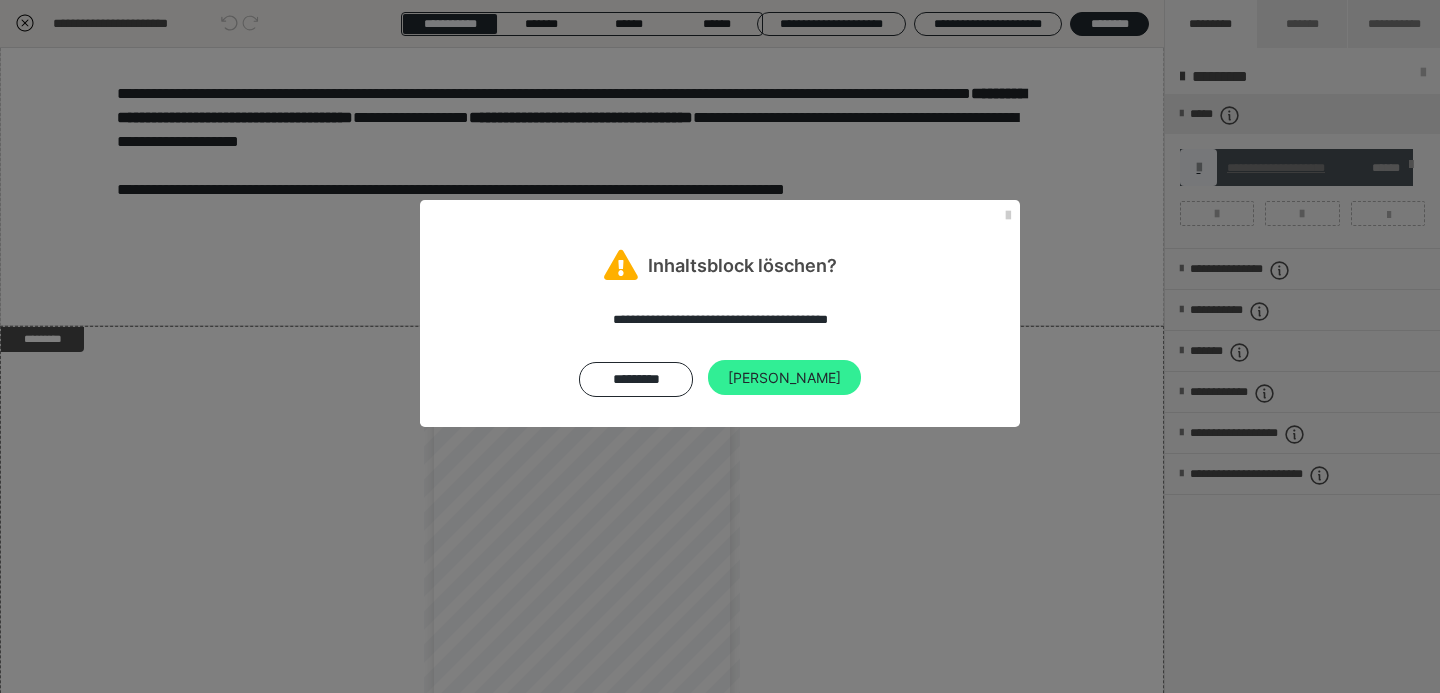 click on "Ja" at bounding box center (784, 378) 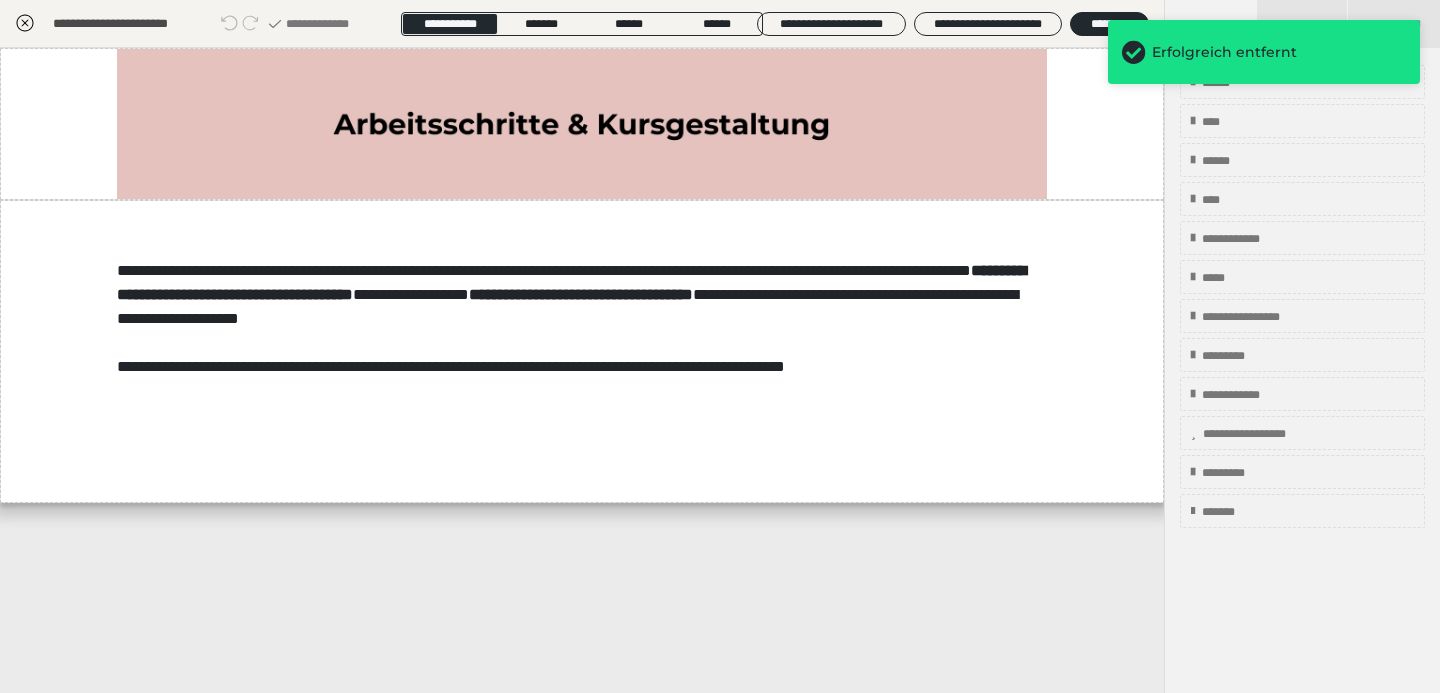 scroll, scrollTop: 0, scrollLeft: 0, axis: both 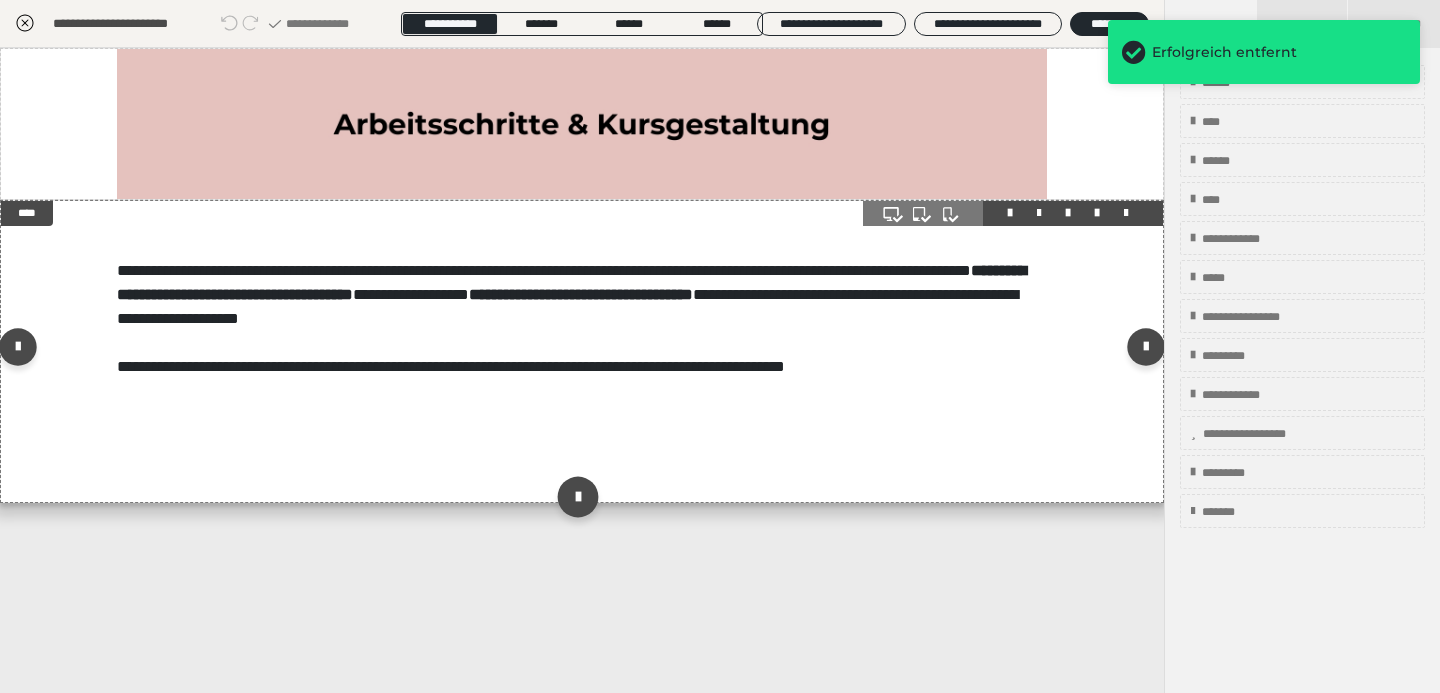 click at bounding box center (577, 497) 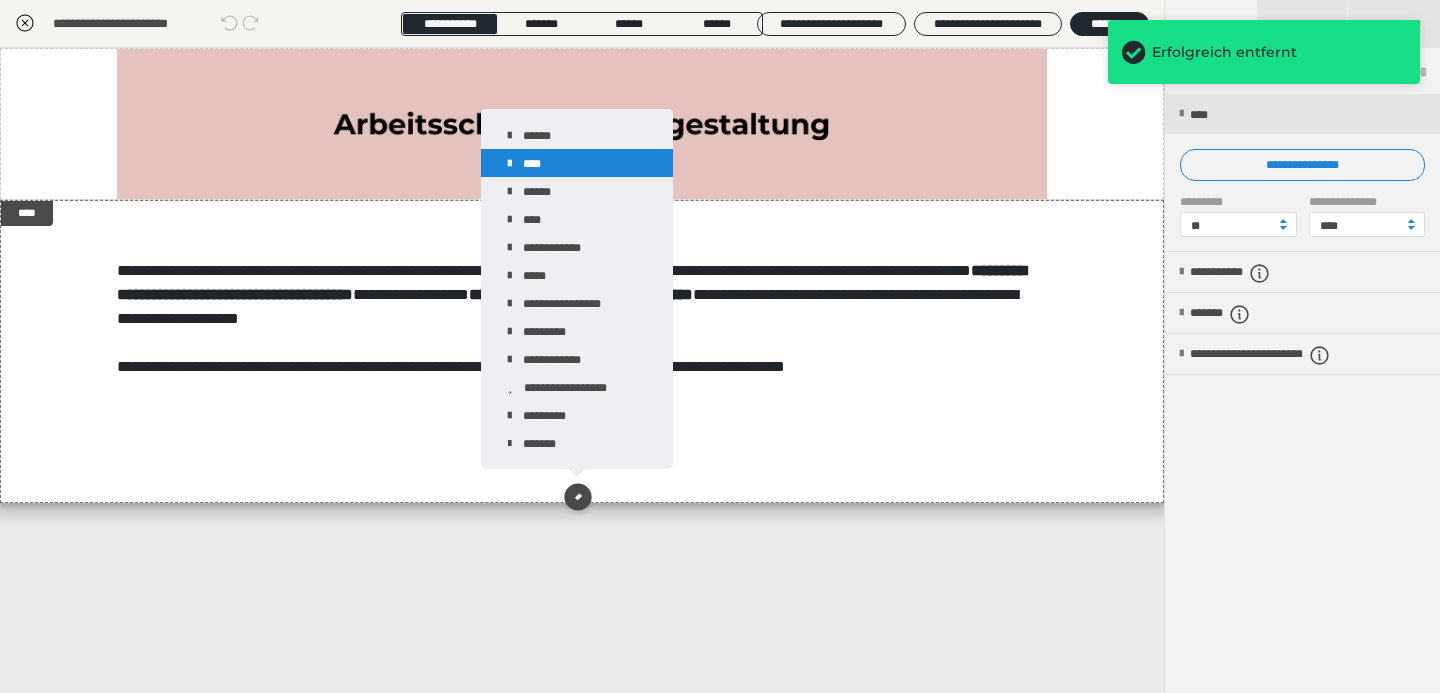 click on "****" at bounding box center (577, 163) 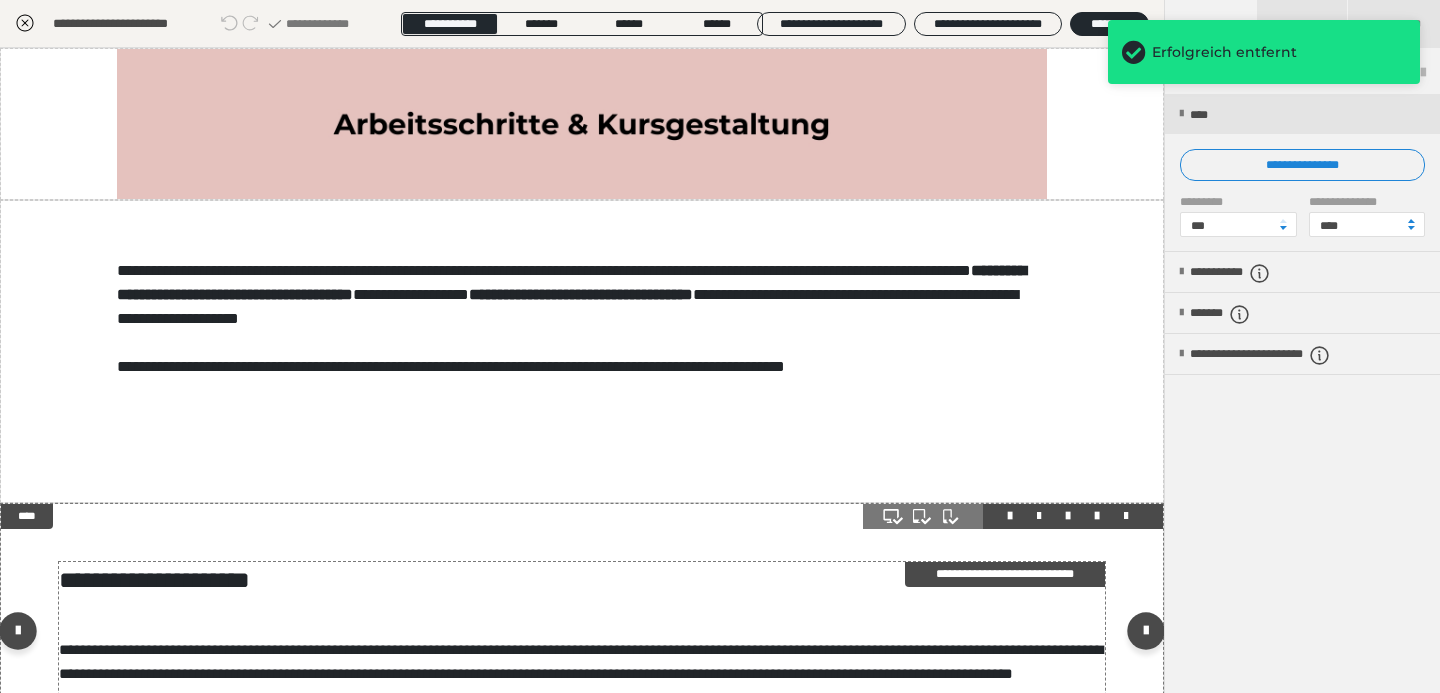 click on "**********" at bounding box center (582, 580) 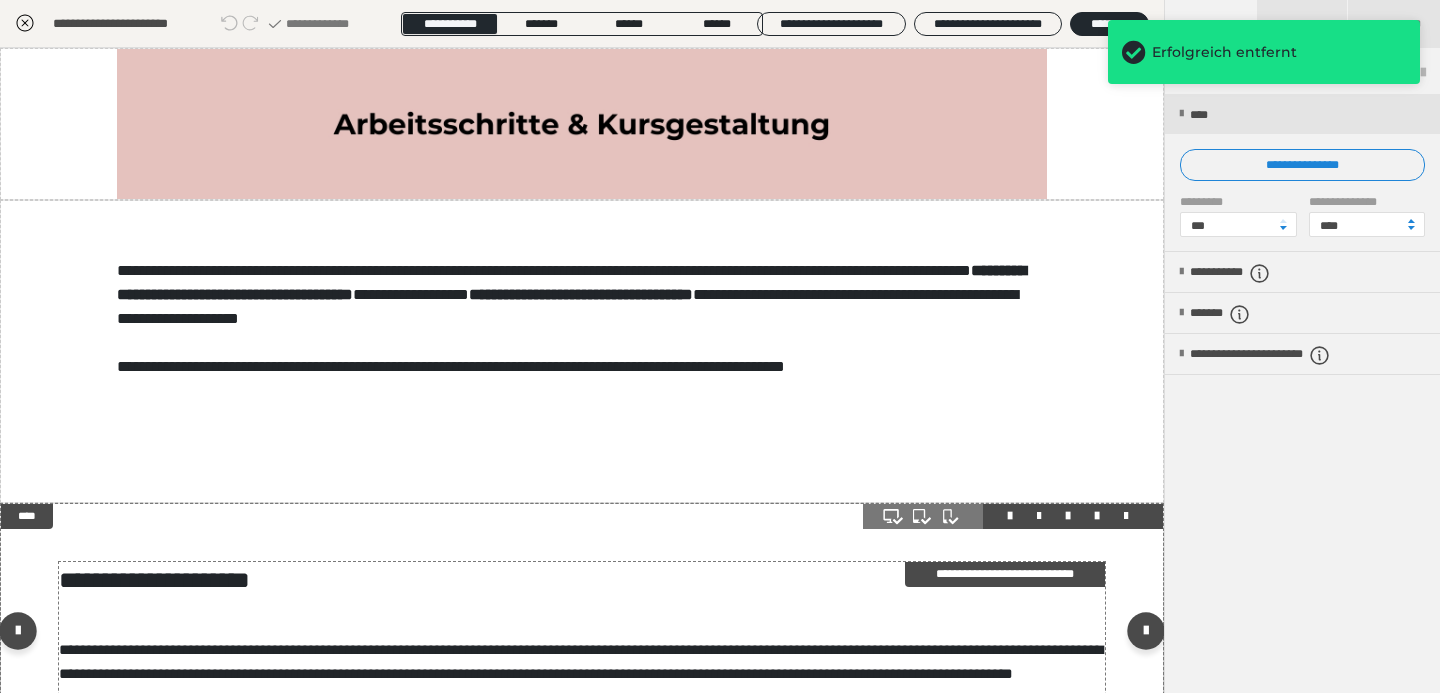 click on "**********" at bounding box center (582, 580) 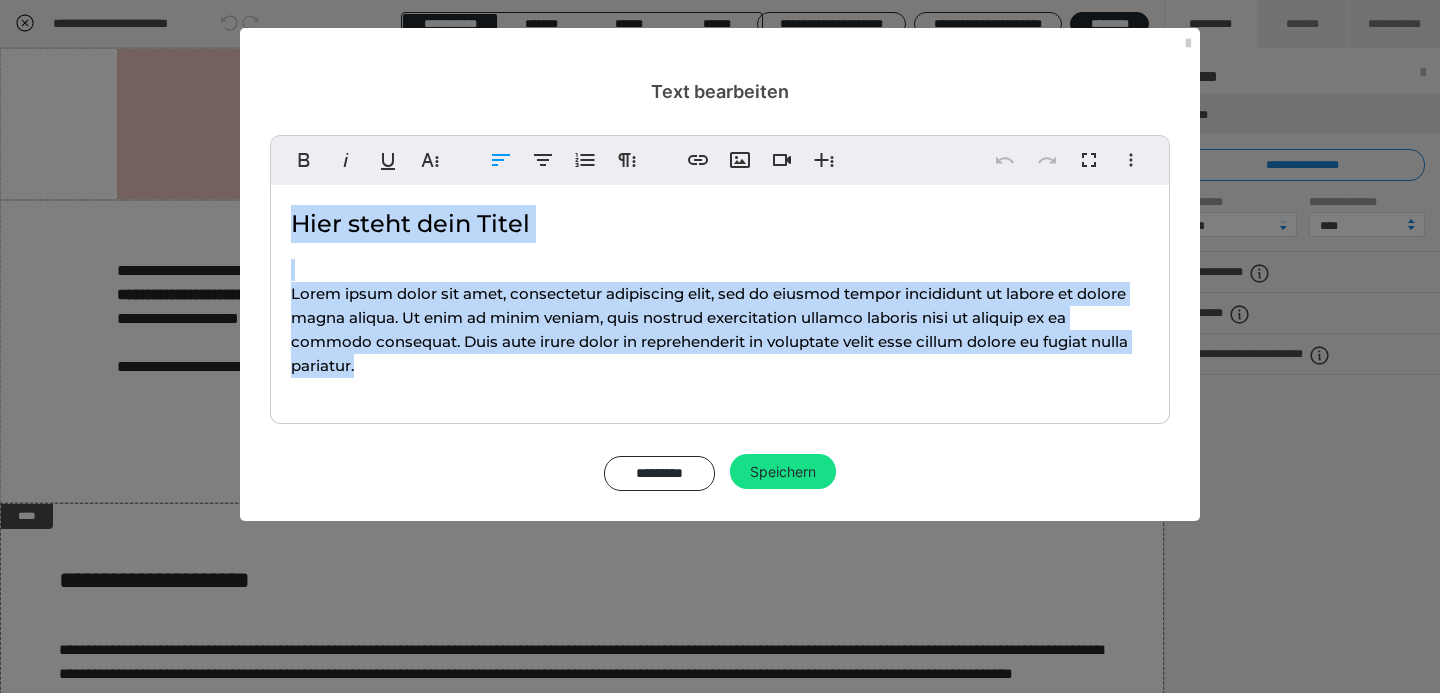 drag, startPoint x: 450, startPoint y: 374, endPoint x: 280, endPoint y: 213, distance: 234.13885 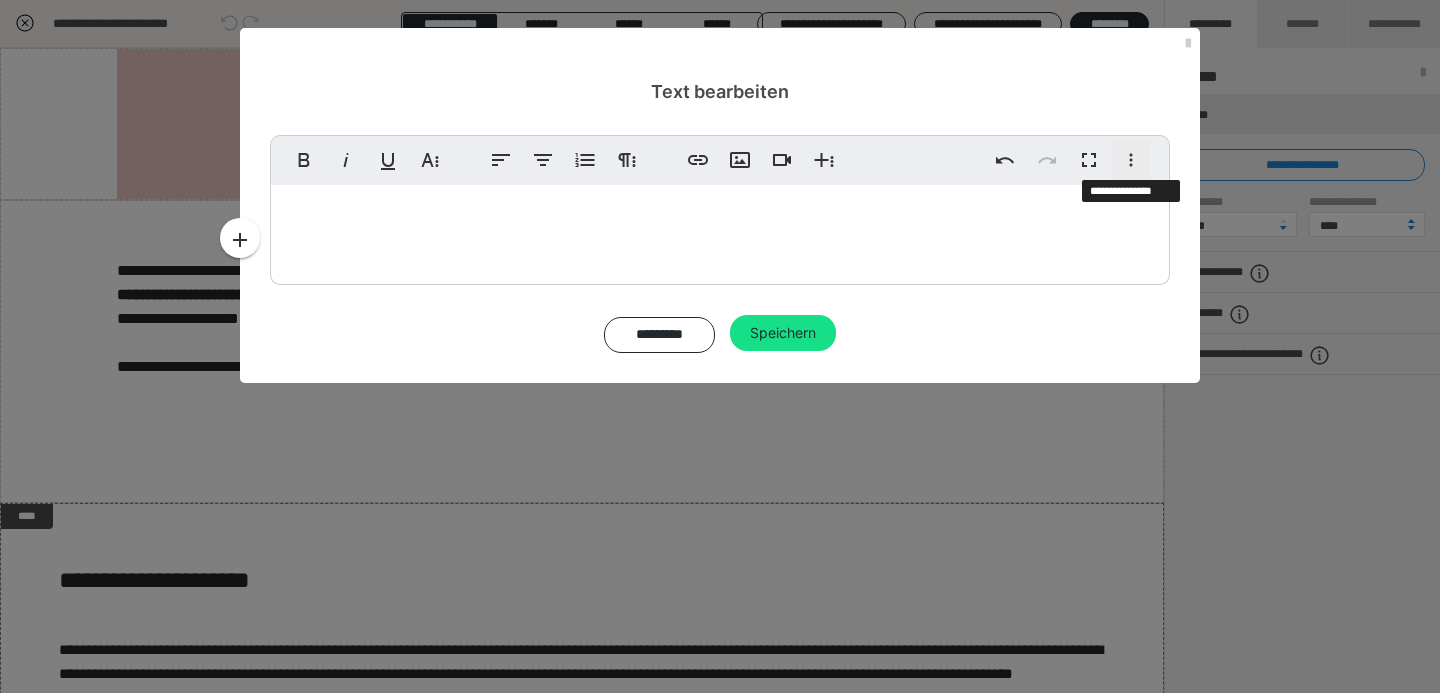 click 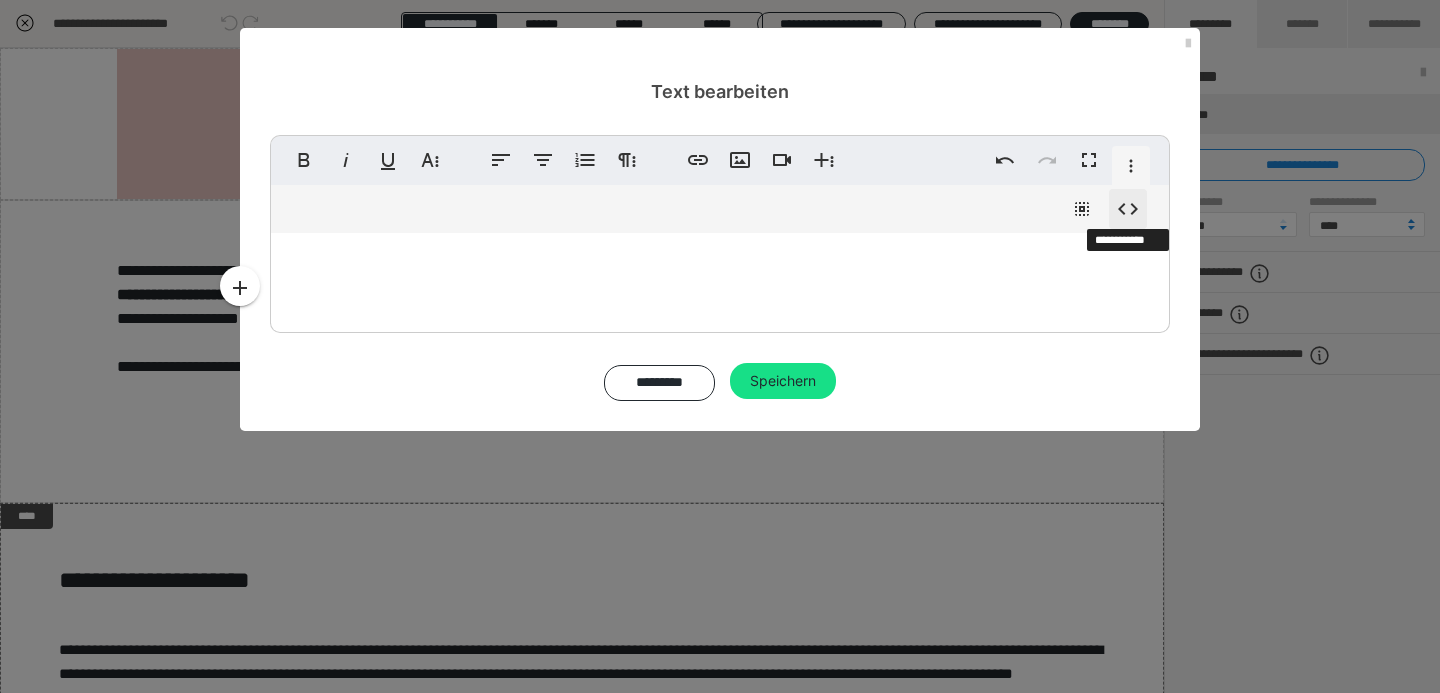 click 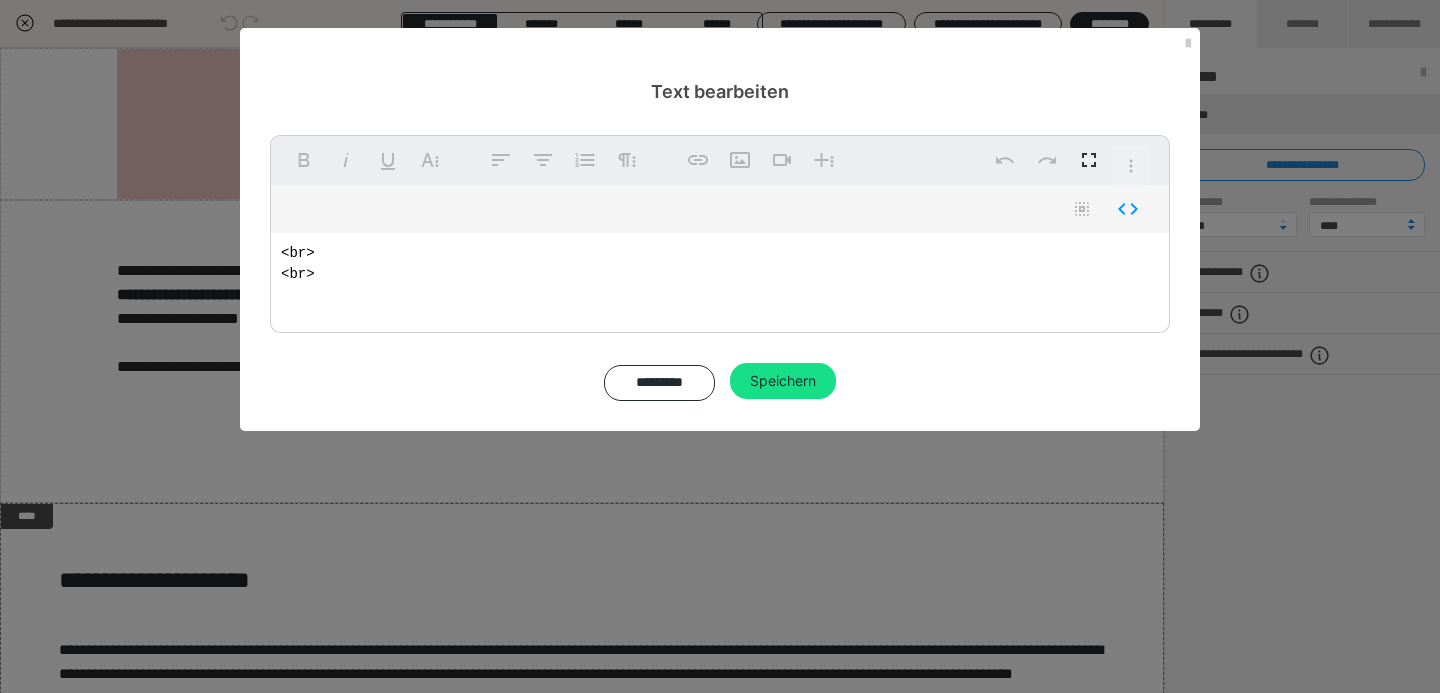 click on "<br>
<br>" at bounding box center (720, 278) 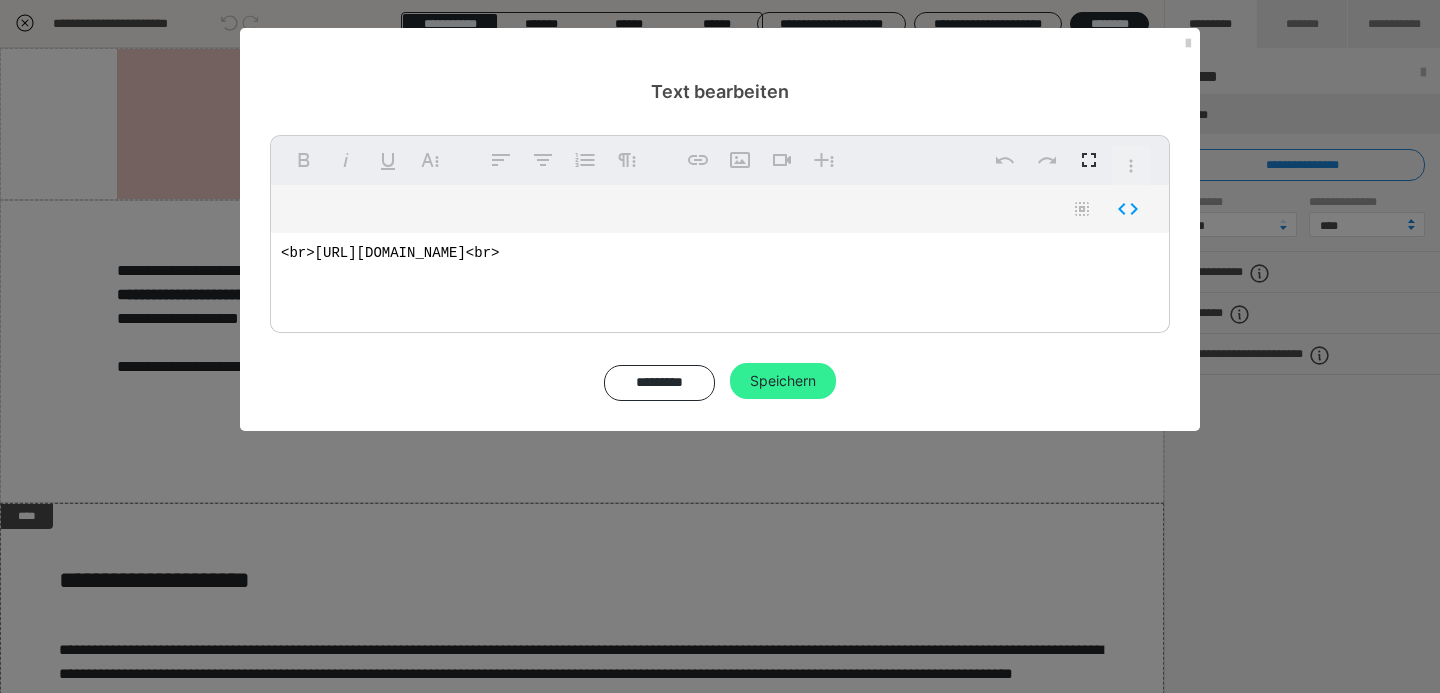 type on "<br>https://drive.google.com/file/d/1B2k8bqoxmKzWIuKtjMgVrWnEzxduixXn/view?usp=sharing" 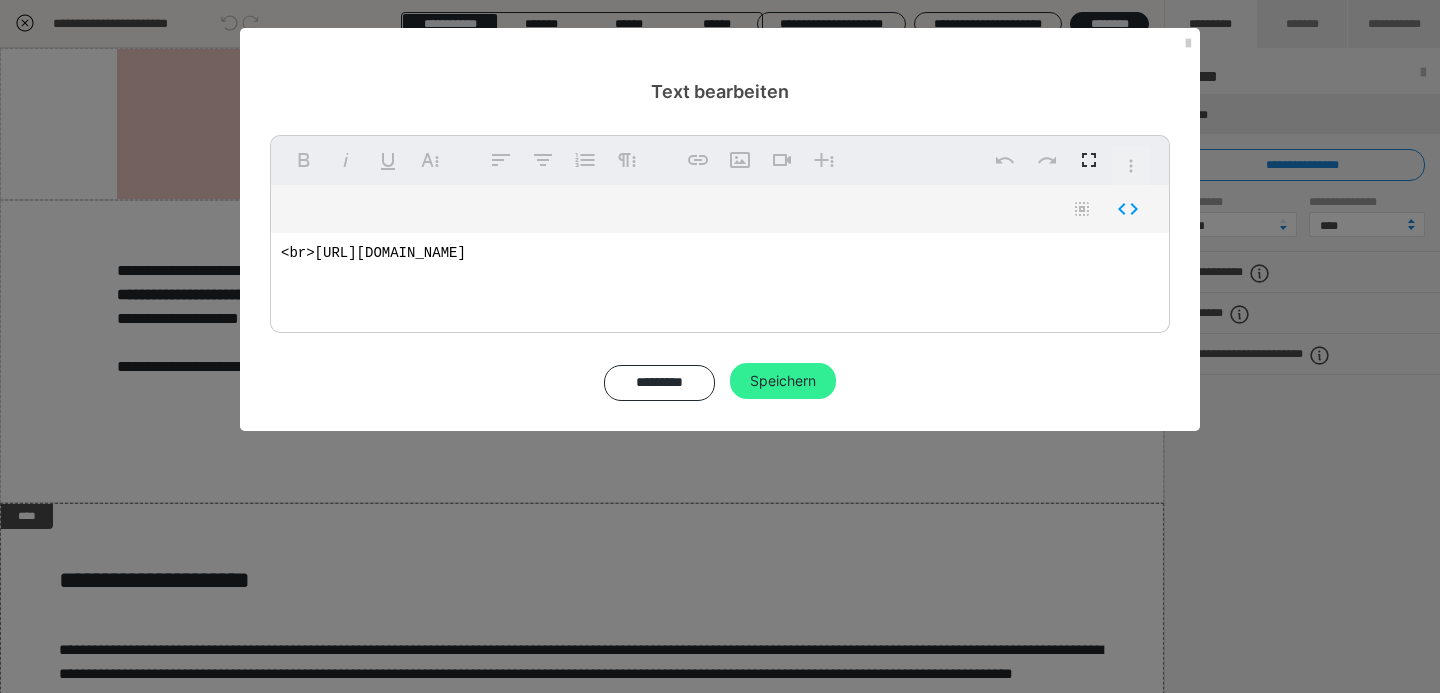 click on "Speichern" at bounding box center [783, 381] 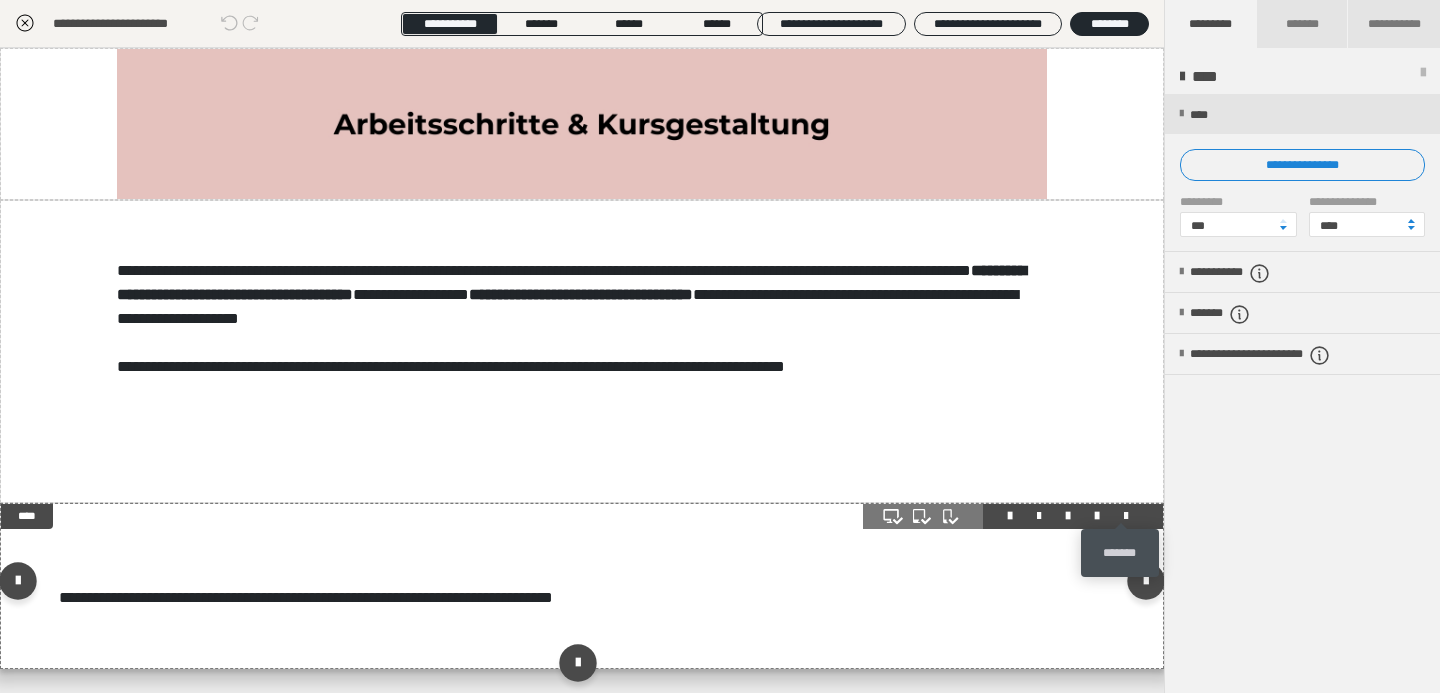 click at bounding box center [1126, 516] 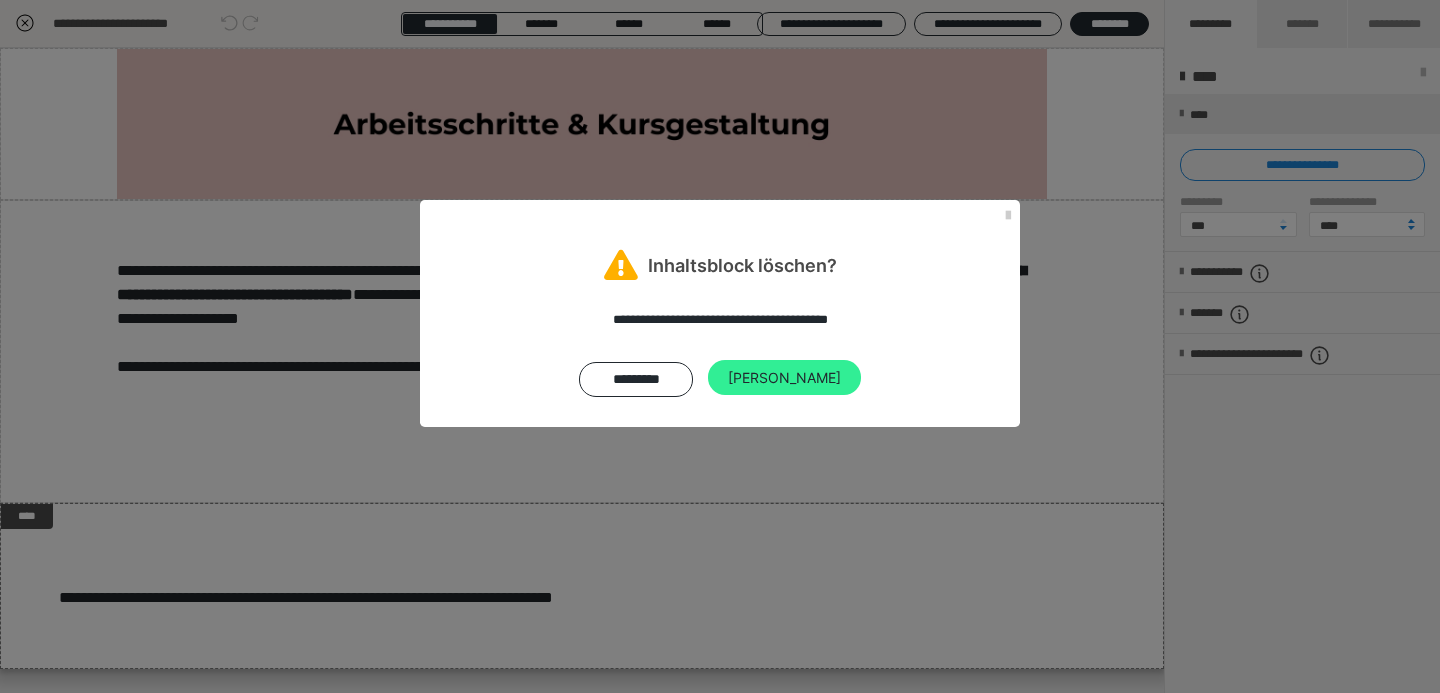 click on "Ja" at bounding box center [784, 378] 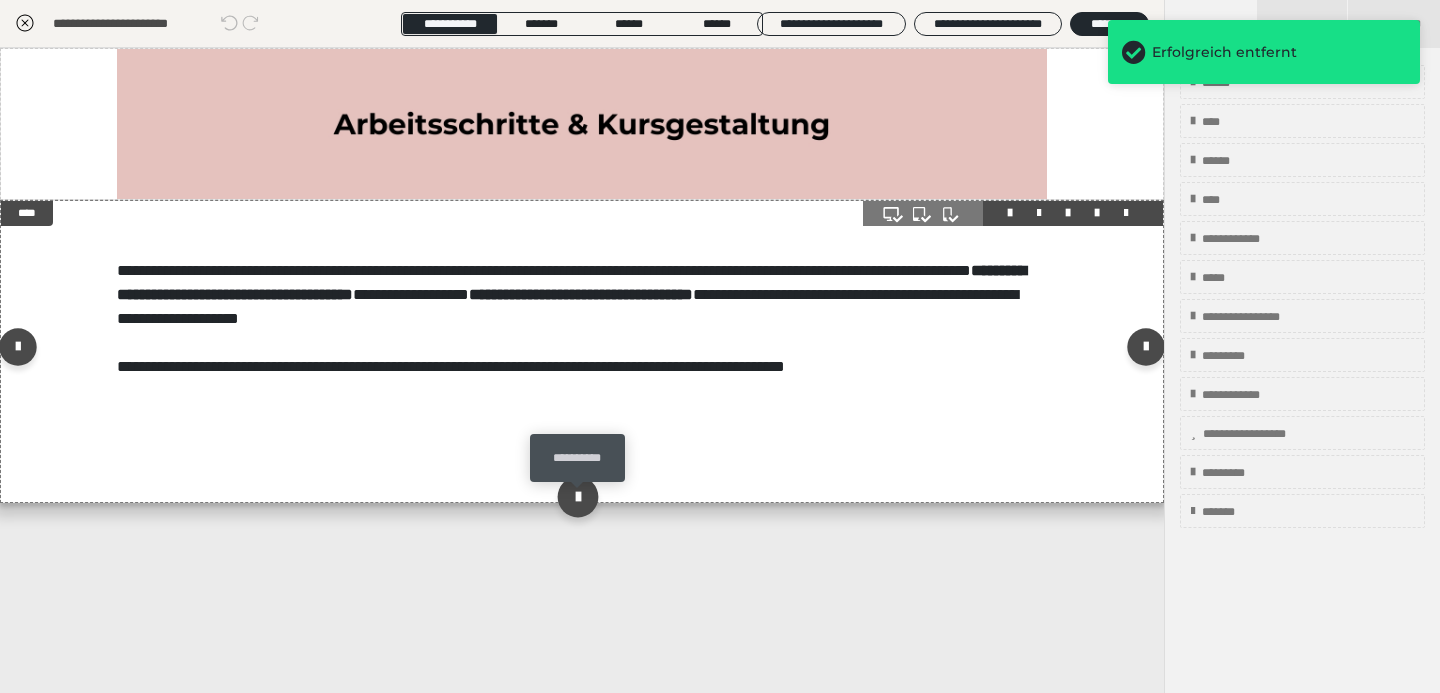 click at bounding box center (577, 497) 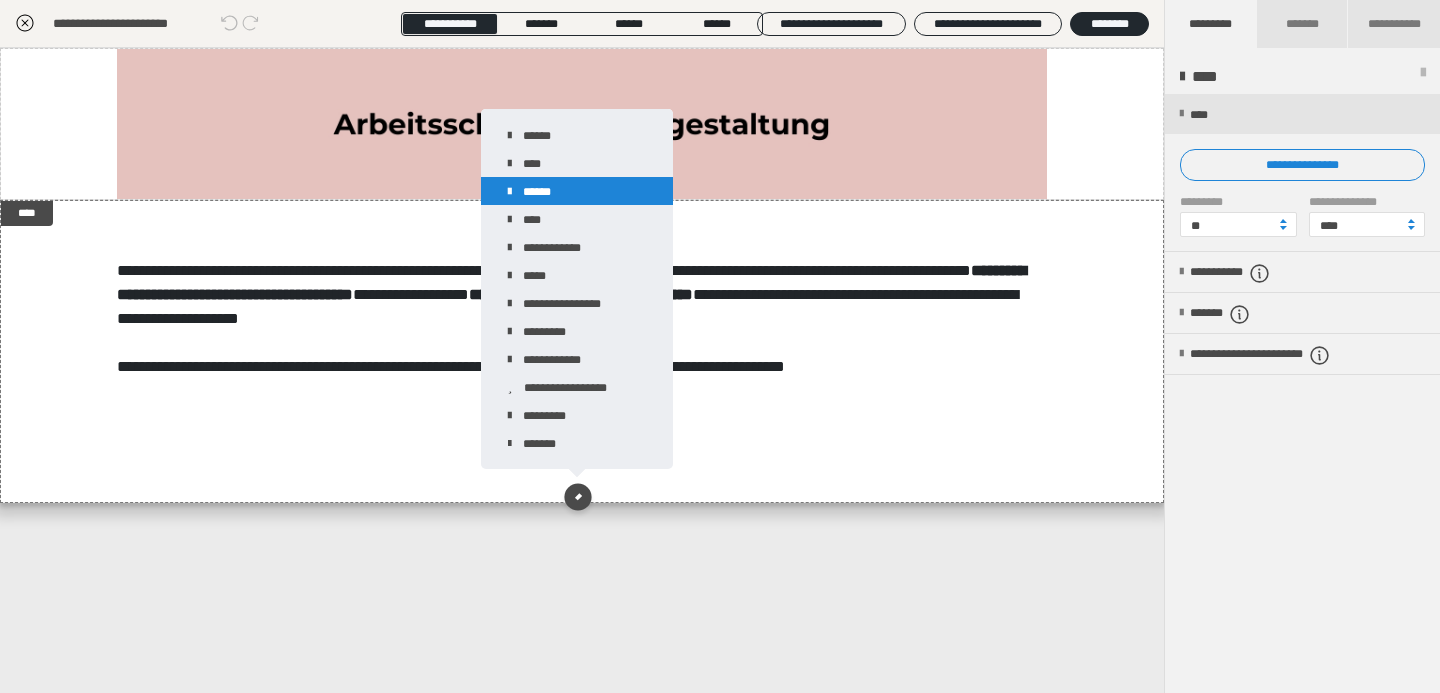 click on "******" at bounding box center (577, 191) 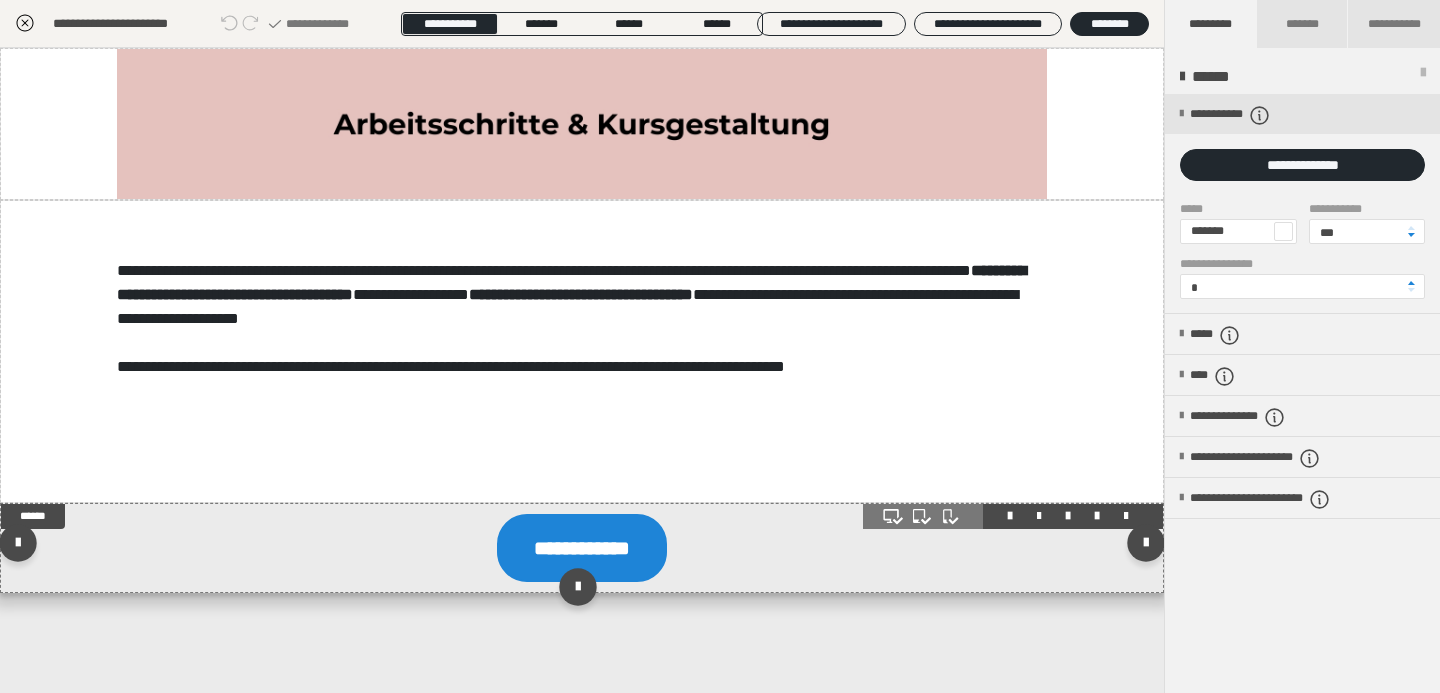 click at bounding box center [582, 548] 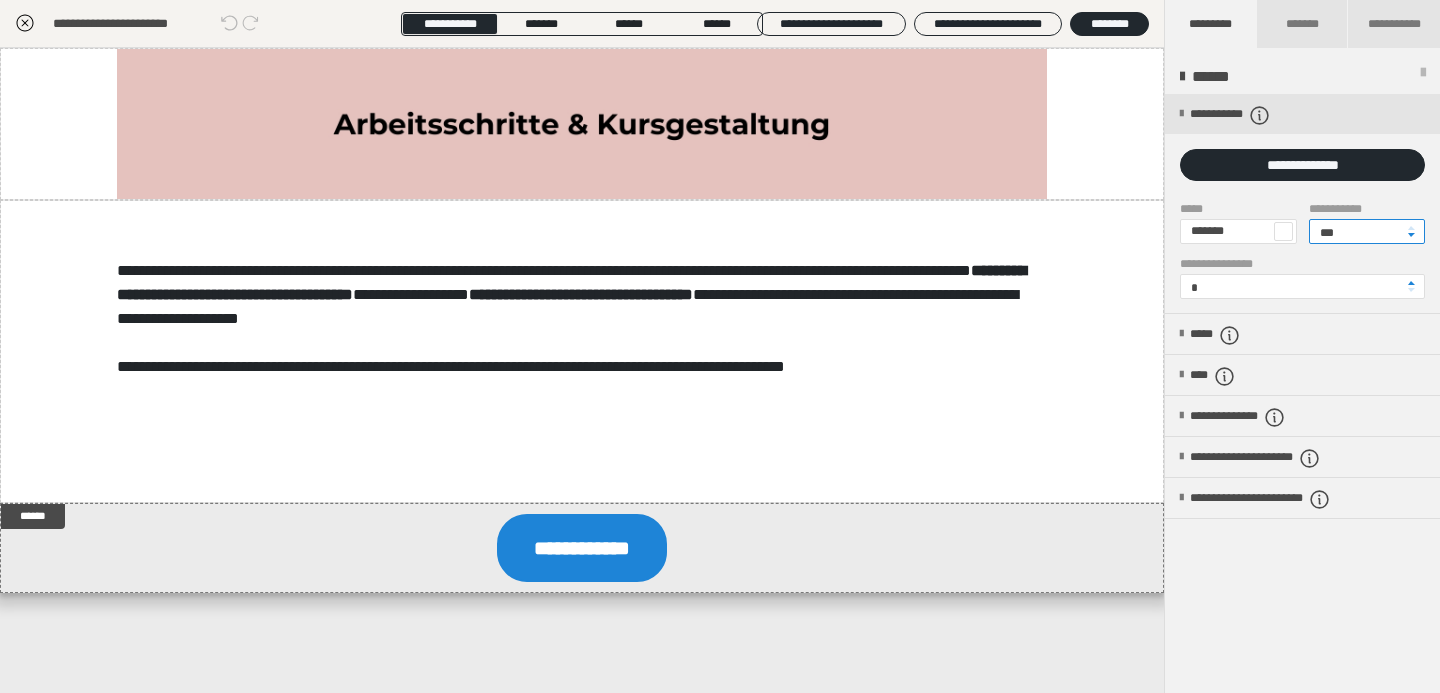 click on "***" at bounding box center [1367, 231] 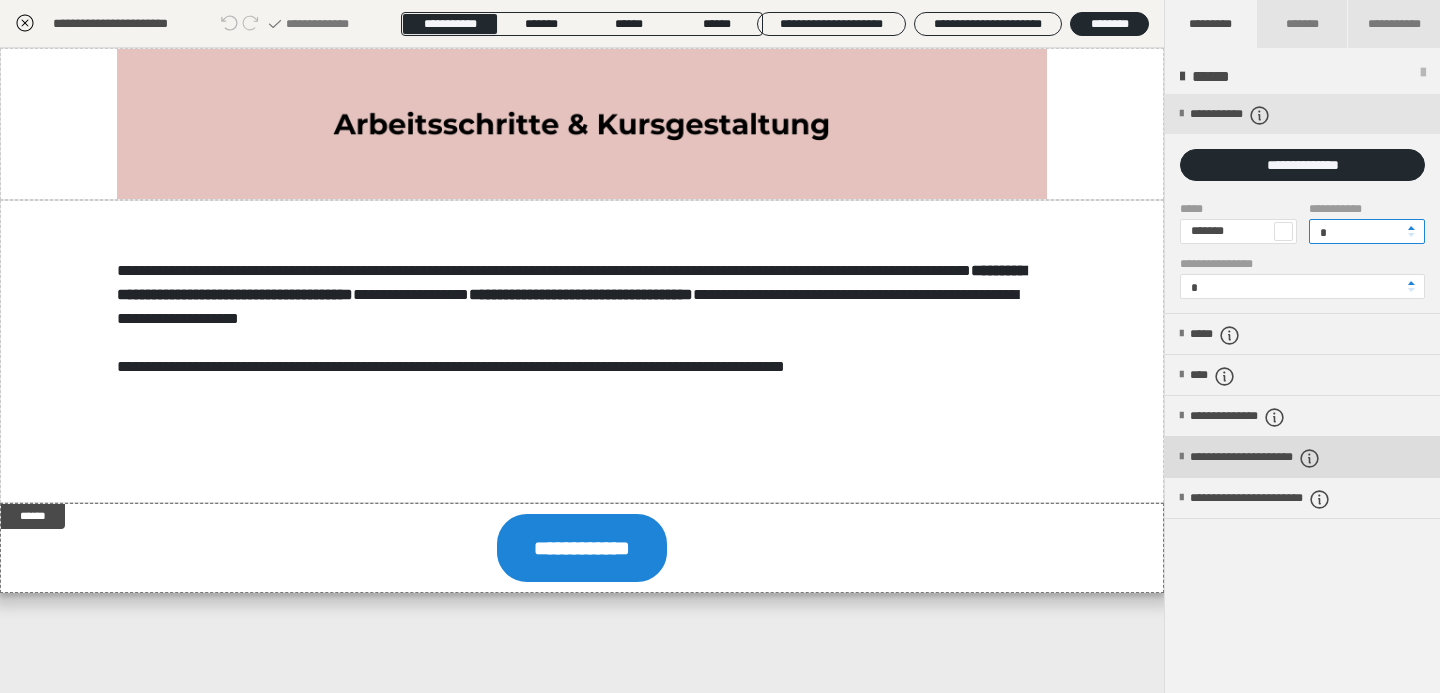 type on "*" 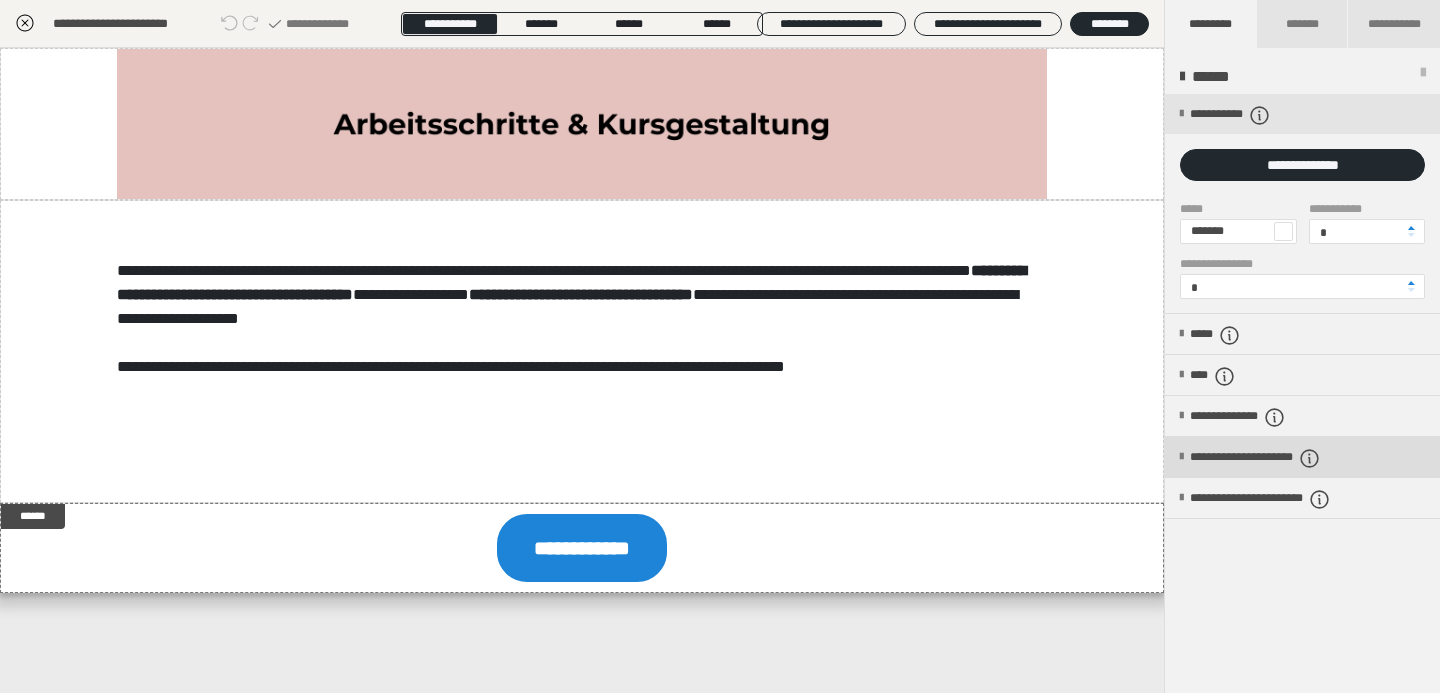 click on "**********" at bounding box center (1302, 457) 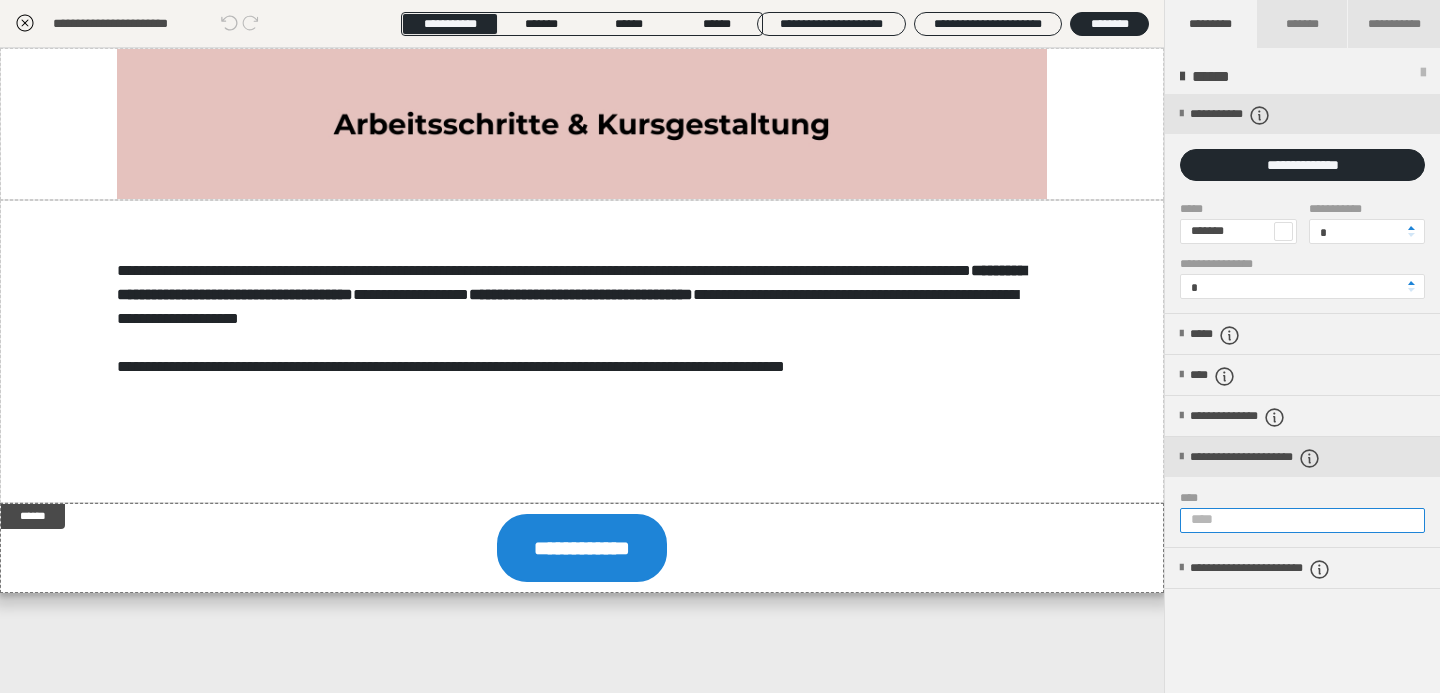 click on "****" at bounding box center [1302, 520] 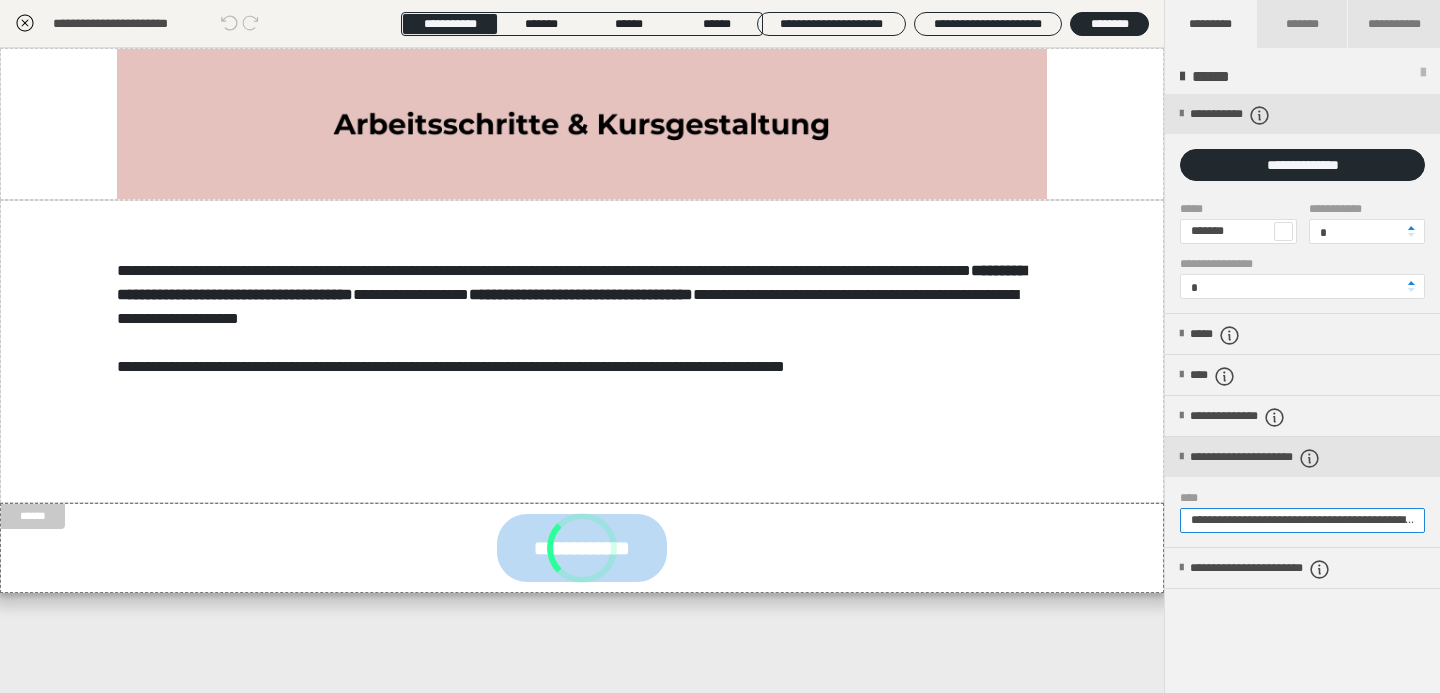 scroll, scrollTop: 0, scrollLeft: 319, axis: horizontal 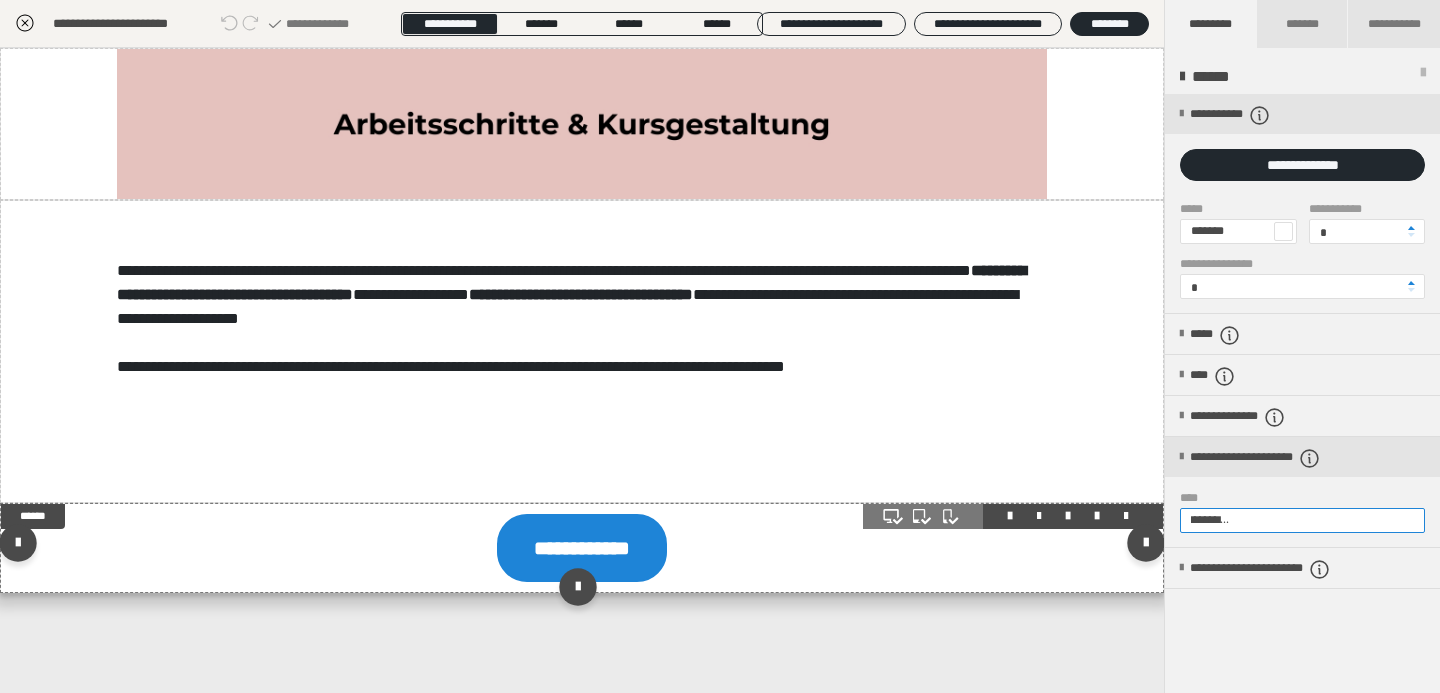 type on "**********" 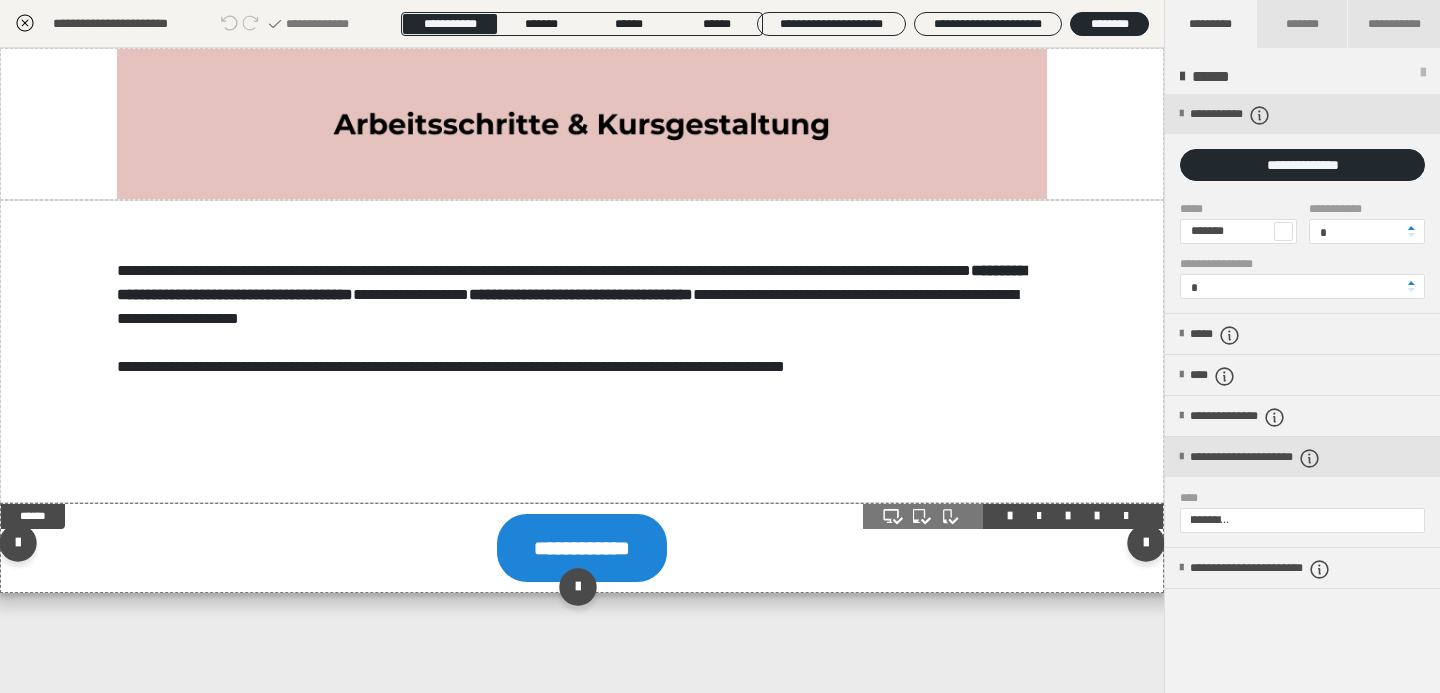 click at bounding box center (582, 548) 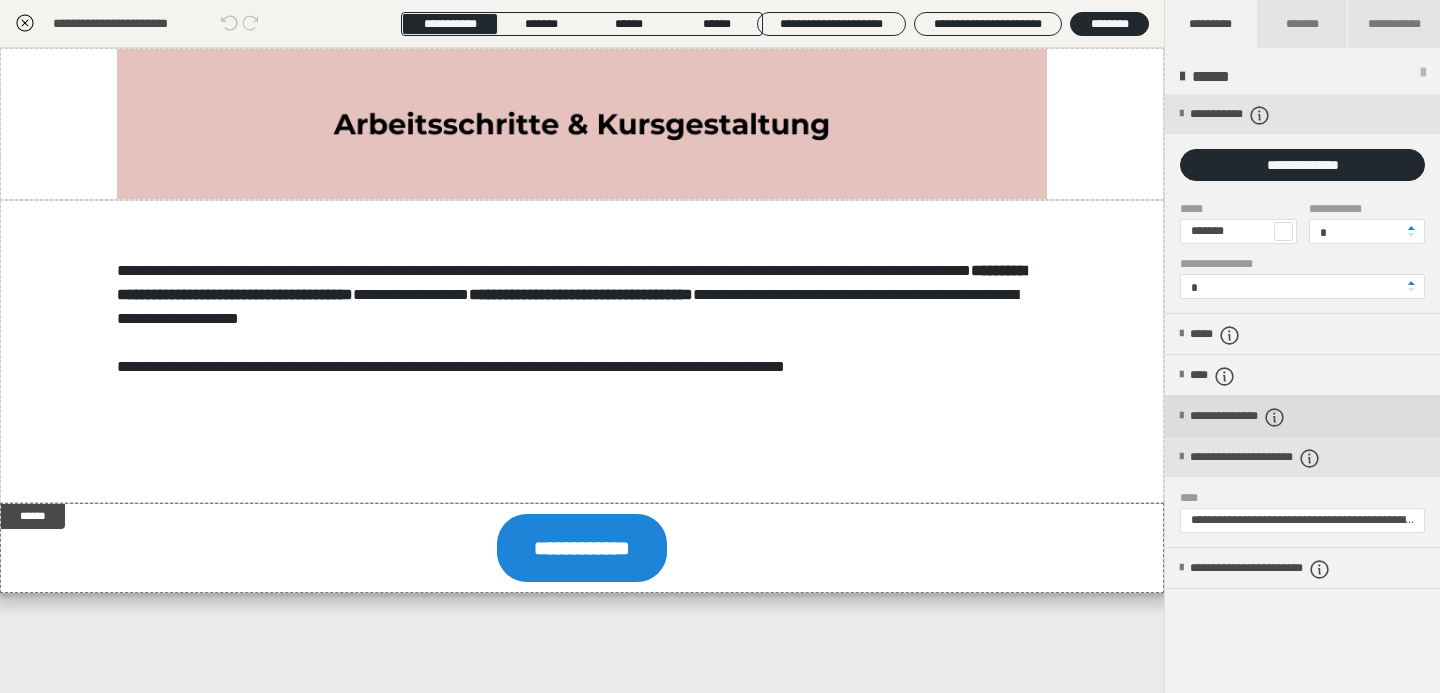 click on "**********" at bounding box center (1263, 417) 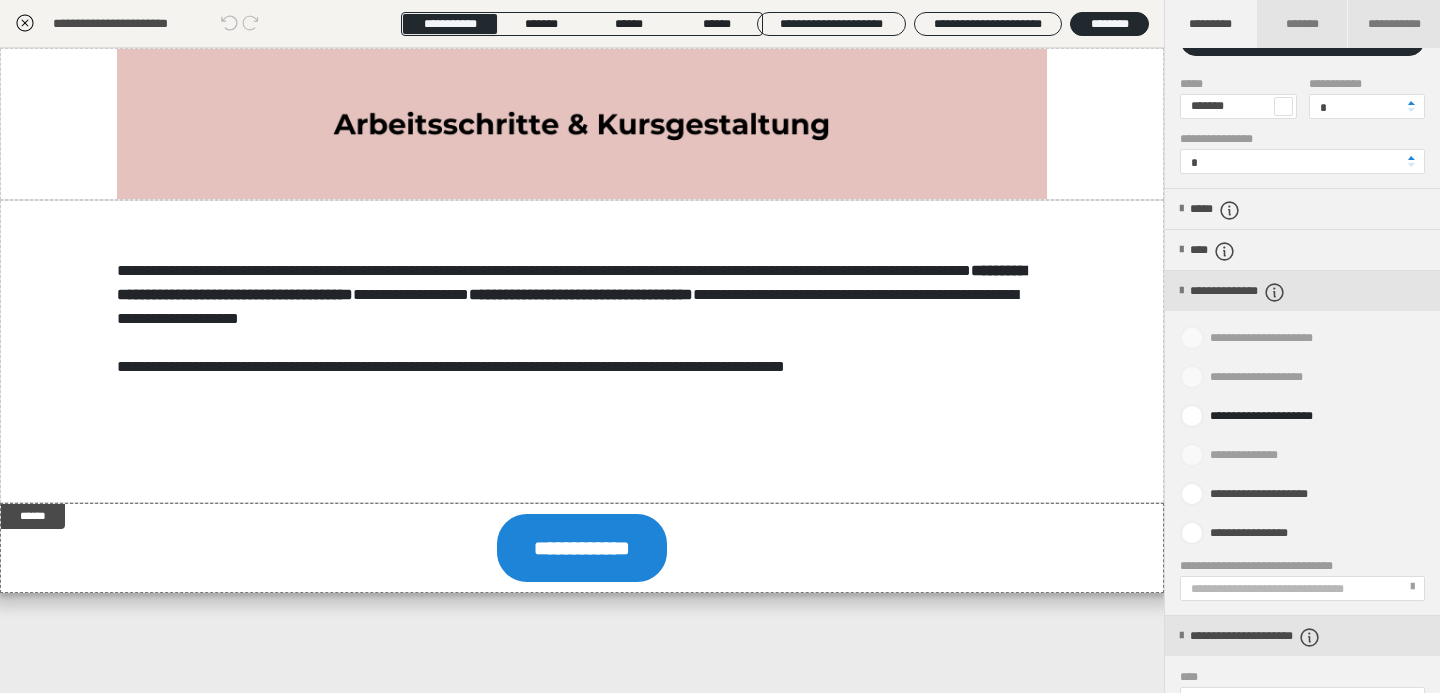 scroll, scrollTop: 121, scrollLeft: 0, axis: vertical 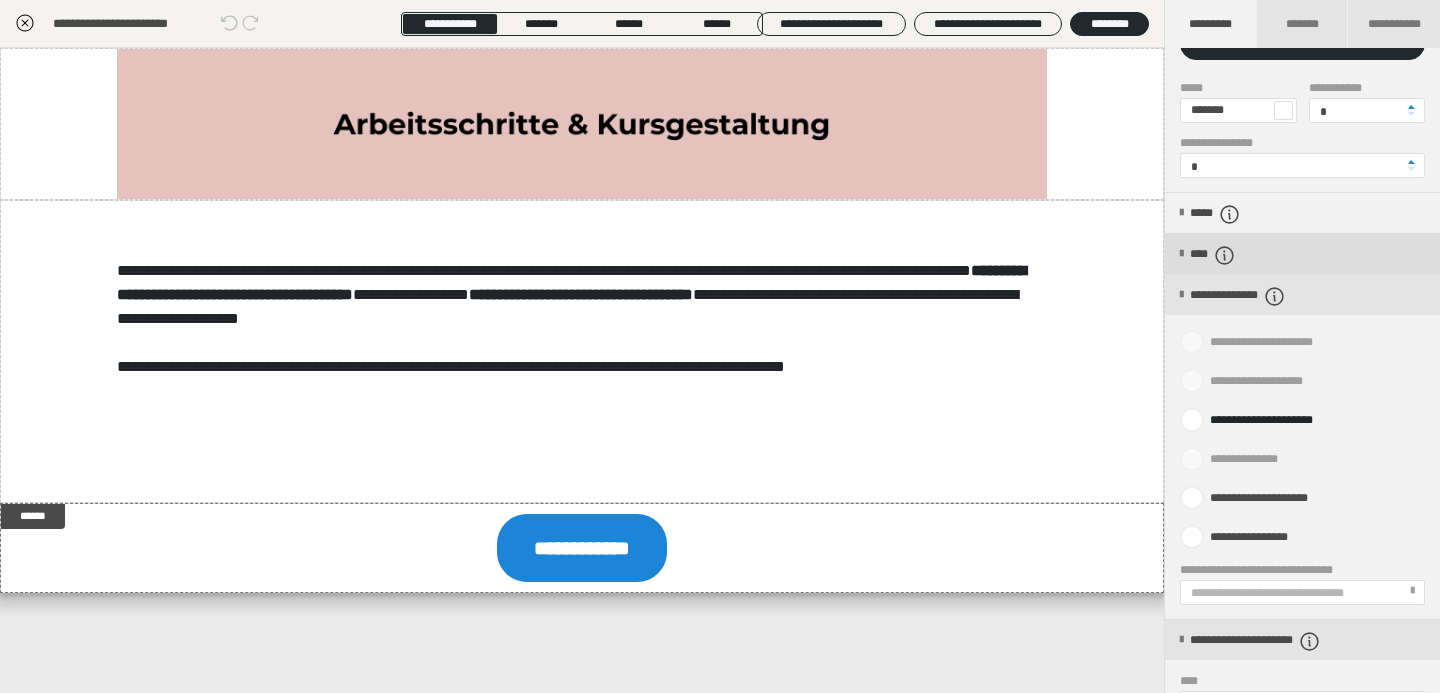 click on "****" at bounding box center (1222, 255) 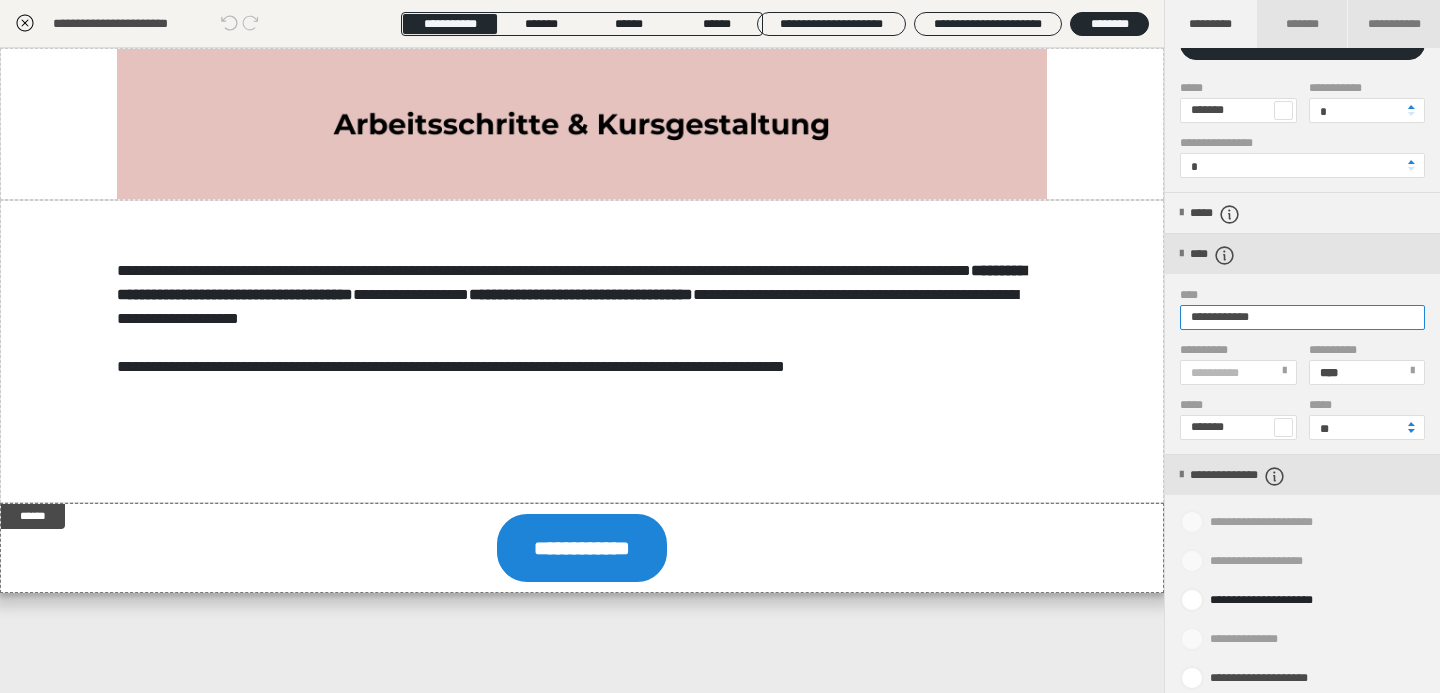 click on "**********" at bounding box center (1302, 317) 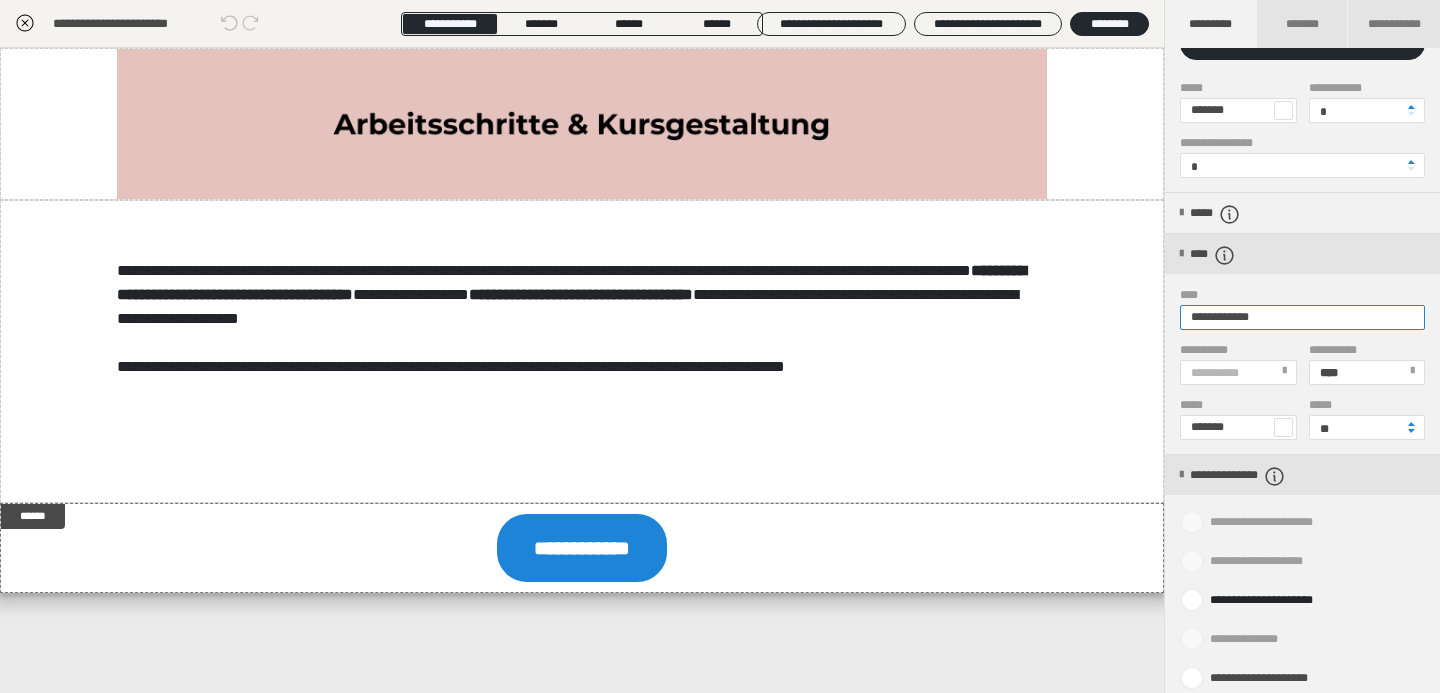 drag, startPoint x: 1285, startPoint y: 314, endPoint x: 1169, endPoint y: 319, distance: 116.10771 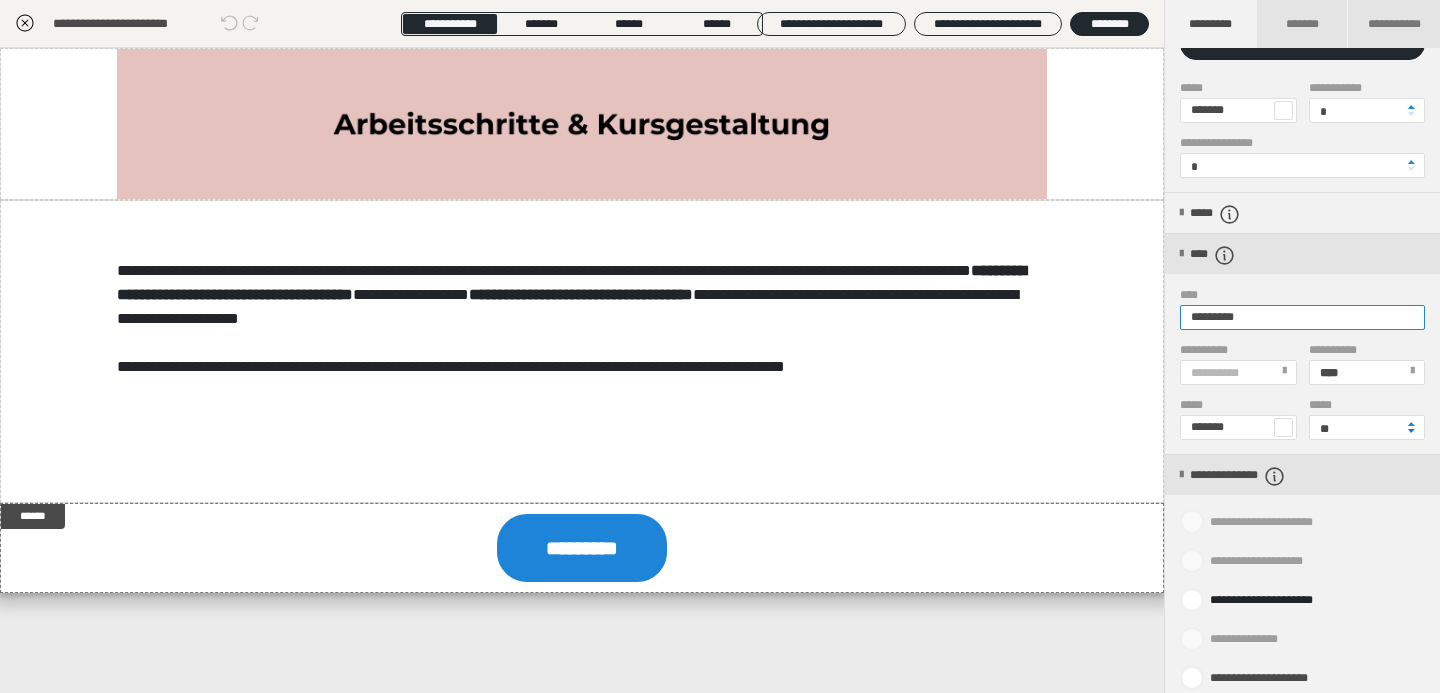 type on "*********" 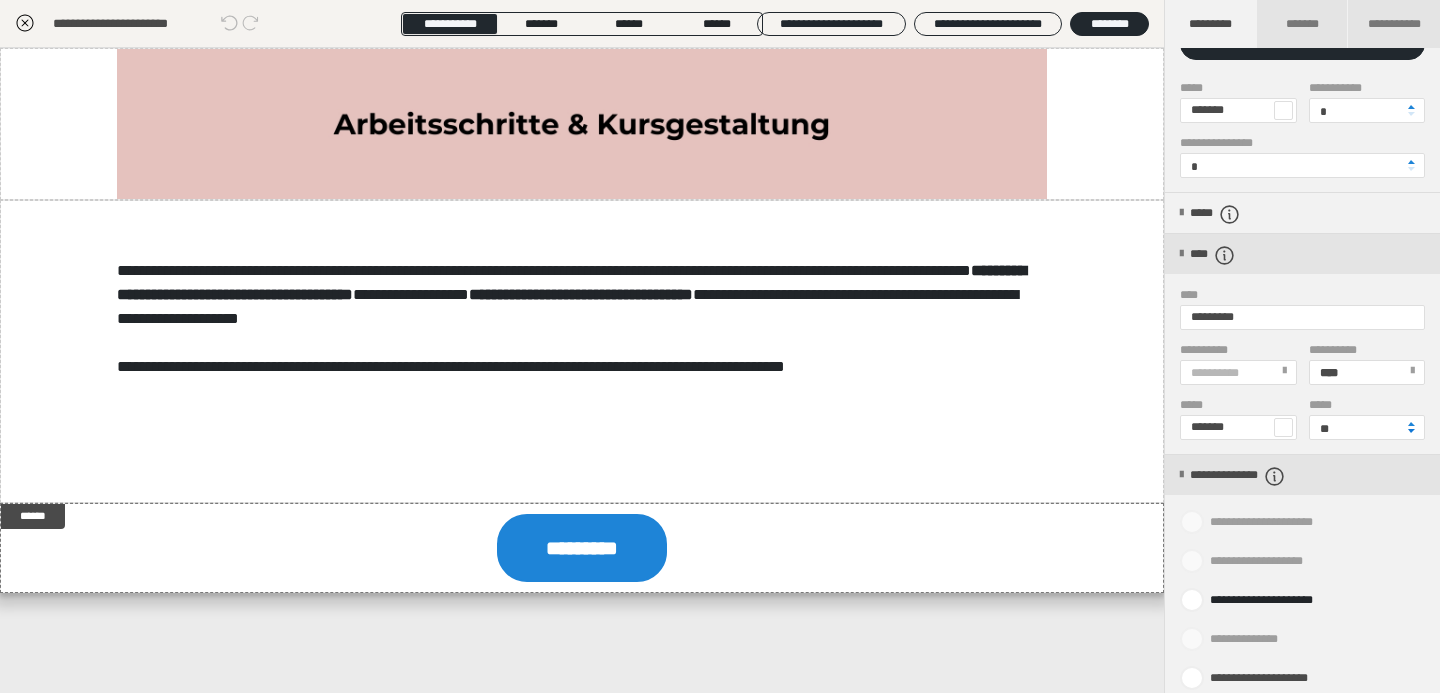 click at bounding box center [1411, 431] 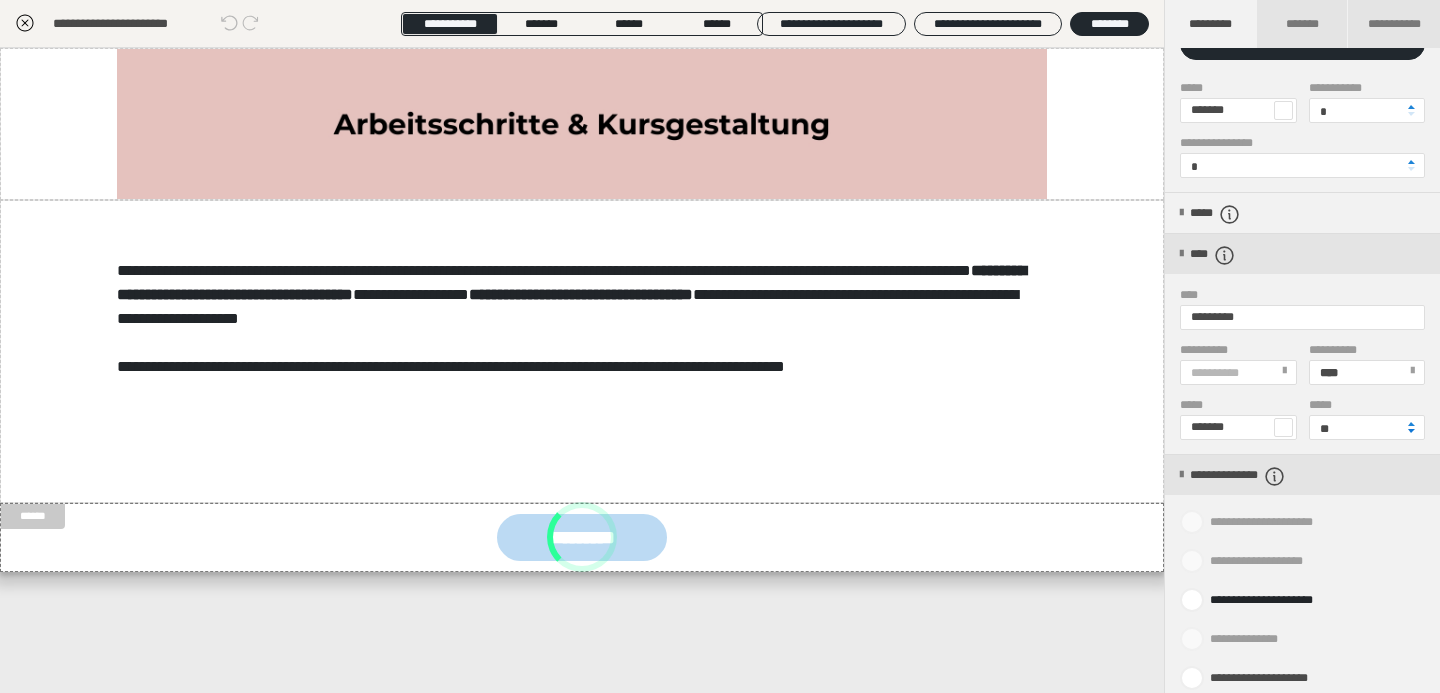 click at bounding box center [1411, 431] 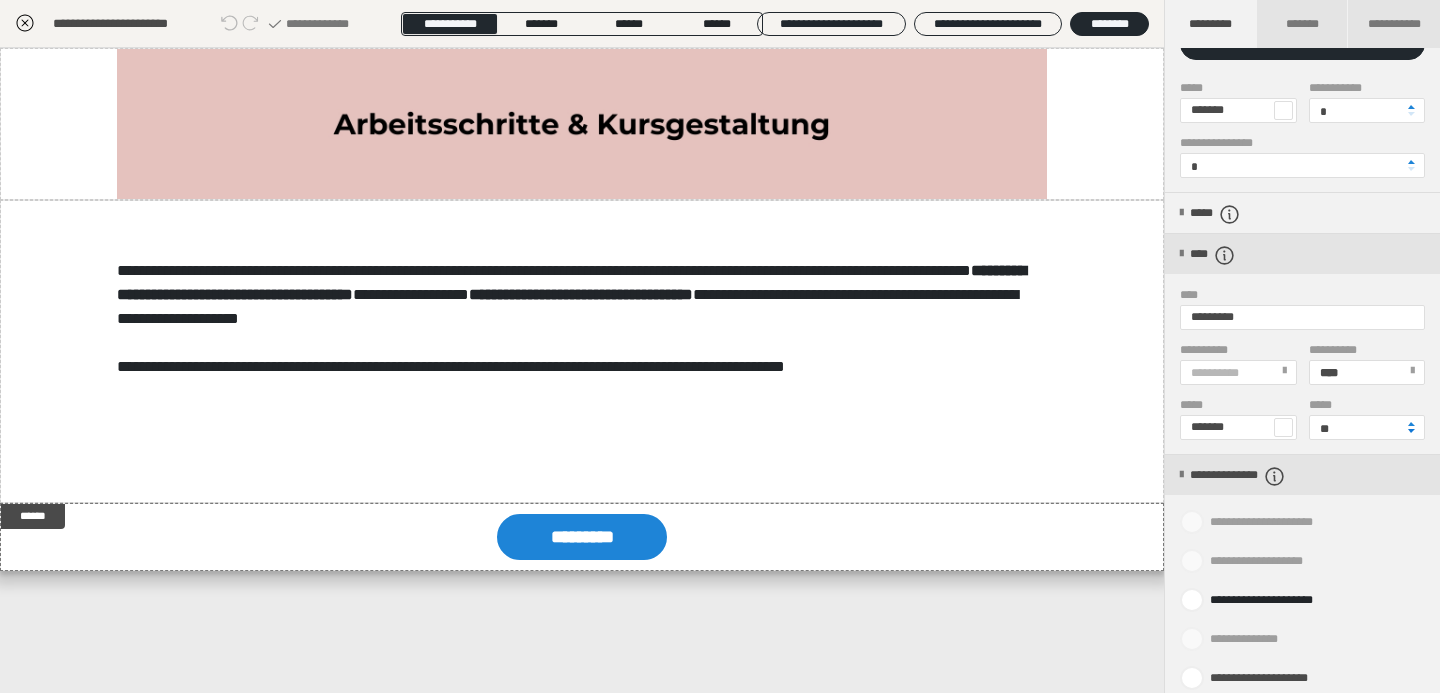 click at bounding box center (1411, 431) 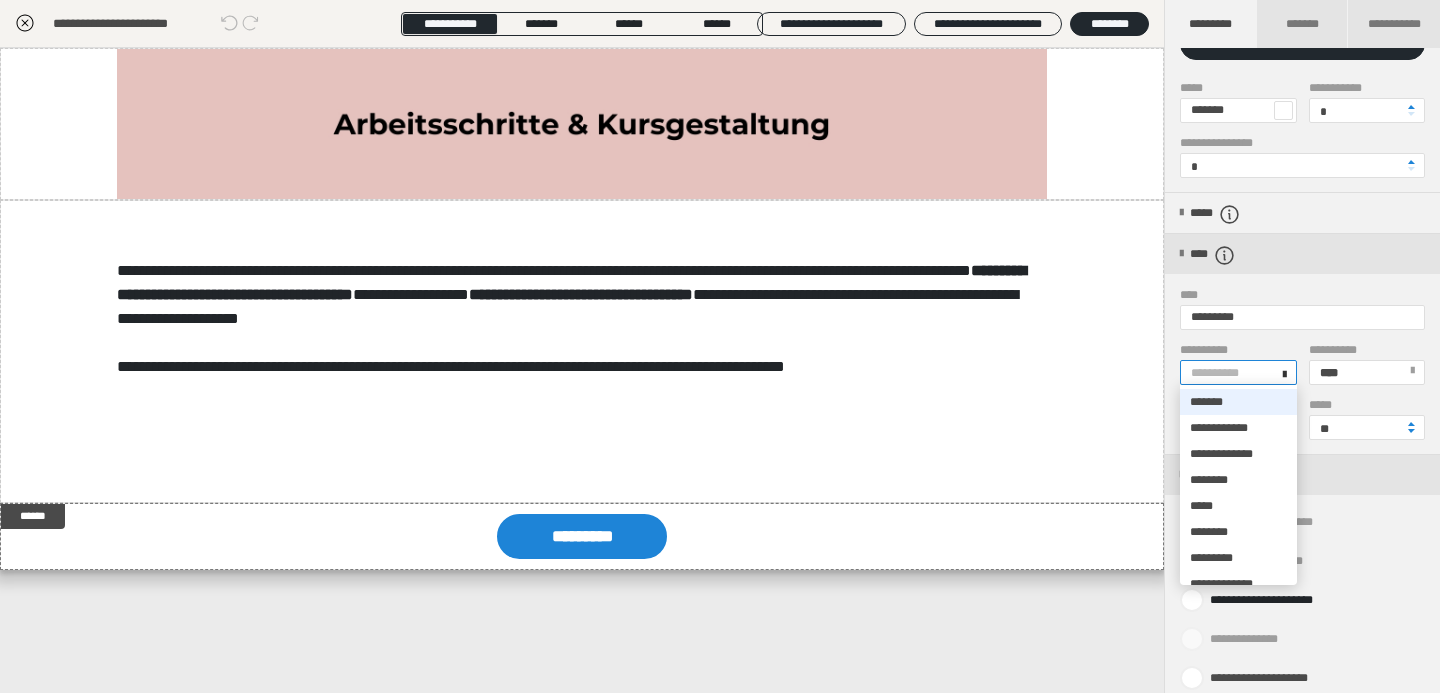 click at bounding box center (1284, 371) 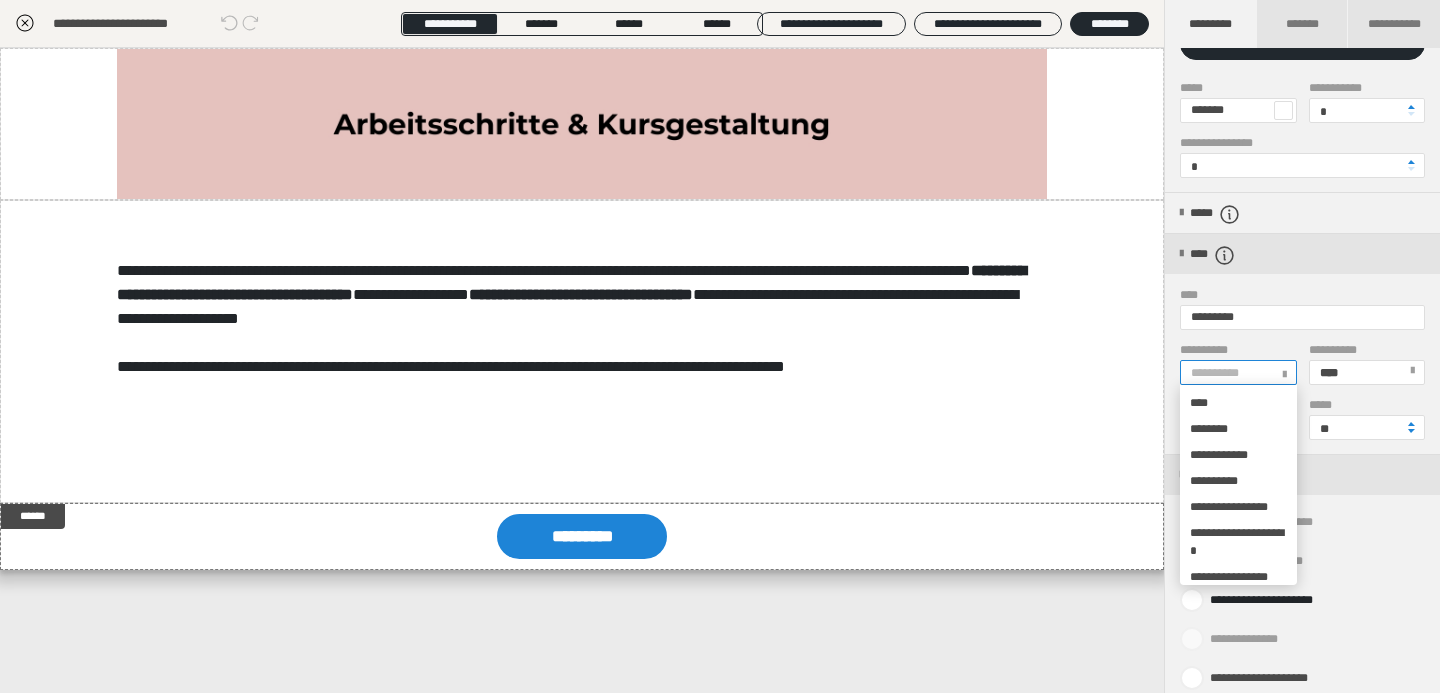 scroll, scrollTop: 1596, scrollLeft: 0, axis: vertical 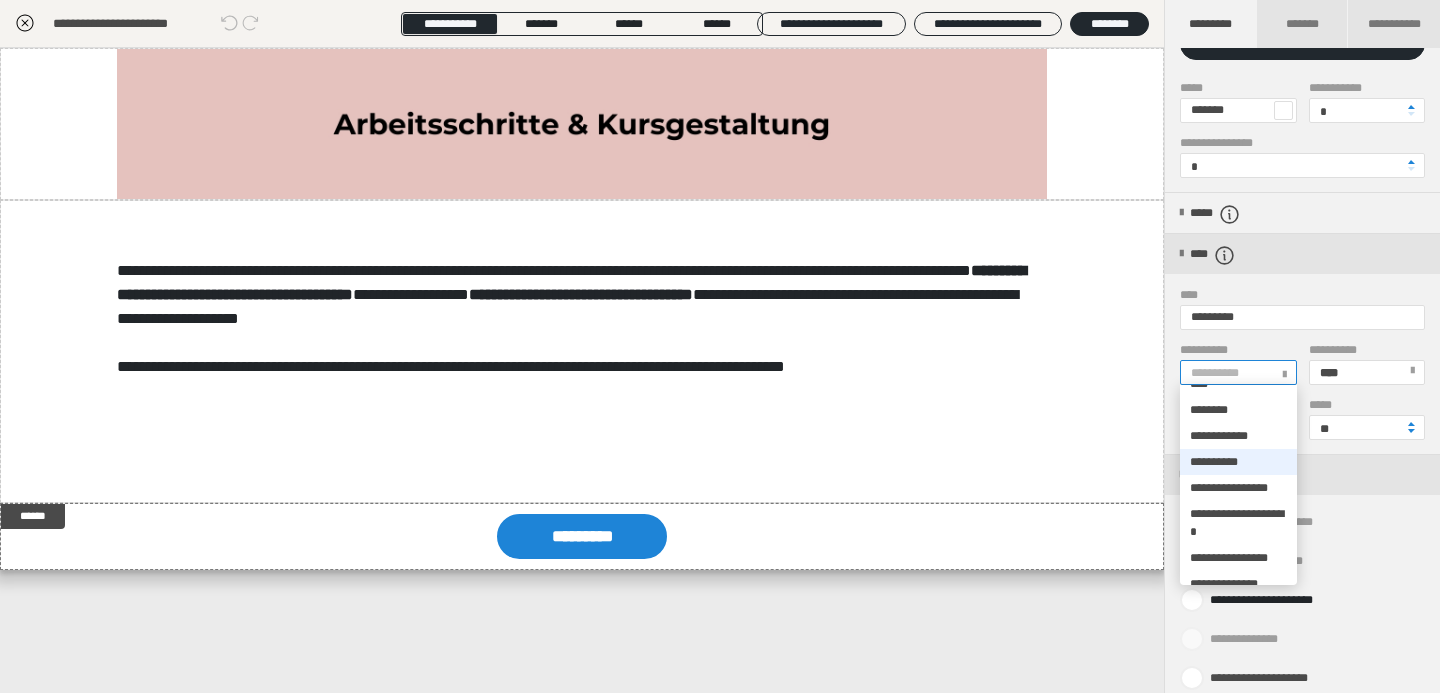 click on "**********" at bounding box center (1214, 462) 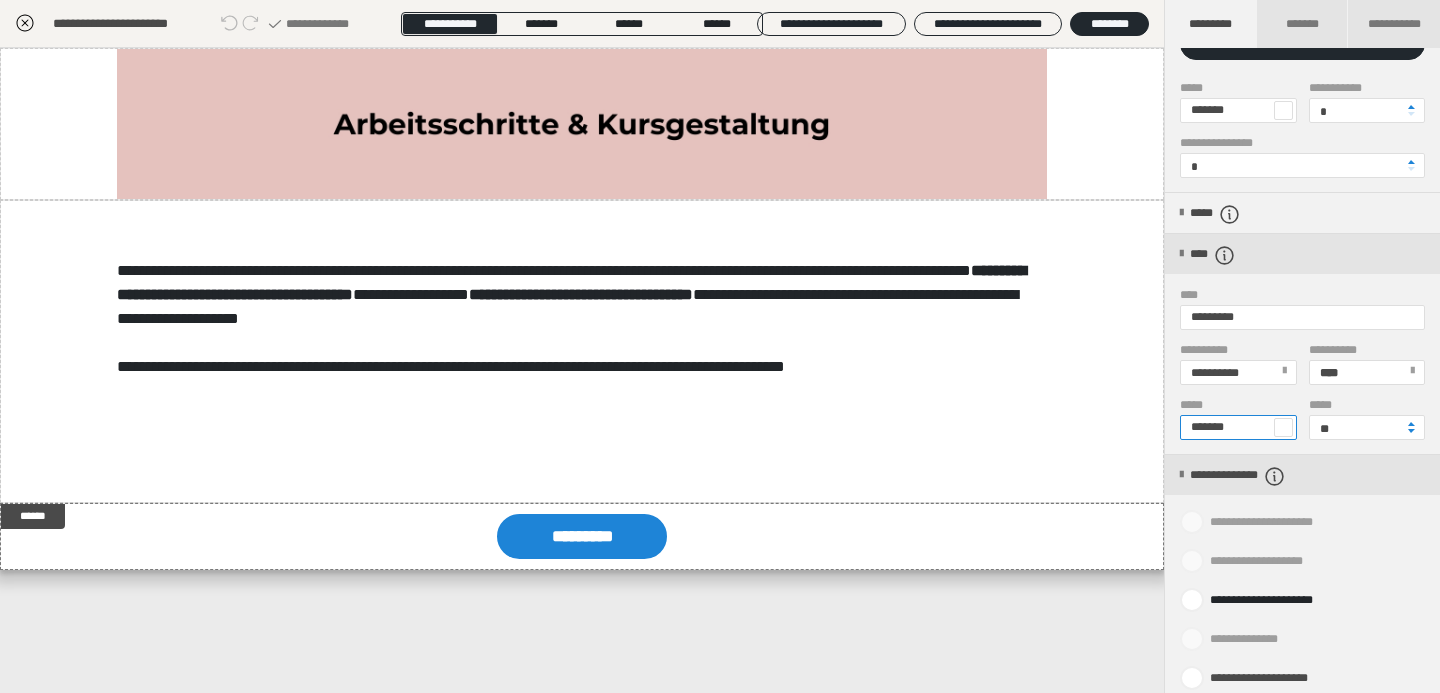 click on "*******" at bounding box center (1238, 427) 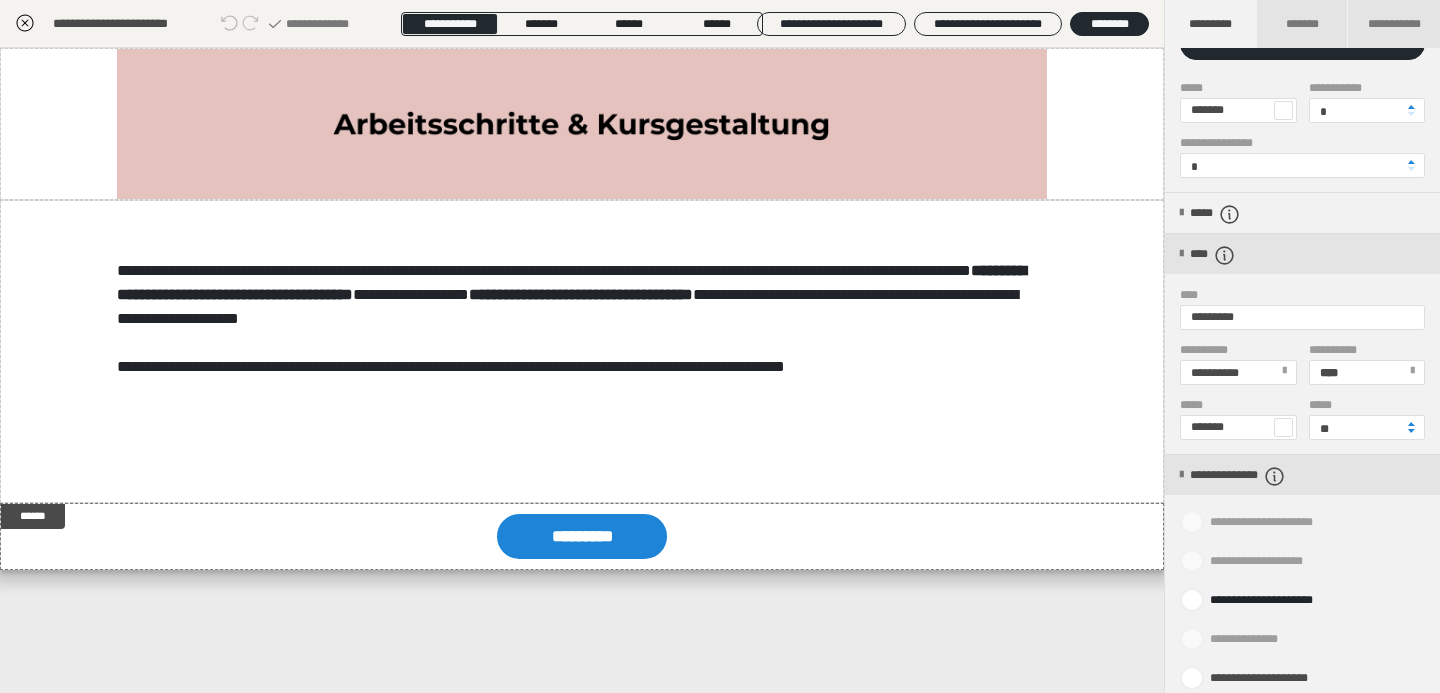 click at bounding box center [1283, 427] 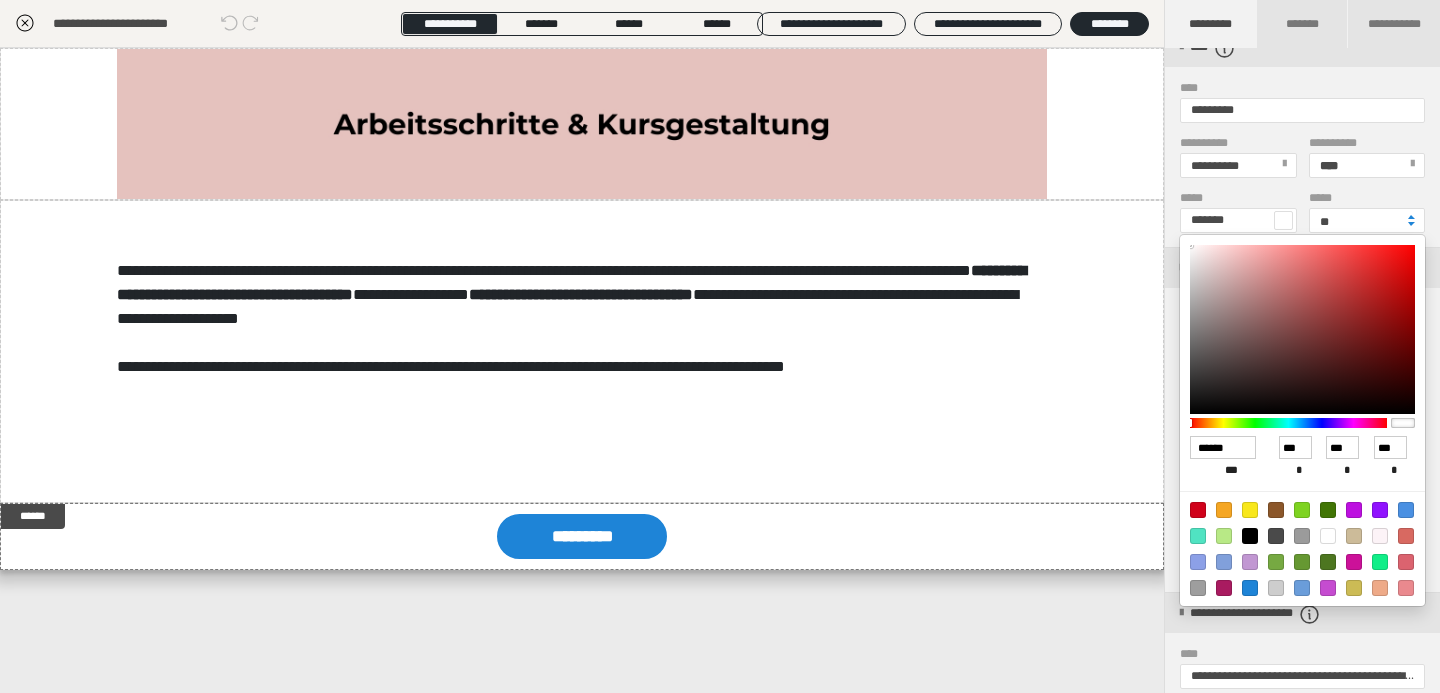 scroll, scrollTop: 339, scrollLeft: 0, axis: vertical 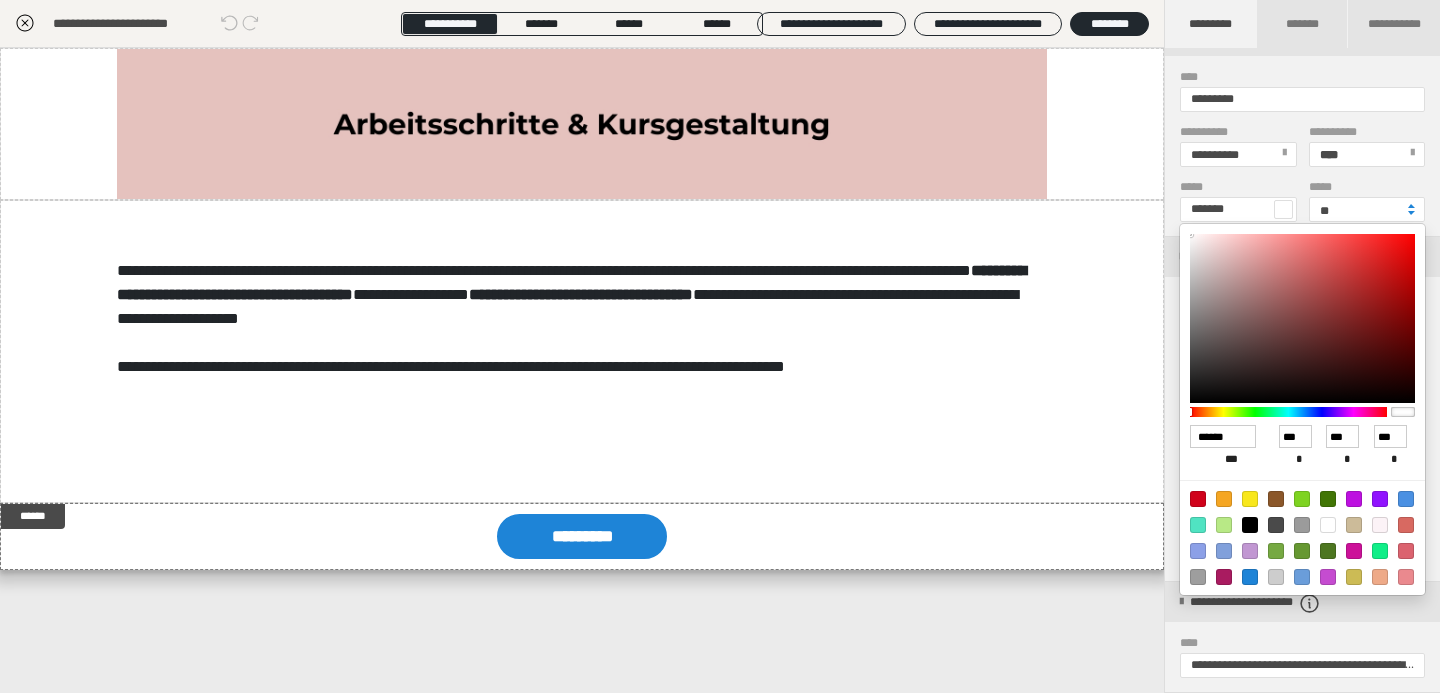 click at bounding box center [1224, 577] 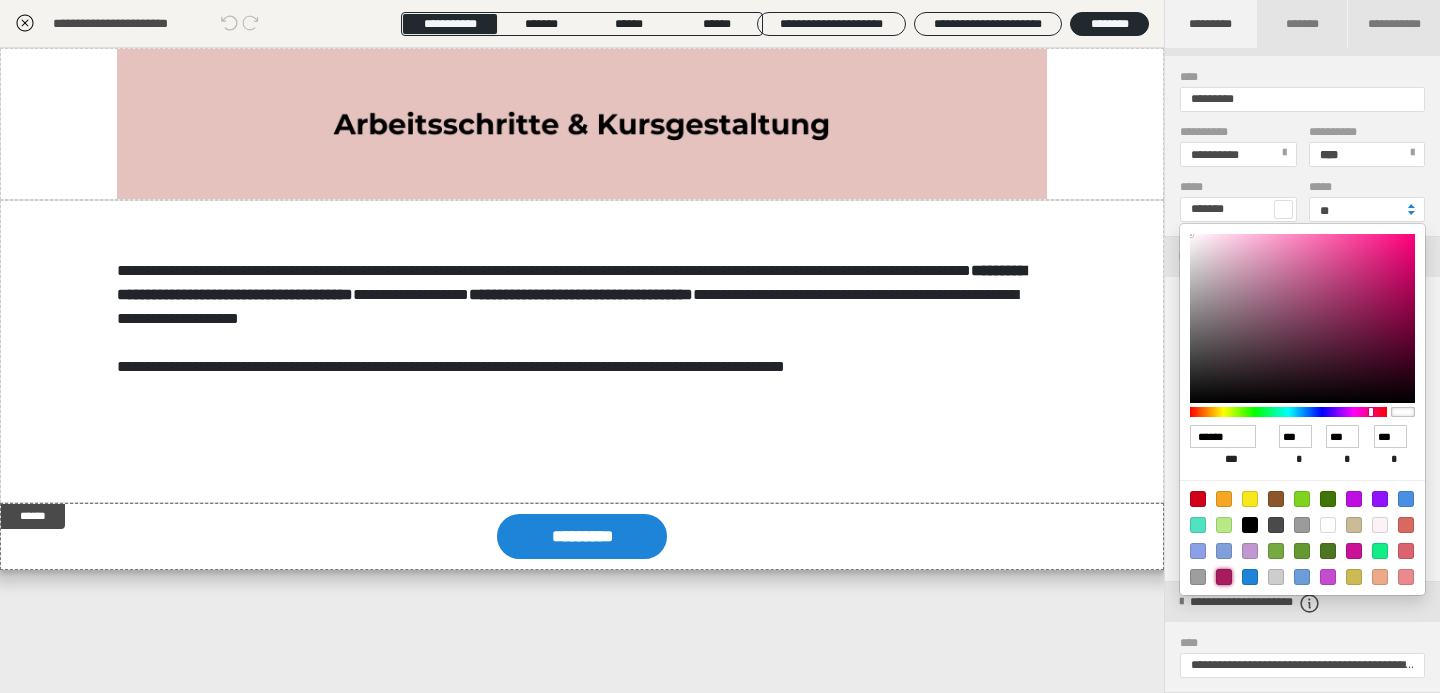 type on "*******" 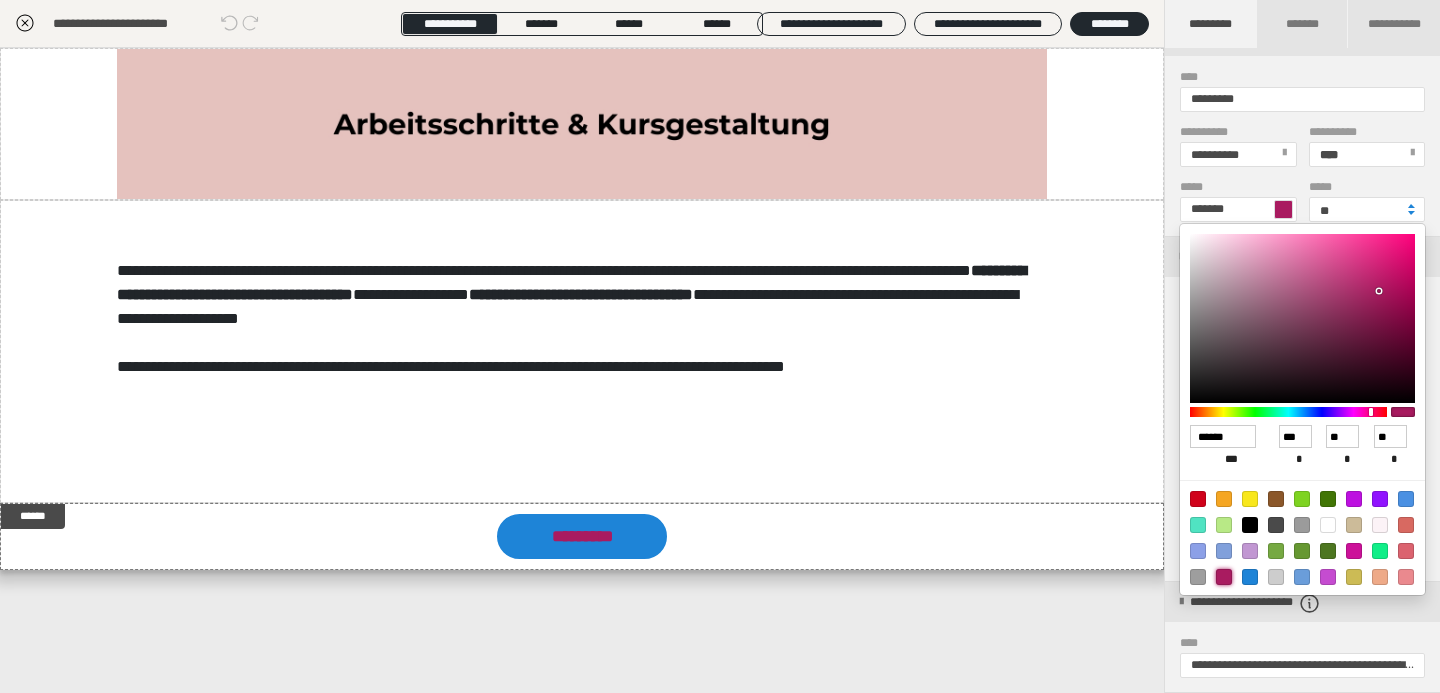 click at bounding box center (1328, 525) 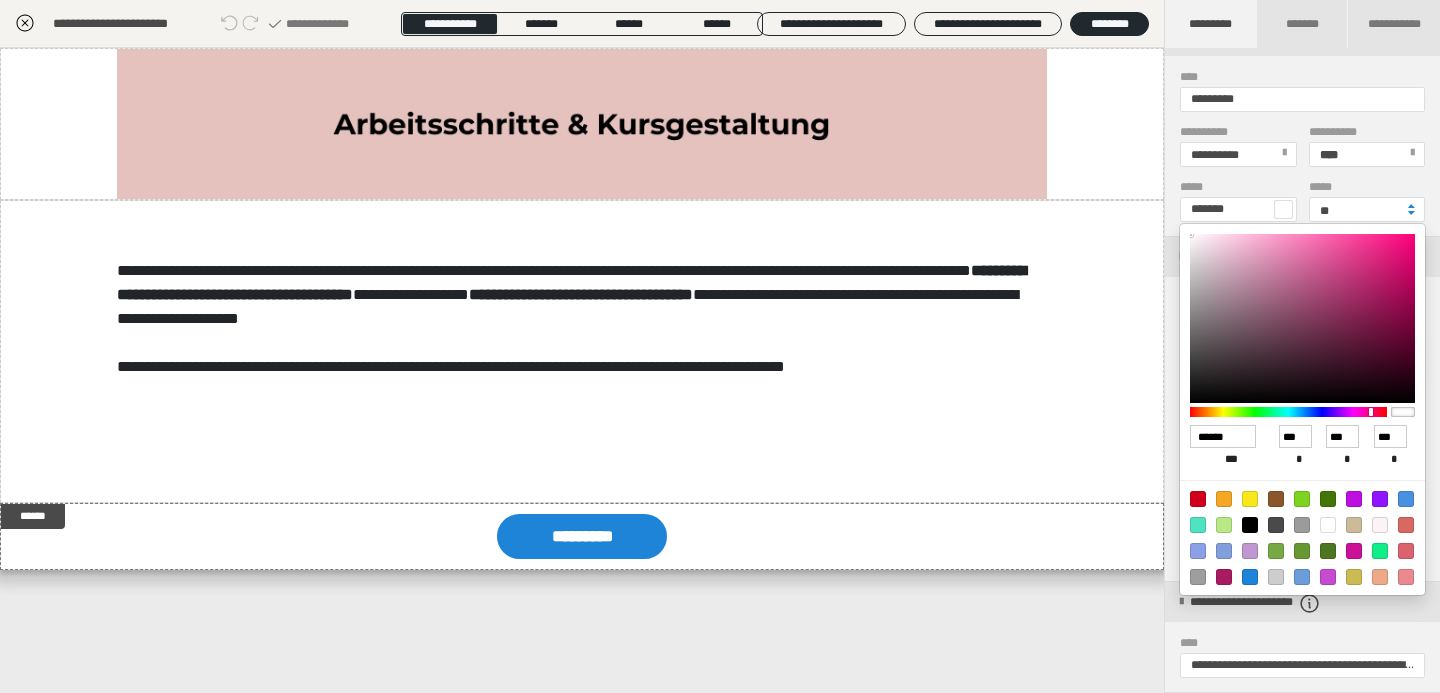 click at bounding box center [720, 346] 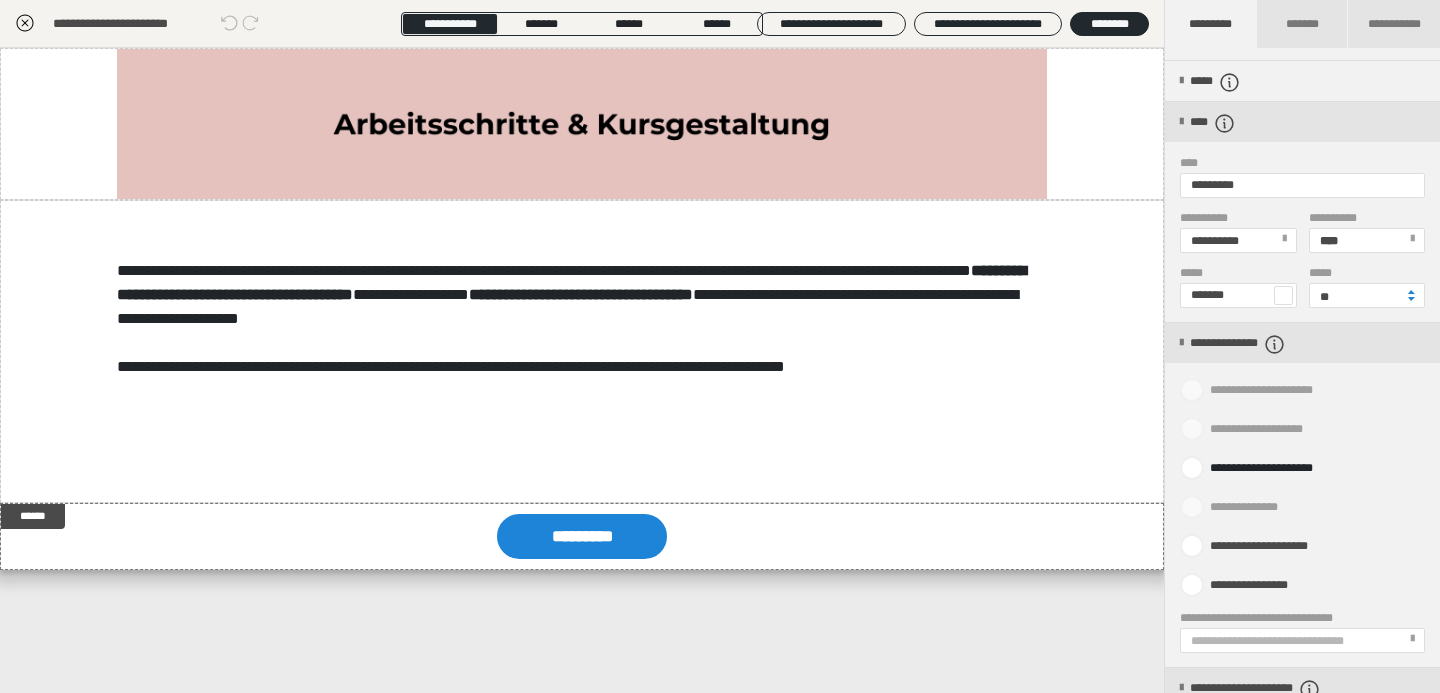 scroll, scrollTop: 251, scrollLeft: 0, axis: vertical 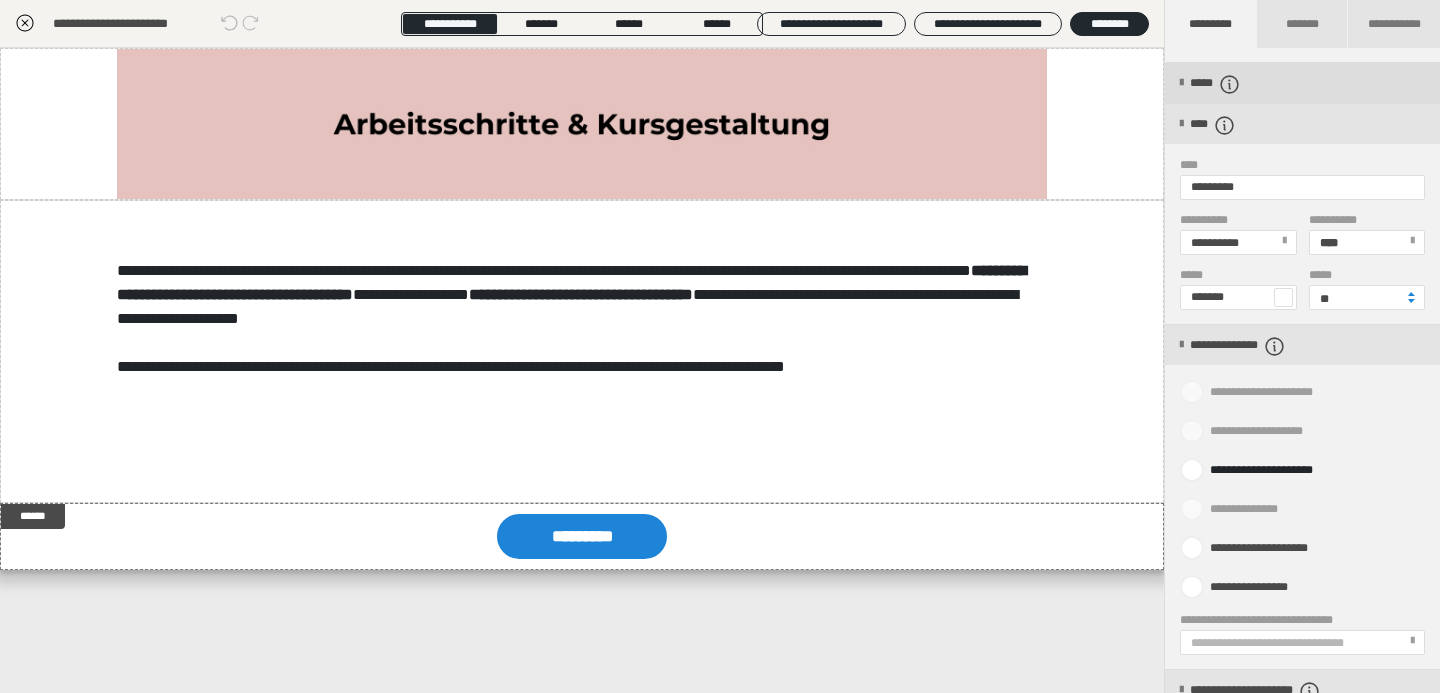 click on "*****" at bounding box center (1302, 83) 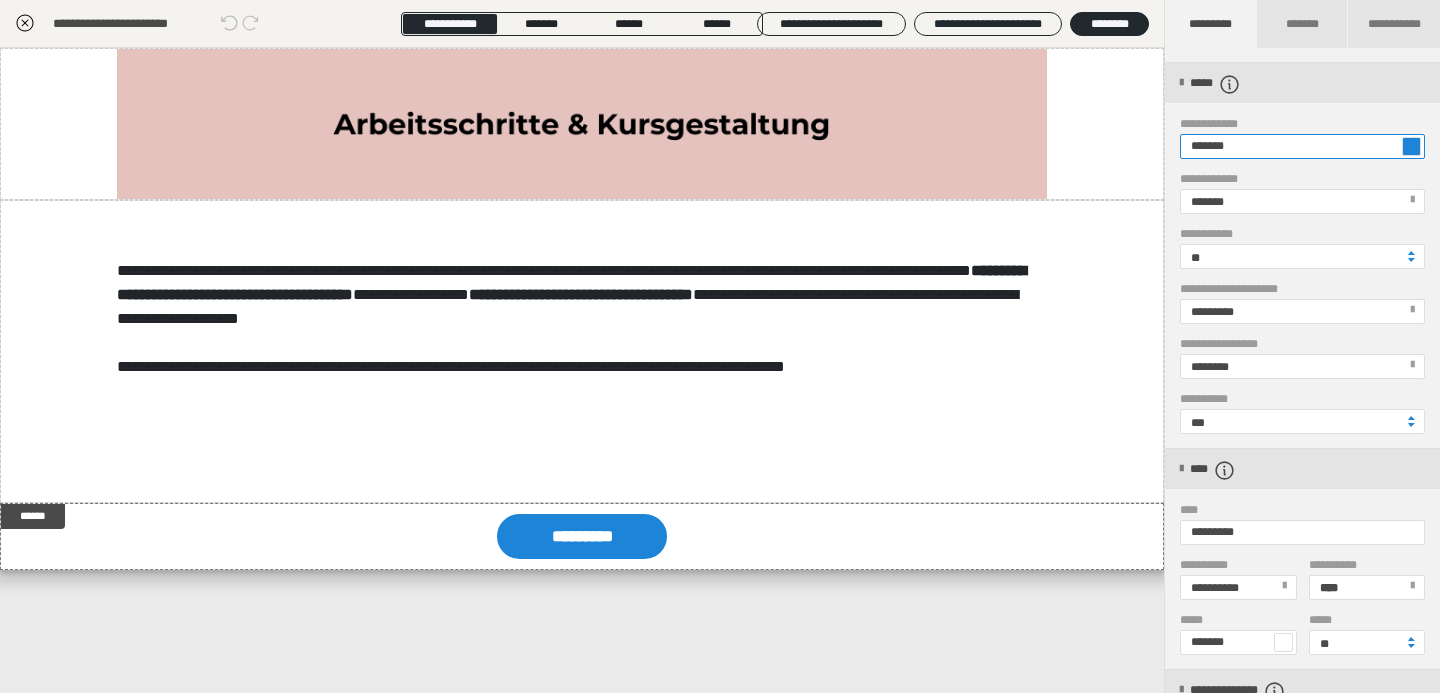 click on "*******" at bounding box center (1302, 146) 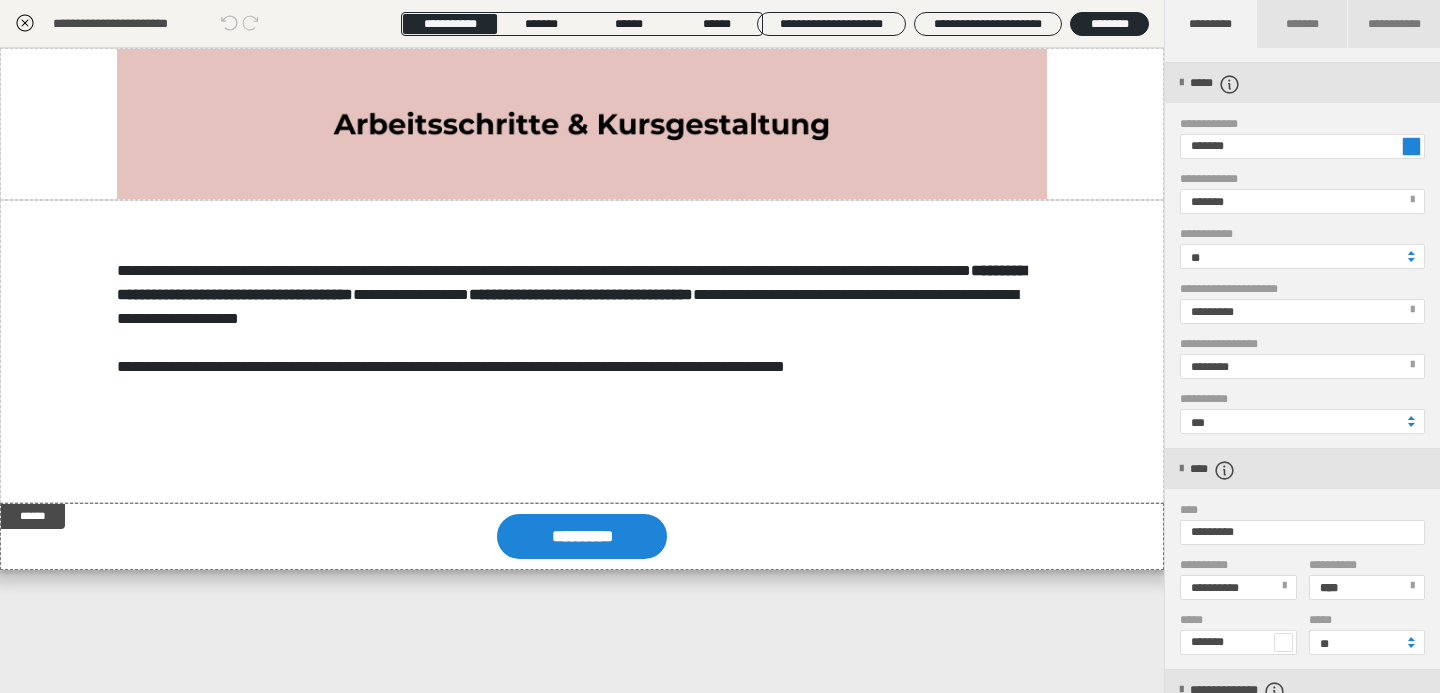 click at bounding box center (1411, 146) 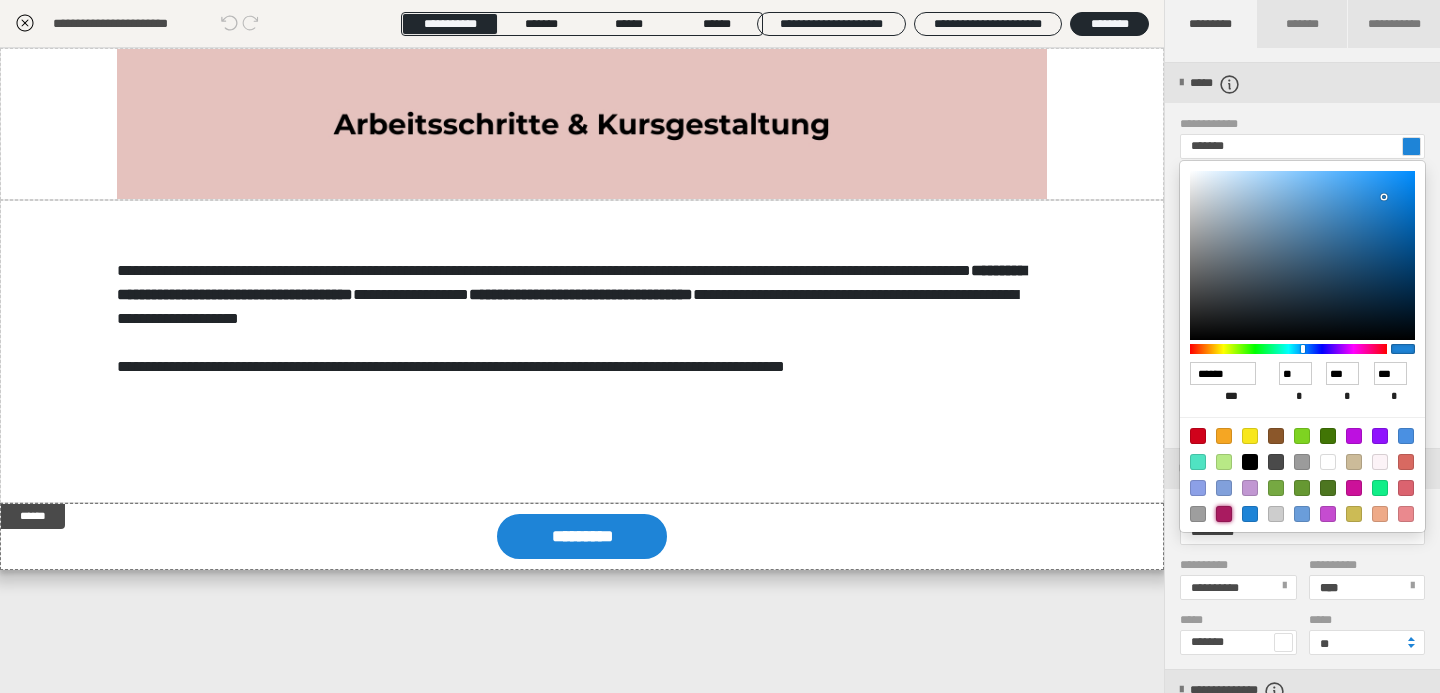click at bounding box center [1224, 514] 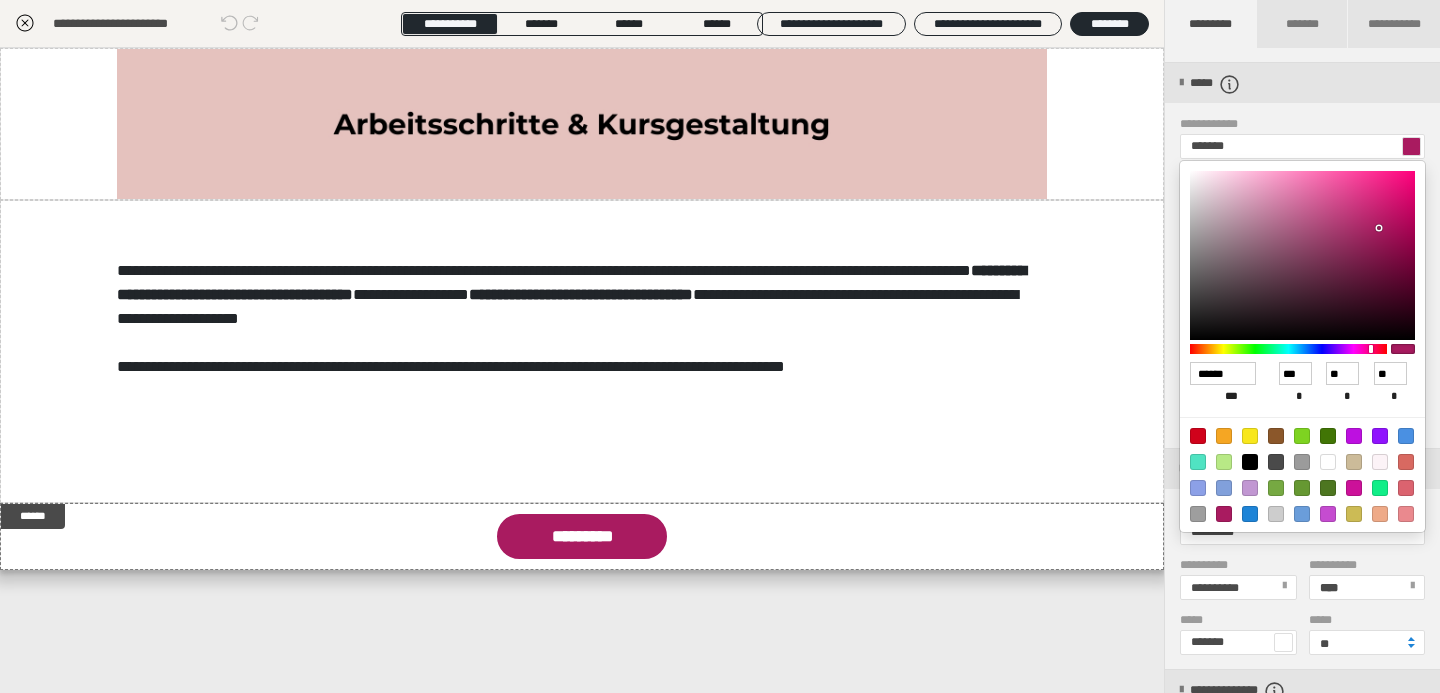 click at bounding box center [720, 346] 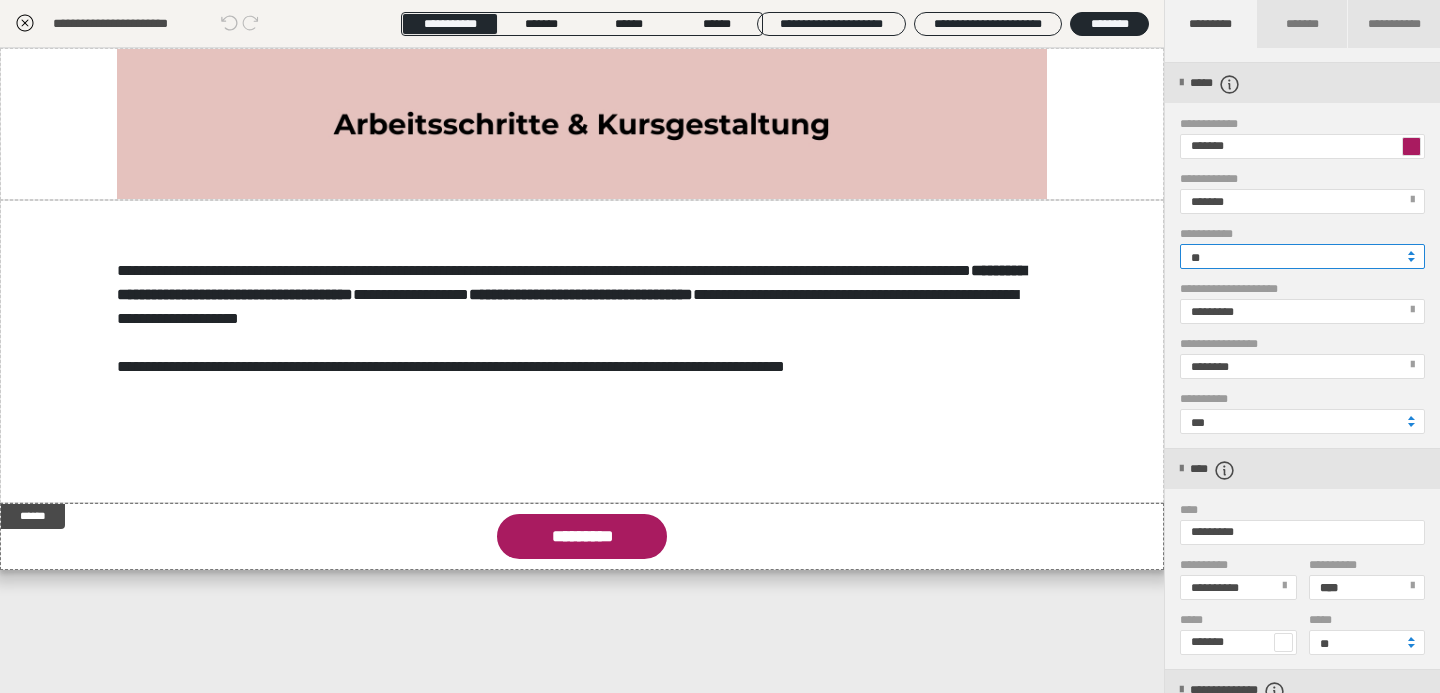 click on "**" at bounding box center (1302, 256) 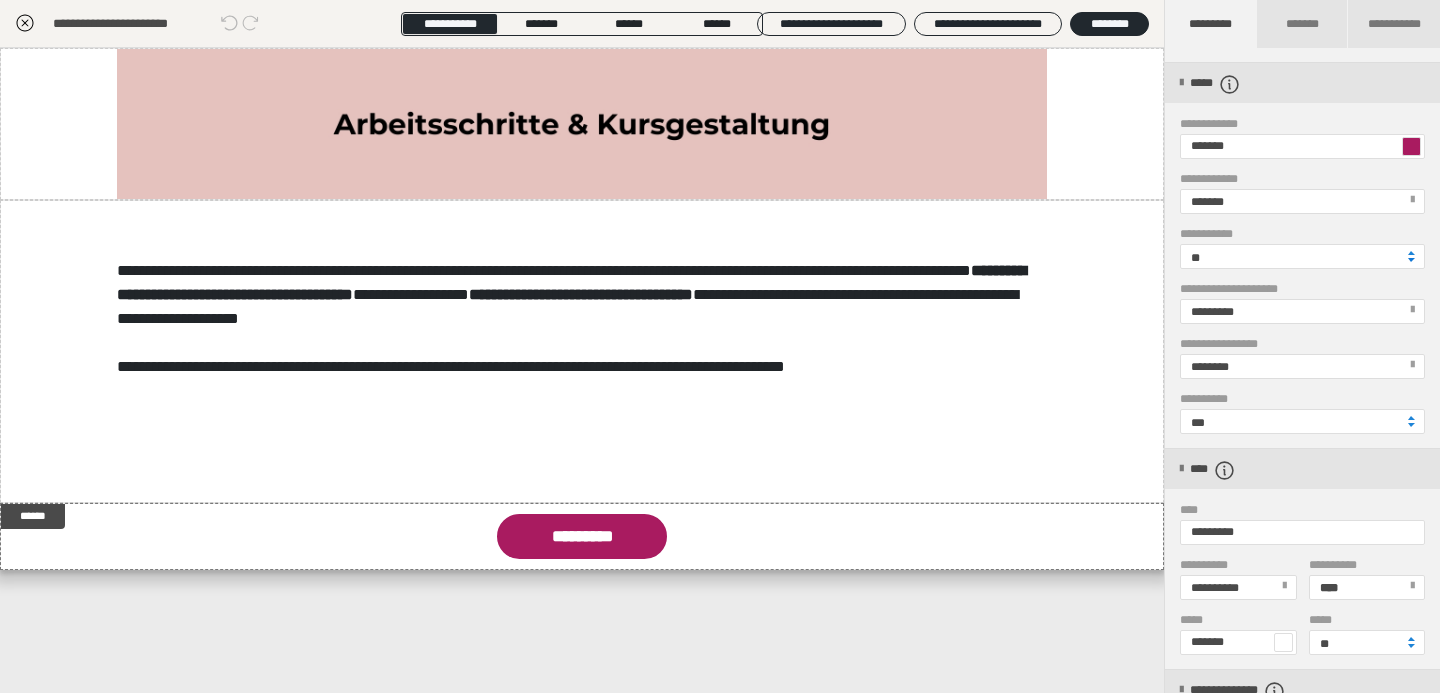 click at bounding box center (1411, 260) 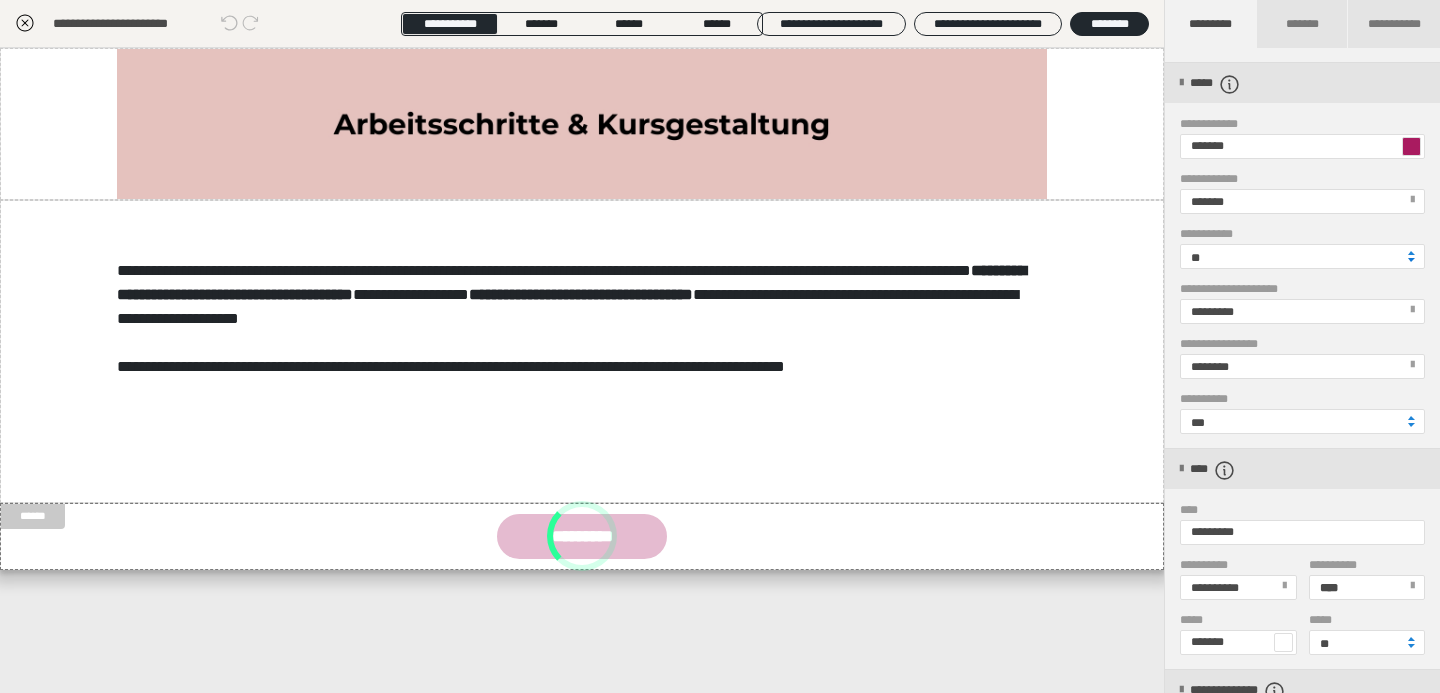 click at bounding box center (1411, 260) 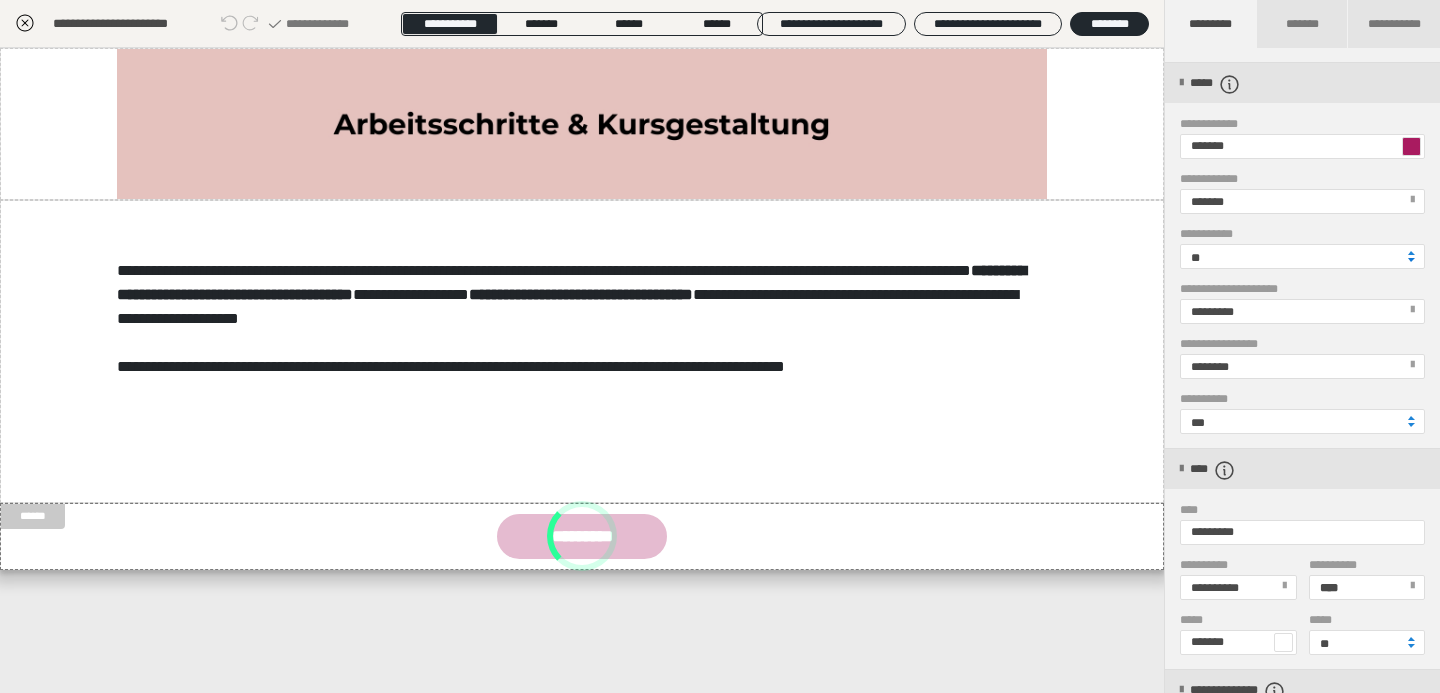 click at bounding box center [1411, 260] 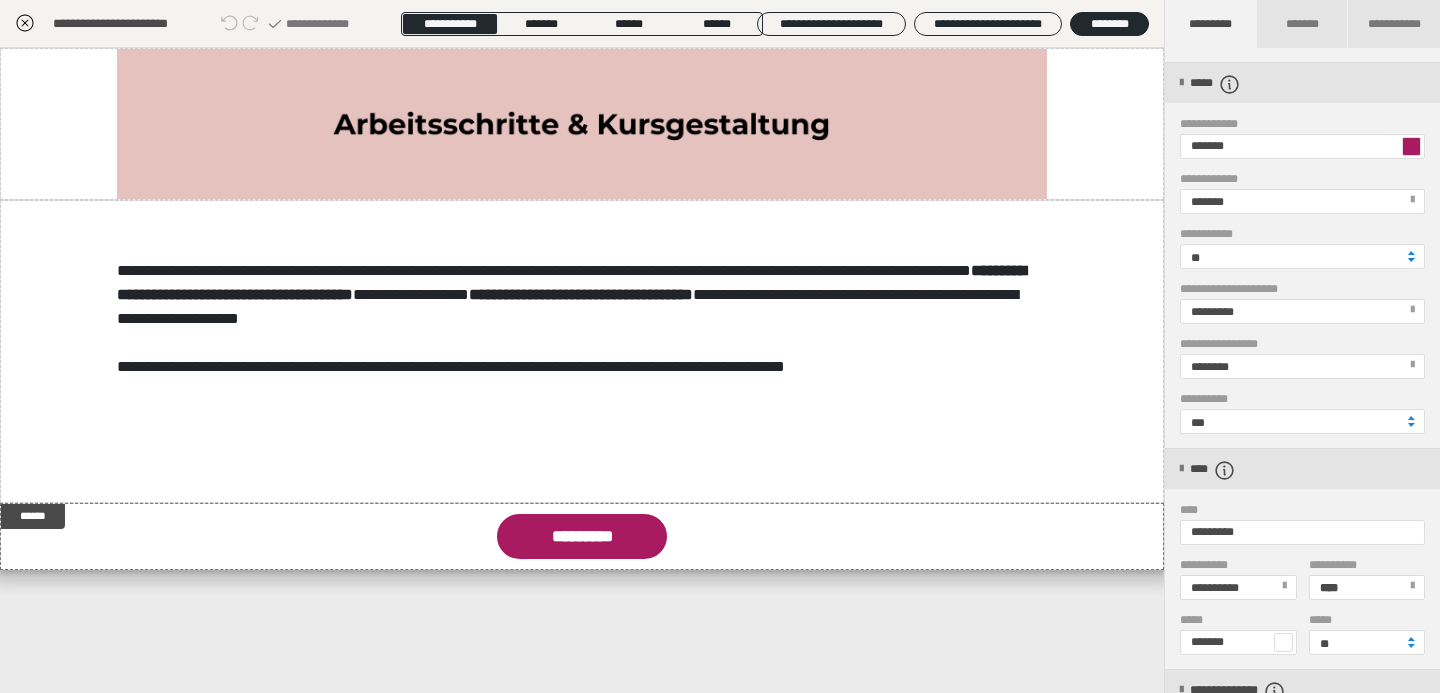 click at bounding box center (1411, 260) 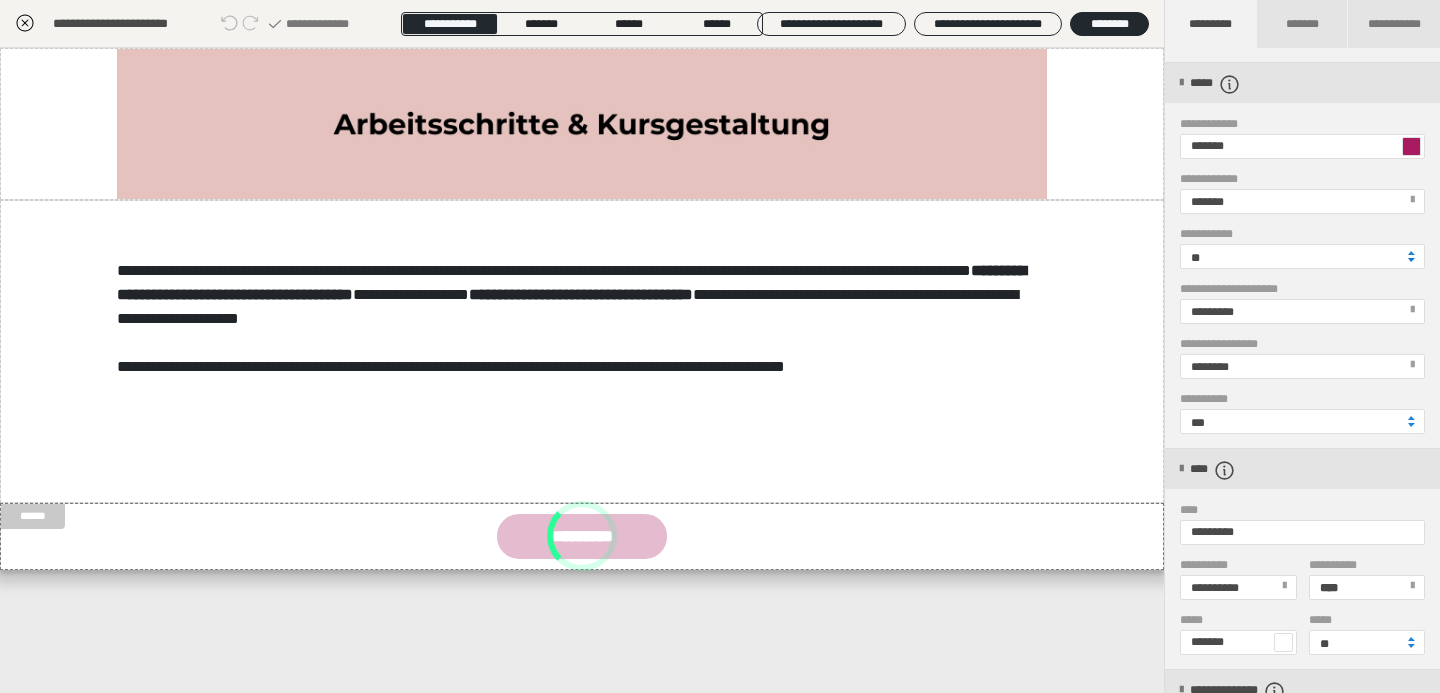 click at bounding box center (1411, 260) 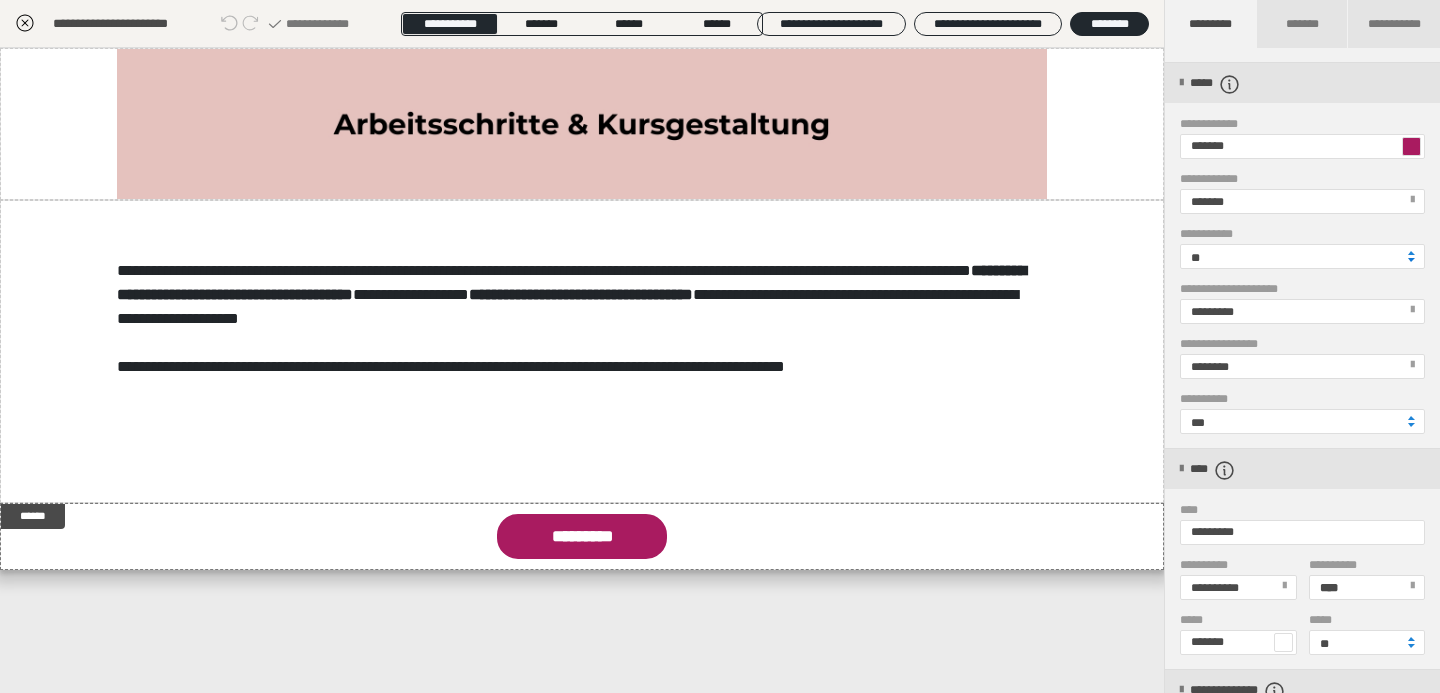 click at bounding box center (1411, 260) 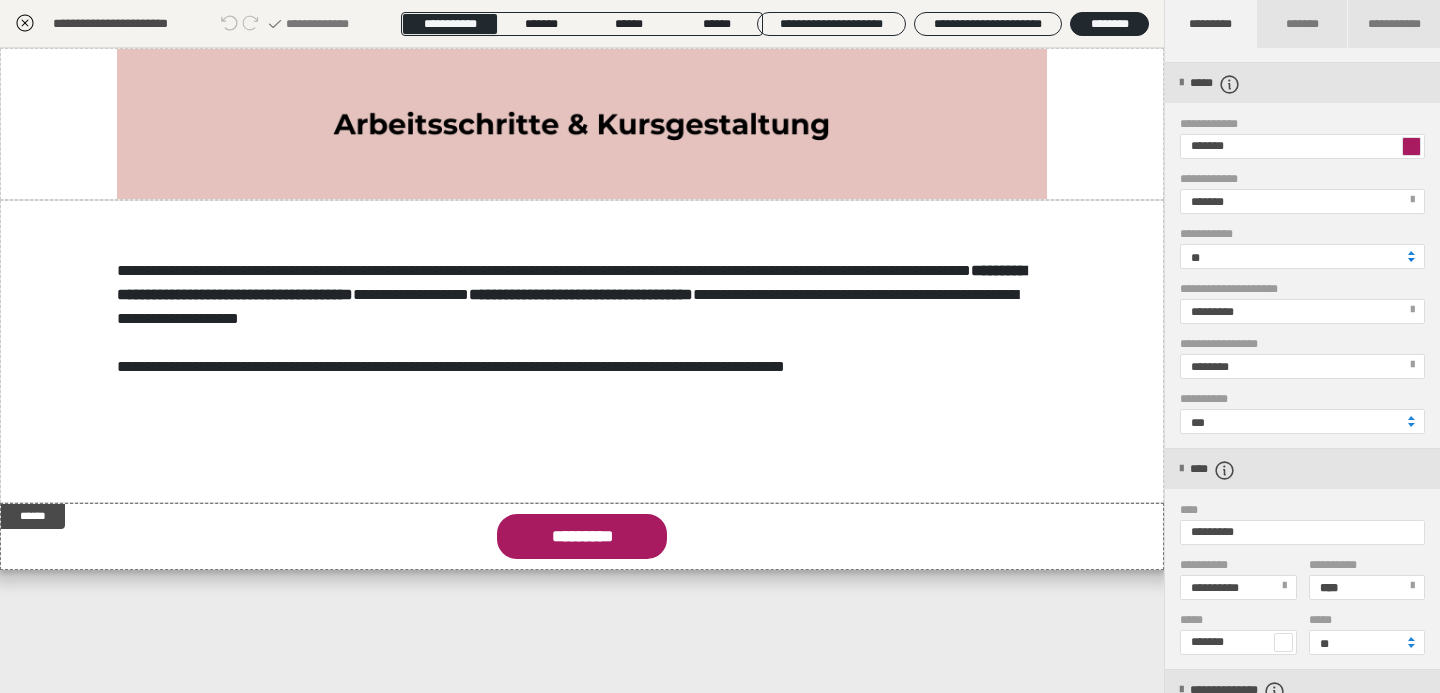 click at bounding box center [1411, 260] 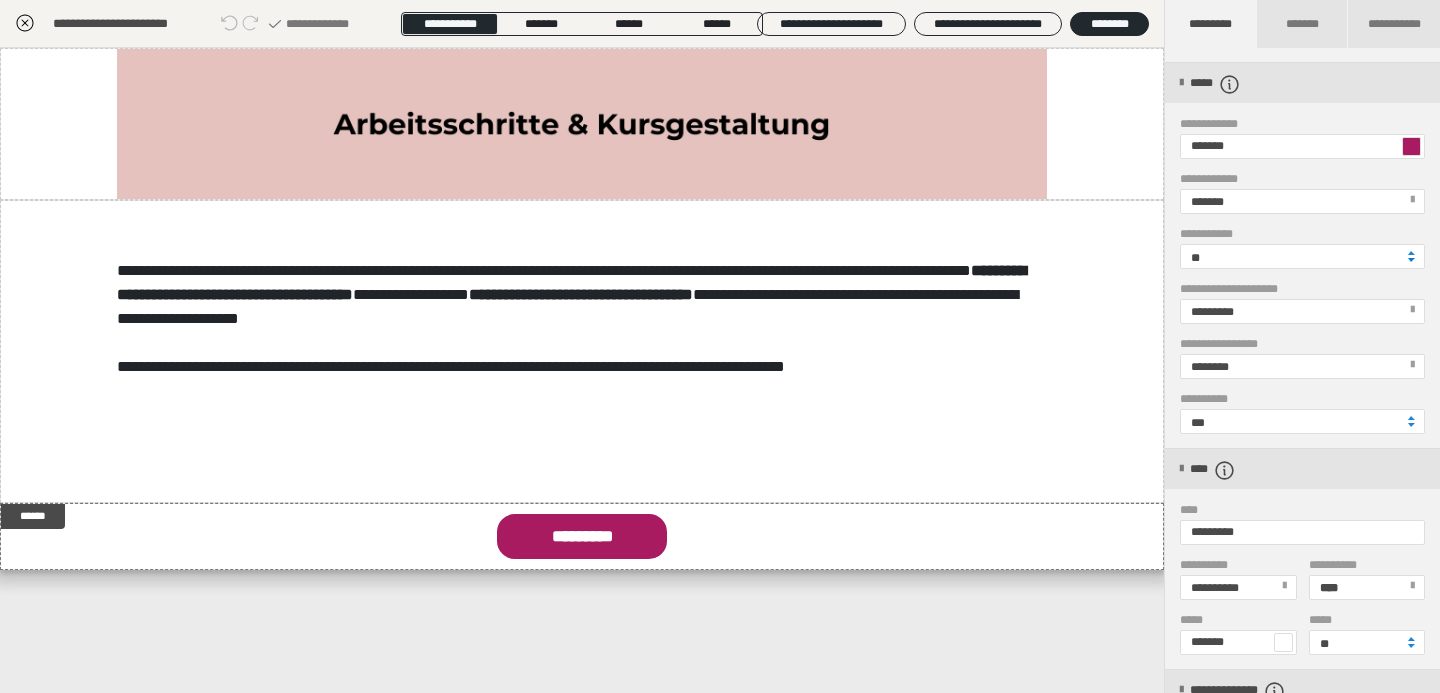click at bounding box center [1411, 260] 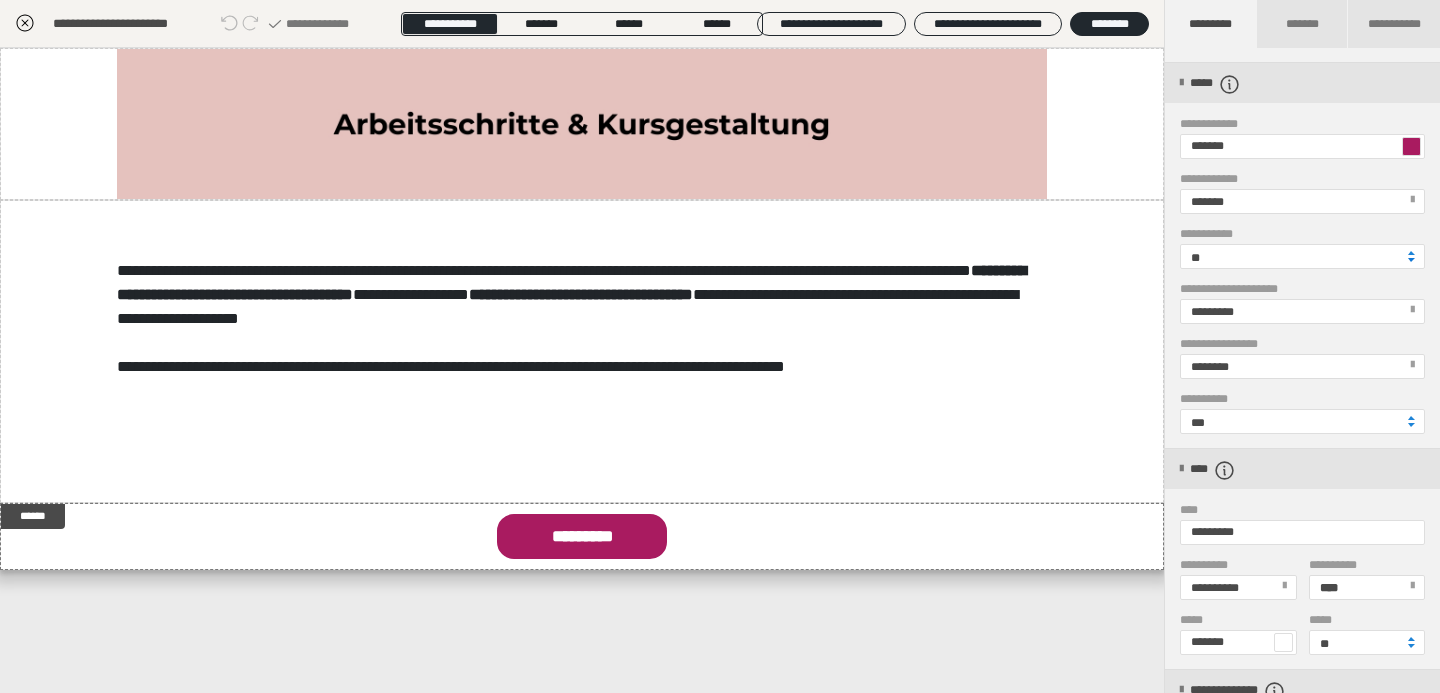 click at bounding box center [1411, 260] 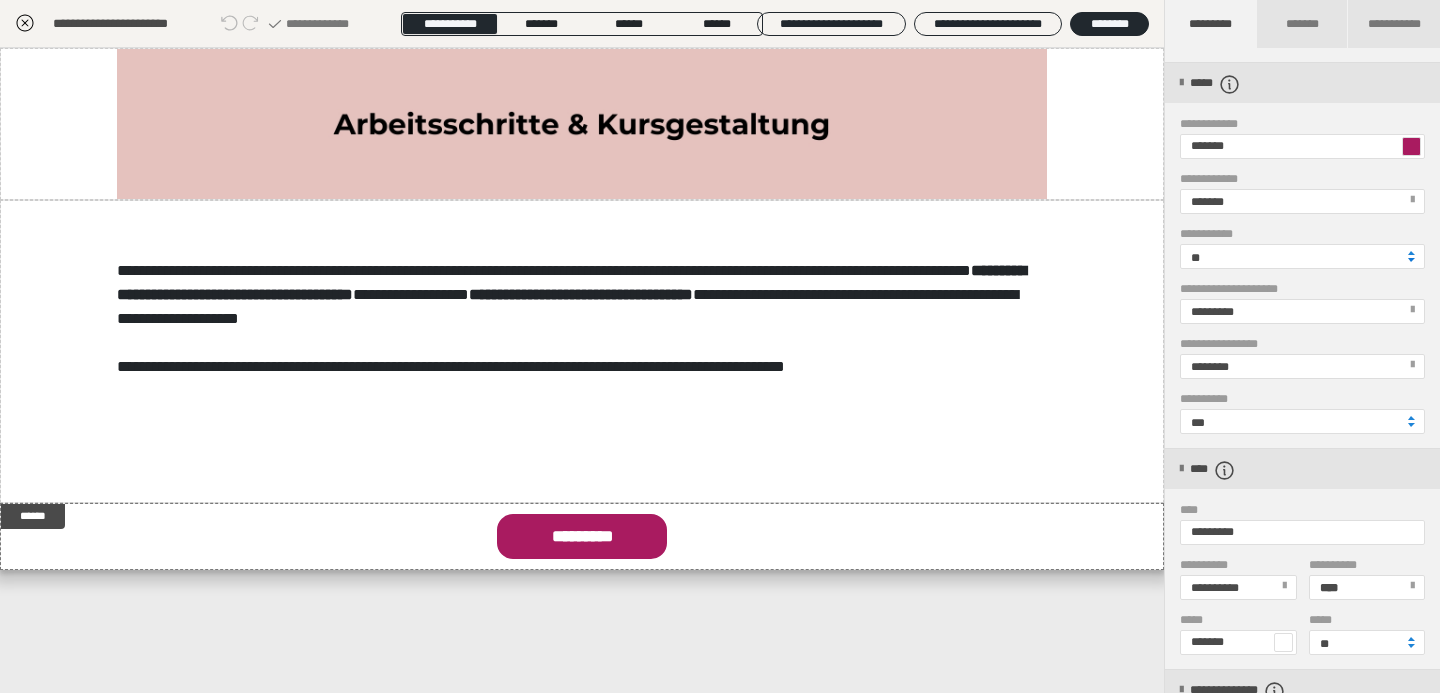 click at bounding box center [1411, 260] 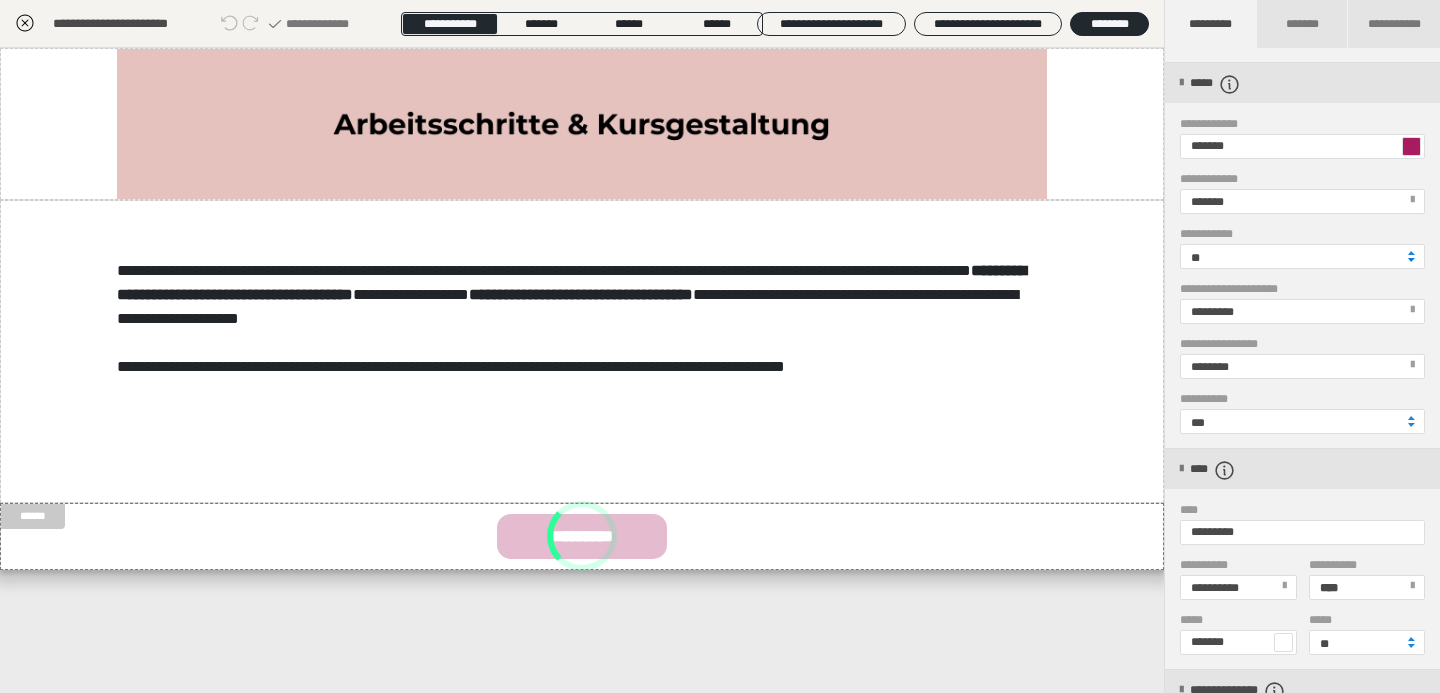 click at bounding box center (1411, 260) 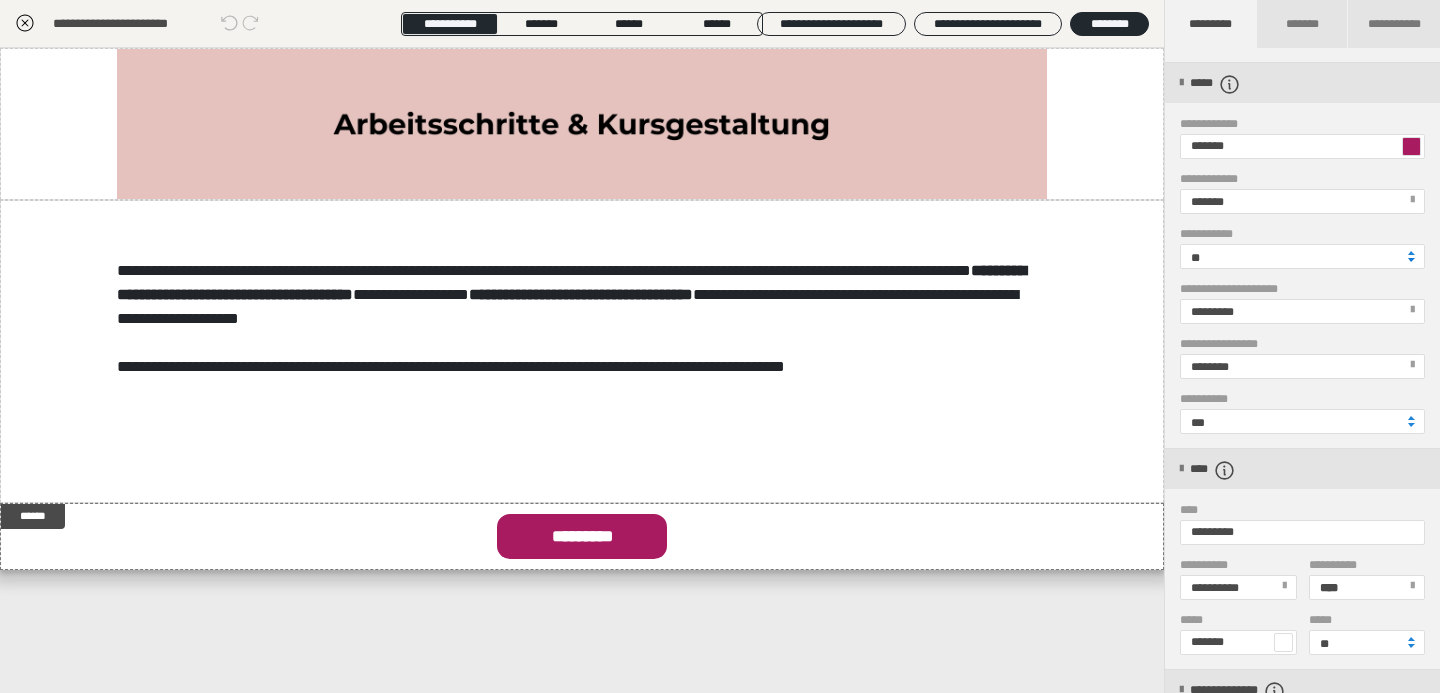 click at bounding box center [1411, 260] 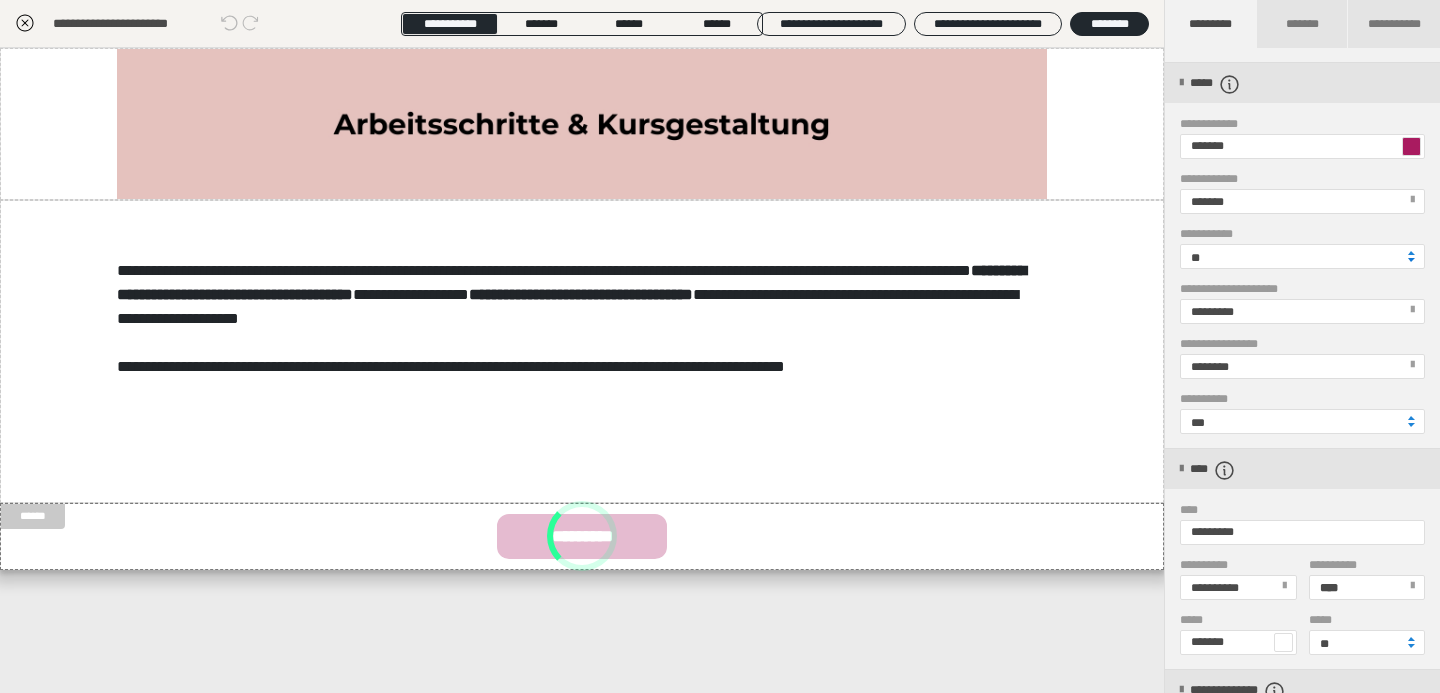 click at bounding box center [1411, 260] 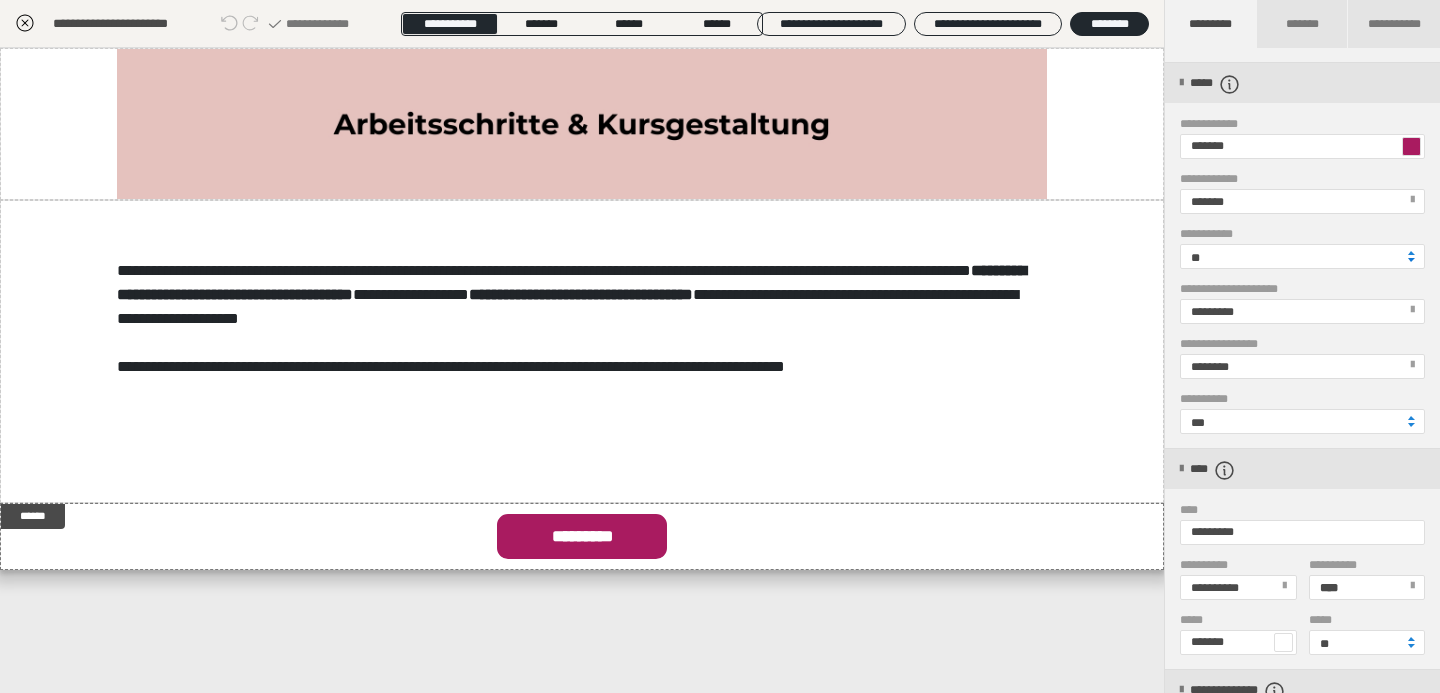 click at bounding box center [1411, 260] 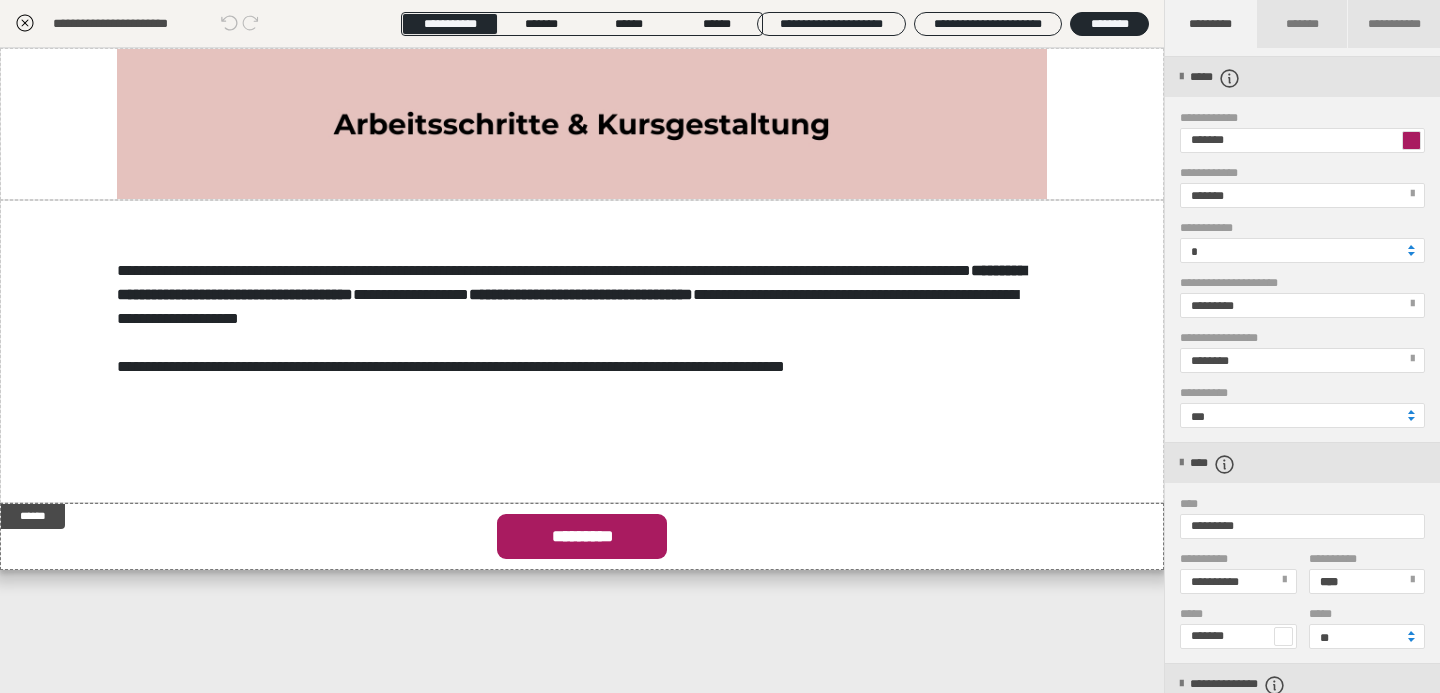 scroll, scrollTop: 0, scrollLeft: 0, axis: both 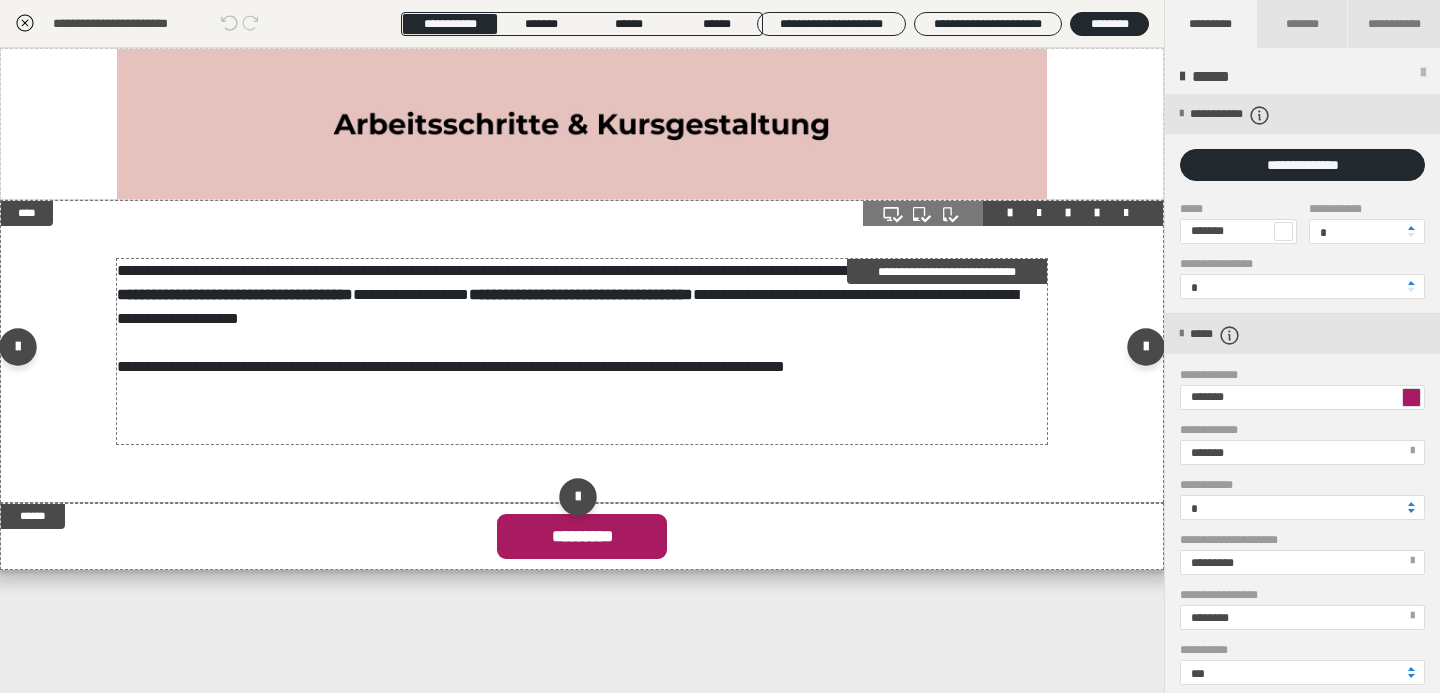 click on "**********" at bounding box center (582, 351) 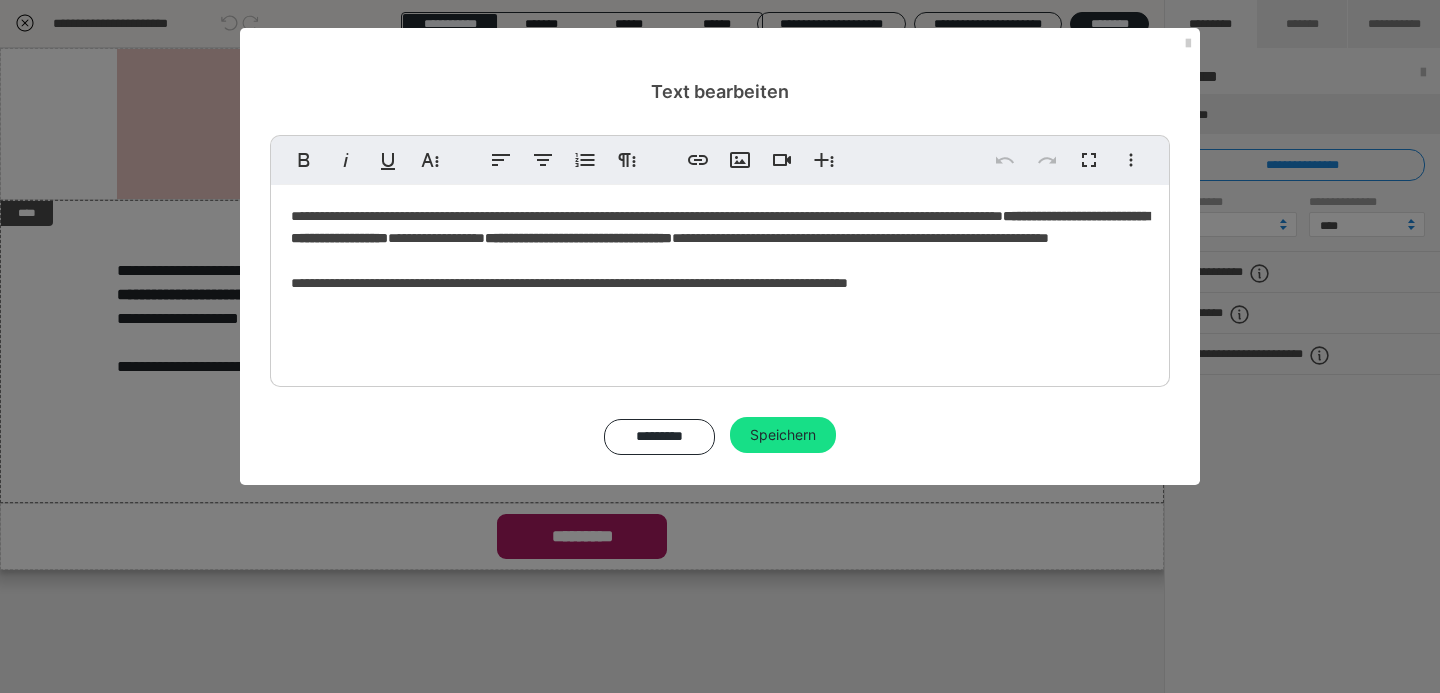 click on "**********" at bounding box center (720, 283) 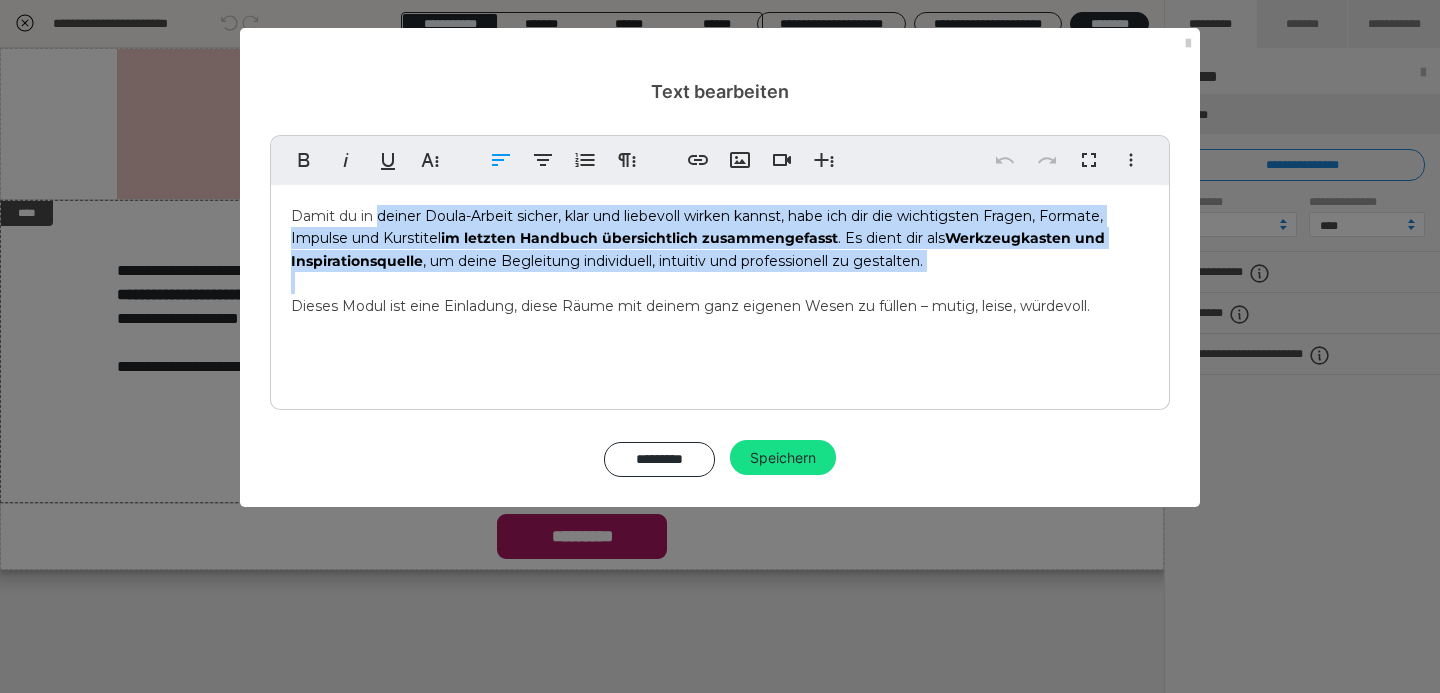 drag, startPoint x: 1106, startPoint y: 310, endPoint x: 380, endPoint y: 222, distance: 731.3139 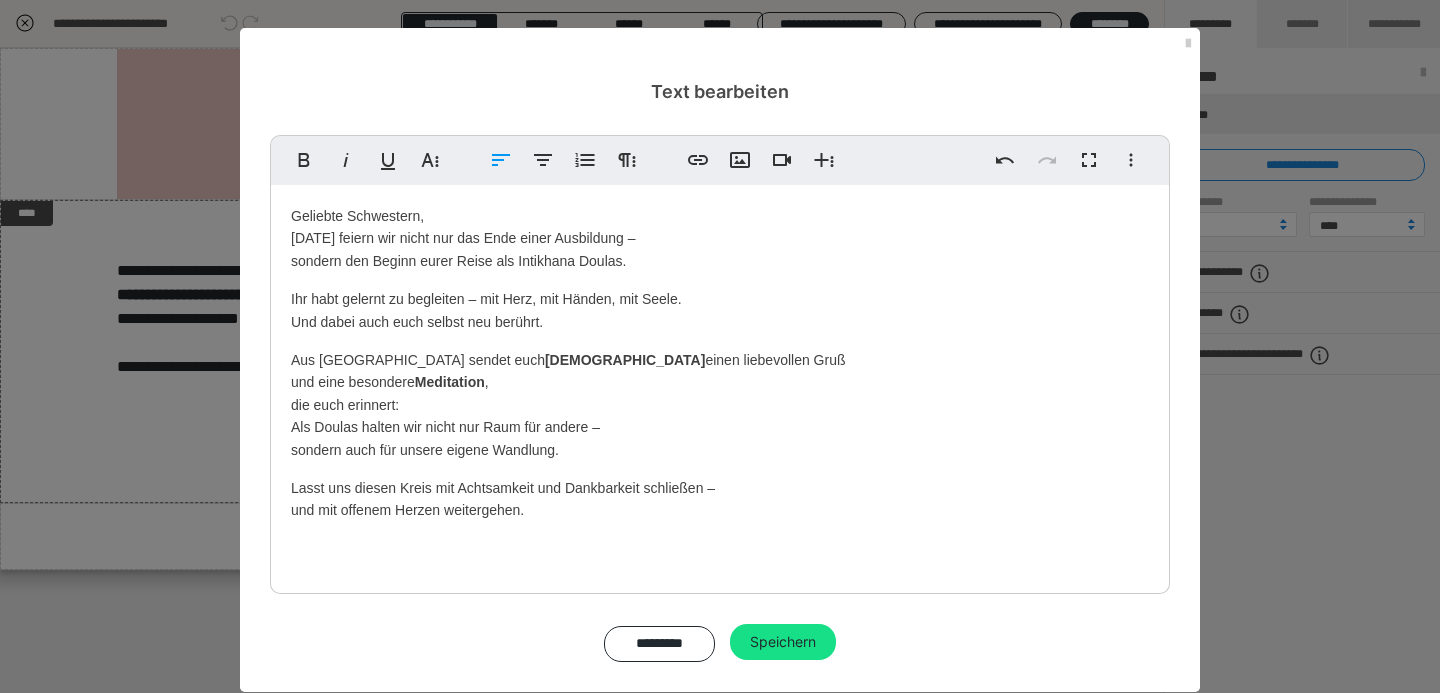 click on "Geliebte Schwestern, heute feiern wir nicht nur das Ende einer Ausbildung – sondern den Beginn eurer Reise als Intikhana Doulas." at bounding box center (720, 238) 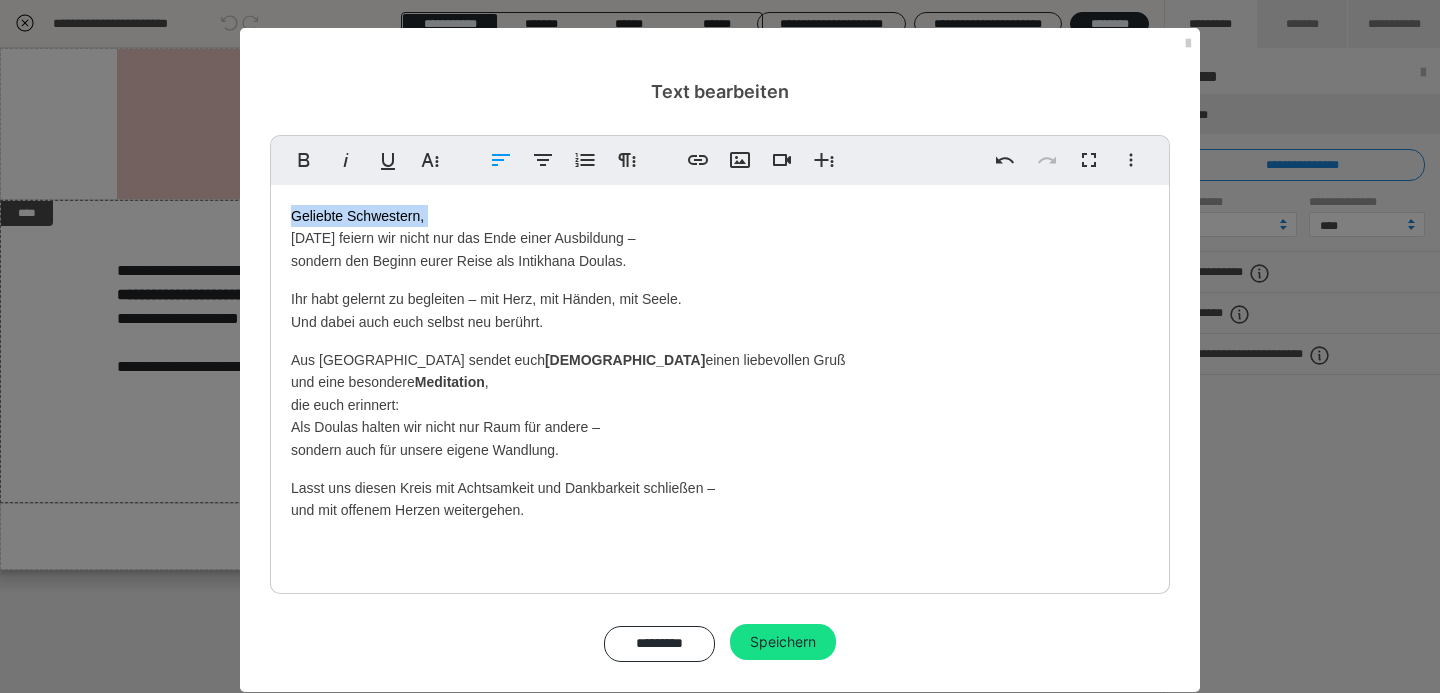 drag, startPoint x: 426, startPoint y: 216, endPoint x: 292, endPoint y: 211, distance: 134.09325 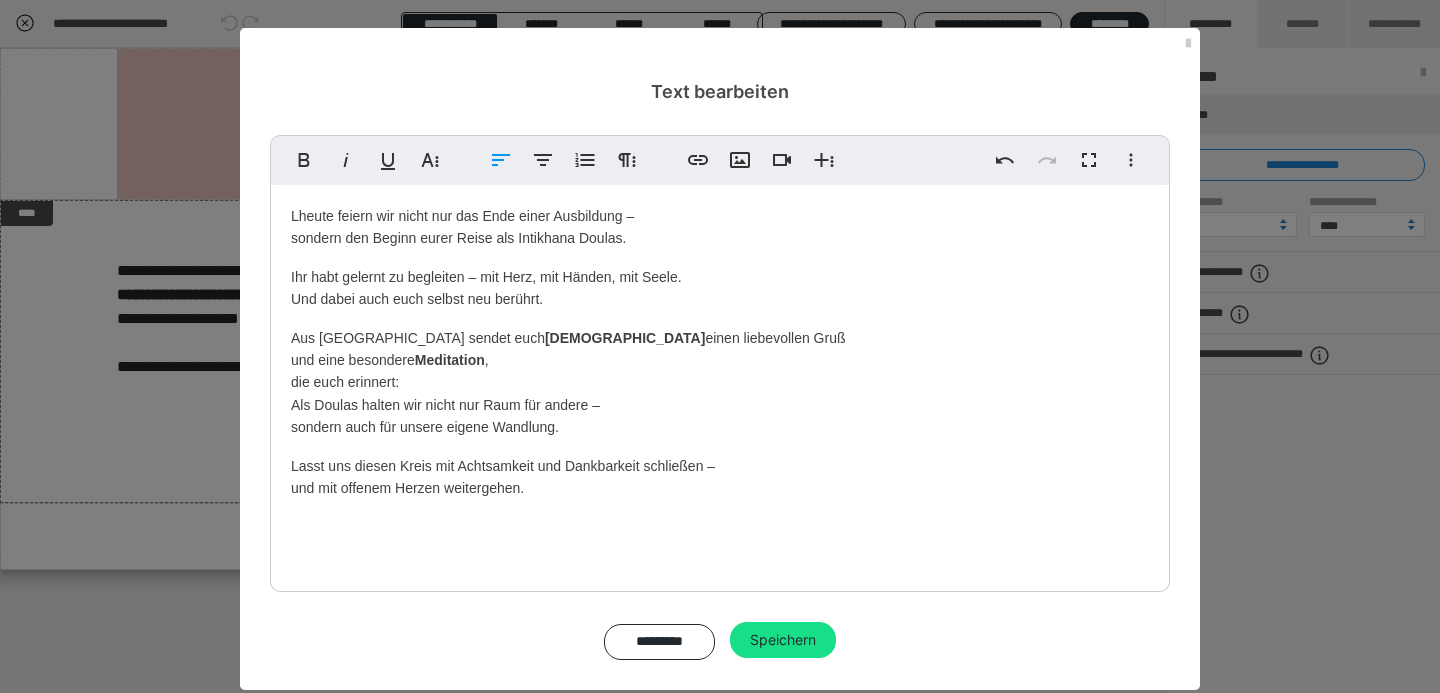 type 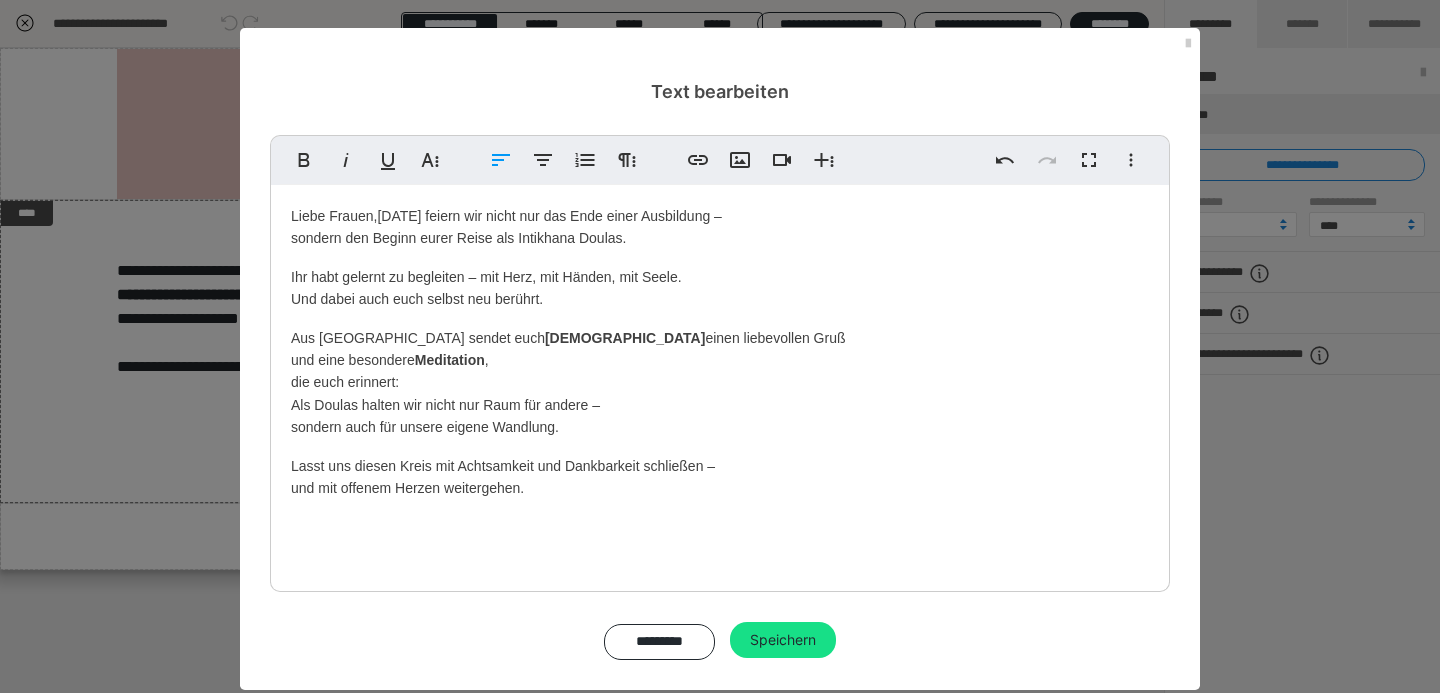 click on "Liebe Frauen,  heute feiern wir nicht nur das Ende einer Ausbildung – sondern den Beginn eurer Reise als Intikhana Doulas. Ihr habt gelernt zu begleiten – mit Herz, mit Händen, mit Seele. Und dabei auch euch selbst neu berührt. Aus Brasilien sendet euch  Thais  einen liebevollen Gruß und eine besondere  Meditation , die euch erinnert: Als Doulas halten wir nicht nur Raum für andere – sondern auch für unsere eigene Wandlung. Lasst uns diesen Kreis mit Achtsamkeit und Dankbarkeit schließen – und mit offenem Herzen weitergehen. ​" at bounding box center [720, 383] 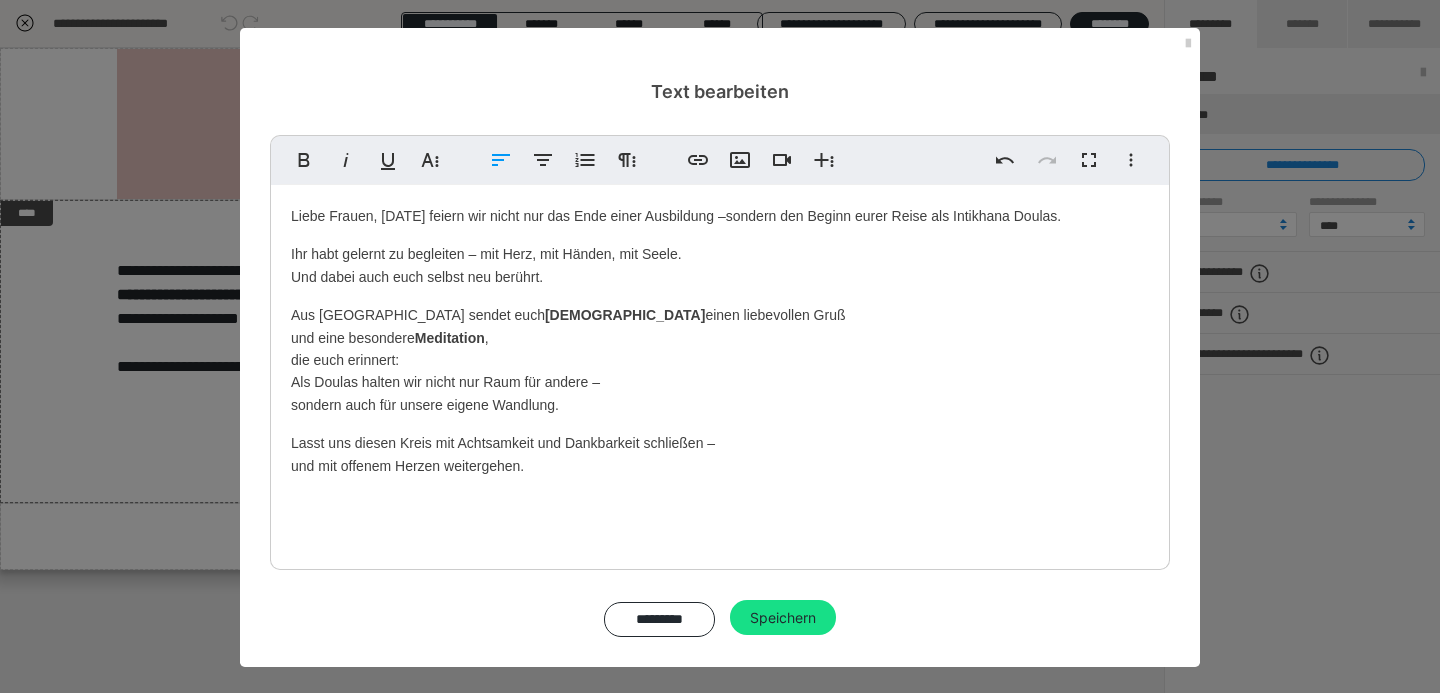 click on "Liebe Frauen, heute feiern wir nicht nur das Ende einer Ausbildung –  sondern den Beginn eurer Reise als Intikhana Doulas. Ihr habt gelernt zu begleiten – mit Herz, mit Händen, mit Seele. Und dabei auch euch selbst neu berührt. Aus Brasilien sendet euch  Thais  einen liebevollen Gruß und eine besondere  Meditation , die euch erinnert: Als Doulas halten wir nicht nur Raum für andere – sondern auch für unsere eigene Wandlung. Lasst uns diesen Kreis mit Achtsamkeit und Dankbarkeit schließen – und mit offenem Herzen weitergehen. ​" at bounding box center (720, 372) 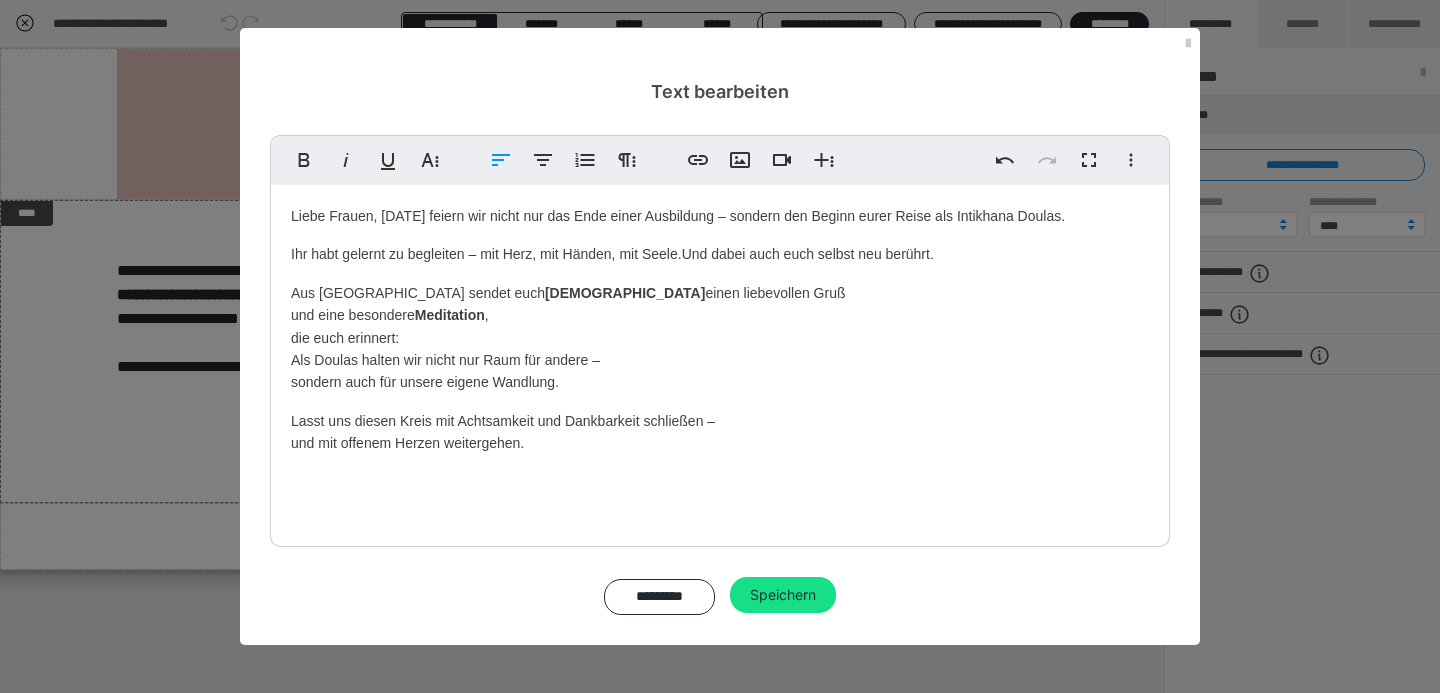 click on "Liebe Frauen, heute feiern wir nicht nur das Ende einer Ausbildung – sondern den Beginn eurer Reise als Intikhana Doulas. Ihr habt gelernt zu begleiten – mit Herz, mit Händen, mit Seele.  Und dabei auch euch selbst neu berührt. Aus Brasilien sendet euch  Thais  einen liebevollen Gruß und eine besondere  Meditation , die euch erinnert: Als Doulas halten wir nicht nur Raum für andere – sondern auch für unsere eigene Wandlung. Lasst uns diesen Kreis mit Achtsamkeit und Dankbarkeit schließen – und mit offenem Herzen weitergehen. ​" at bounding box center [720, 361] 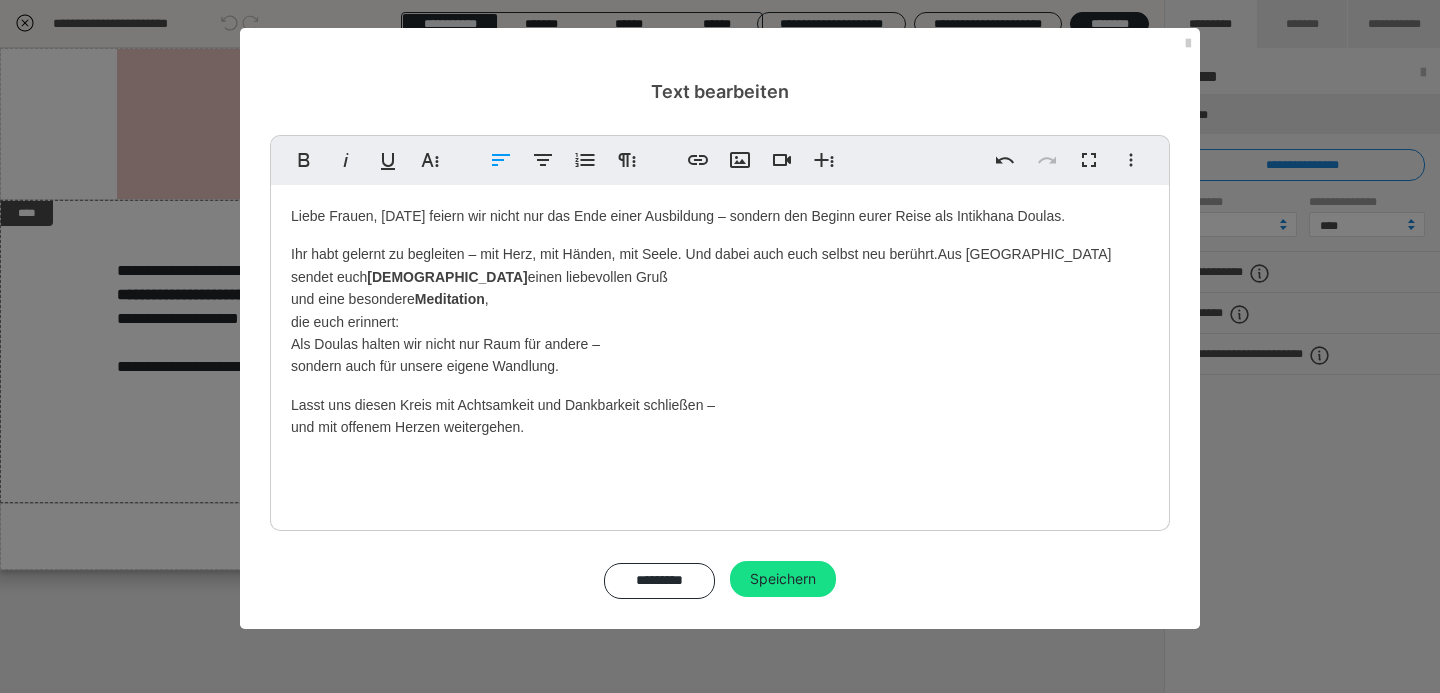 click on "Ihr habt gelernt zu begleiten – mit Herz, mit Händen, mit Seele. Und dabei auch euch selbst neu berührt.  Aus Brasilien sendet euch  Thais  einen liebevollen Gruß und eine besondere  Meditation , die euch erinnert: Als Doulas halten wir nicht nur Raum für andere – sondern auch für unsere eigene Wandlung." at bounding box center (720, 310) 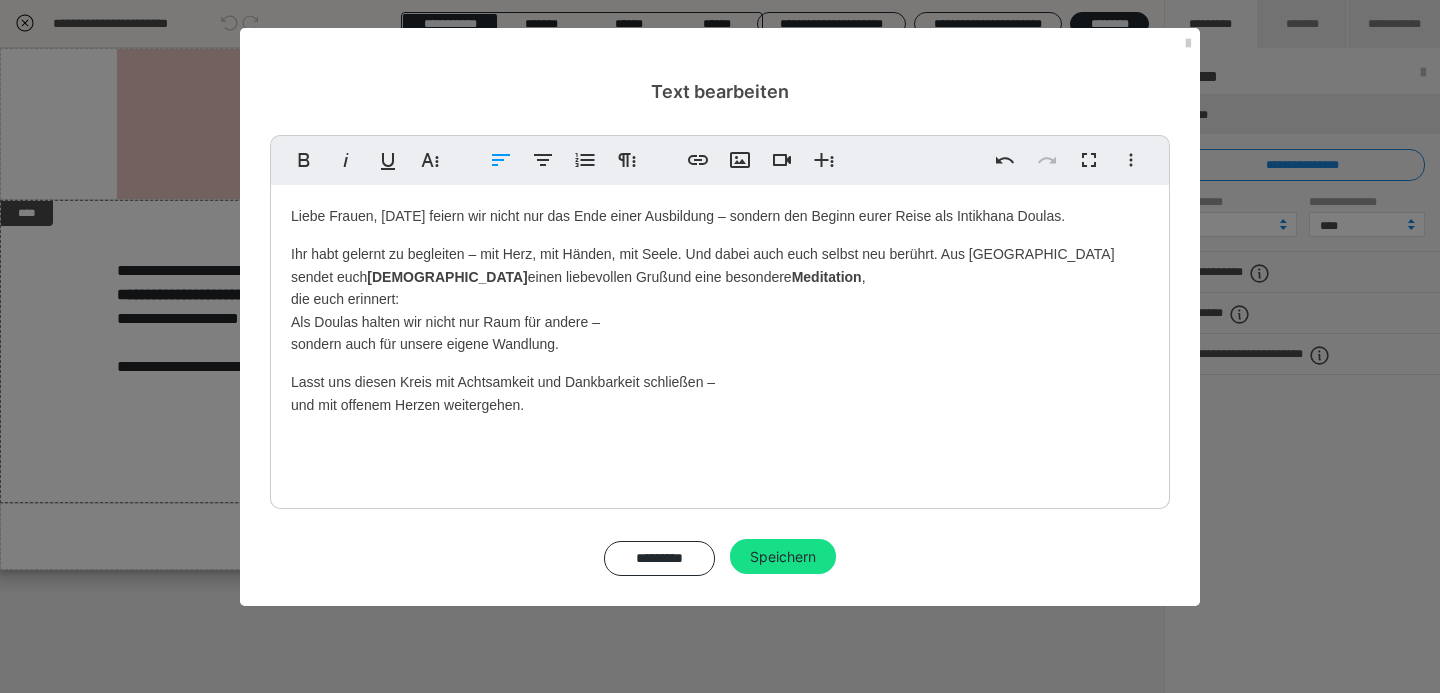 click on "Liebe Frauen, heute feiern wir nicht nur das Ende einer Ausbildung – sondern den Beginn eurer Reise als Intikhana Doulas. Ihr habt gelernt zu begleiten – mit Herz, mit Händen, mit Seele. Und dabei auch euch selbst neu berührt. Aus Brasilien sendet euch  Thais  einen liebevollen Gruß  und eine besondere  Meditation , die euch erinnert: Als Doulas halten wir nicht nur Raum für andere – sondern auch für unsere eigene Wandlung. Lasst uns diesen Kreis mit Achtsamkeit und Dankbarkeit schließen – und mit offenem Herzen weitergehen. ​" at bounding box center [720, 342] 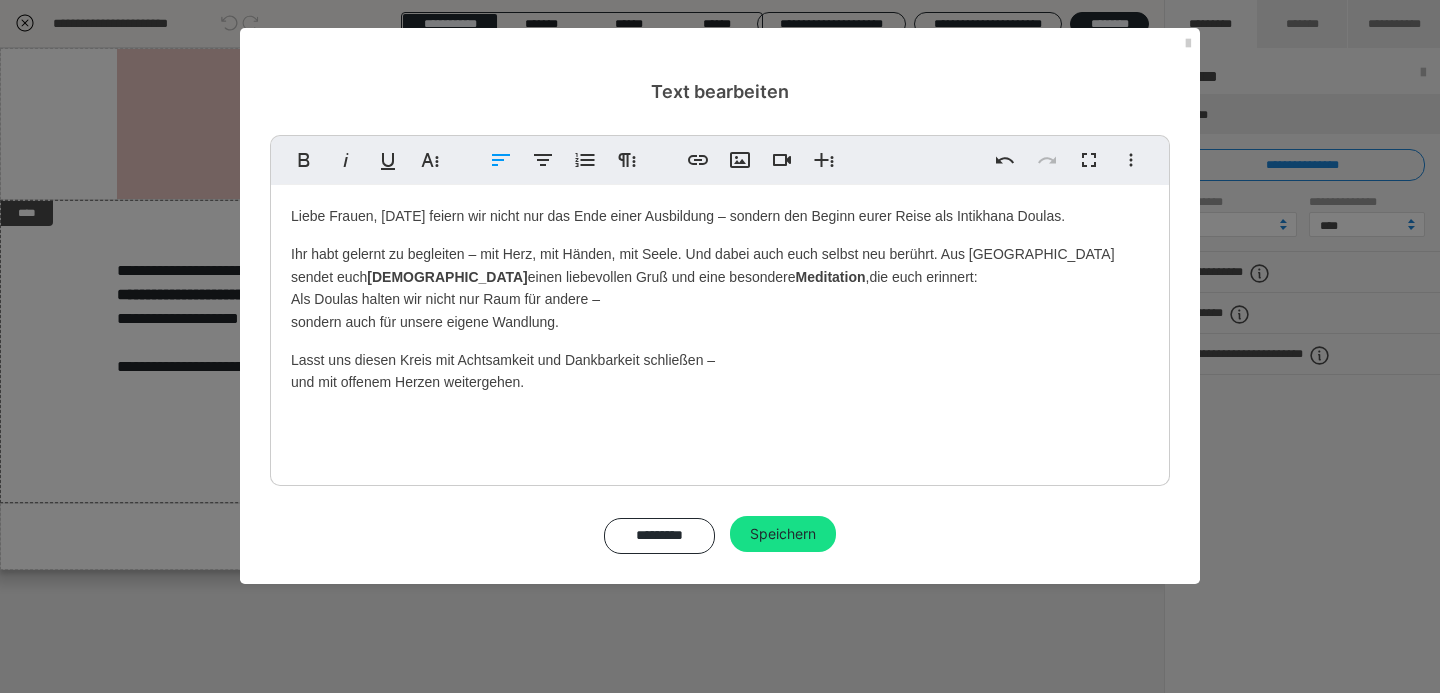 click on "Ihr habt gelernt zu begleiten – mit Herz, mit Händen, mit Seele. Und dabei auch euch selbst neu berührt. Aus Brasilien sendet euch  Thais  einen liebevollen Gruß und eine besondere  Meditation ,  die euch erinnert: Als Doulas halten wir nicht nur Raum für andere – sondern auch für unsere eigene Wandlung." at bounding box center [720, 288] 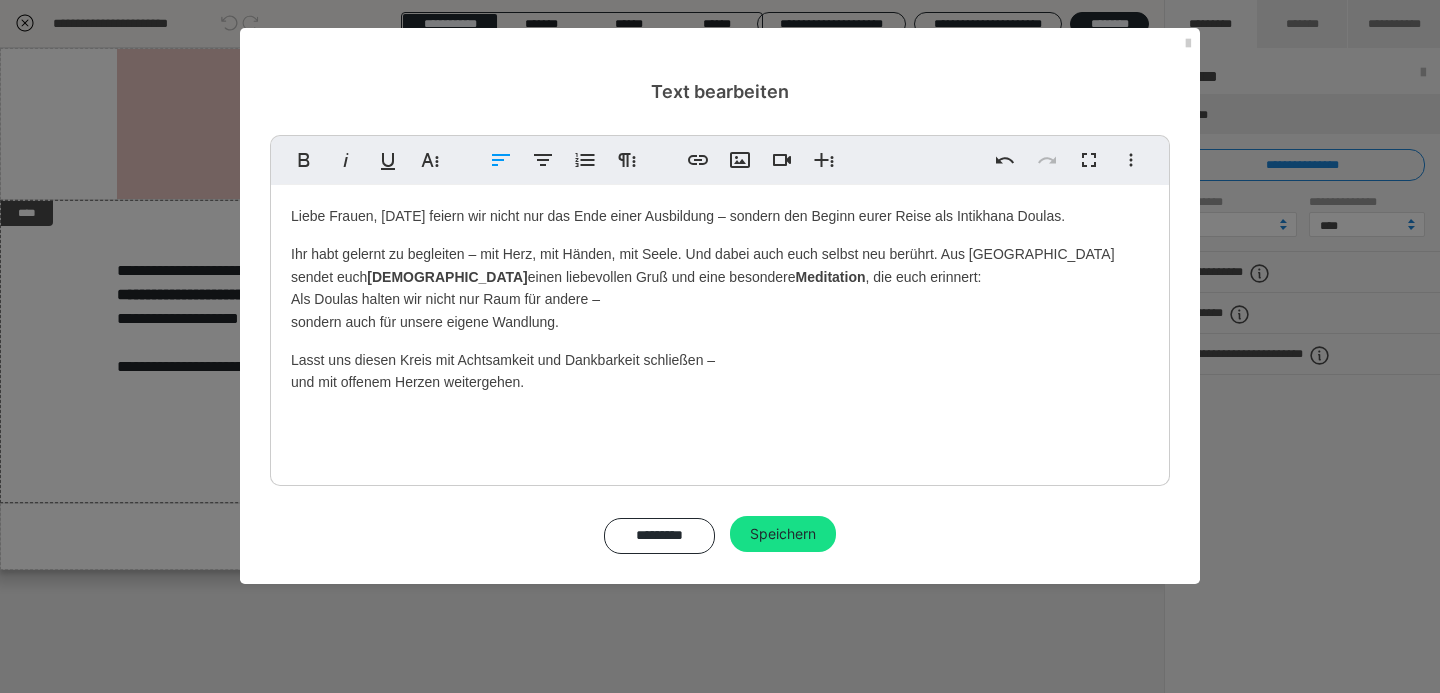 click on "Ihr habt gelernt zu begleiten – mit Herz, mit Händen, mit Seele. Und dabei auch euch selbst neu berührt. Aus Brasilien sendet euch  Thais  einen liebevollen Gruß und eine besondere  Meditation , die euch erinnert: Als Doulas halten wir nicht nur Raum für andere – sondern auch für unsere eigene Wandlung." at bounding box center [720, 288] 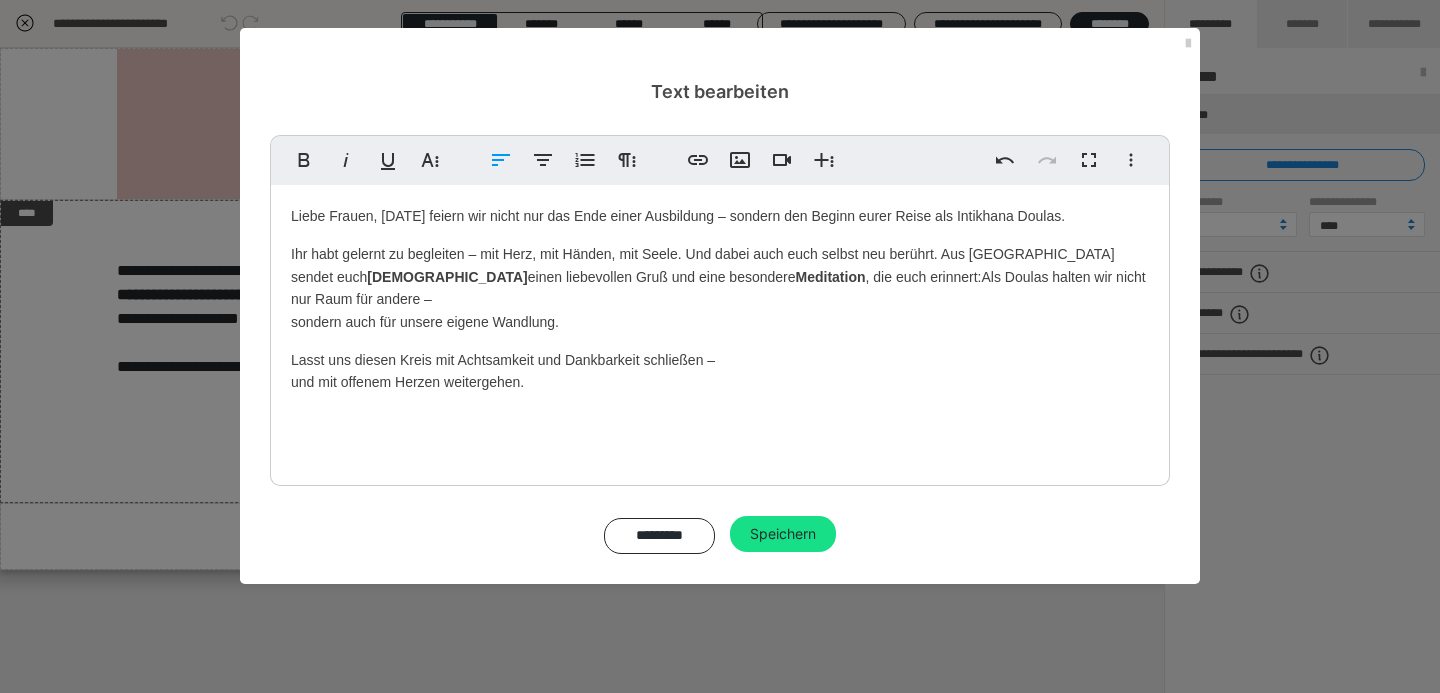 click on "Liebe Frauen, heute feiern wir nicht nur das Ende einer Ausbildung – sondern den Beginn eurer Reise als Intikhana Doulas. Ihr habt gelernt zu begleiten – mit Herz, mit Händen, mit Seele. Und dabei auch euch selbst neu berührt. Aus Brasilien sendet euch  Thais  einen liebevollen Gruß und eine besondere  Meditation , die euch erinnert:  Als Doulas halten wir nicht nur Raum für andere – sondern auch für unsere eigene Wandlung. Lasst uns diesen Kreis mit Achtsamkeit und Dankbarkeit schließen – und mit offenem Herzen weitergehen. ​" at bounding box center [720, 330] 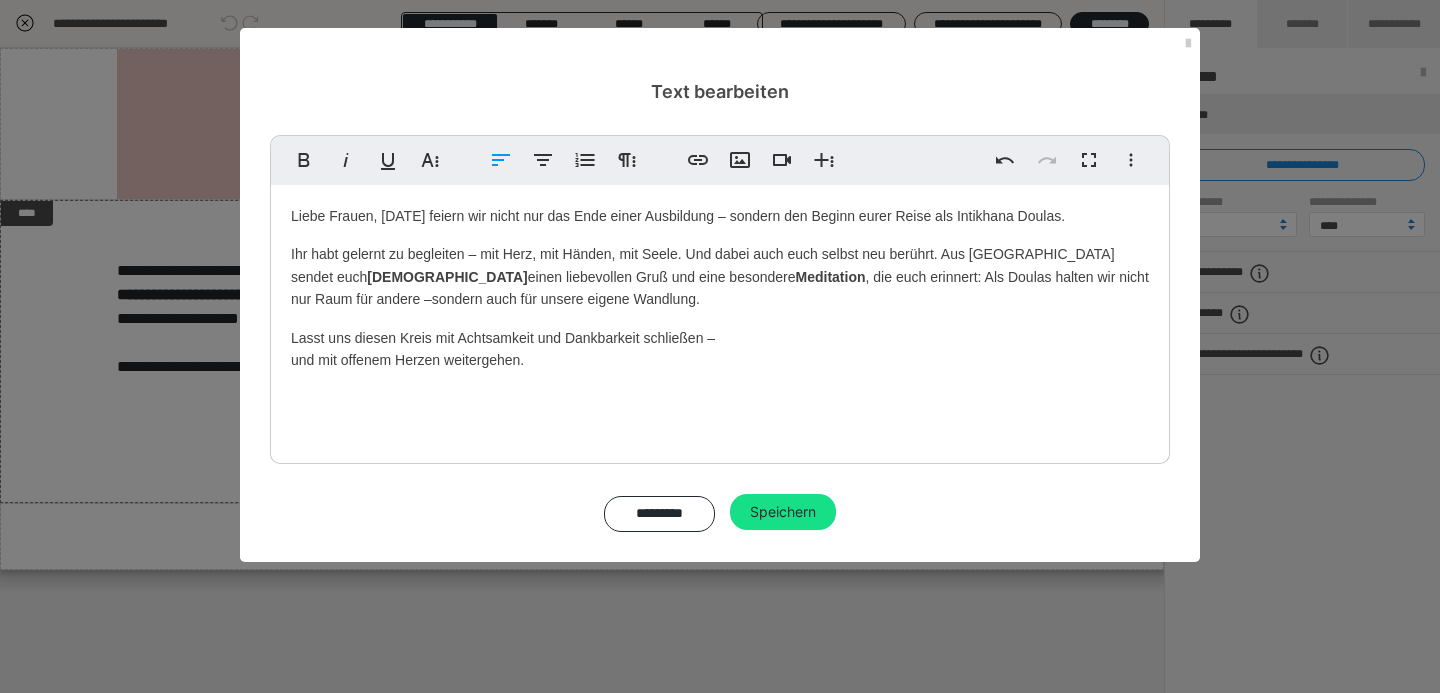 click on "Lasst uns diesen Kreis mit Achtsamkeit und Dankbarkeit schließen – und mit offenem Herzen weitergehen." at bounding box center [720, 349] 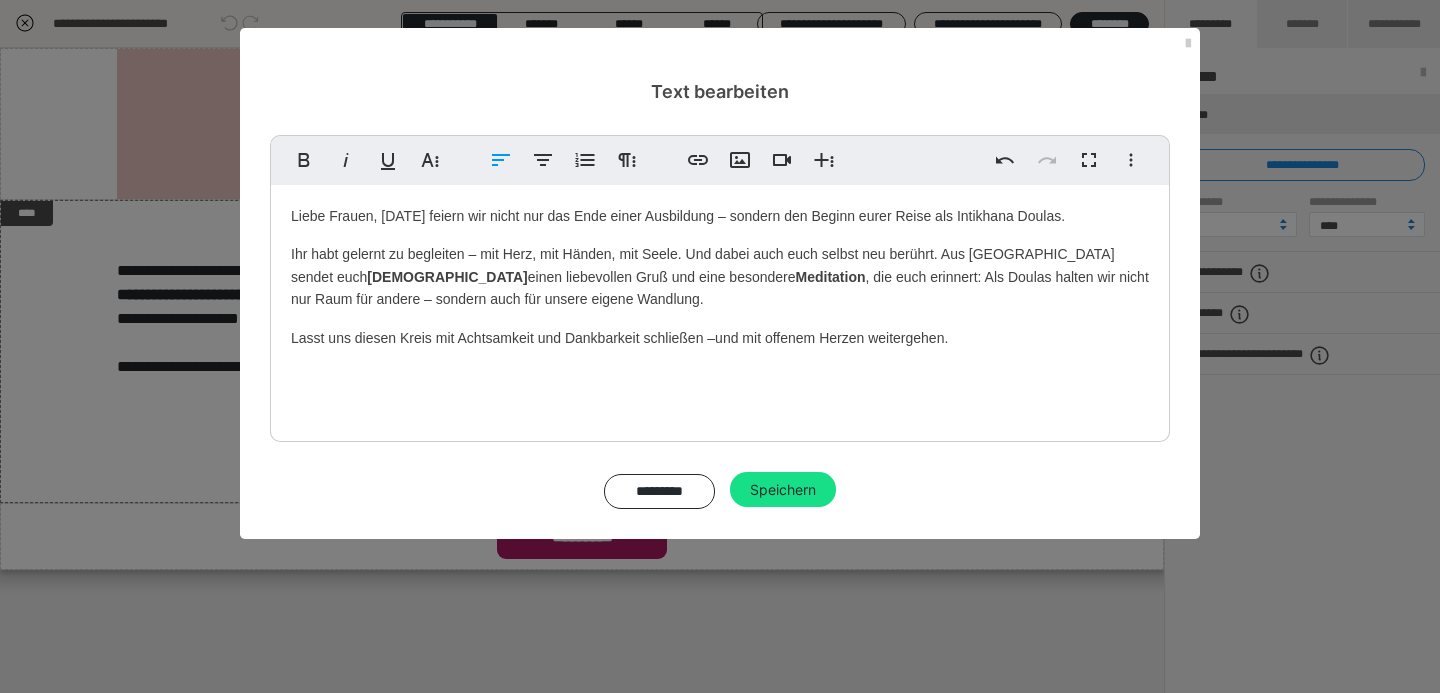 click on "Lasst uns diesen Kreis mit Achtsamkeit und Dankbarkeit schließen –  und mit offenem Herzen weitergehen." at bounding box center [720, 338] 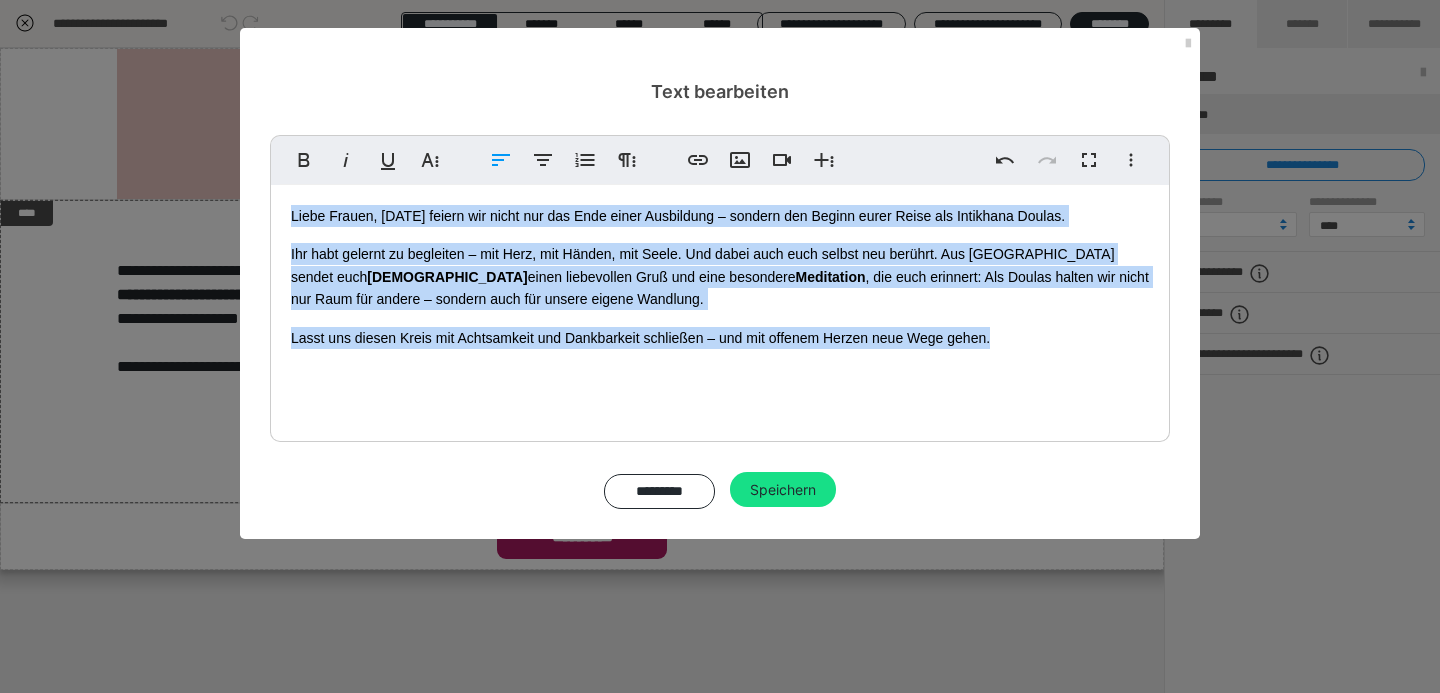 drag, startPoint x: 1024, startPoint y: 340, endPoint x: 266, endPoint y: 208, distance: 769.4076 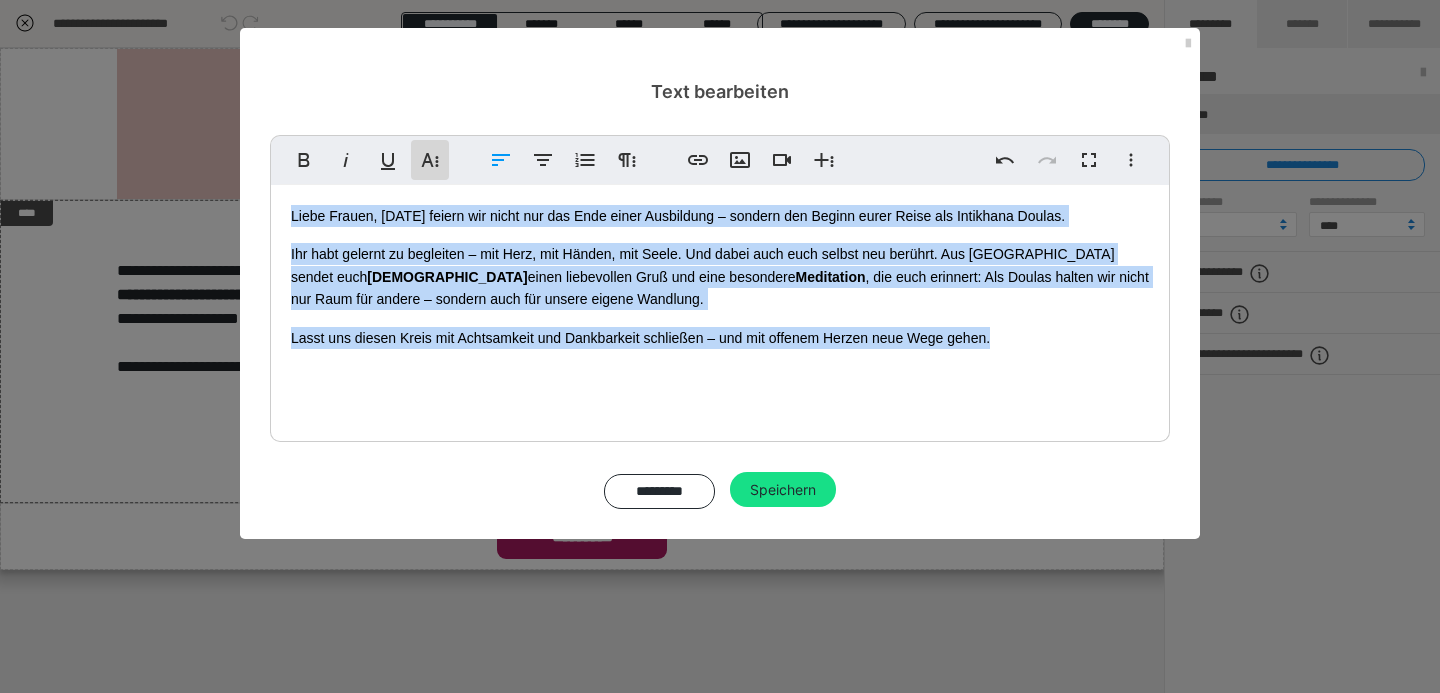 click 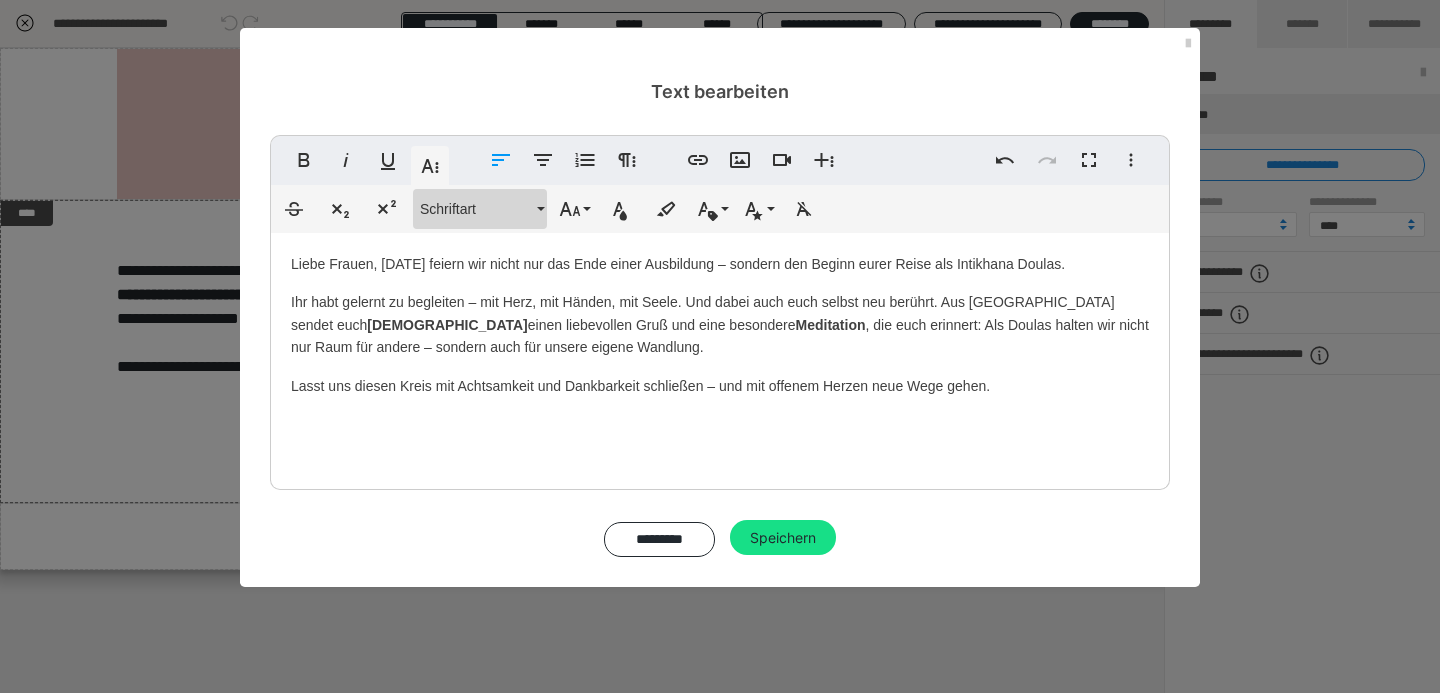 click on "Schriftart" at bounding box center (476, 209) 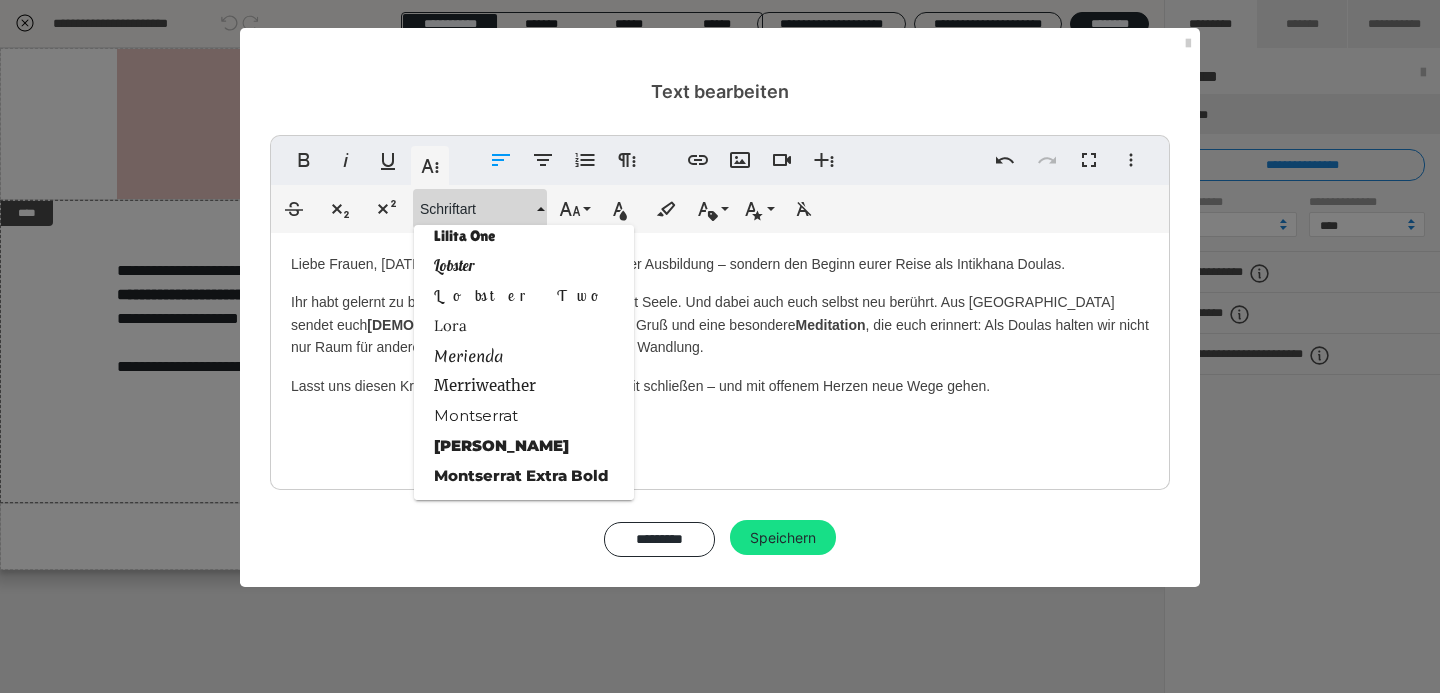 scroll, scrollTop: 1771, scrollLeft: 0, axis: vertical 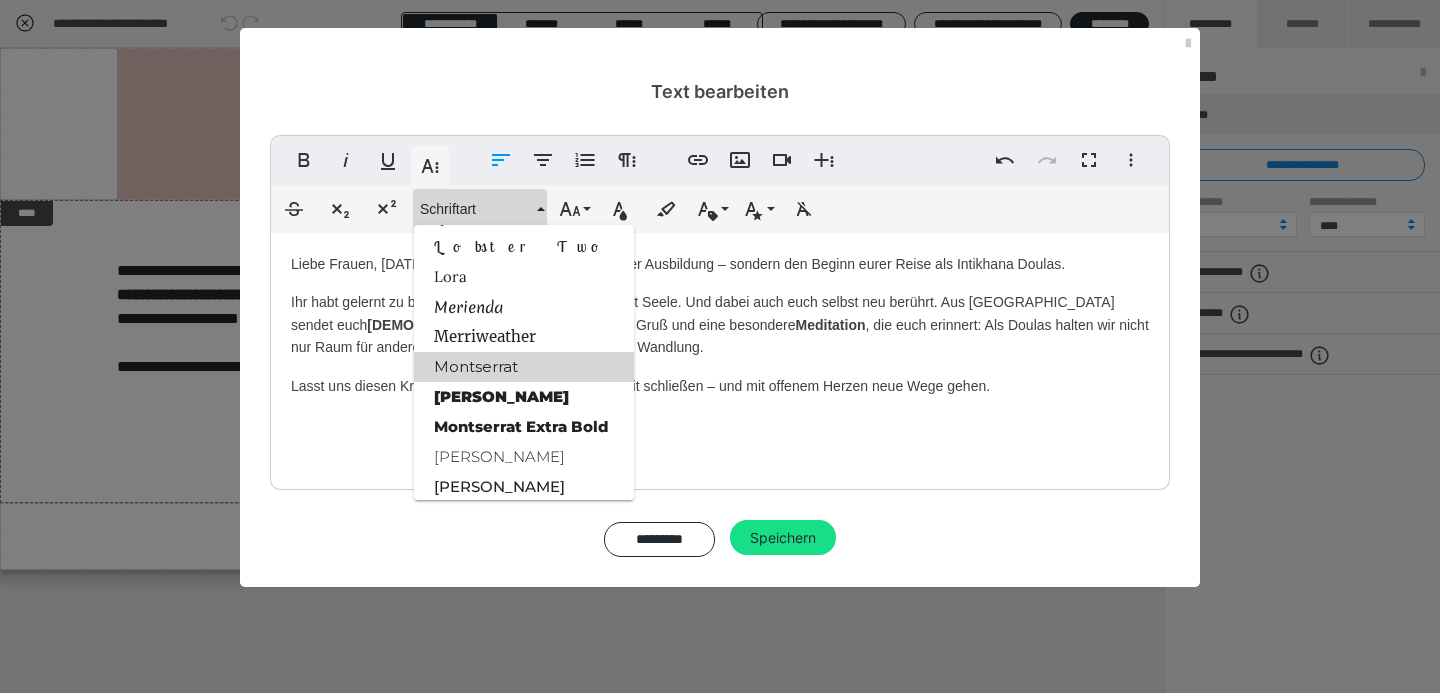 click on "Montserrat" at bounding box center (524, 367) 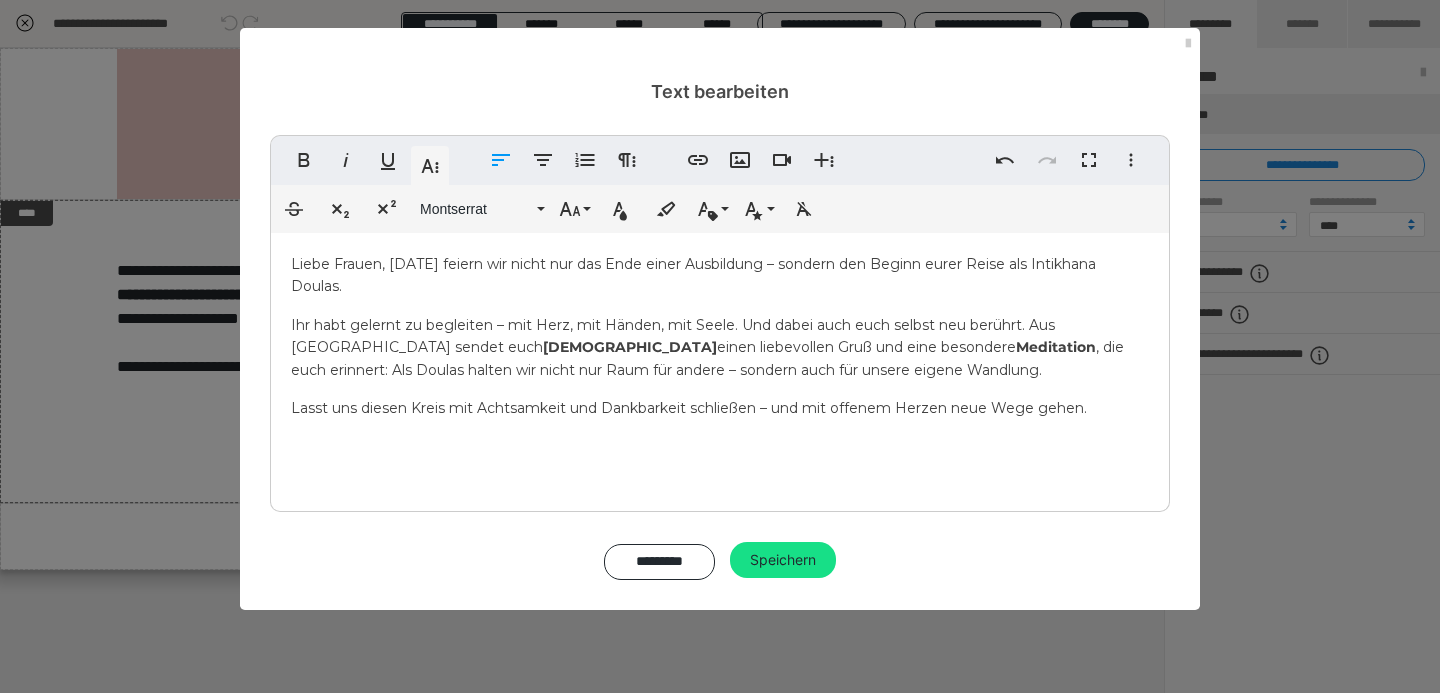 click on "Liebe Frauen, heute feiern wir nicht nur das Ende einer Ausbildung – sondern den Beginn eurer Reise als Intikhana Doulas." at bounding box center [720, 275] 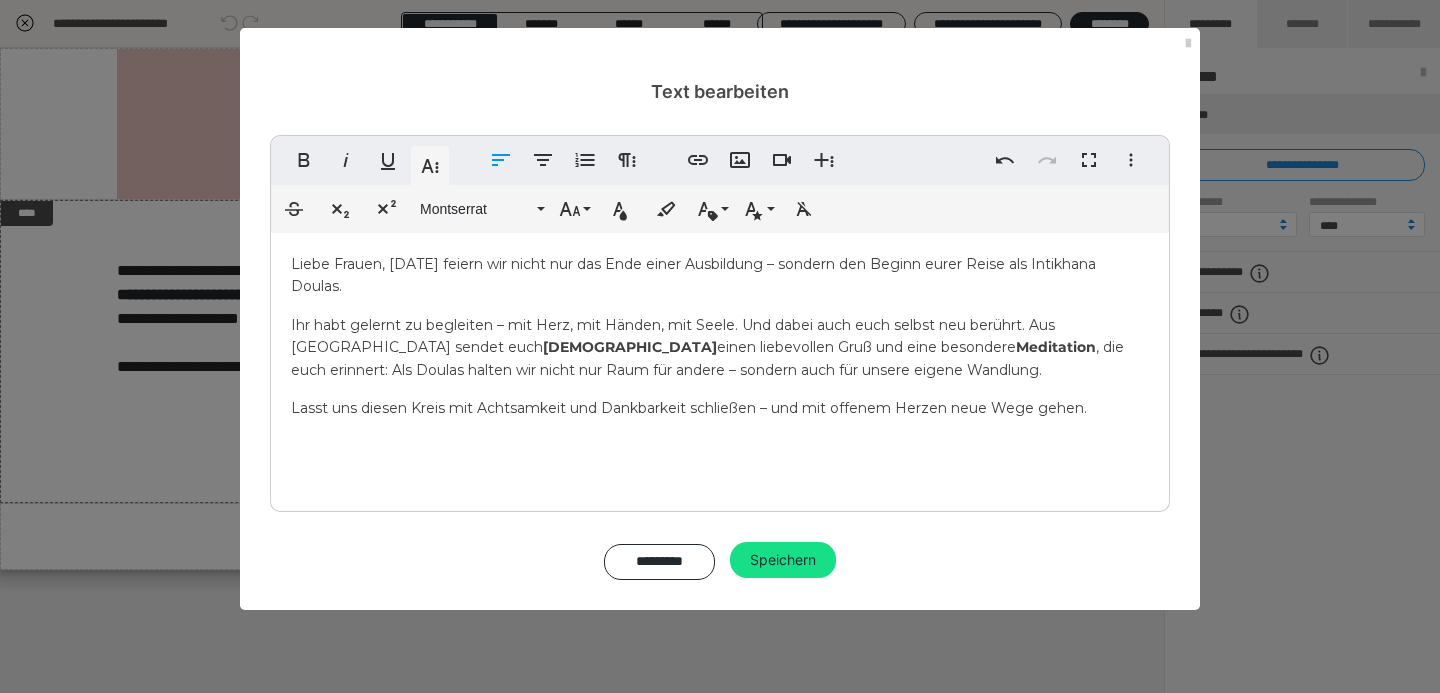 click on "Ihr habt gelernt zu begleiten – mit Herz, mit Händen, mit Seele. Und dabei auch euch selbst neu berührt. Aus Brasilien sendet euch  Thais  einen liebevollen Gruß und eine besondere  Meditation , die euch erinnert: Als Doulas halten wir nicht nur Raum für andere – sondern auch für unsere eigene Wandlung." at bounding box center [707, 347] 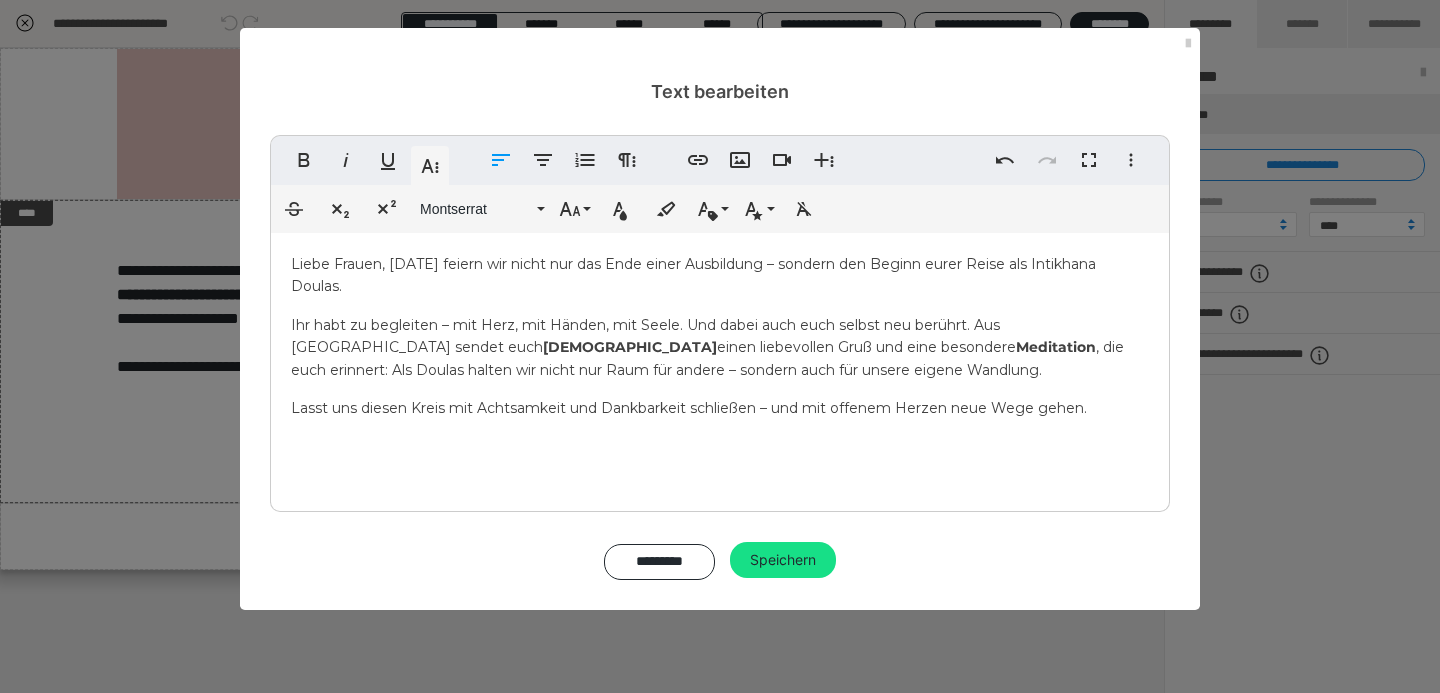 type 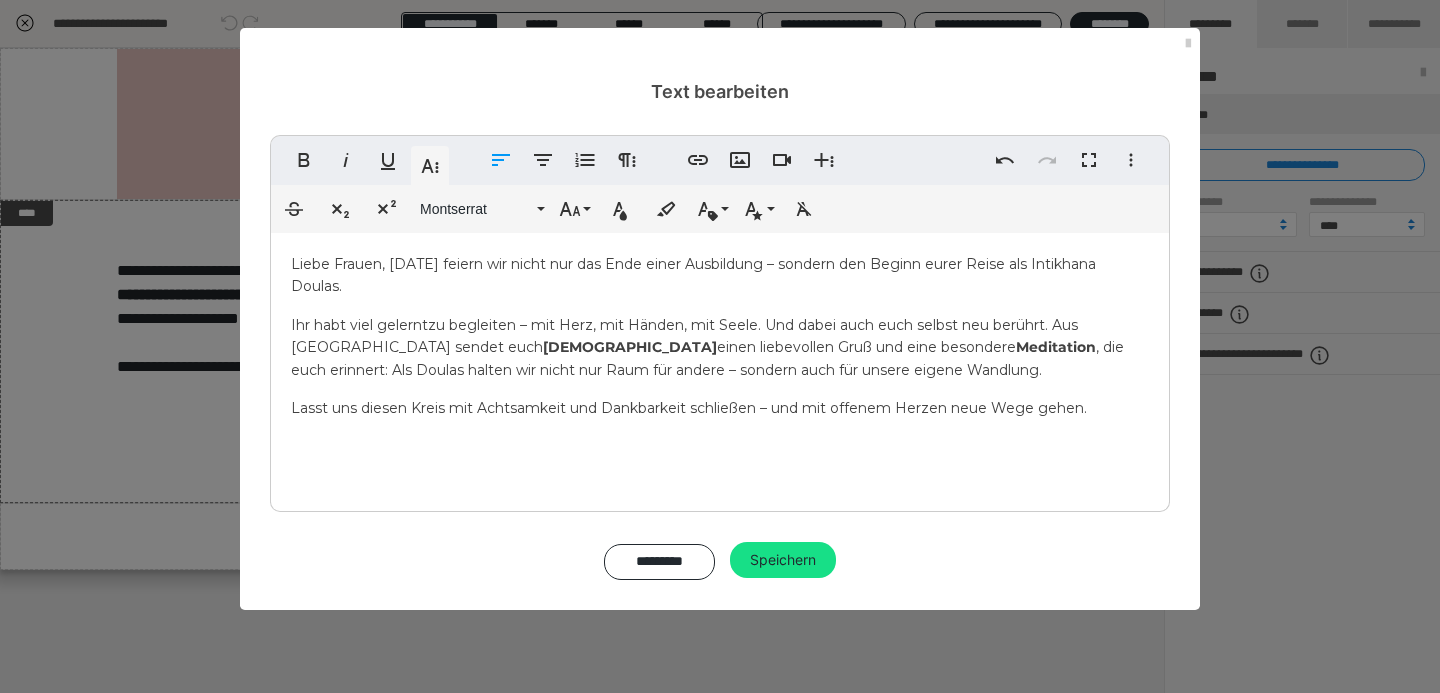 click on "Ihr habt viel gelernt zu begleiten – mit Herz, mit Händen, mit Seele. Und dabei auch euch selbst neu berührt. Aus Brasilien sendet euch  Thais  einen liebevollen Gruß und eine besondere  Meditation , die euch erinnert: Als Doulas halten wir nicht nur Raum für andere – sondern auch für unsere eigene Wandlung." at bounding box center [707, 347] 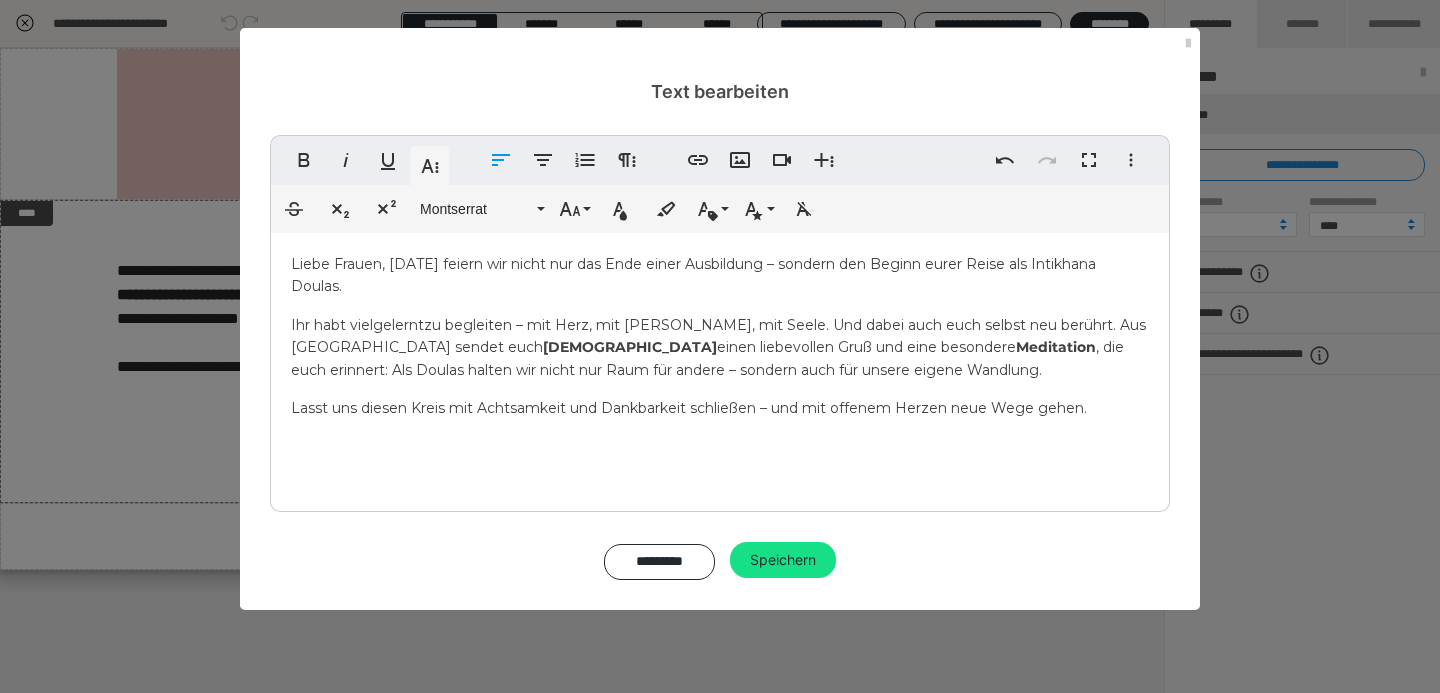 click on "Ihr habt viel  gelerntzu begleiten – mit Herz, mit Händen, mit Seele. Und dabei auch euch selbst neu berührt. Aus Brasilien sendet euch  Thais  einen liebevollen Gruß und eine besondere  Meditation , die euch erinnert: Als Doulas halten wir nicht nur Raum für andere – sondern auch für unsere eigene Wandlung." at bounding box center (718, 347) 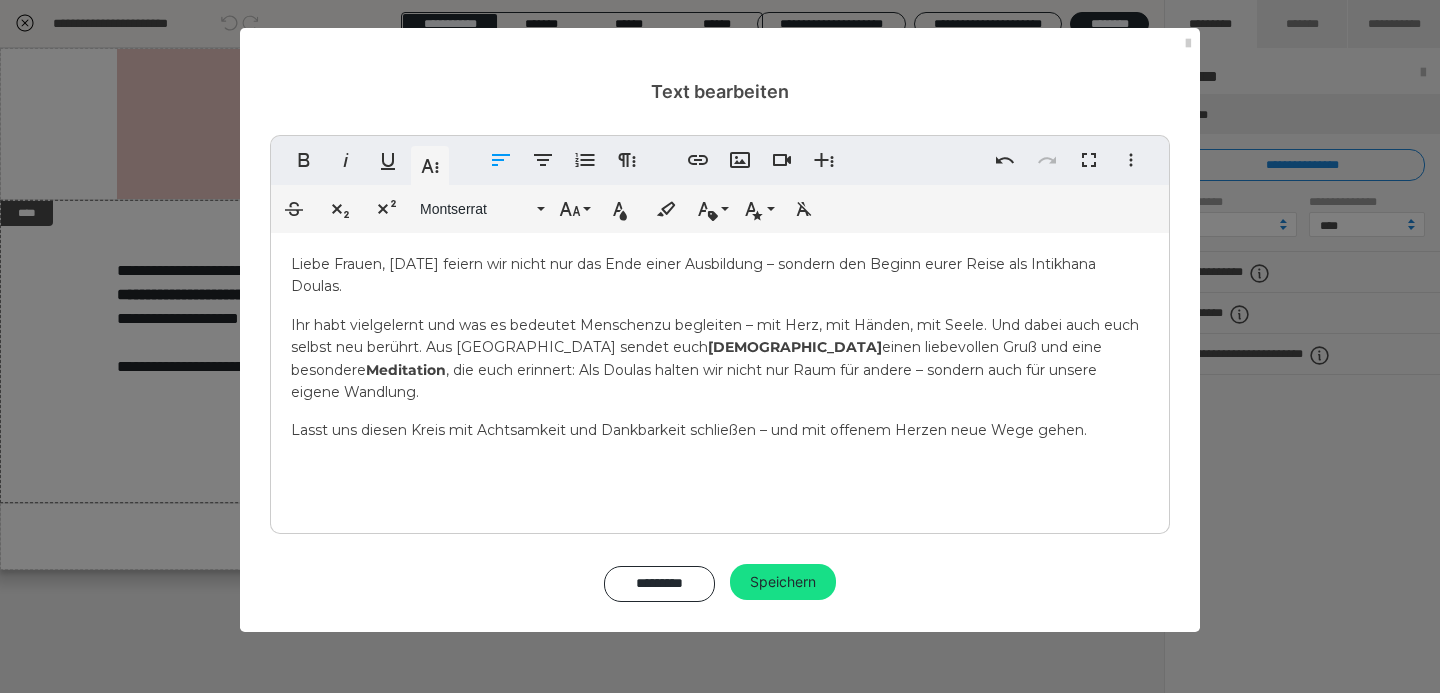 click on "Ihr habt viel  gelernt und was es bedeutet Menschen  zu begleiten – mit Herz, mit Händen, mit Seele. Und dabei auch euch selbst neu berührt. Aus Brasilien sendet euch  Thais  einen liebevollen Gruß und eine besondere  Meditation , die euch erinnert: Als Doulas halten wir nicht nur Raum für andere – sondern auch für unsere eigene Wandlung." at bounding box center (715, 358) 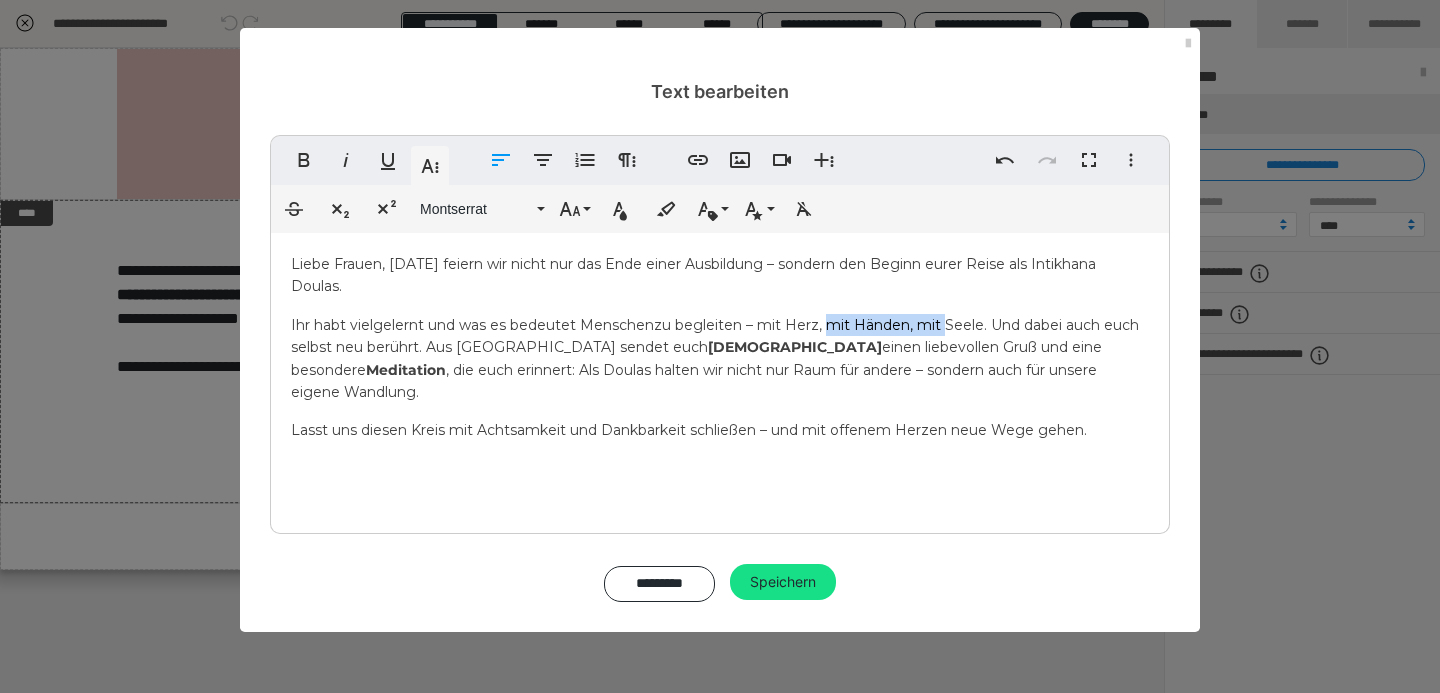 drag, startPoint x: 946, startPoint y: 329, endPoint x: 829, endPoint y: 328, distance: 117.00427 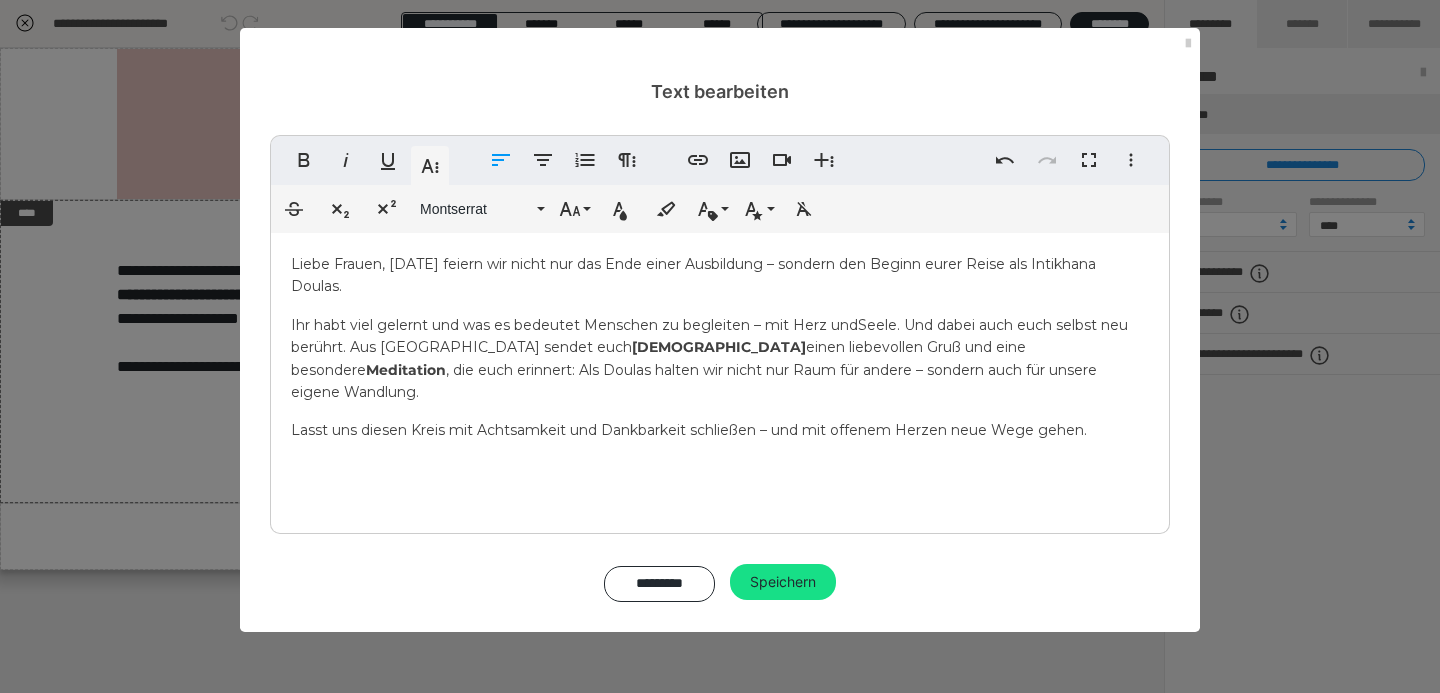 click on "Thais" at bounding box center (719, 347) 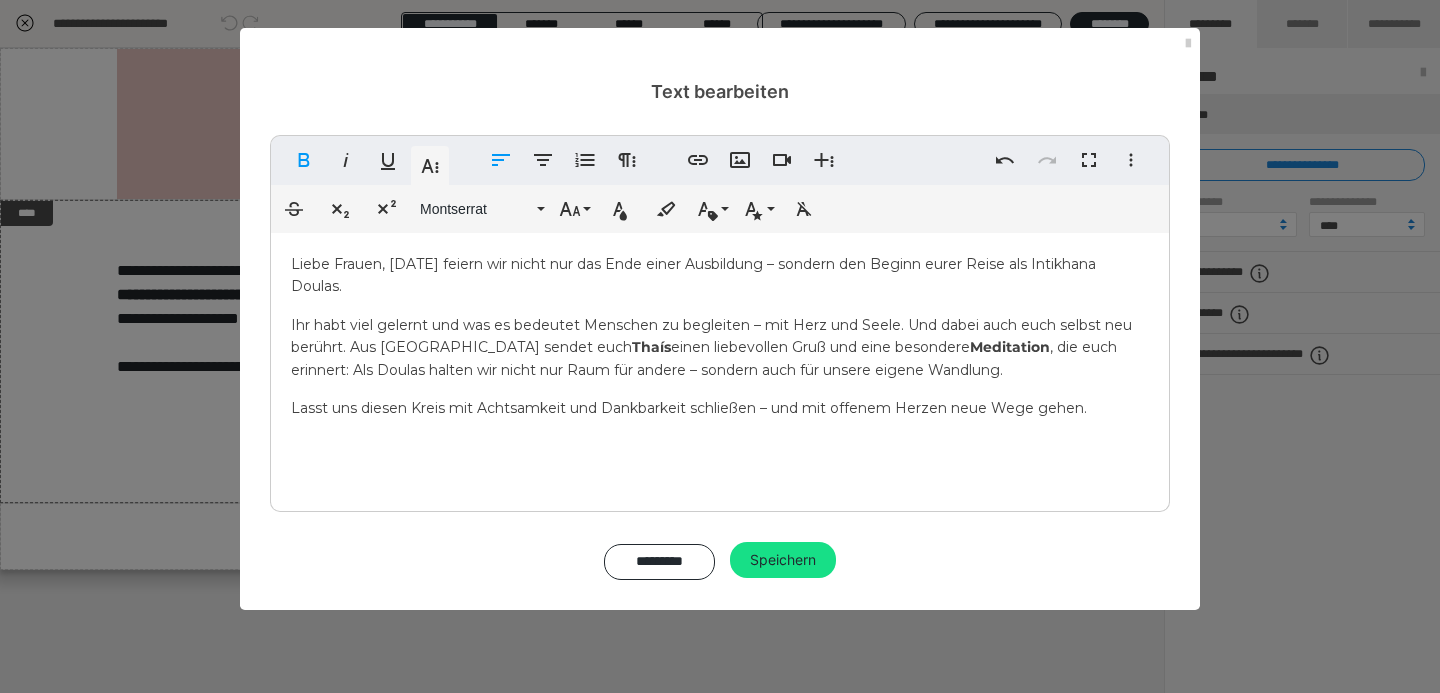 click on "Ihr habt viel gelernt und was es bedeutet Menschen zu begleiten – mit Herz und Seele. Und dabei auch euch selbst neu berührt. Aus Brasilien sendet euch  Thaís  einen liebevollen Gruß und eine besondere  Meditation , die euch erinnert: Als Doulas halten wir nicht nur Raum für andere – sondern auch für unsere eigene Wandlung." at bounding box center (711, 347) 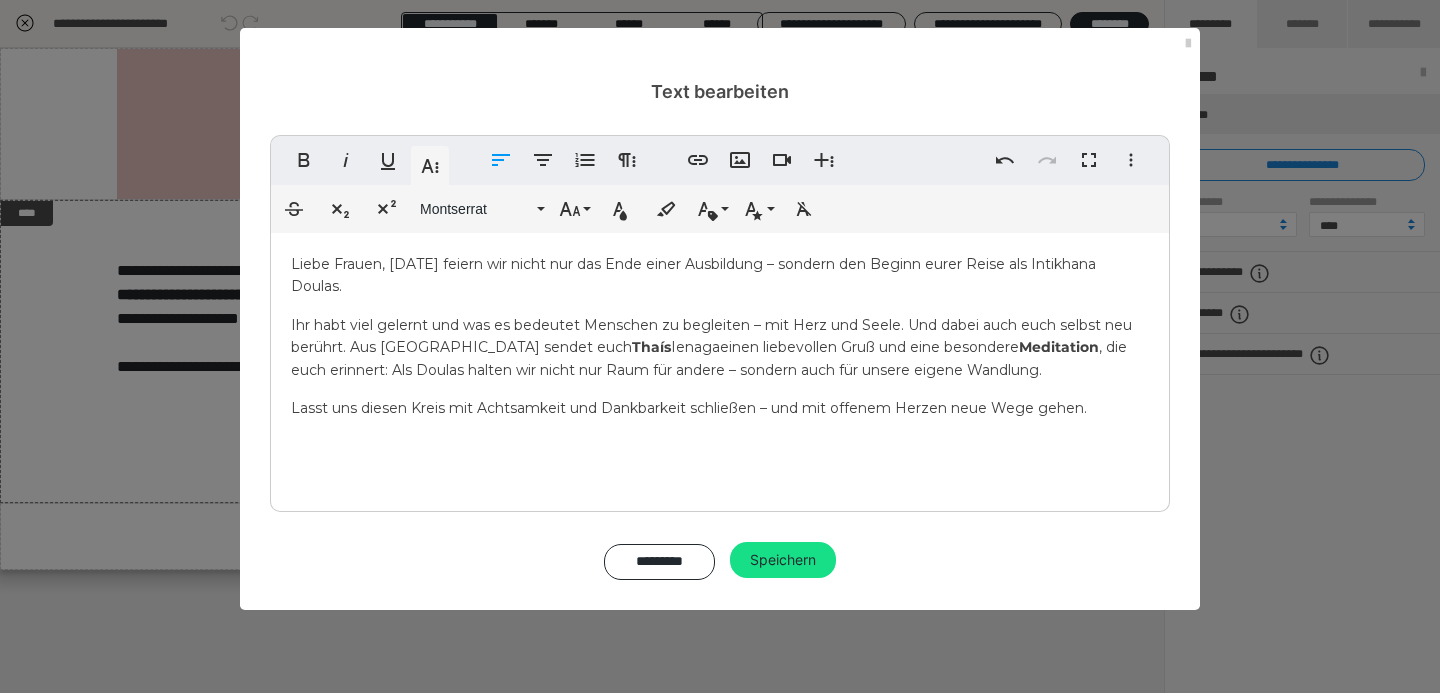 drag, startPoint x: 624, startPoint y: 349, endPoint x: 578, endPoint y: 348, distance: 46.010868 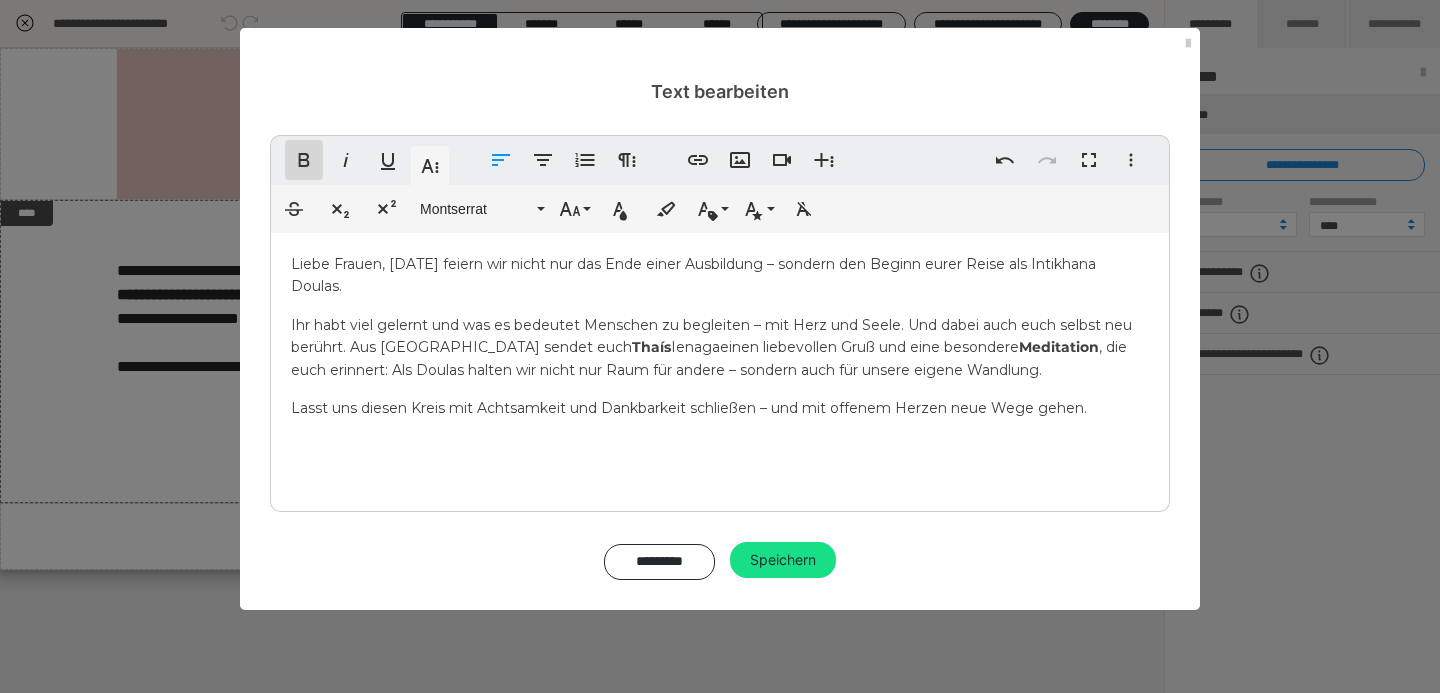 click 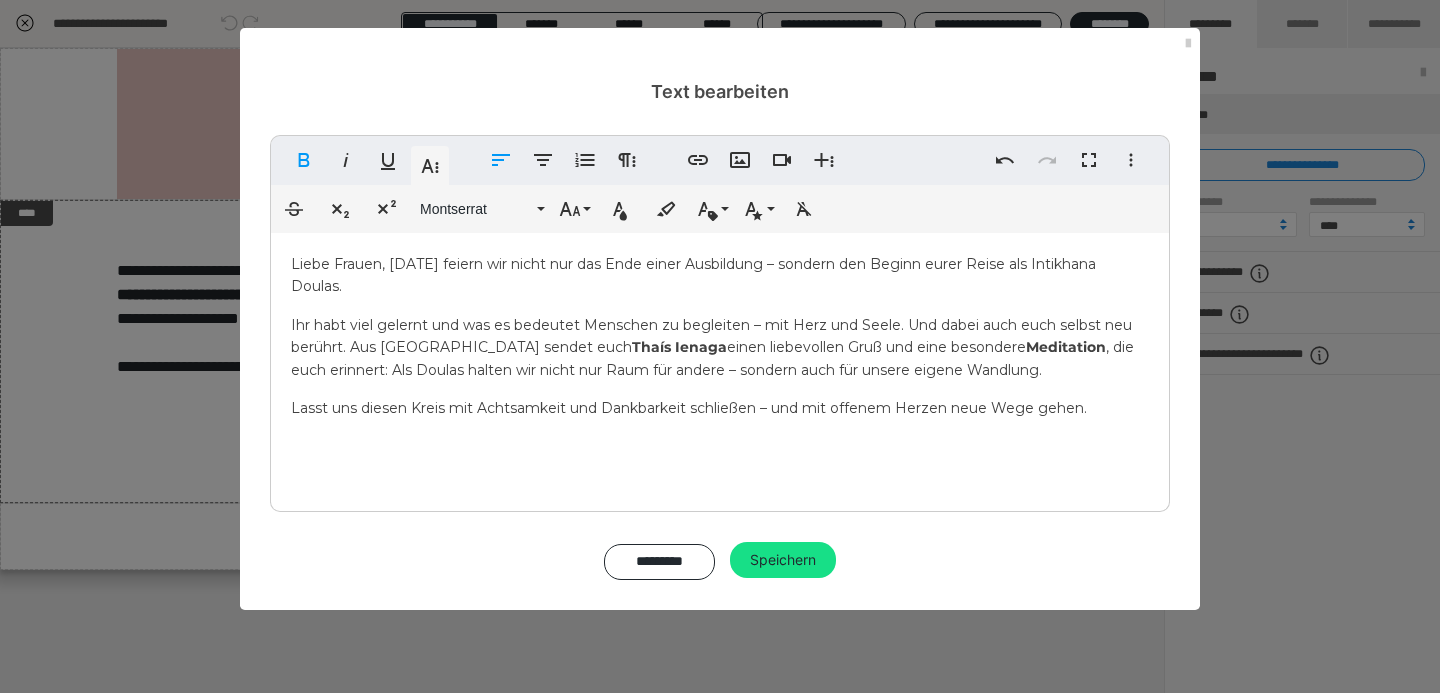 click on "Ihr habt viel gelernt und was es bedeutet Menschen zu begleiten – mit Herz und Seele. Und dabei auch euch selbst neu berührt. Aus Brasilien sendet euch  Thaís   Ienaga  einen liebevollen Gruß und eine besondere  Meditation , die euch erinnert: Als Doulas halten wir nicht nur Raum für andere – sondern auch für unsere eigene Wandlung." at bounding box center (712, 347) 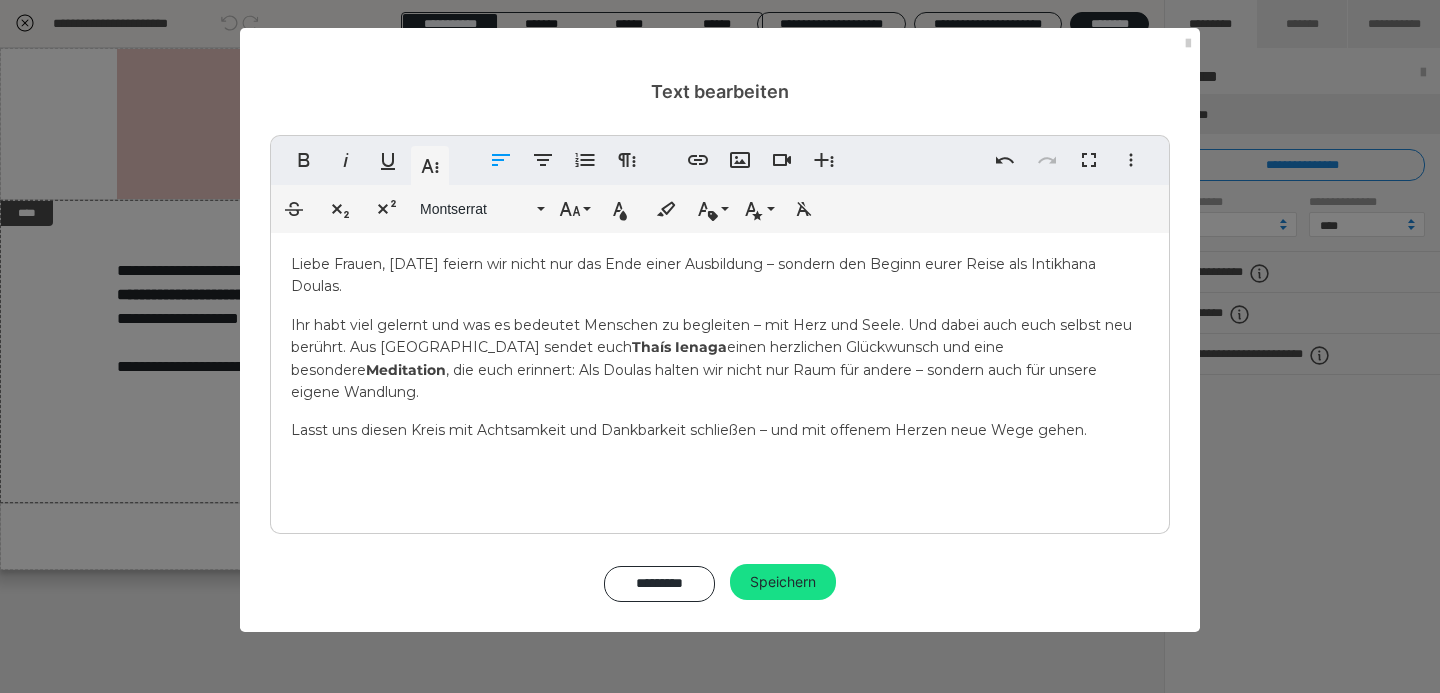 click on "Ihr habt viel gelernt und was es bedeutet Menschen zu begleiten – mit Herz und Seele. Und dabei auch euch selbst neu berührt. Aus Brasilien sendet euch  Thaís   Ienaga  einen herzlichen Glückwunsch und eine besondere  Meditation , die euch erinnert: Als Doulas halten wir nicht nur Raum für andere – sondern auch für unsere eigene Wandlung." at bounding box center (711, 358) 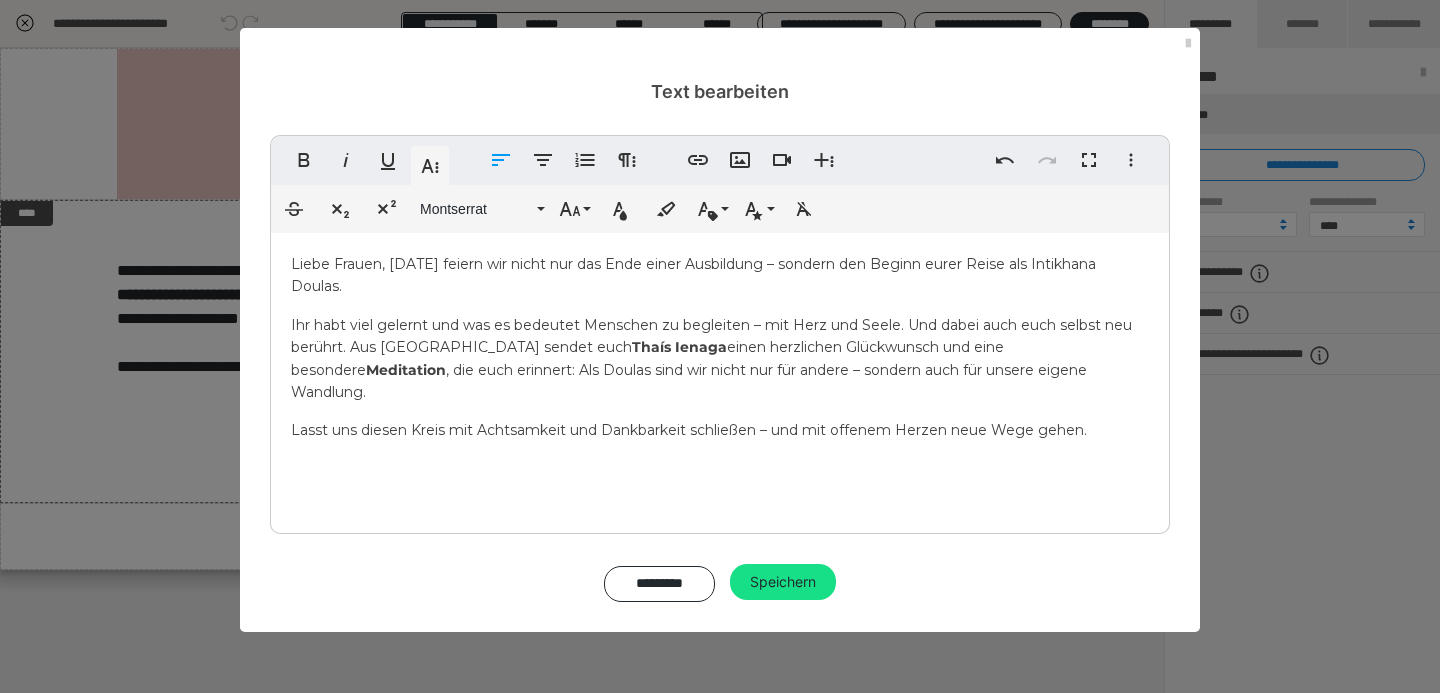 click on "Ihr habt viel gelernt und was es bedeutet Menschen zu begleiten – mit Herz und Seele. Und dabei auch euch selbst neu berührt. Aus Brasilien sendet euch  Thaís   Ienaga  einen herzlichen Glückwunsch und eine besondere  Meditation , die euch erinnert: Als Doulas sind wir nicht nur für andere – sondern auch für unsere eigene Wandlung." at bounding box center (711, 358) 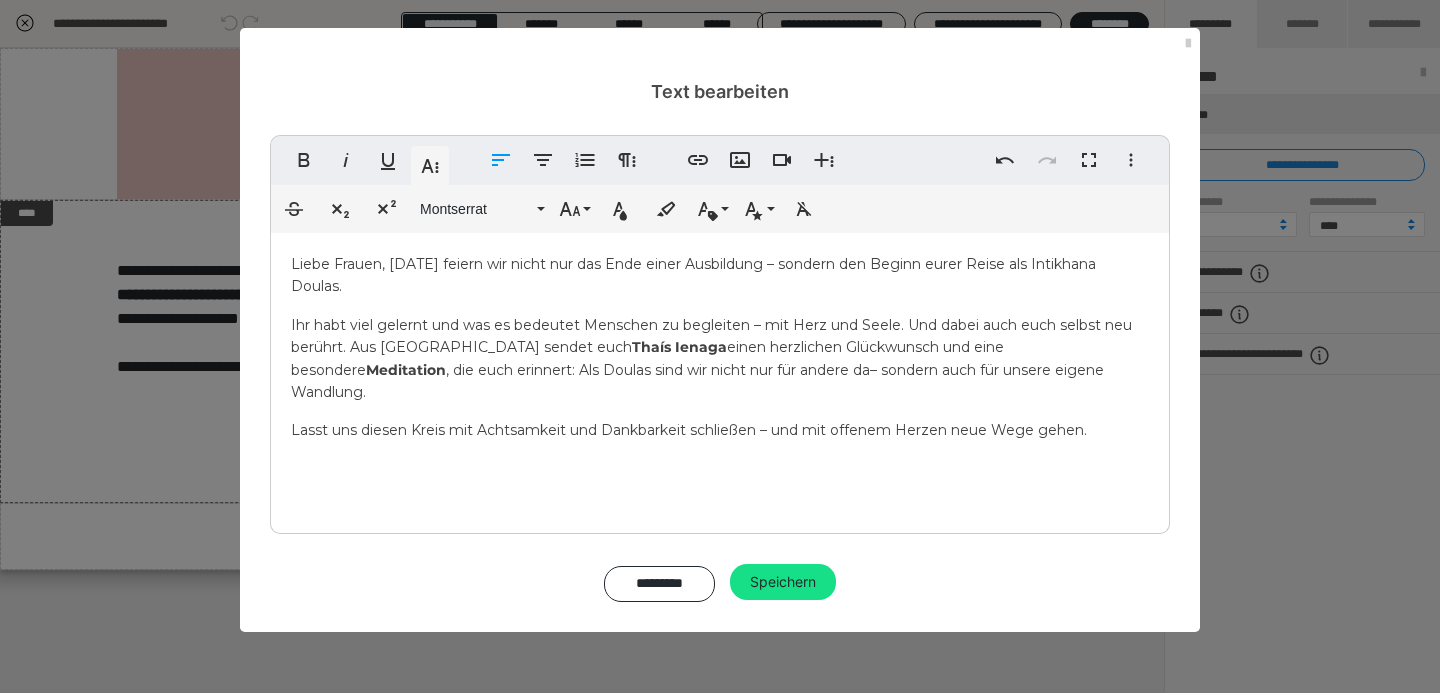 click on "Ihr habt viel gelernt und was es bedeutet Menschen zu begleiten – mit Herz und Seele. Und dabei auch euch selbst neu berührt. Aus Brasilien sendet euch  Thaís   Ienaga  einen herzlichen Glückwunsch und eine besondere  Meditation , die euch erinnert: Als Doulas sind wir nicht nur für andere da  – sondern auch für unsere eigene Wandlung." at bounding box center [711, 358] 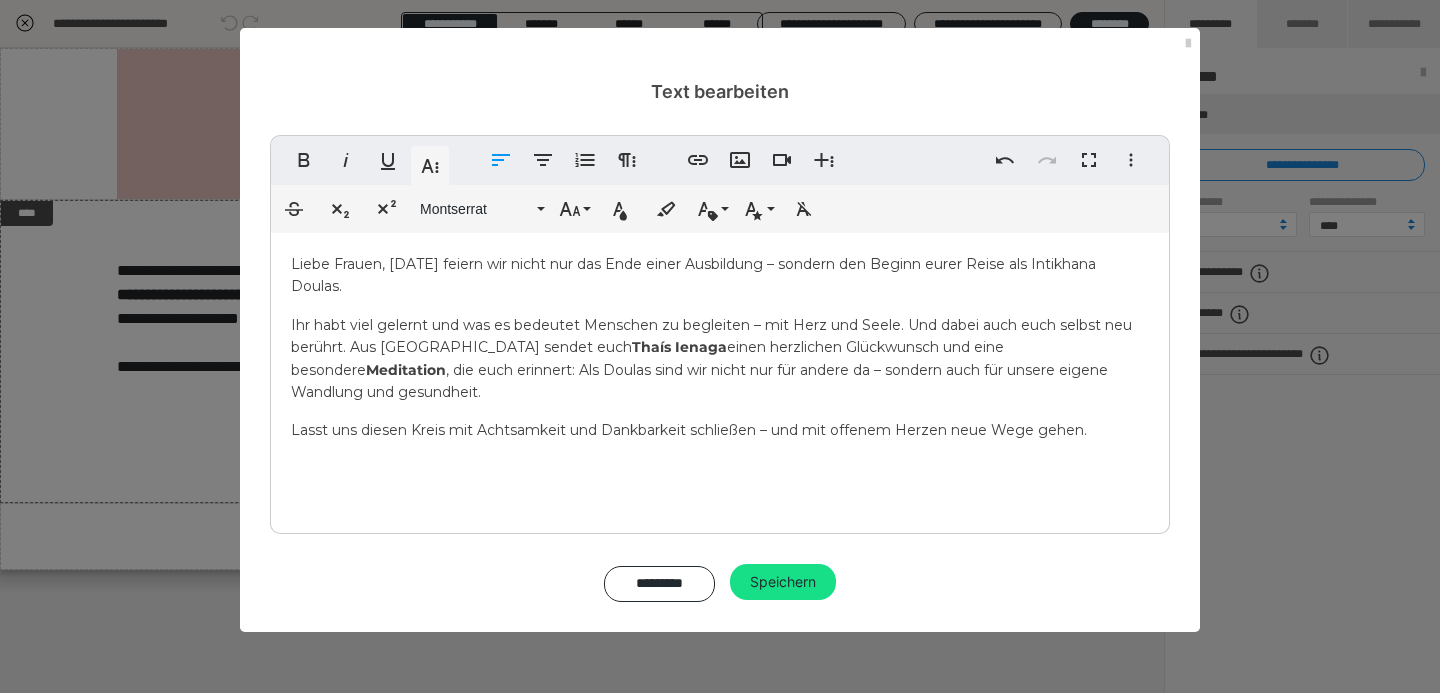 click on "Ihr habt viel gelernt und was es bedeutet Menschen zu begleiten – mit Herz und Seele. Und dabei auch euch selbst neu berührt. Aus Brasilien sendet euch  Thaís   Ienaga  einen herzlichen Glückwunsch und eine besondere  Meditation , die euch erinnert: Als Doulas sind wir nicht nur für andere da – sondern auch für unsere eigene Wandlung und gesundheit." at bounding box center [720, 359] 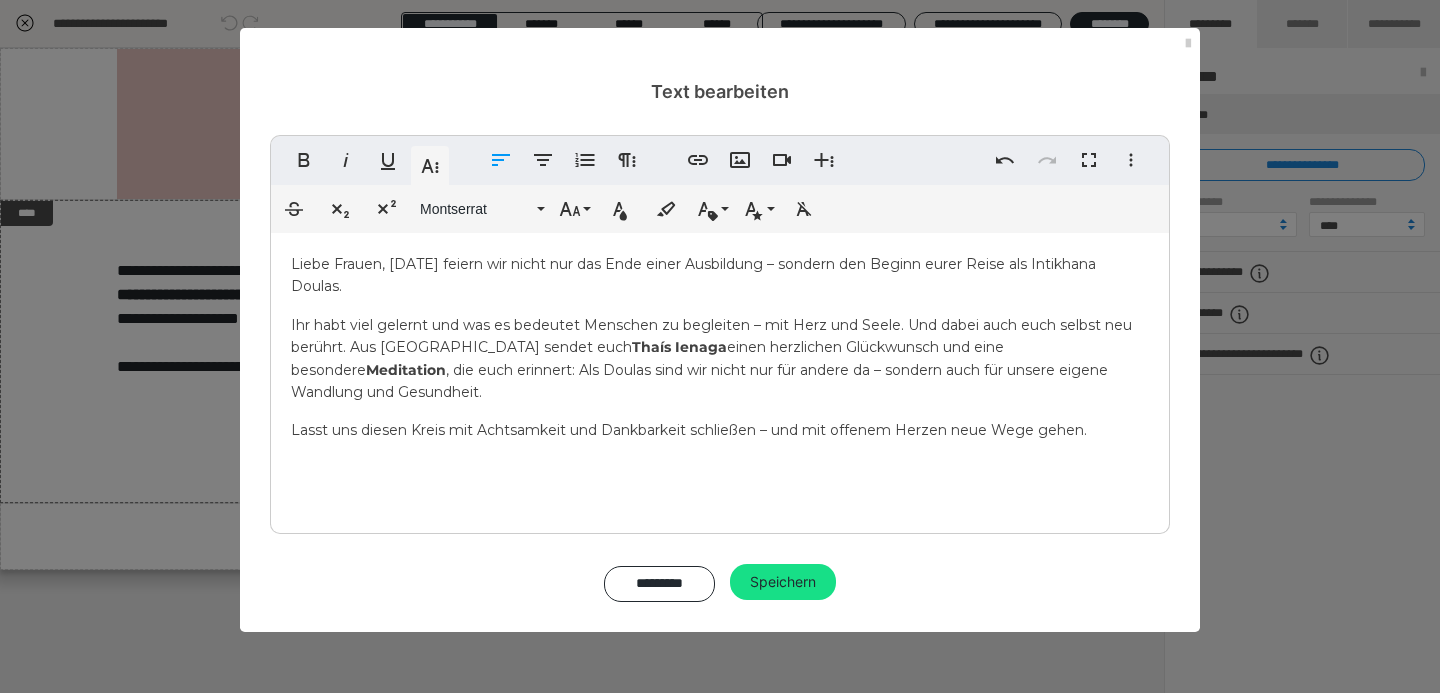 click on "Liebe Frauen, heute feiern wir nicht nur das Ende einer Ausbildung – sondern den Beginn eurer Reise als Intikhana Doulas. Ihr habt viel gelernt und was es bedeutet Menschen zu begleiten – mit Herz und Seele. Und dabei auch euch selbst neu berührt. Aus Brasilien sendet euch  Thaís   Ienaga  einen herzlichen Glückwunsch und eine besondere  Meditation , die euch erinnert: Als Doulas sind wir nicht nur für andere da – sondern auch für unsere eigene Wandlung und Gesundheit. Lasst uns diesen Kreis mit Achtsamkeit und Dankbarkeit schließen – und mit offenem Herzen neue Wege gehen. ​" at bounding box center [720, 378] 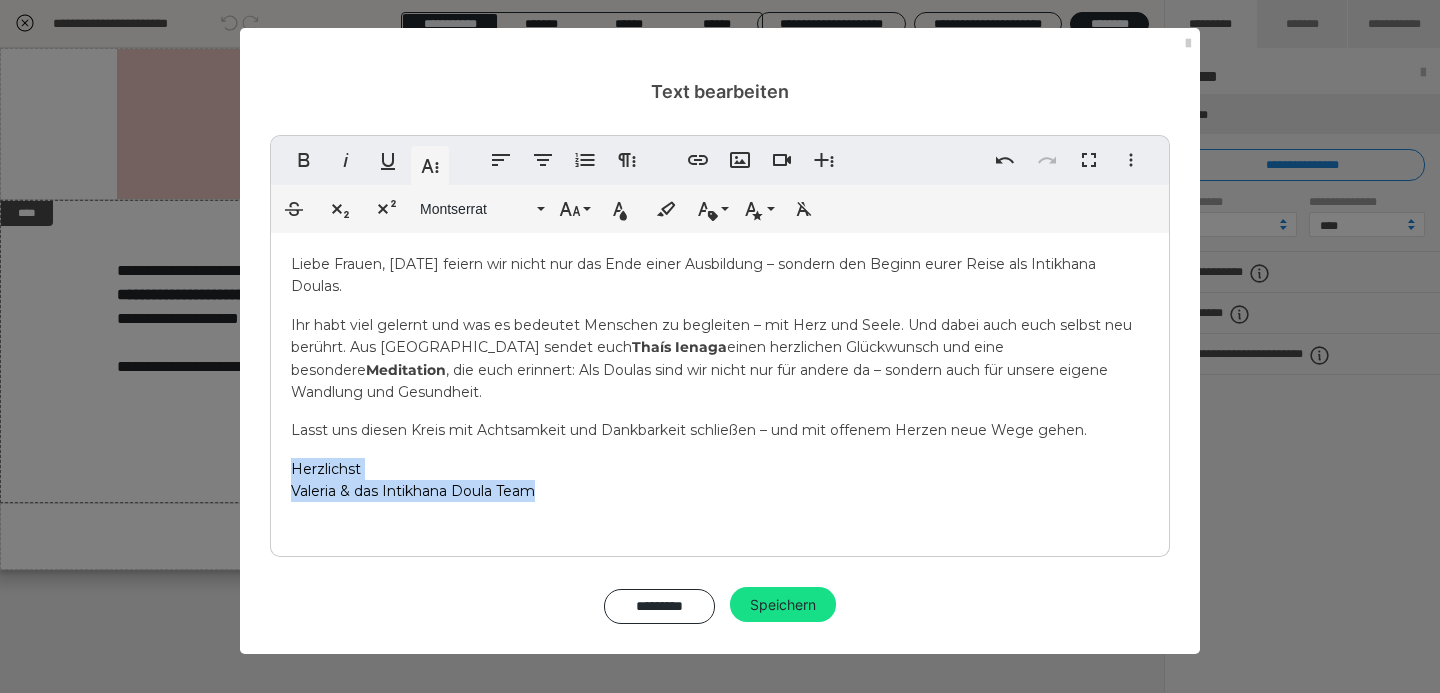 drag, startPoint x: 557, startPoint y: 468, endPoint x: 283, endPoint y: 445, distance: 274.96362 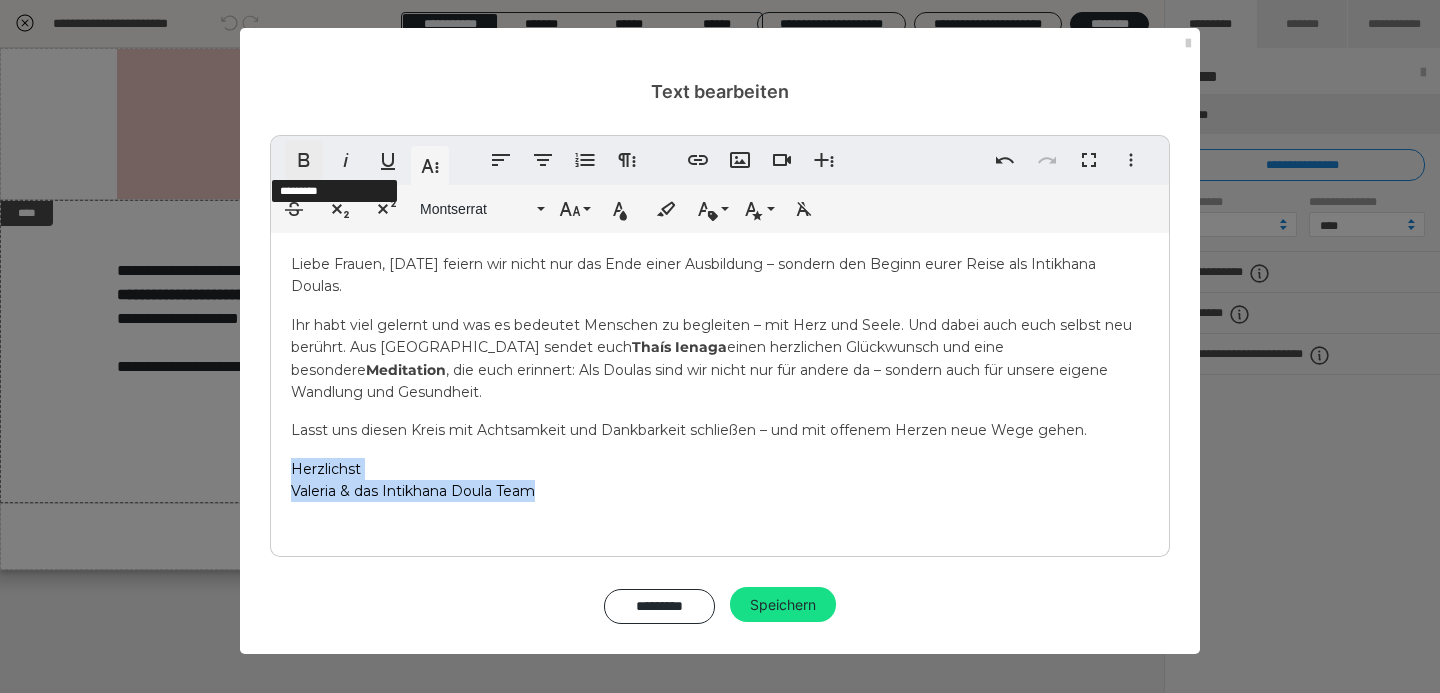 click 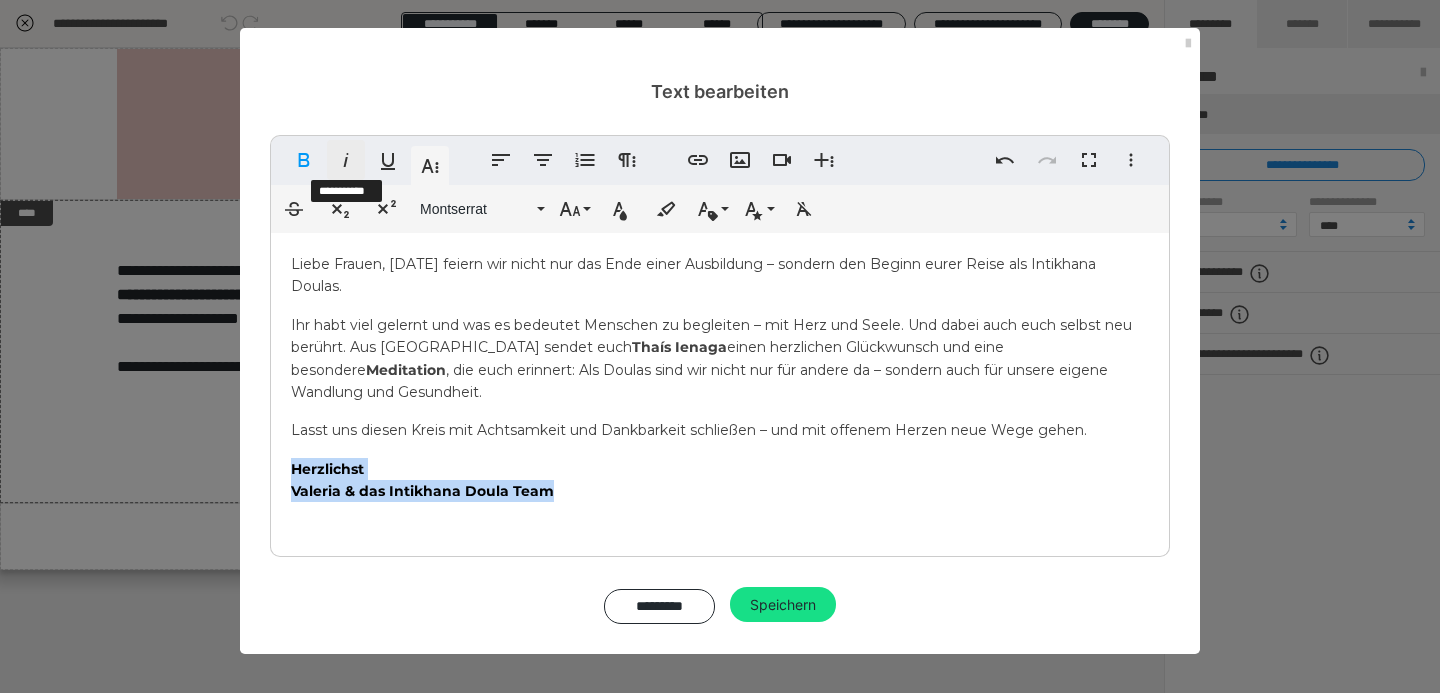 click 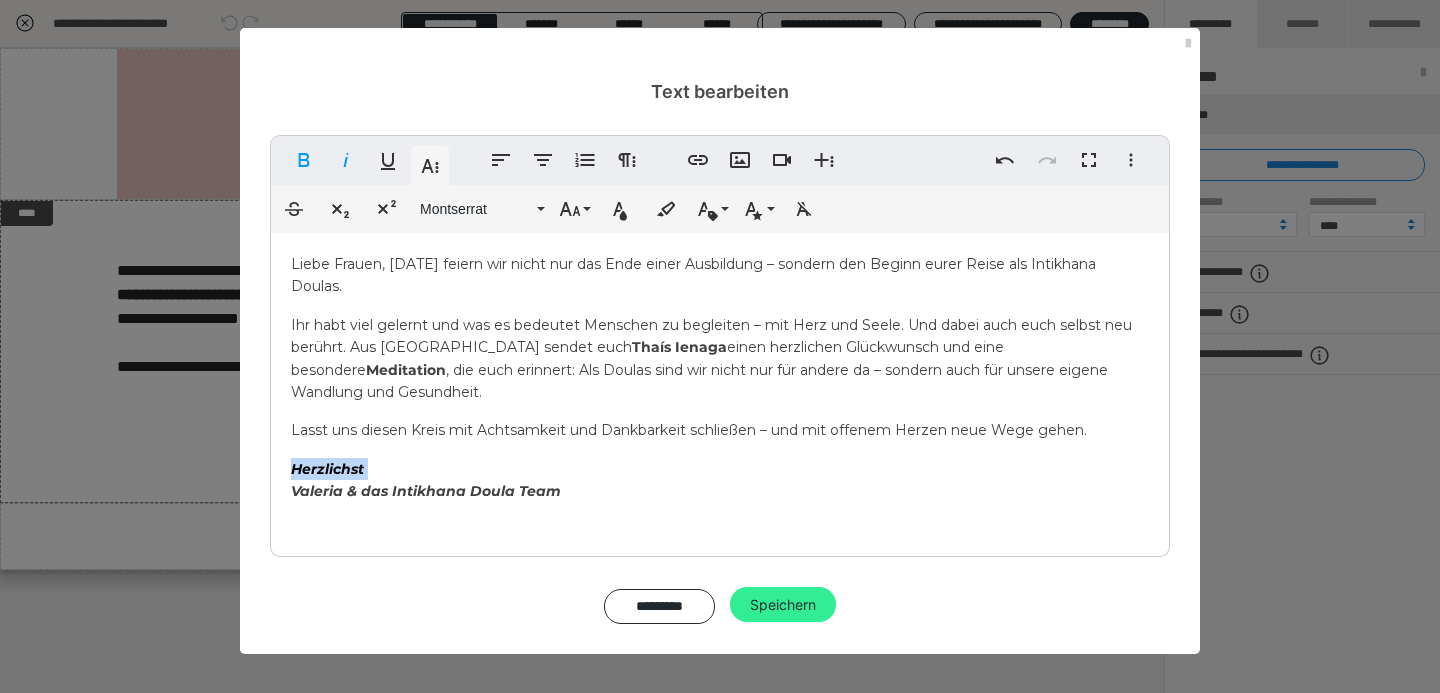 click on "Speichern" at bounding box center (783, 605) 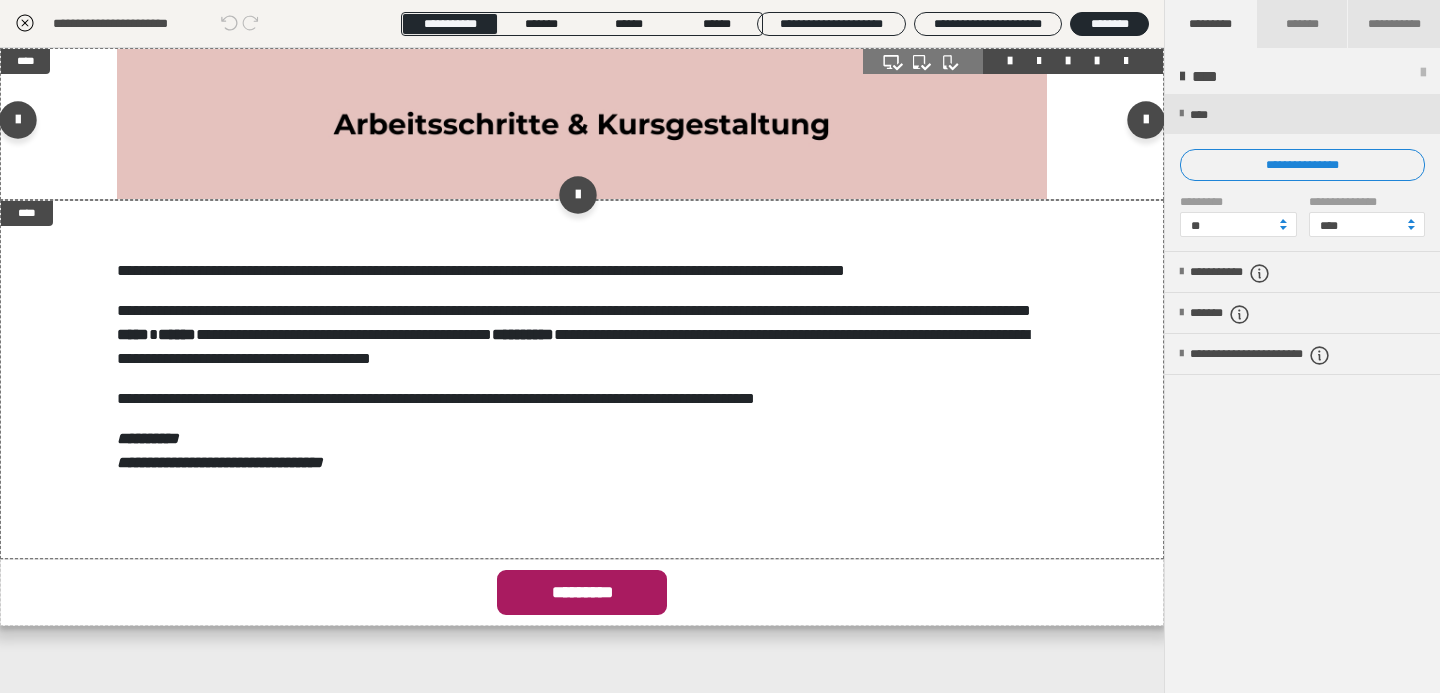 click at bounding box center [582, 124] 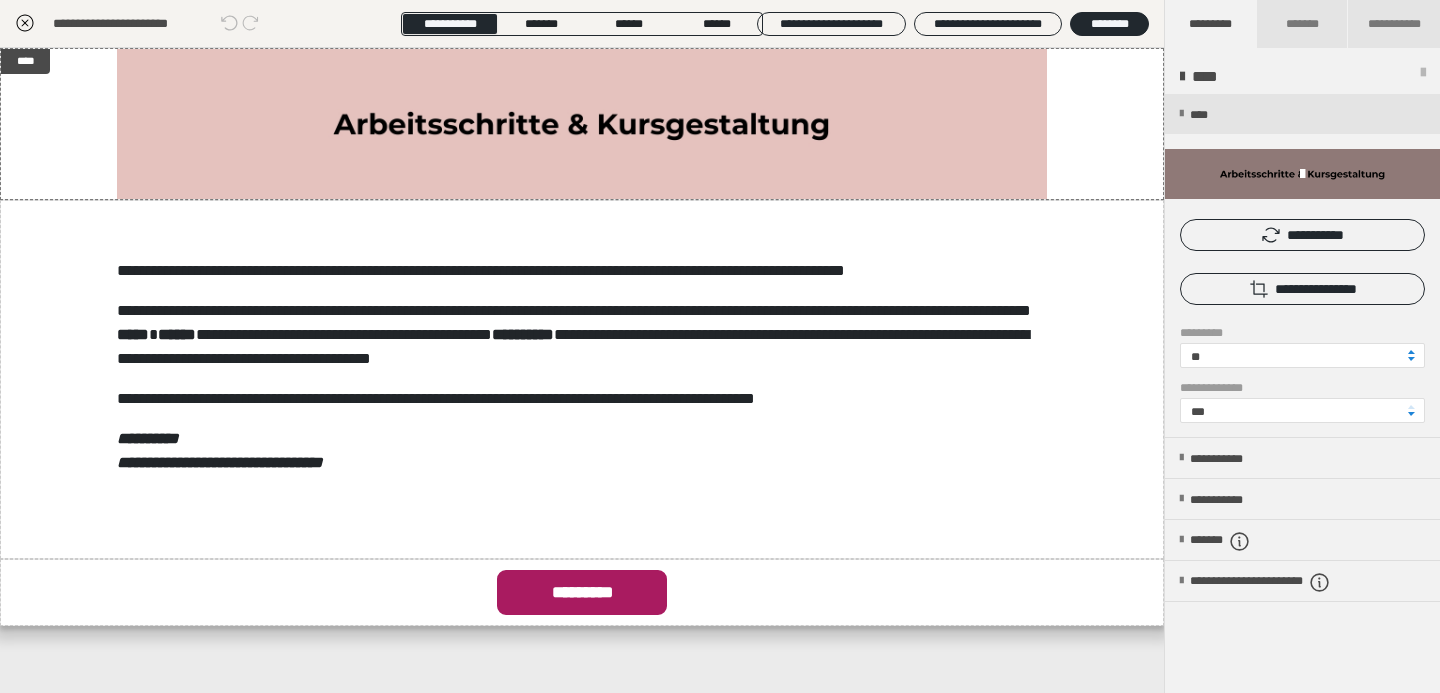 click at bounding box center [1302, 174] 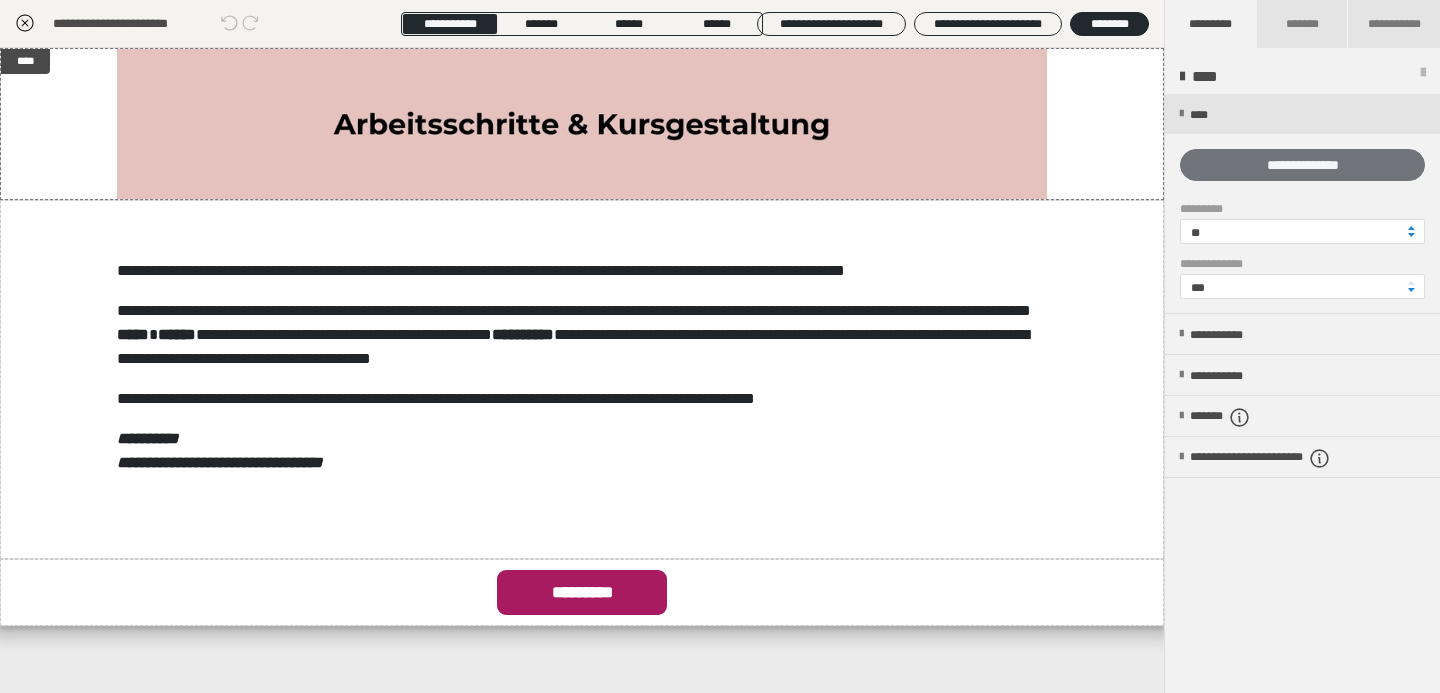 click on "**********" at bounding box center (1302, 165) 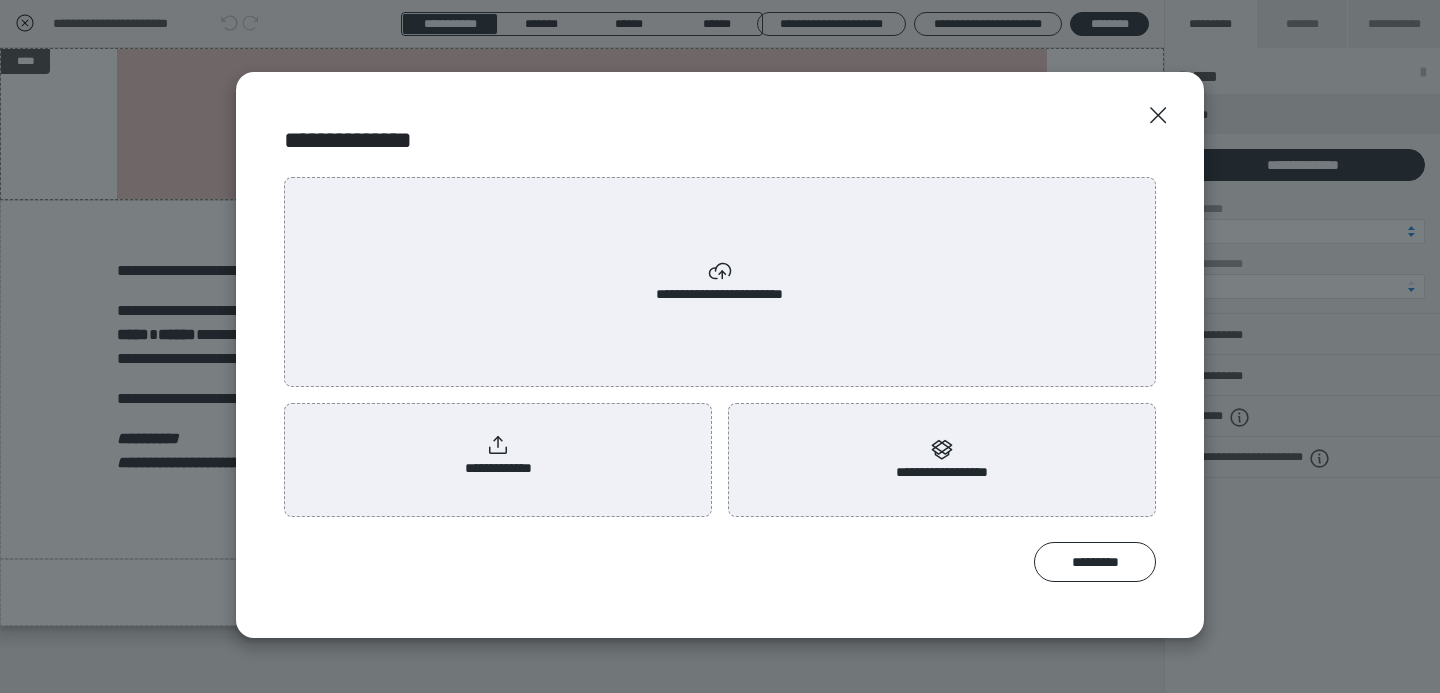 click on "**********" at bounding box center (498, 456) 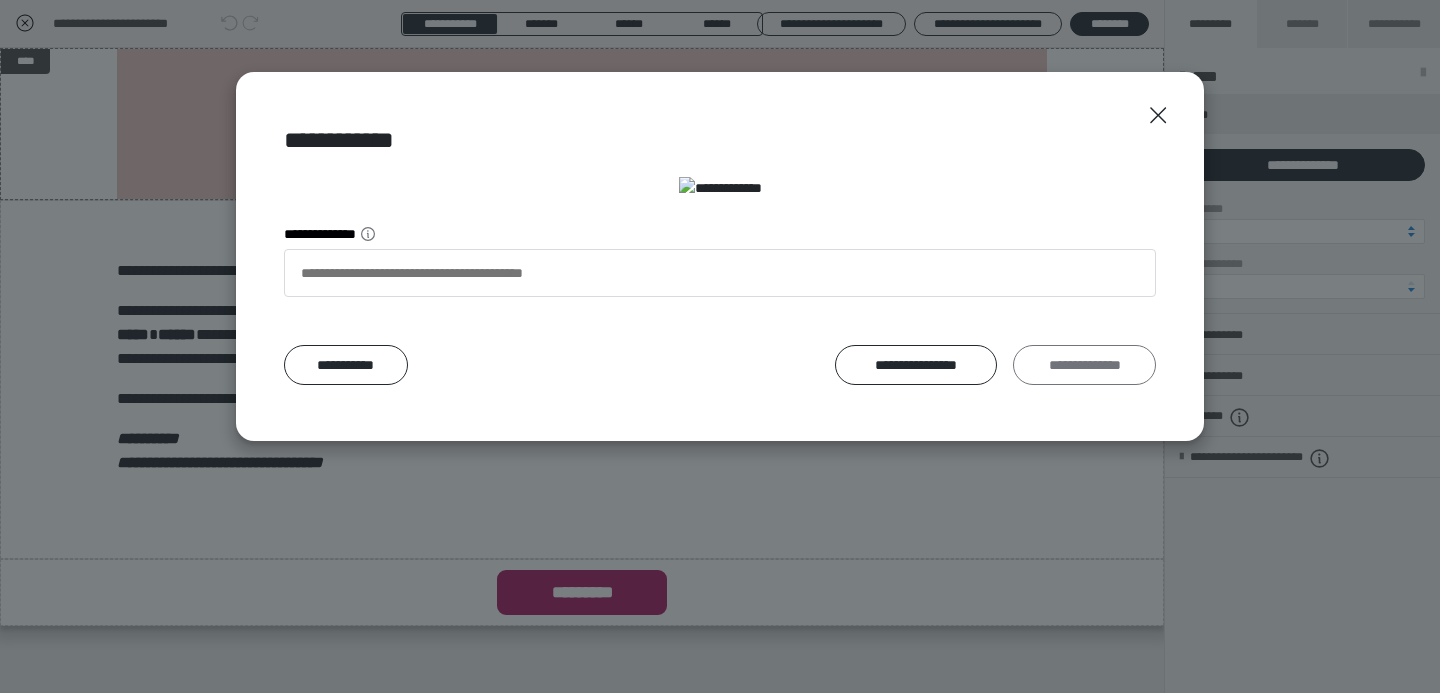 click on "**********" at bounding box center [1084, 365] 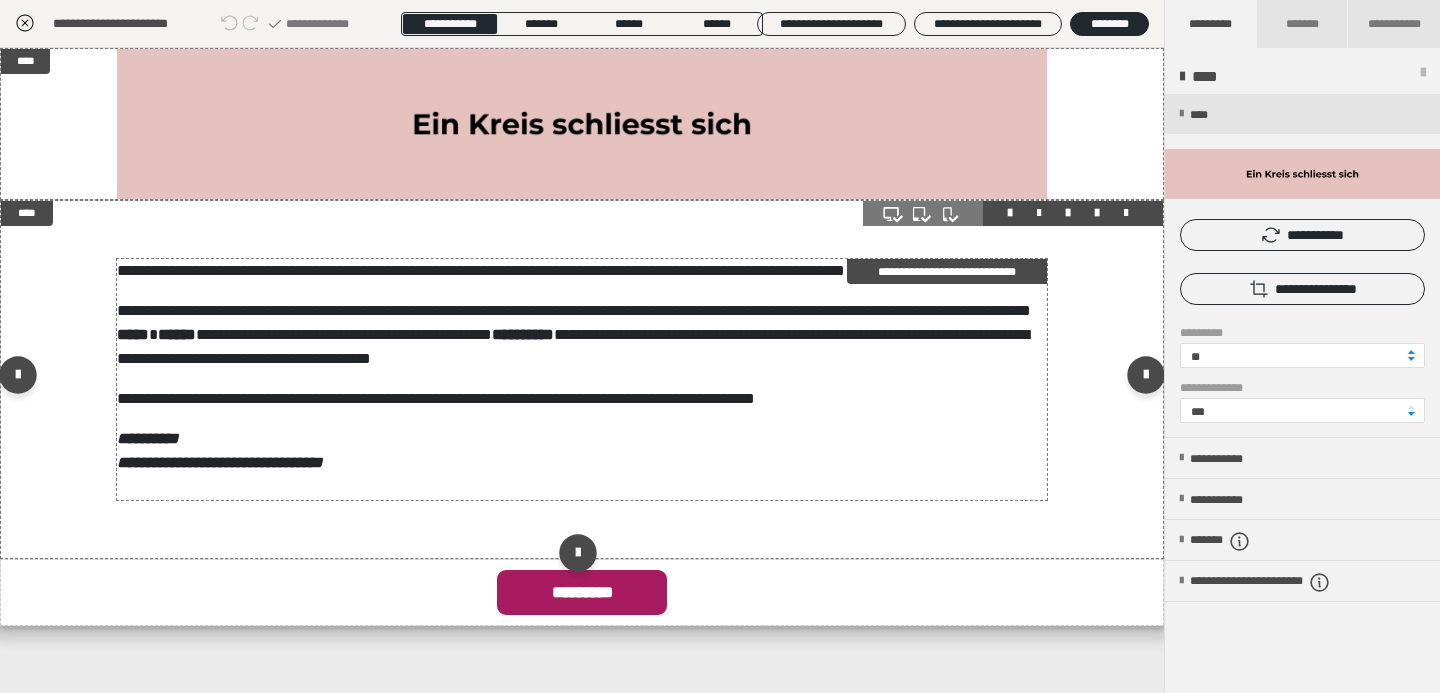 scroll, scrollTop: 50, scrollLeft: 0, axis: vertical 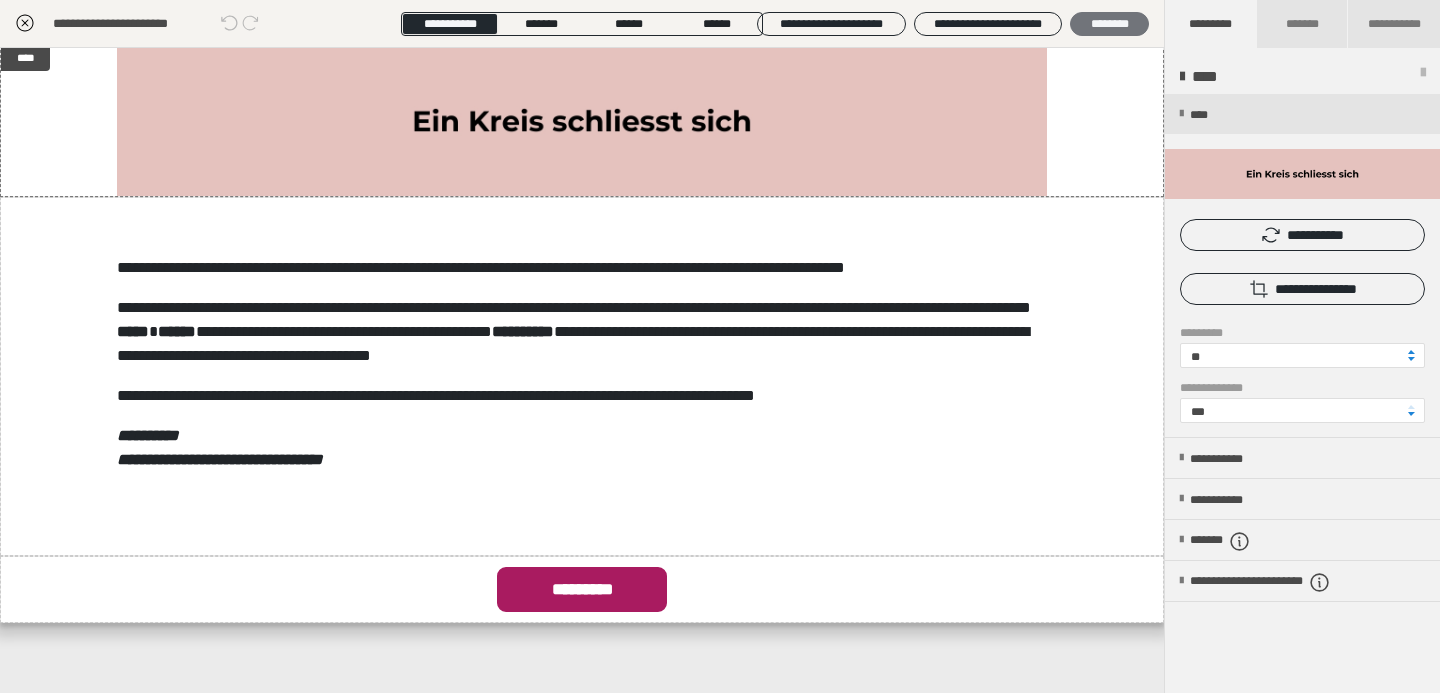 click on "********" at bounding box center [1109, 24] 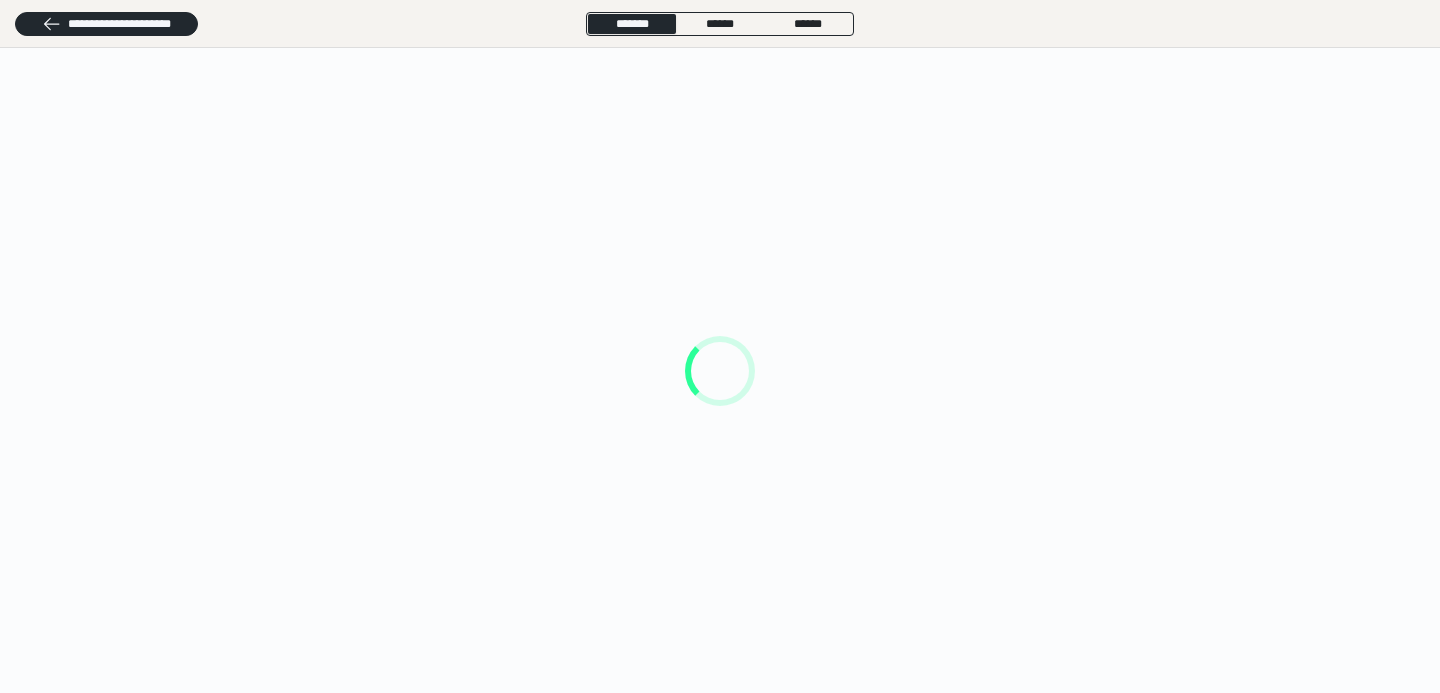 scroll, scrollTop: 0, scrollLeft: 0, axis: both 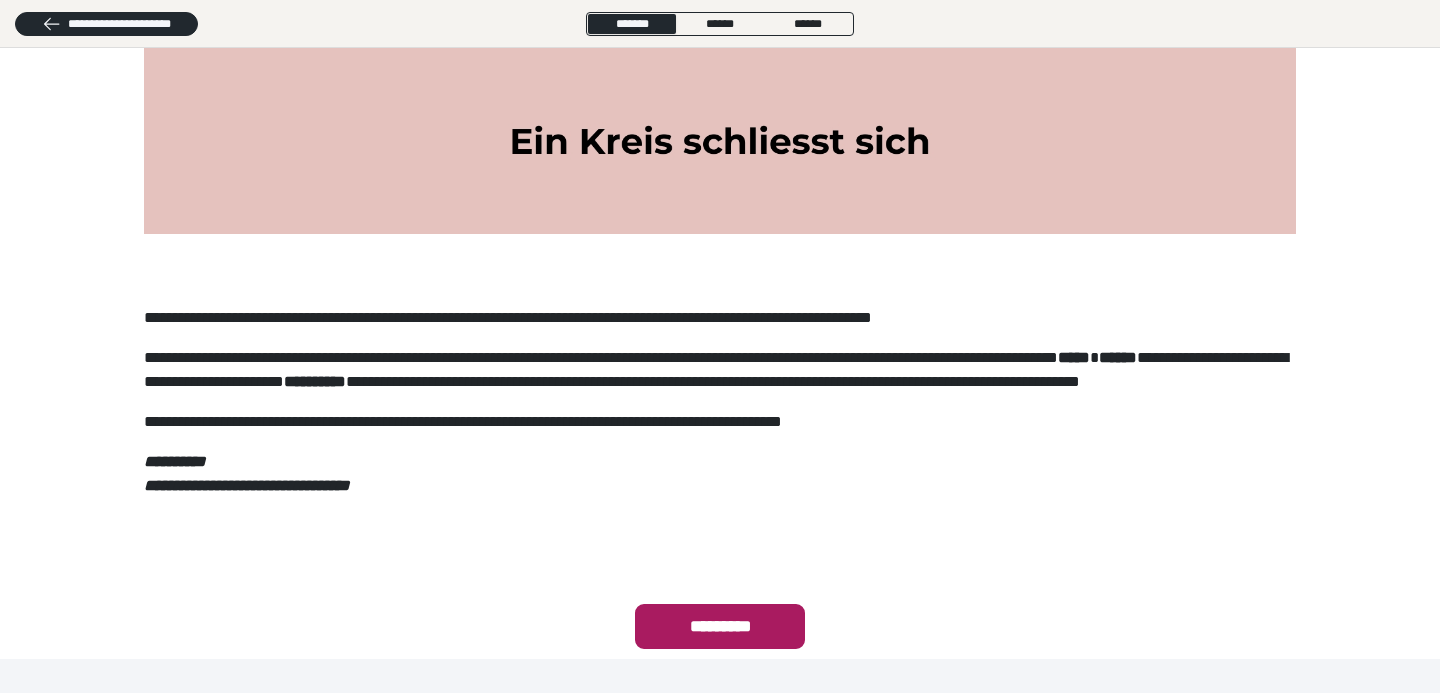 click on "*********" at bounding box center [720, 626] 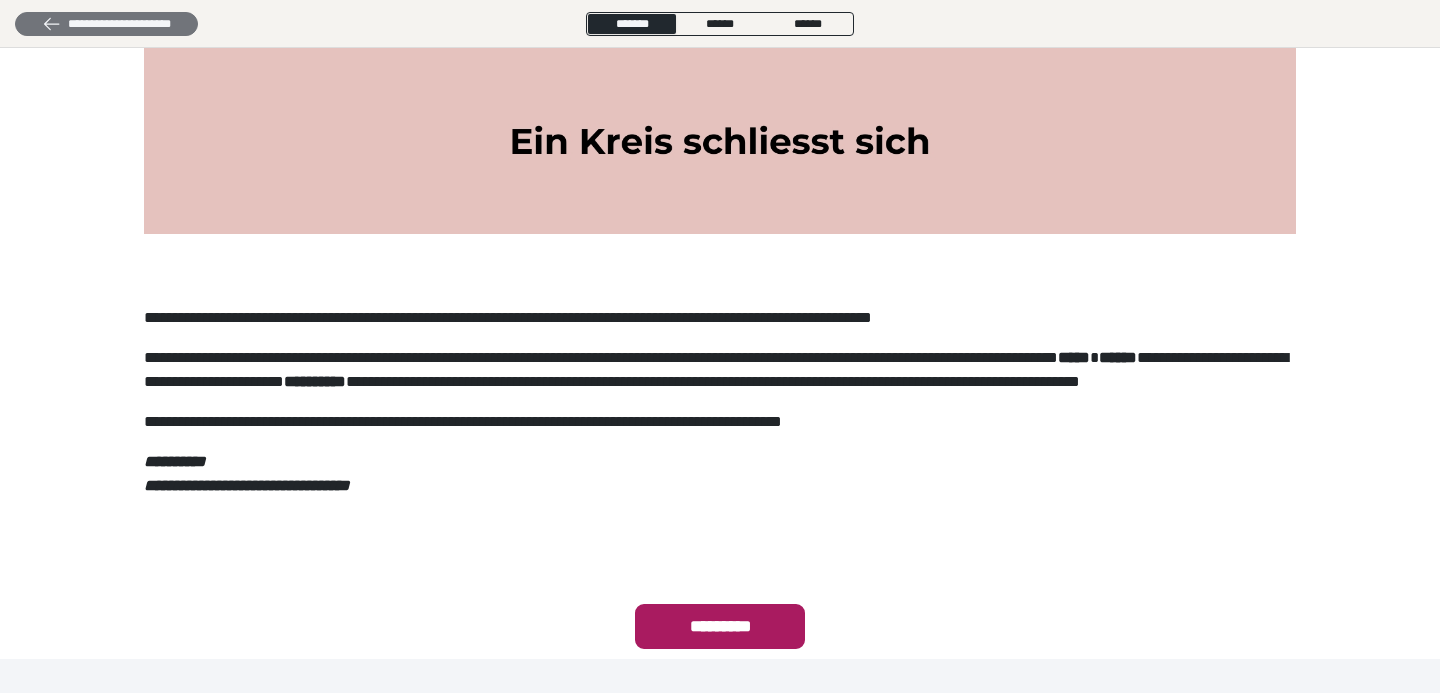 click on "**********" at bounding box center [106, 24] 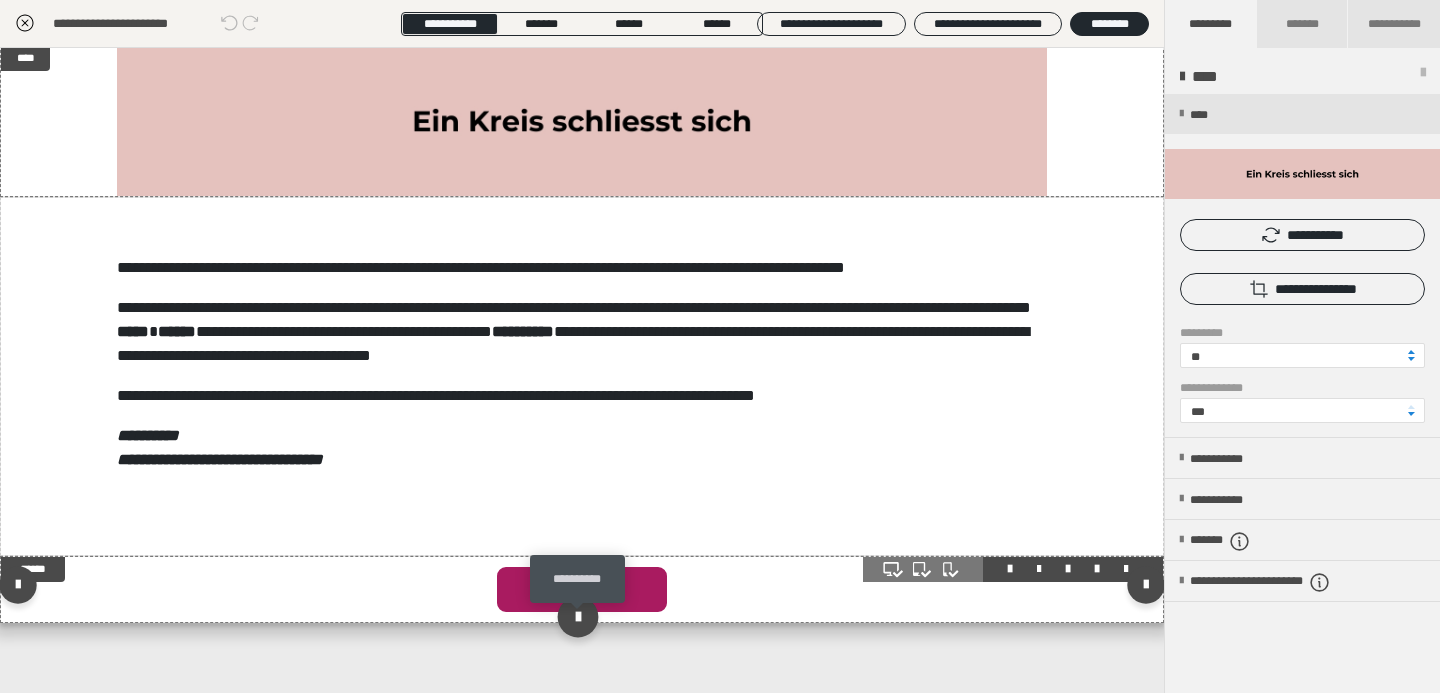 click at bounding box center [577, 617] 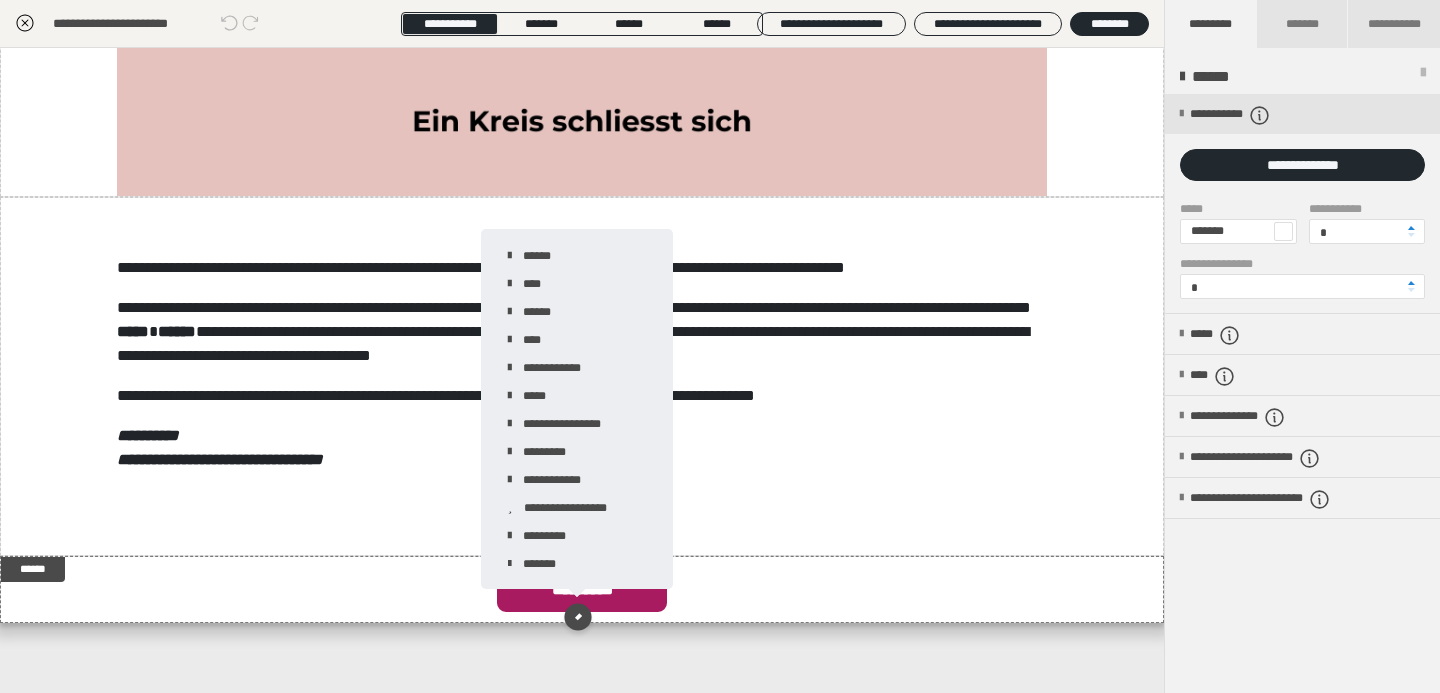 click on "**********" at bounding box center (577, 409) 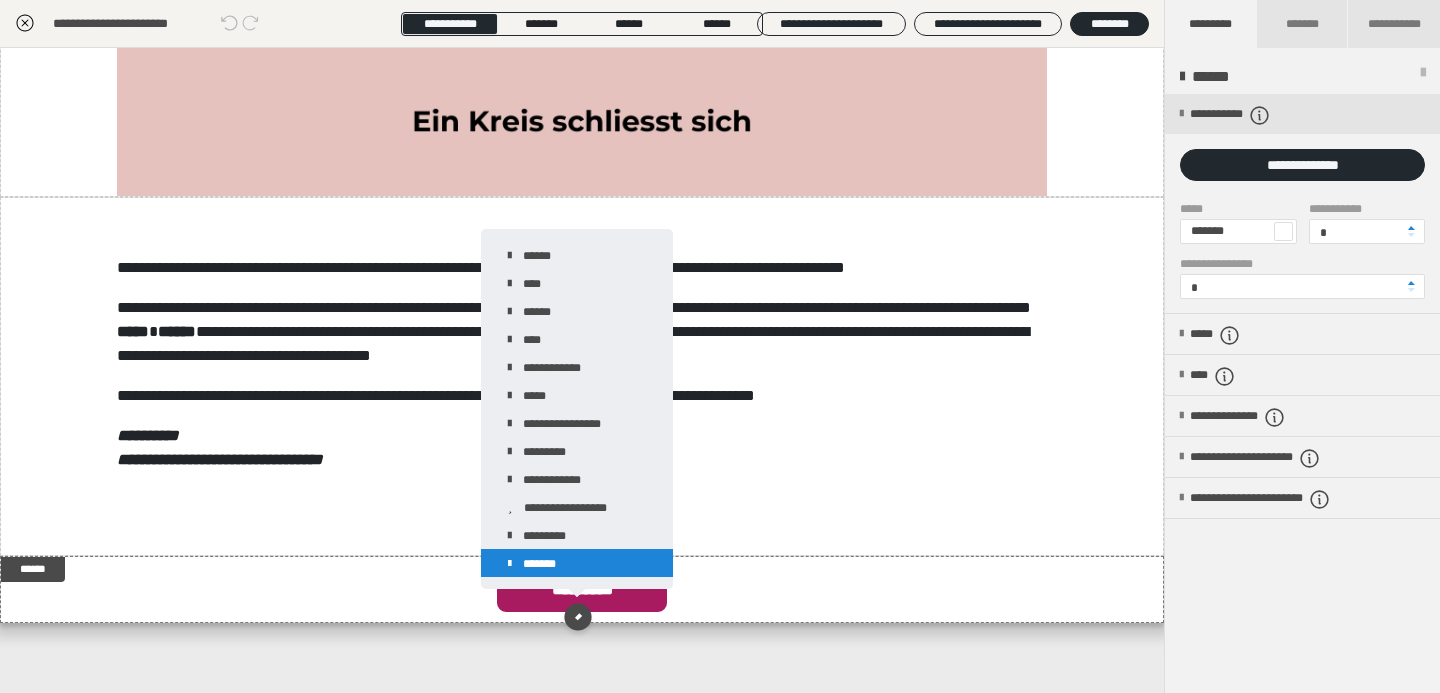 click on "*******" at bounding box center [577, 563] 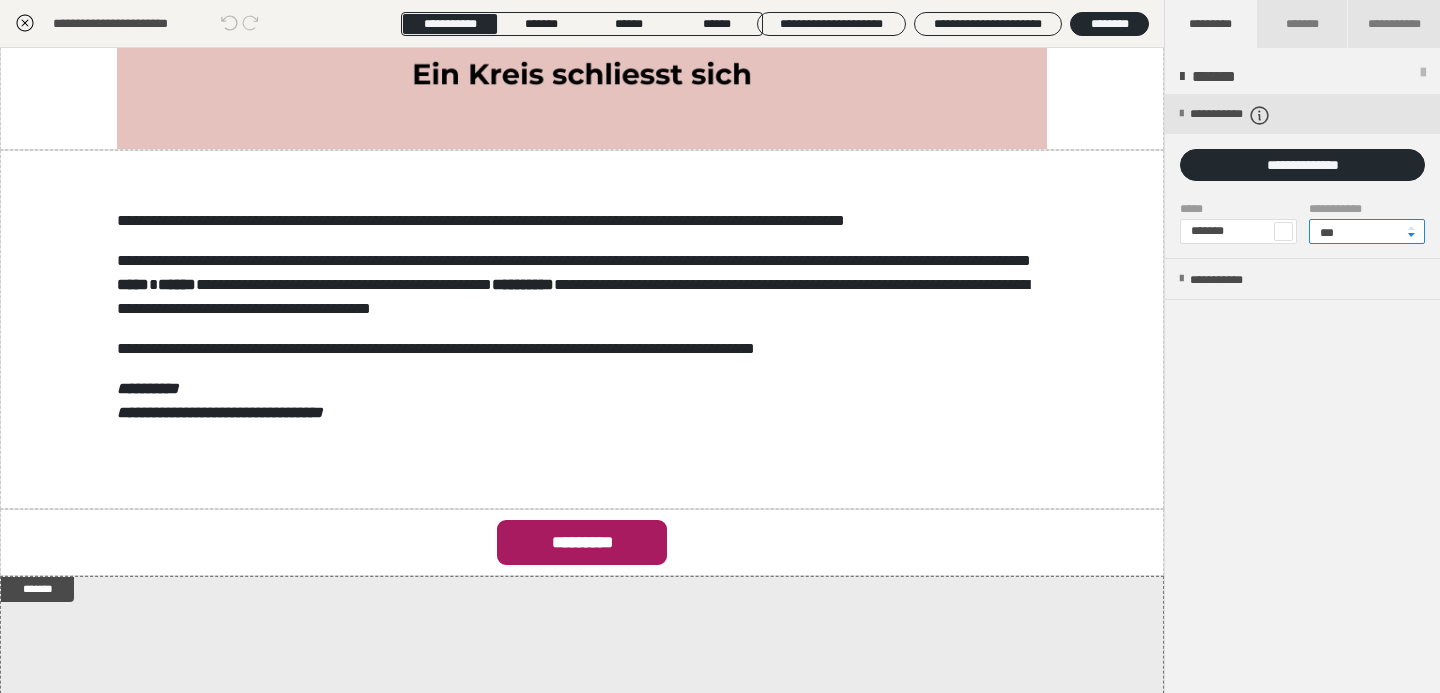 click on "***" at bounding box center [1367, 231] 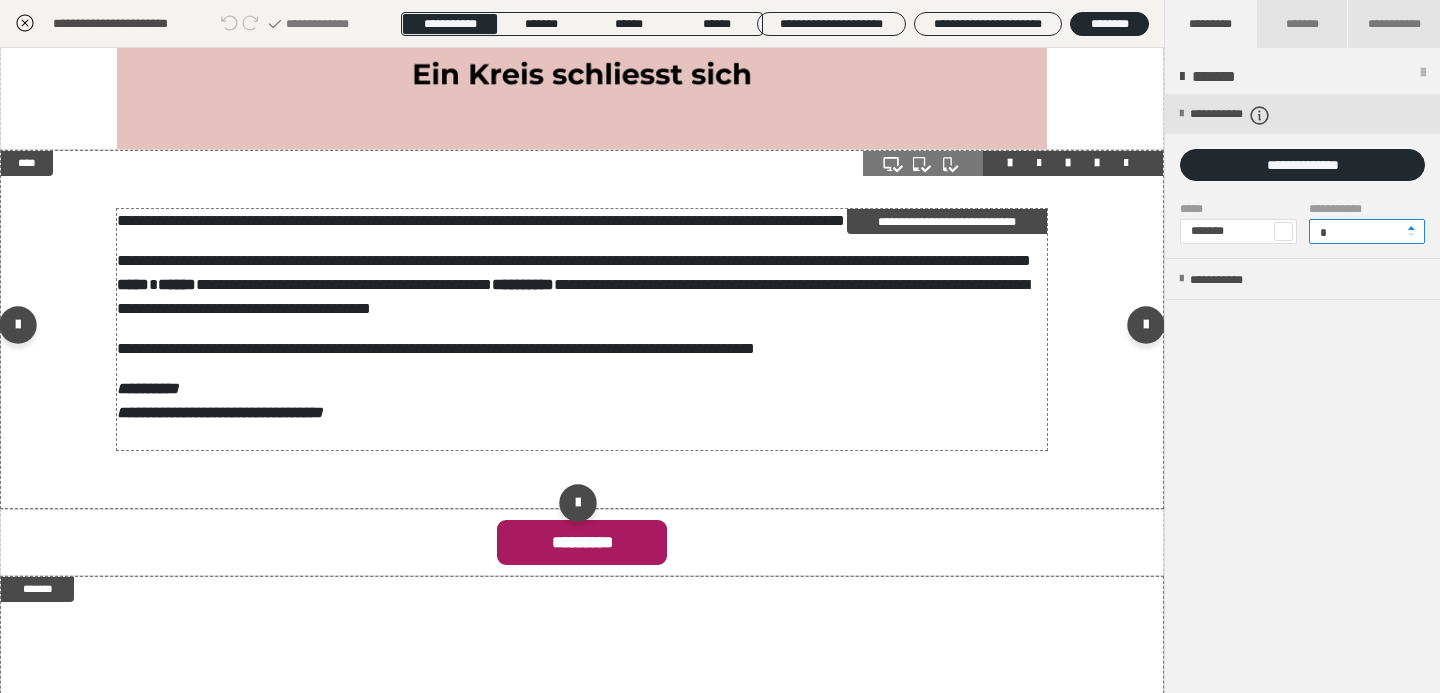 scroll, scrollTop: 352, scrollLeft: 0, axis: vertical 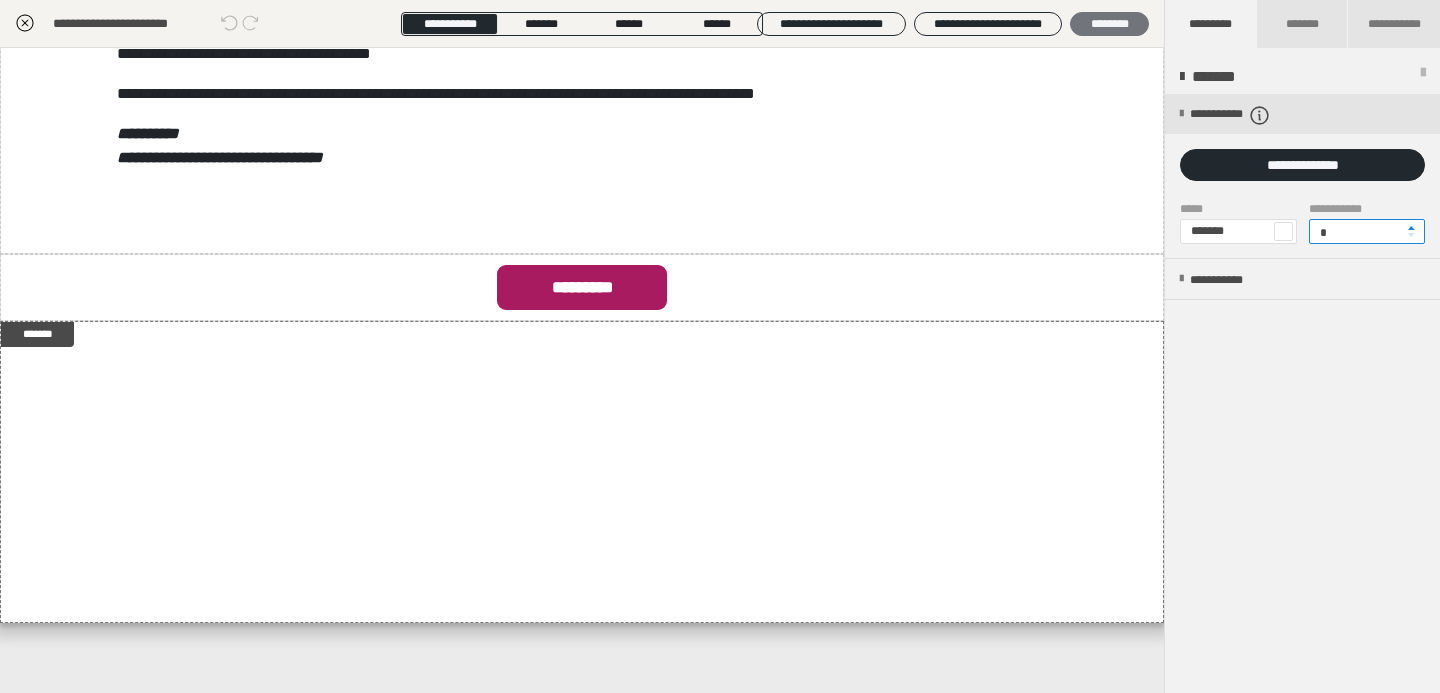 type on "*" 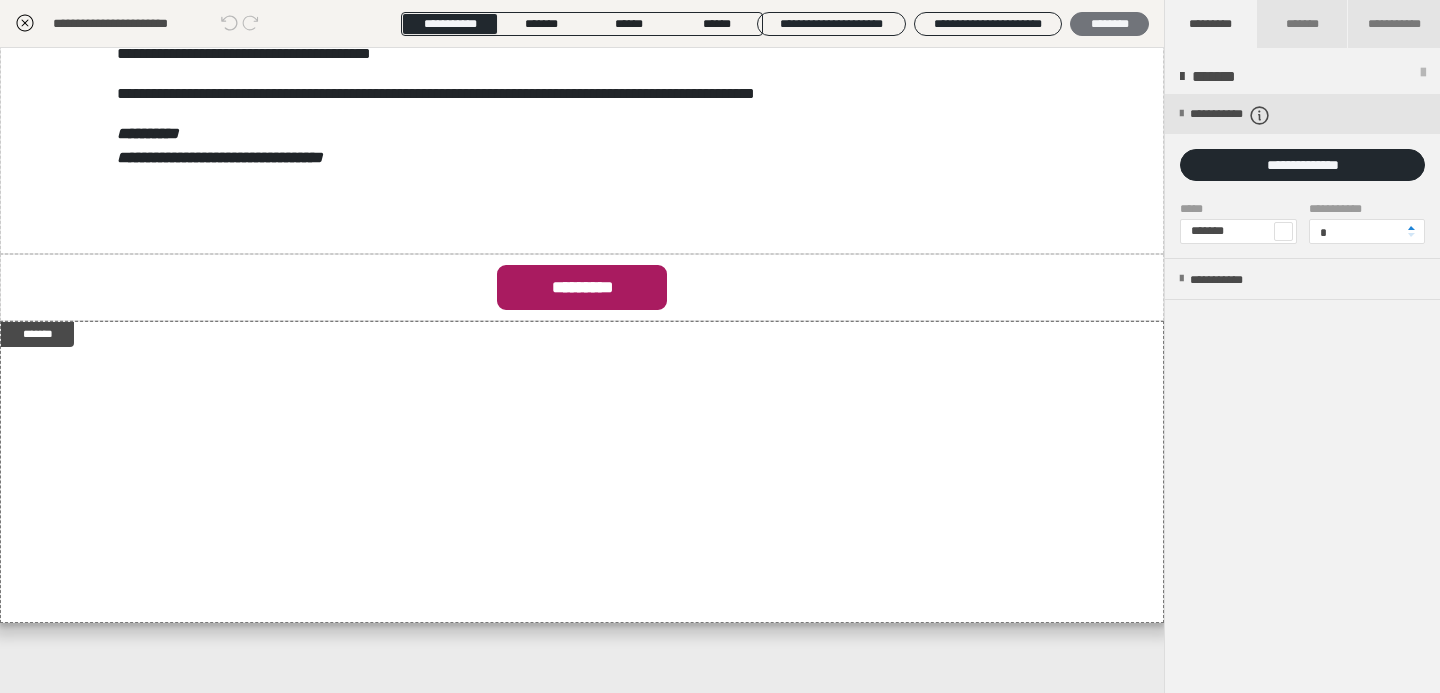 click on "********" at bounding box center [1109, 24] 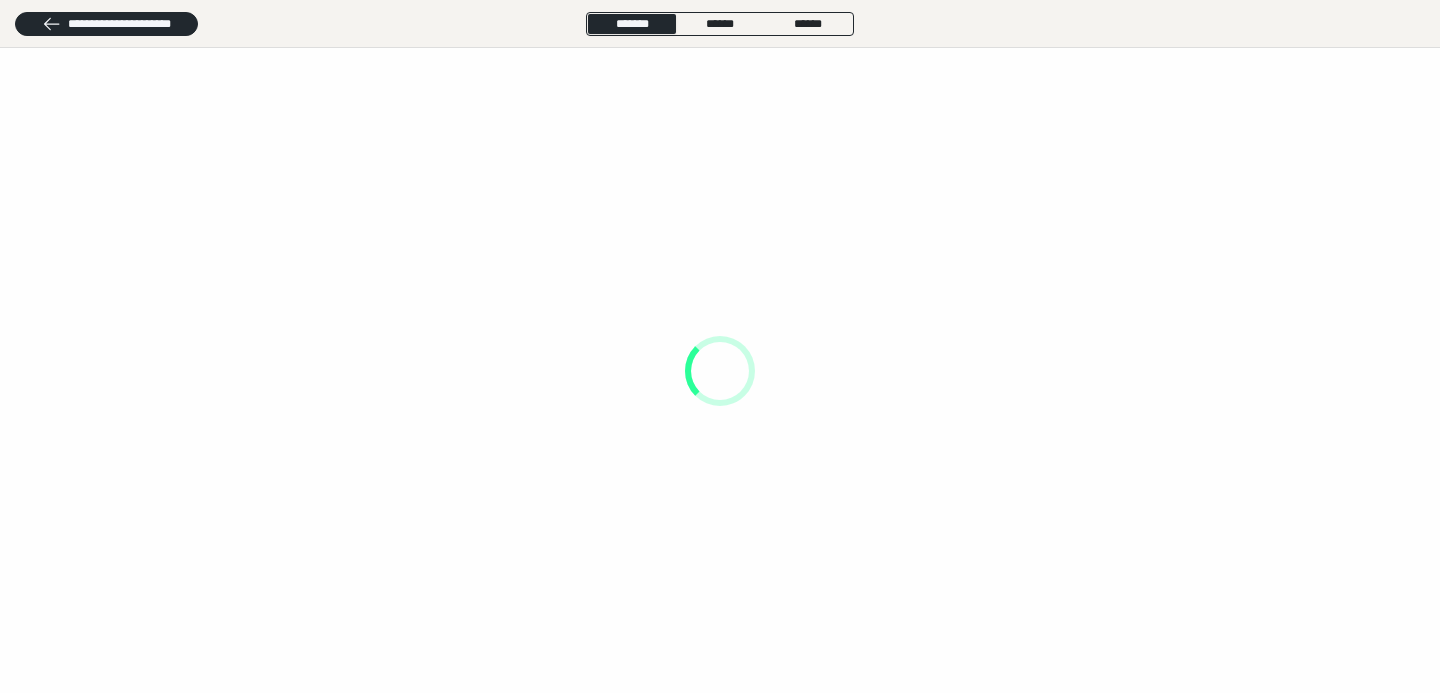 scroll, scrollTop: 0, scrollLeft: 0, axis: both 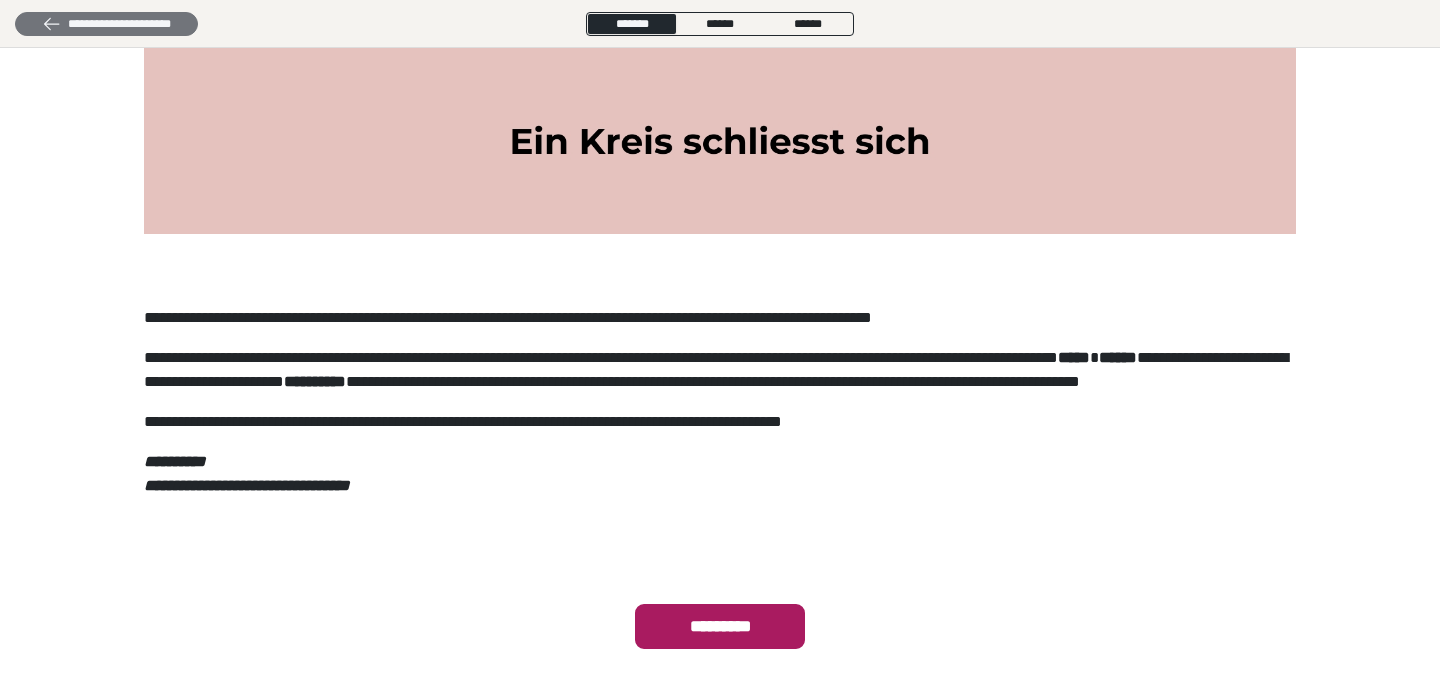 click on "**********" at bounding box center [106, 24] 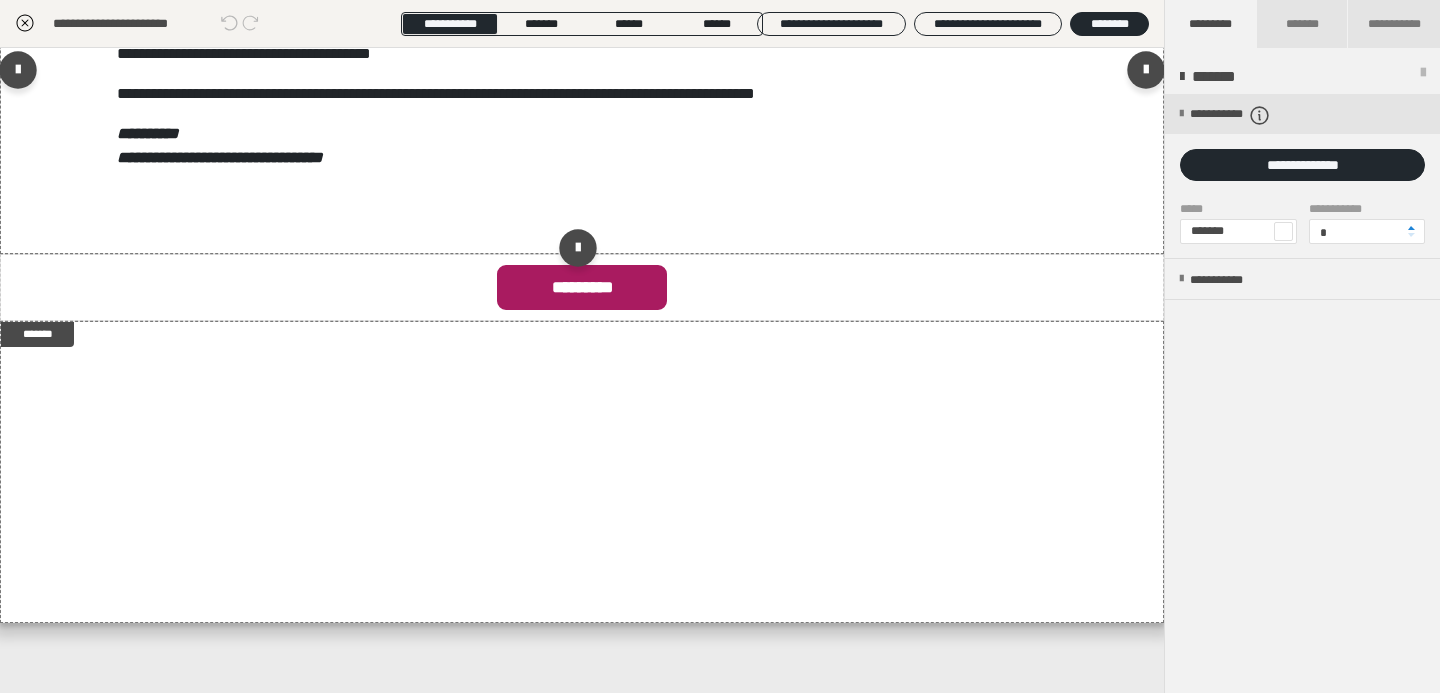 scroll, scrollTop: 0, scrollLeft: 0, axis: both 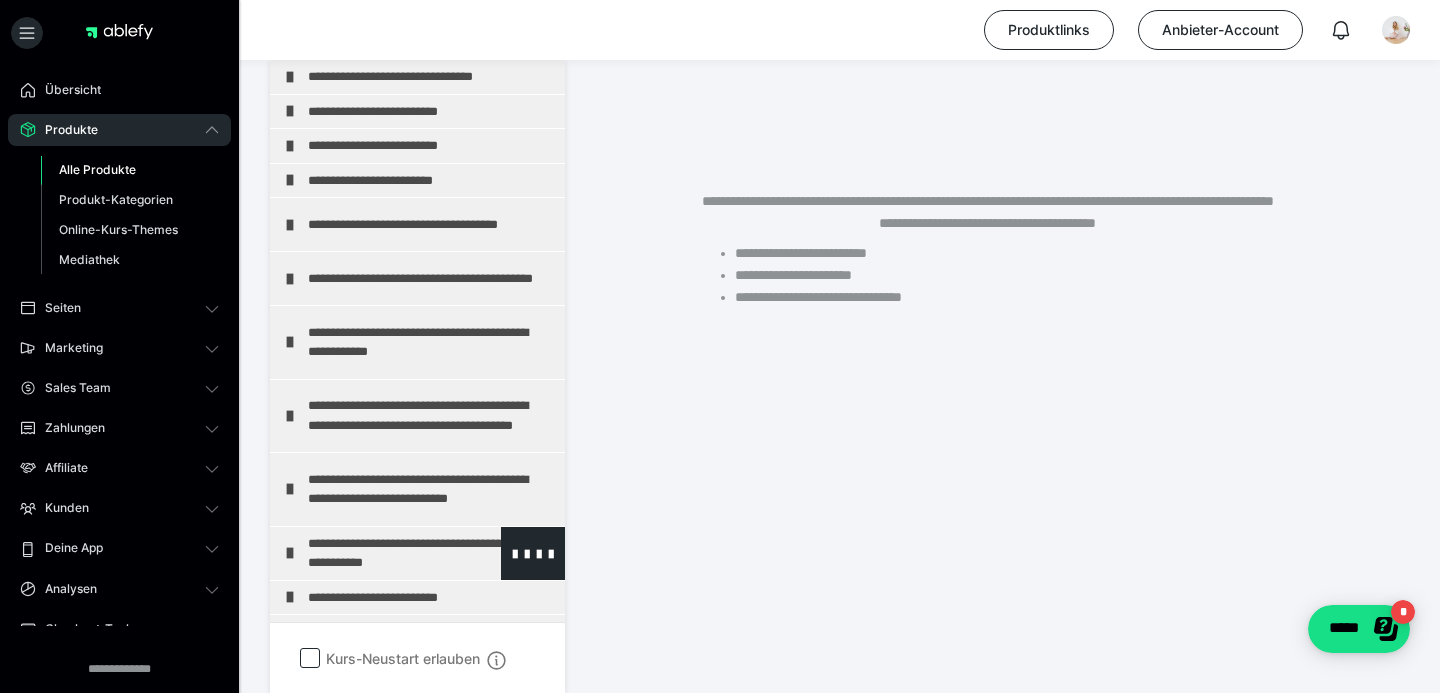 click on "**********" at bounding box center (431, 553) 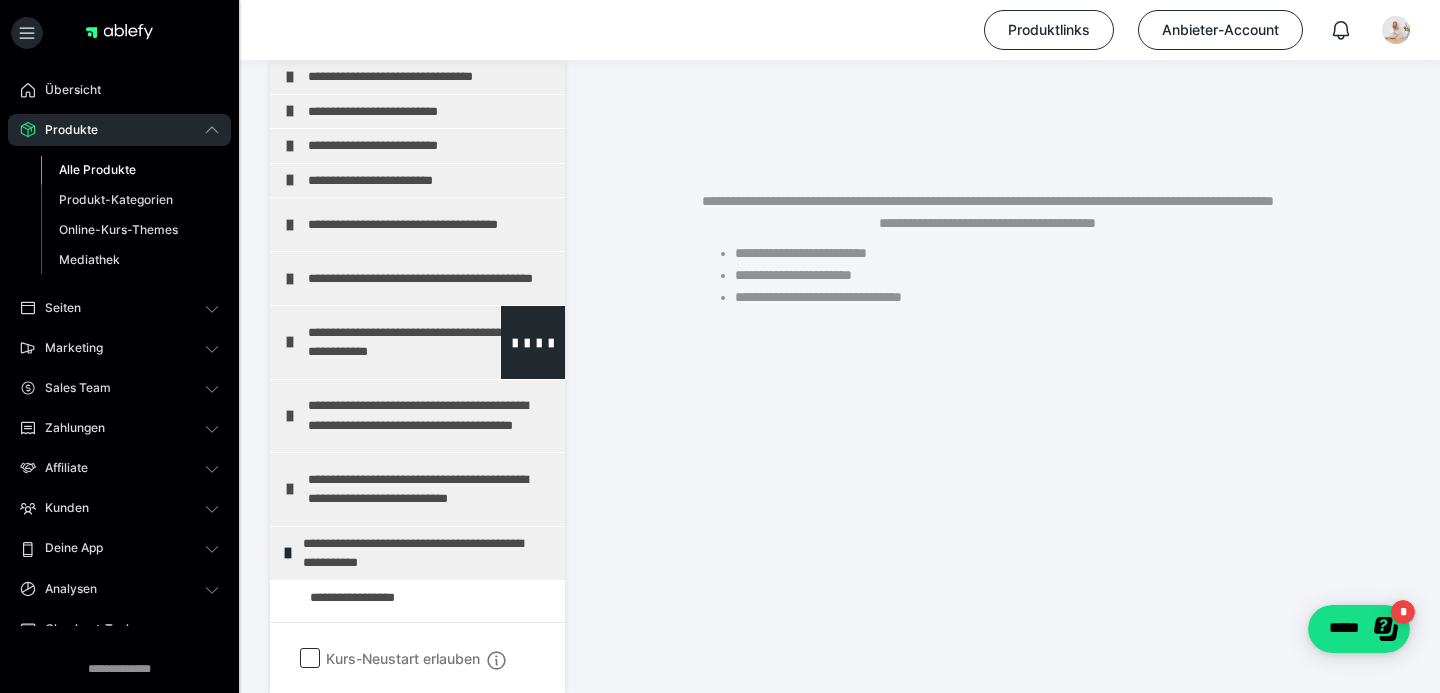 scroll, scrollTop: 742, scrollLeft: 0, axis: vertical 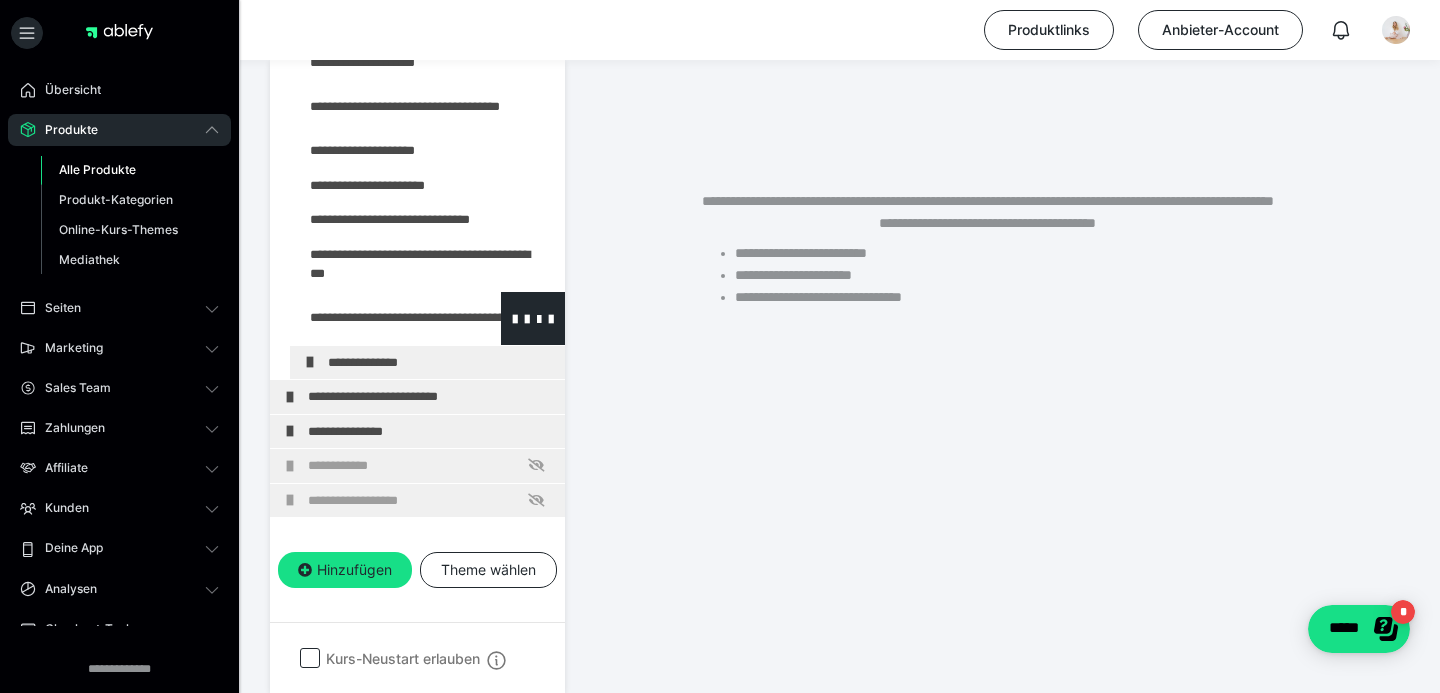 click at bounding box center (375, 318) 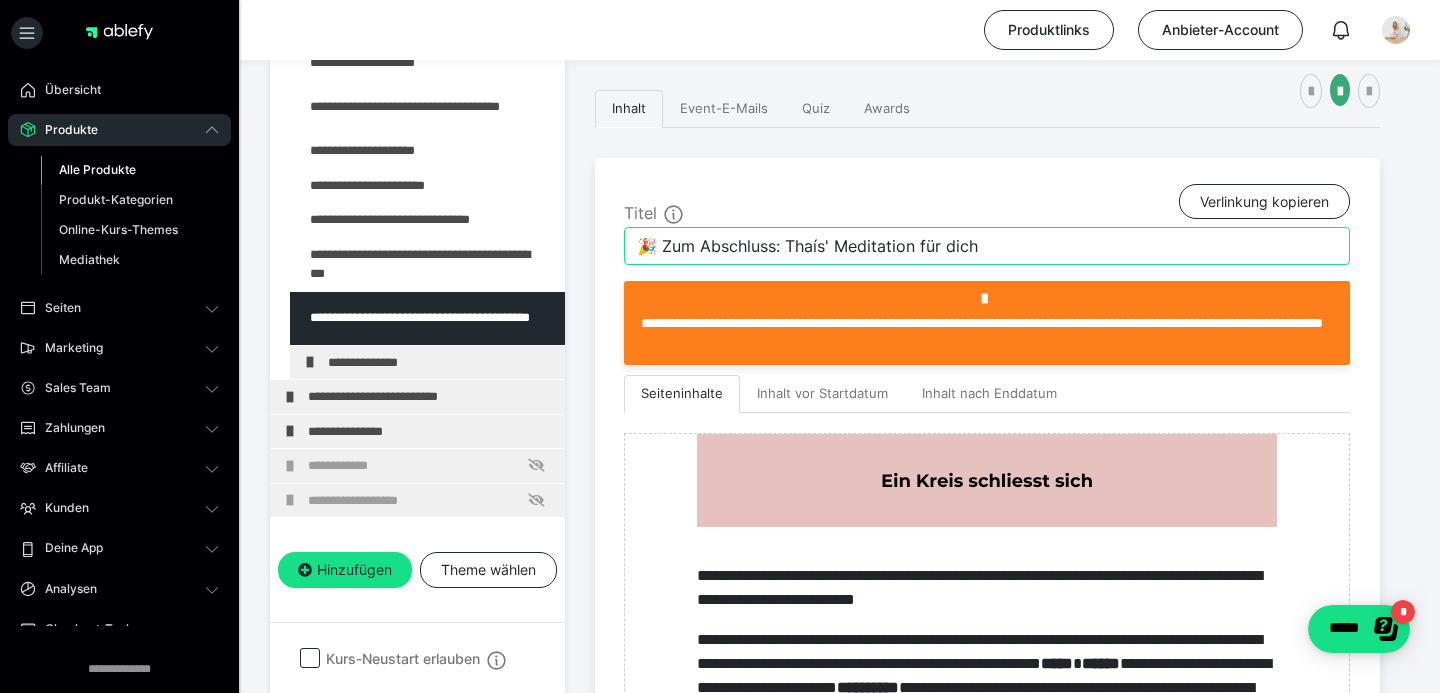 drag, startPoint x: 1022, startPoint y: 252, endPoint x: 663, endPoint y: 248, distance: 359.02228 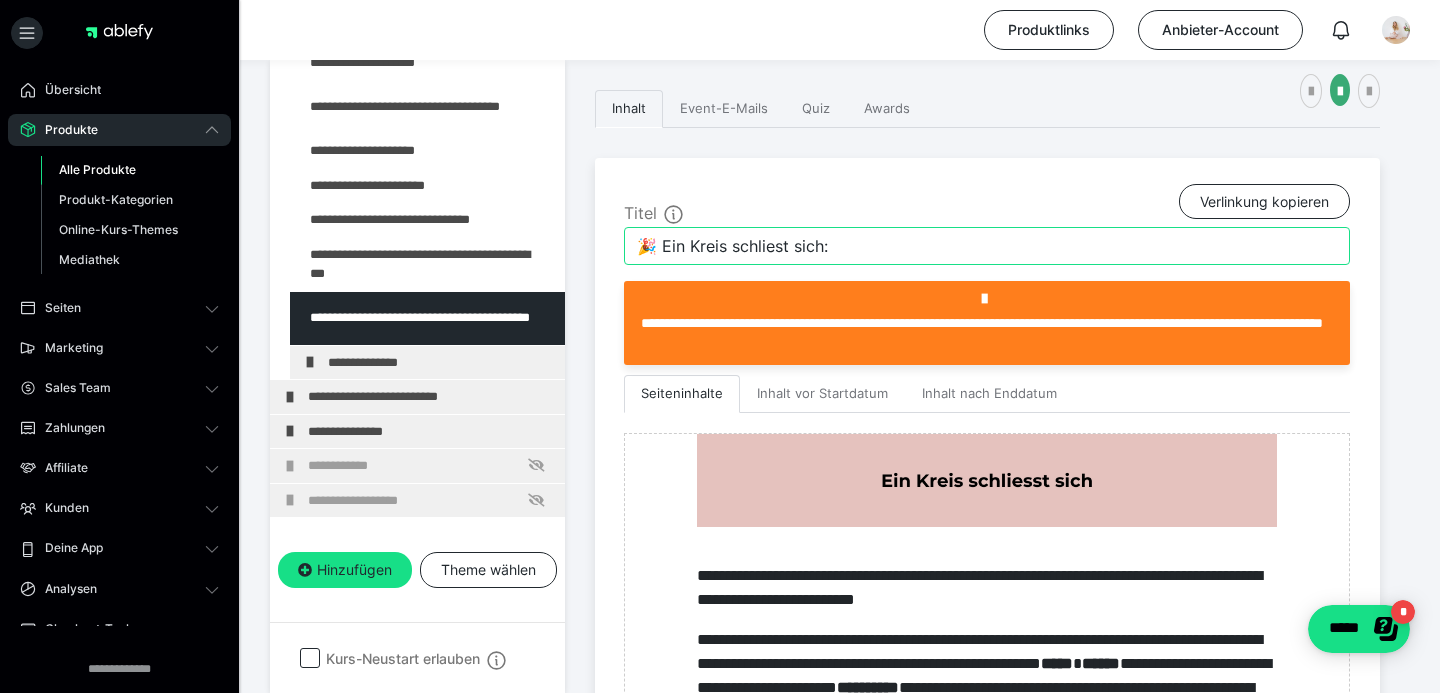 click on "🎉 Ein Kreis schliest sich:" at bounding box center [987, 246] 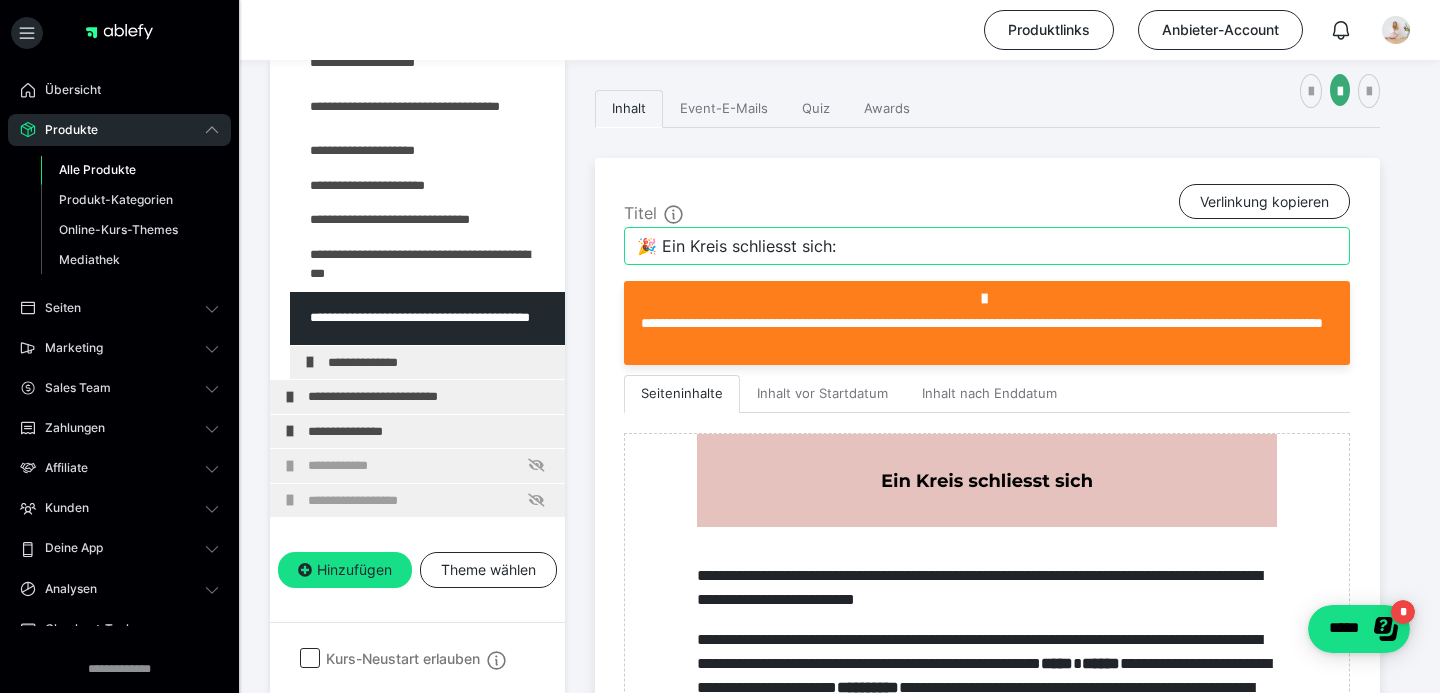 click on "🎉 Ein Kreis schliesst sich:" at bounding box center (987, 246) 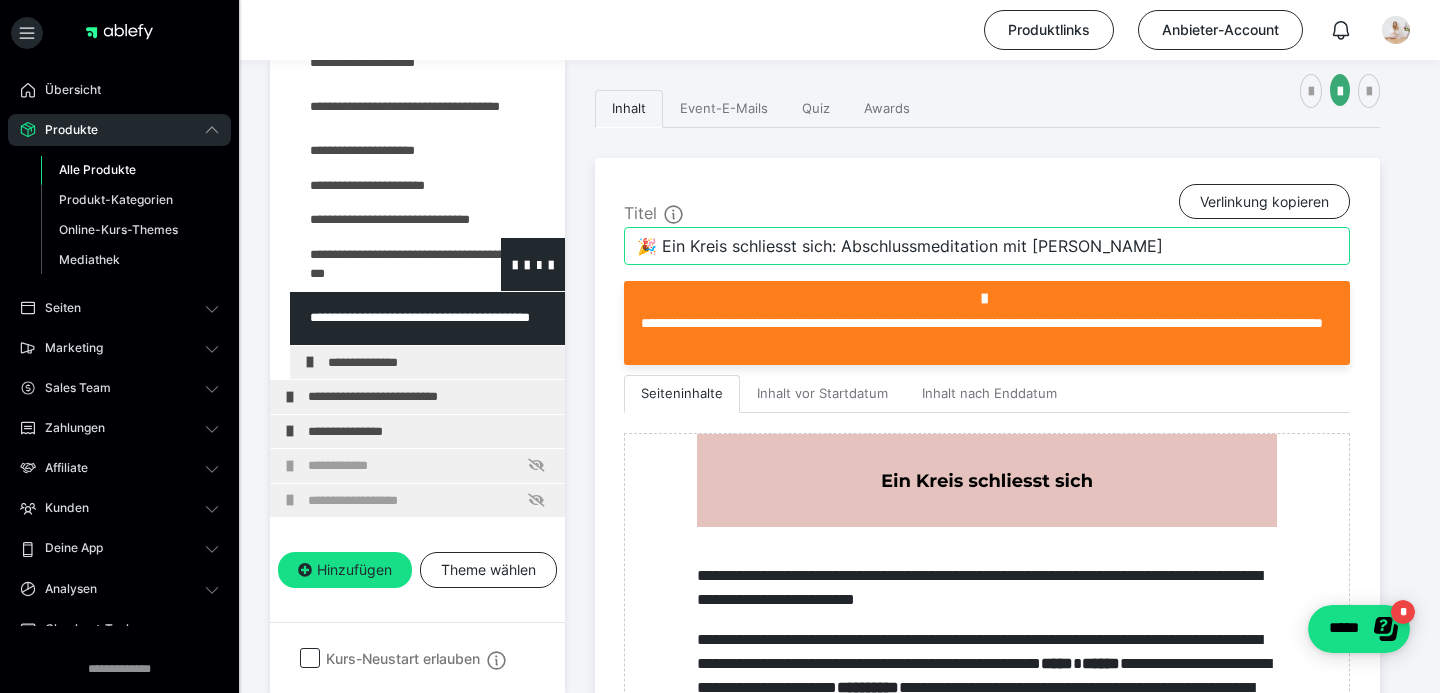 type on "🎉 Ein Kreis schliesst sich: Abschlussmeditation mit Thaís Ienaga" 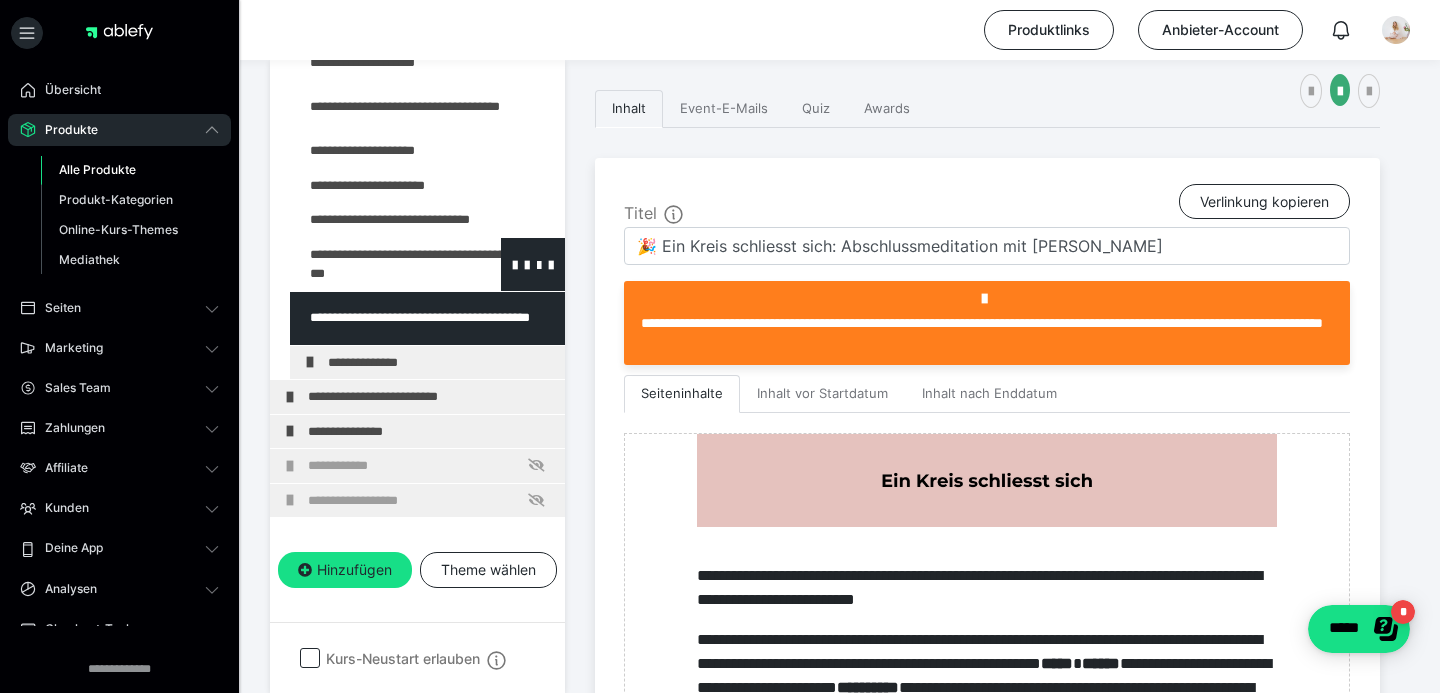 click at bounding box center [375, 264] 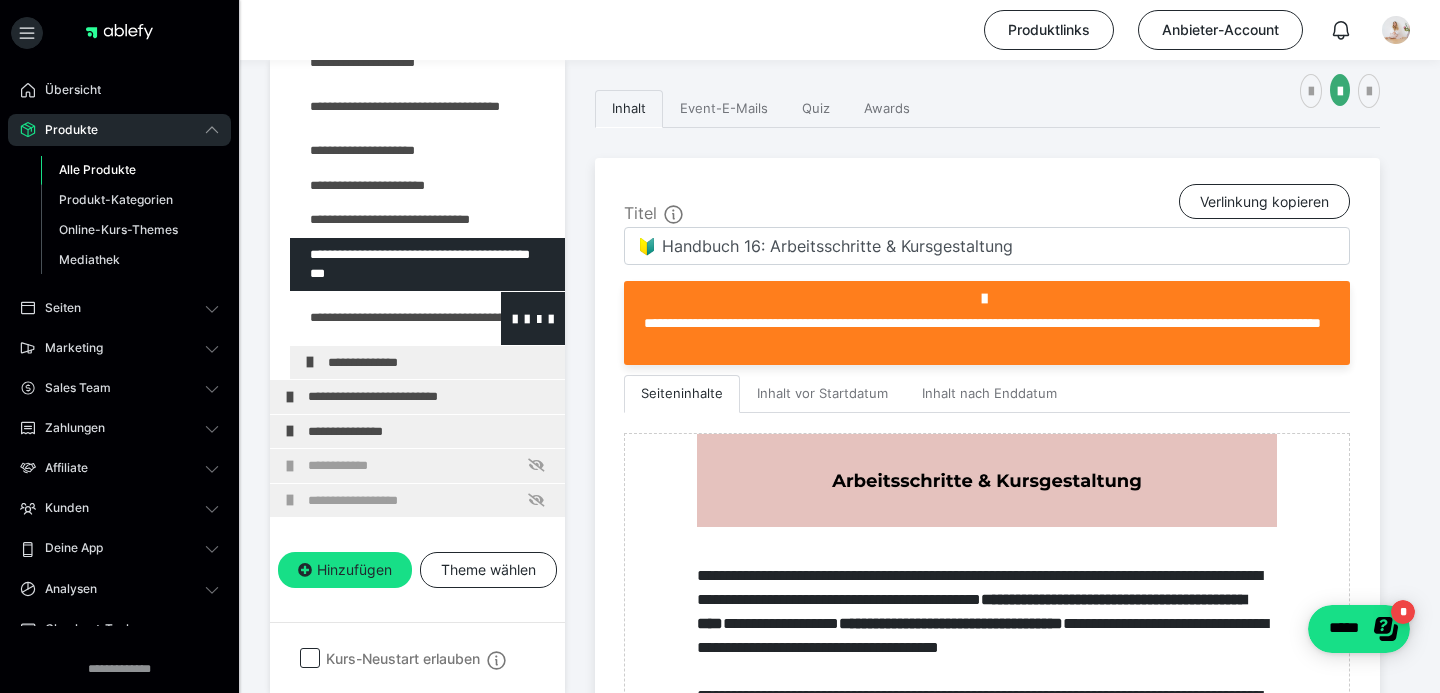 click at bounding box center [375, 318] 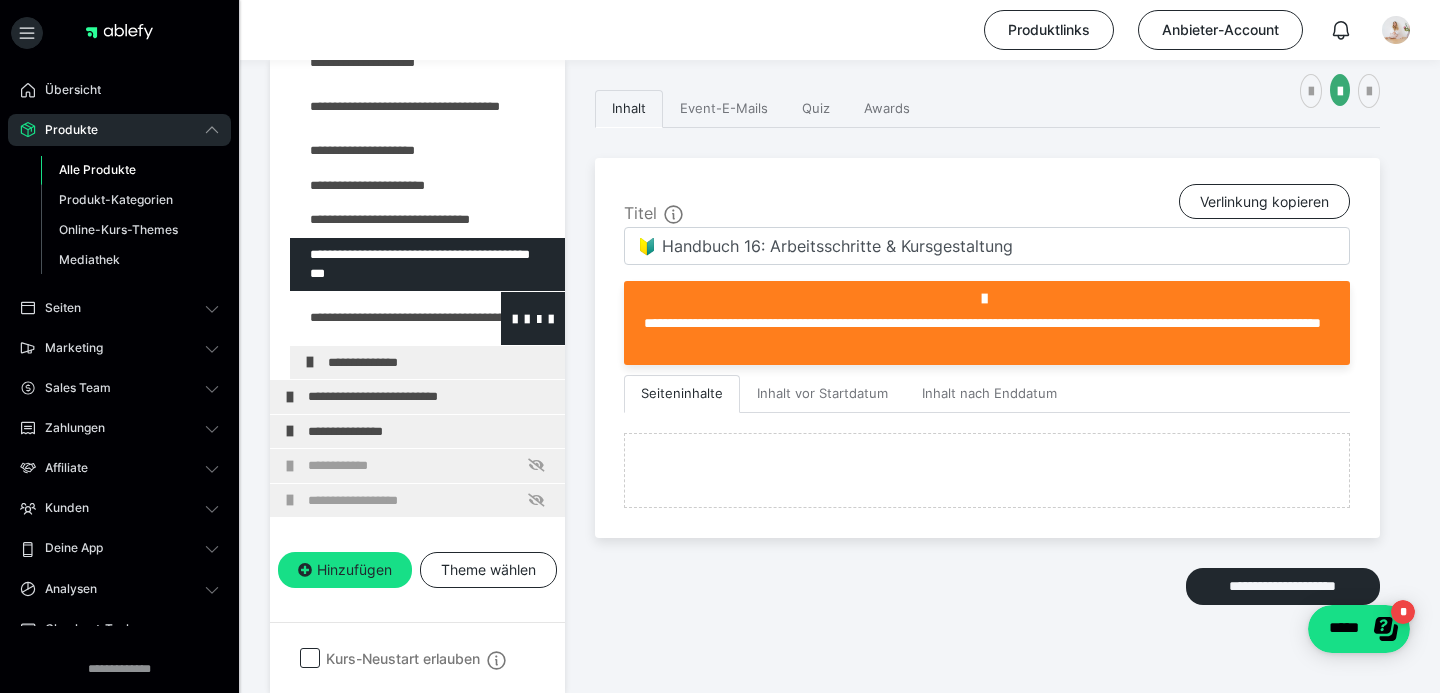 type on "🎉 Ein Kreis schliesst sich: Abschlussmeditation mit Thaís Ienaga" 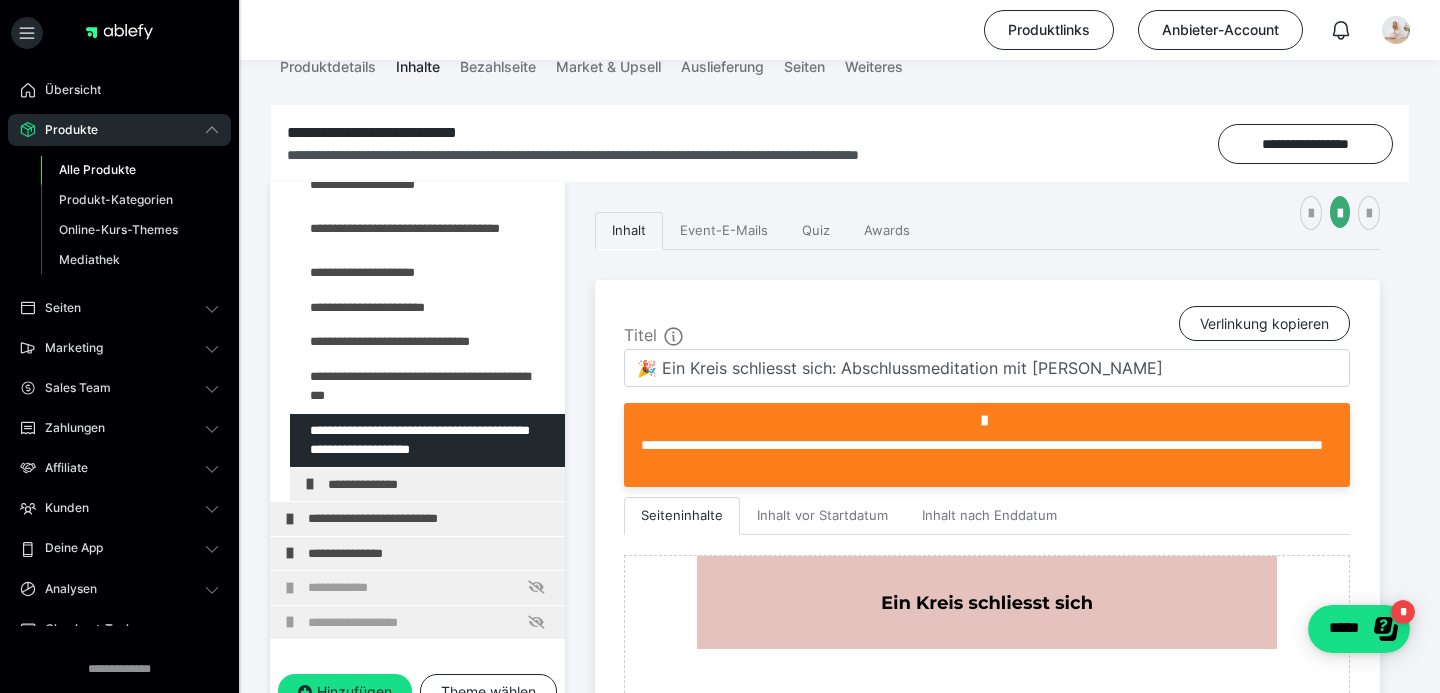 scroll, scrollTop: 255, scrollLeft: 0, axis: vertical 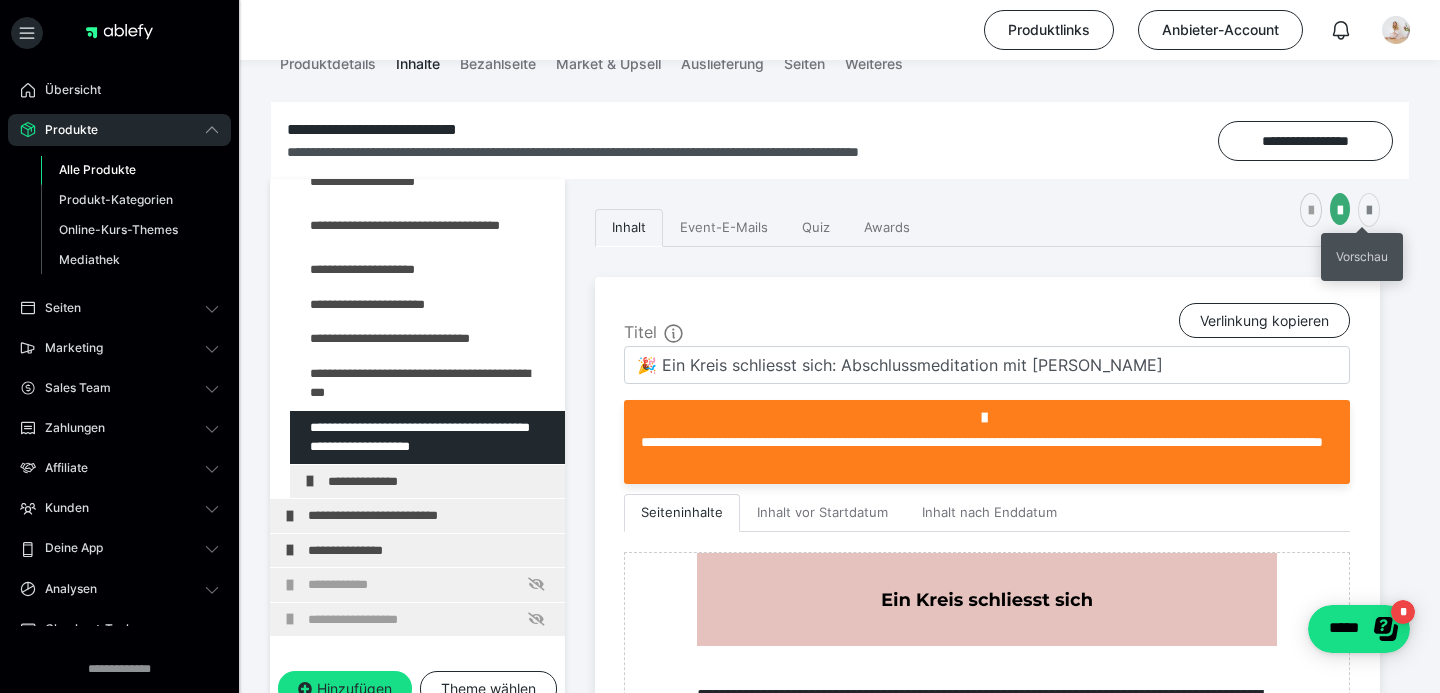 click at bounding box center [1369, 211] 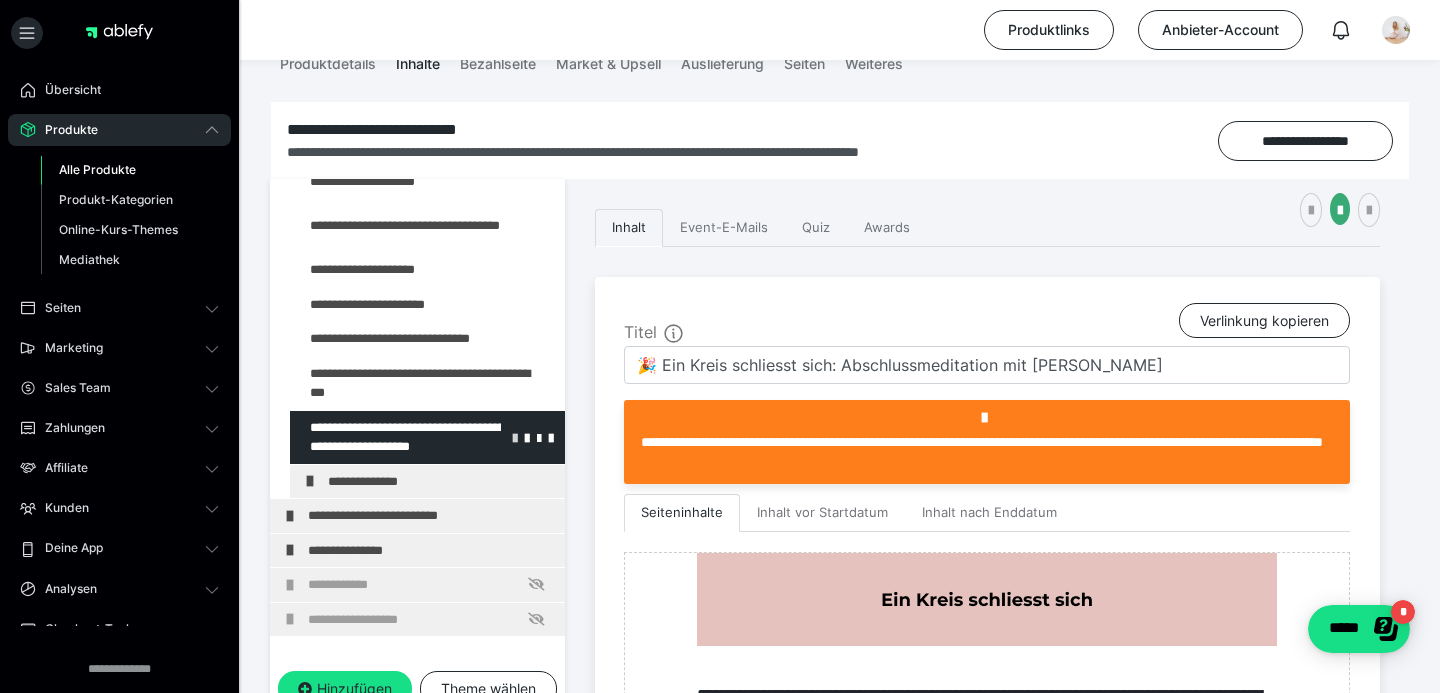 click at bounding box center [515, 437] 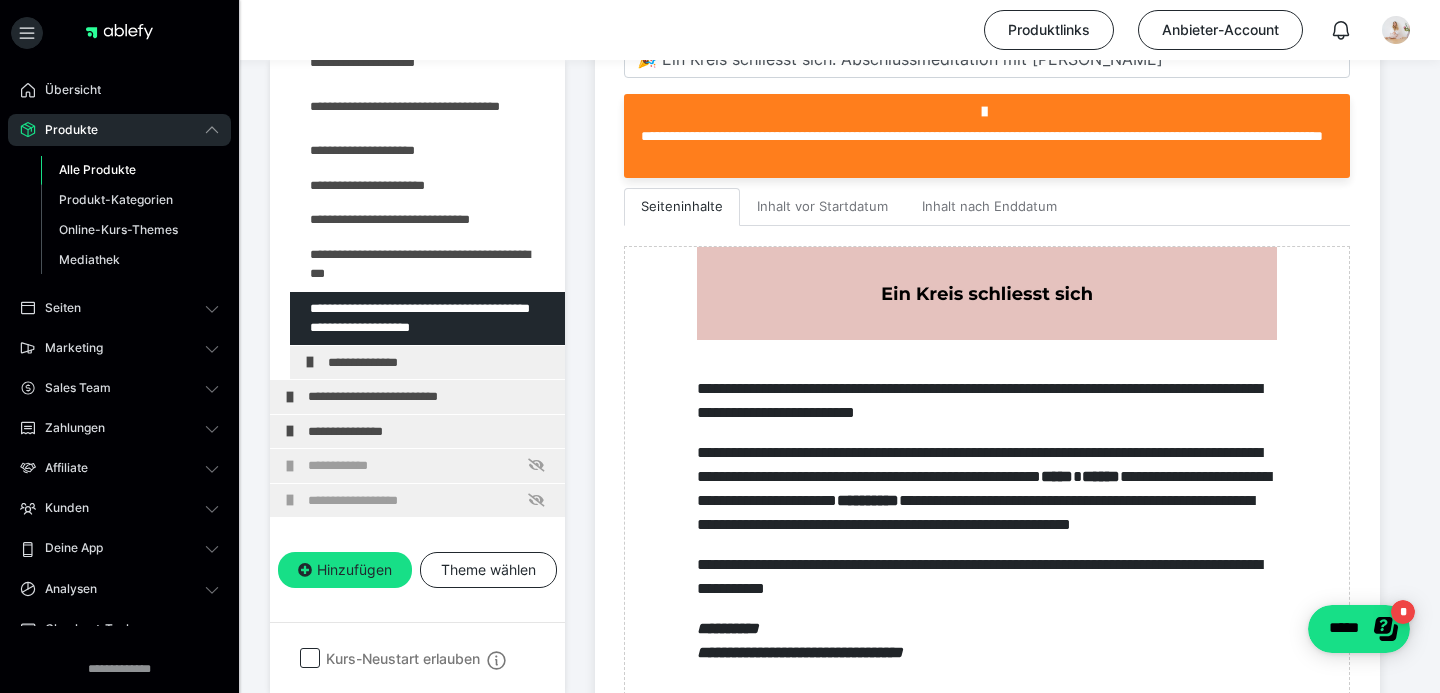 scroll, scrollTop: 566, scrollLeft: 0, axis: vertical 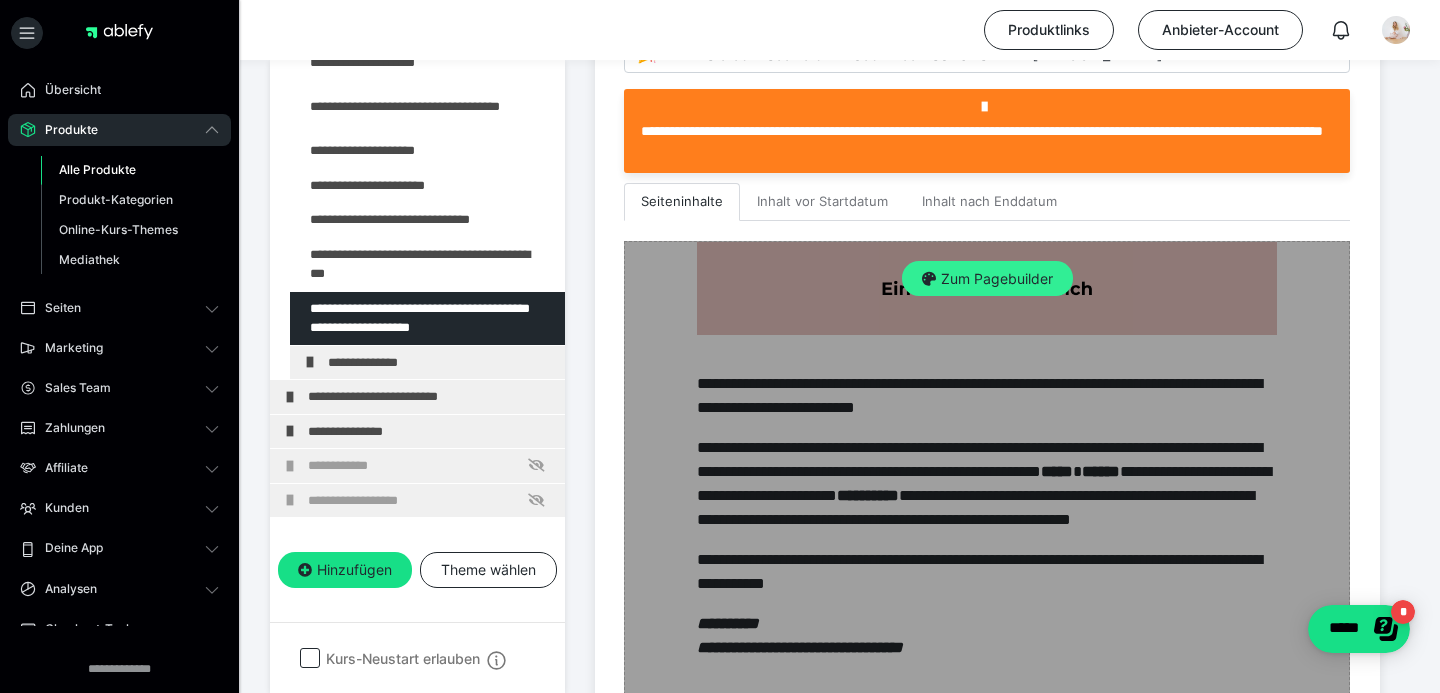 click on "Zum Pagebuilder" at bounding box center [987, 279] 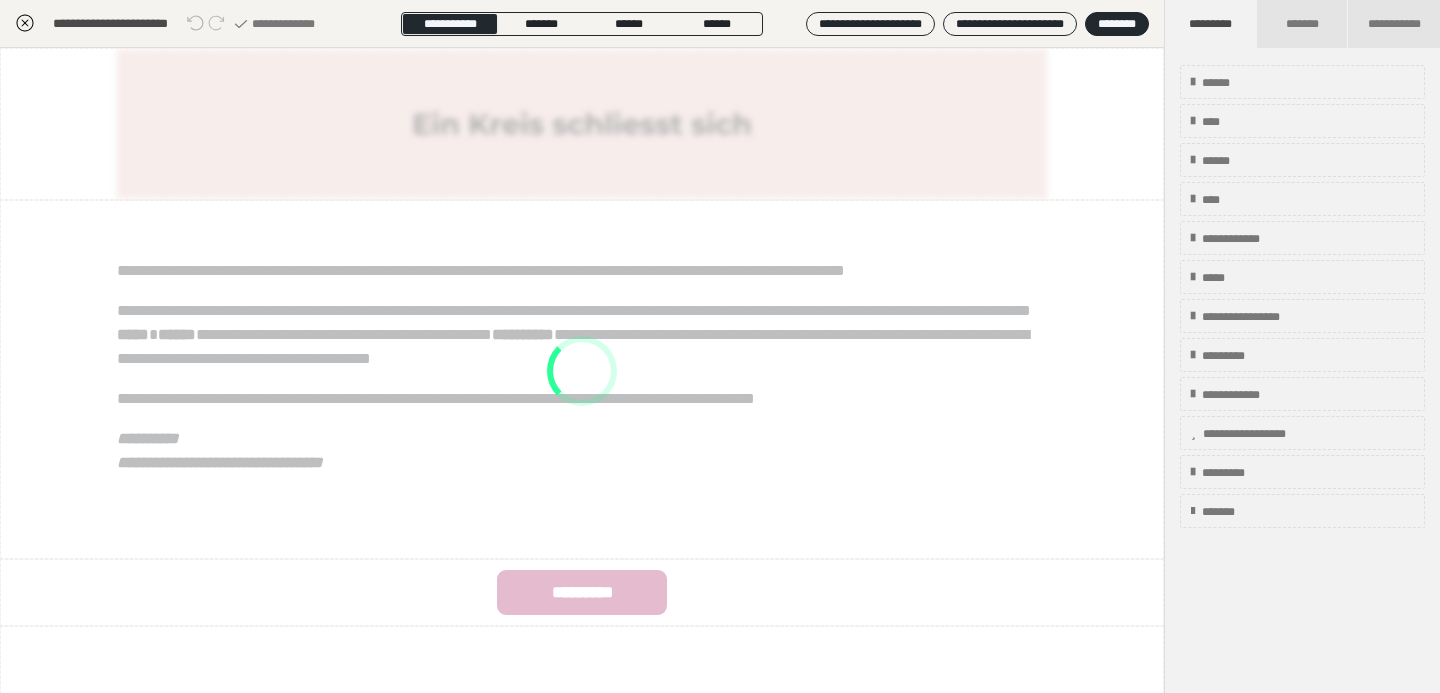 scroll, scrollTop: 374, scrollLeft: 0, axis: vertical 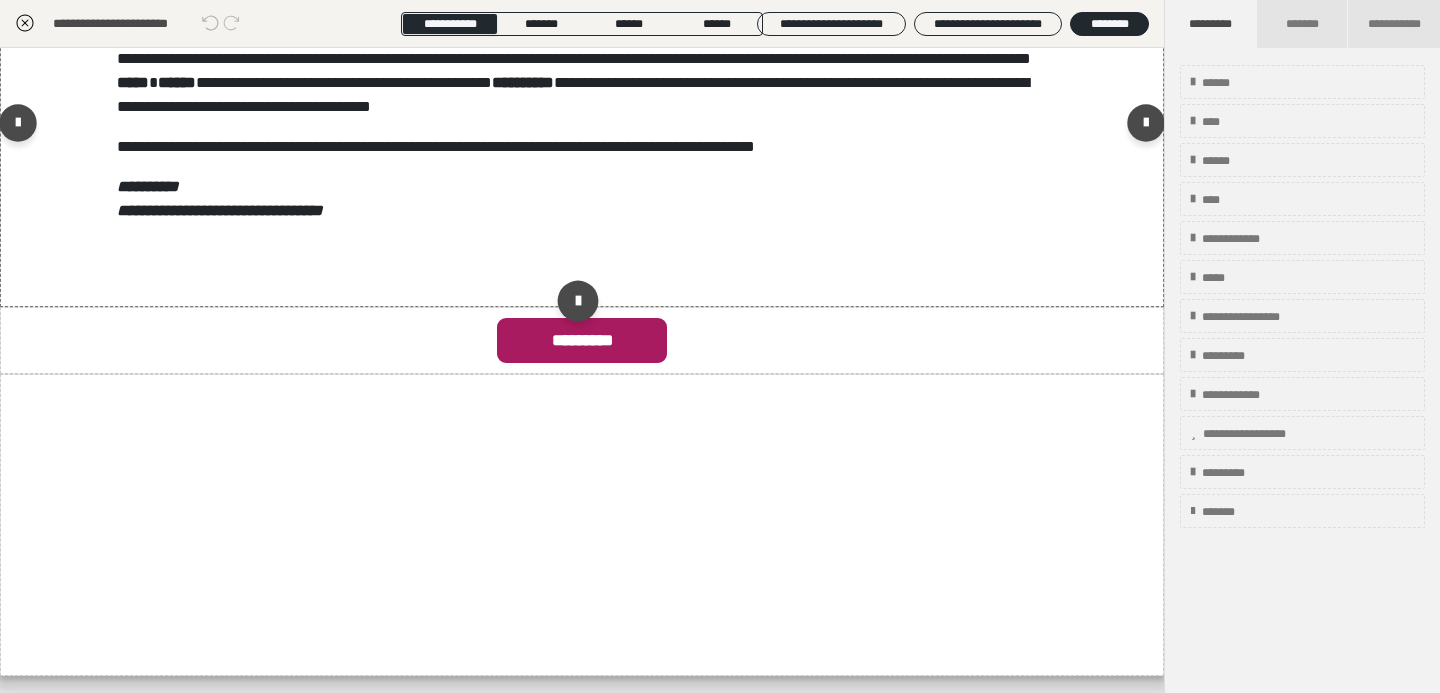 click at bounding box center [577, 301] 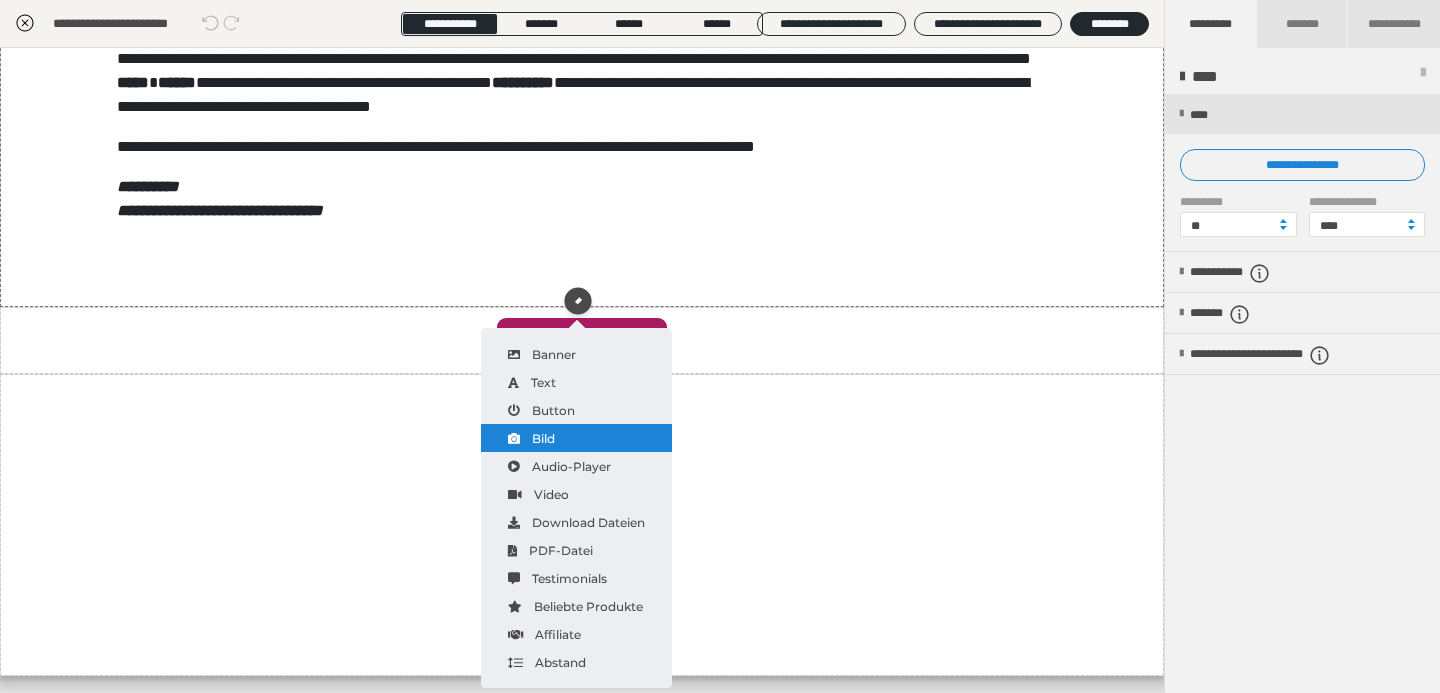 click on "Bild" at bounding box center [576, 438] 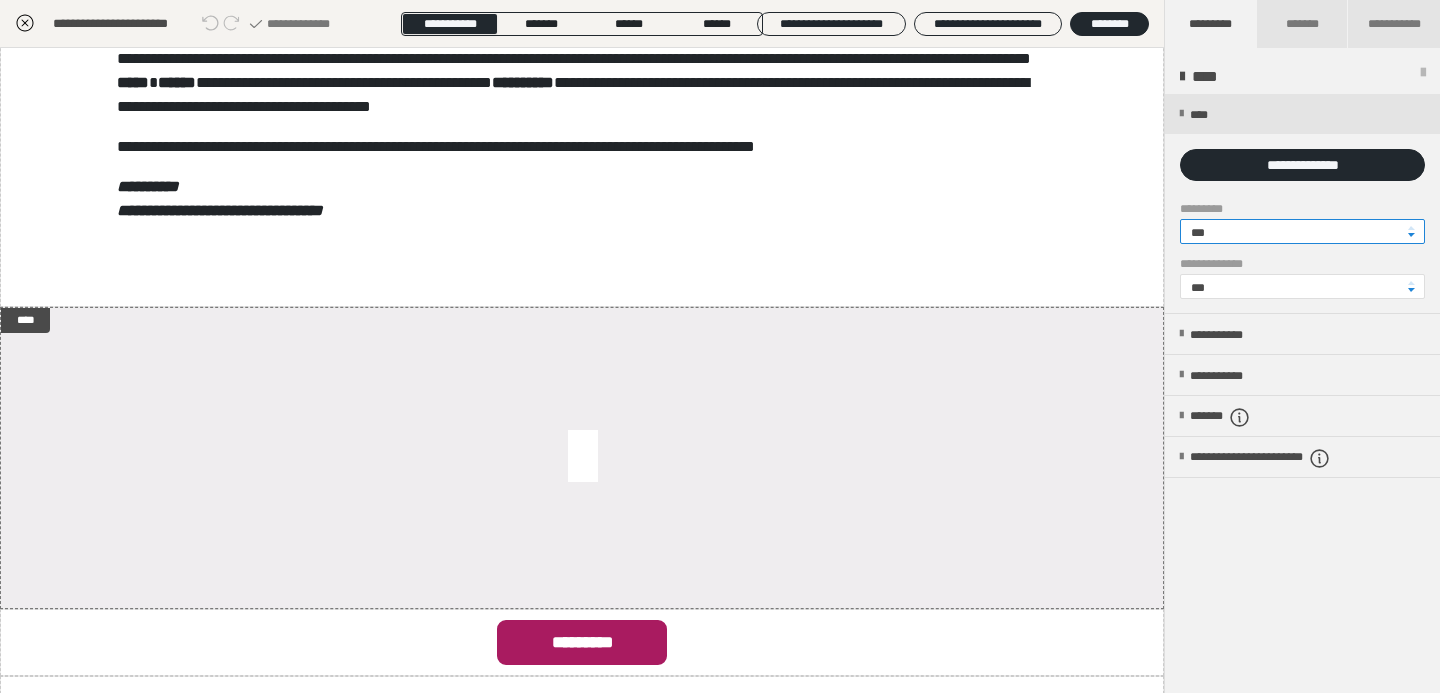 click on "***" at bounding box center (1302, 231) 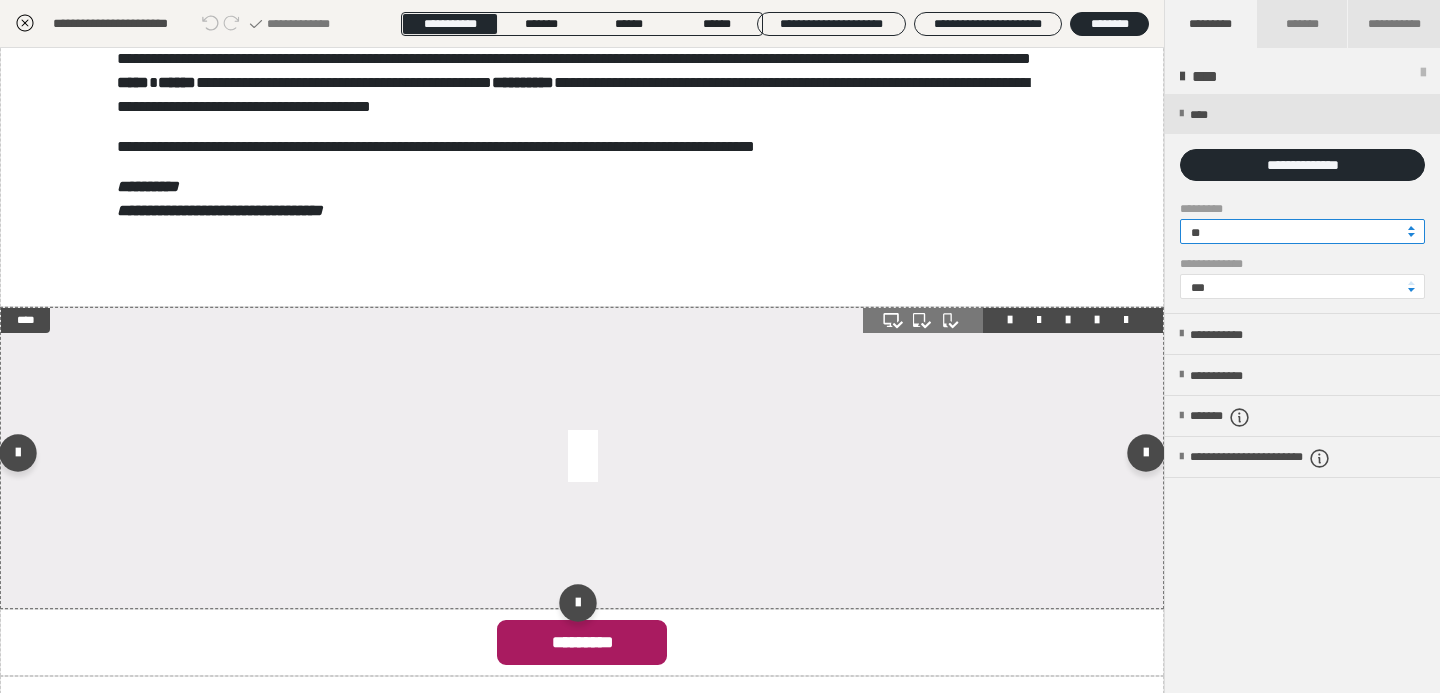 type on "**" 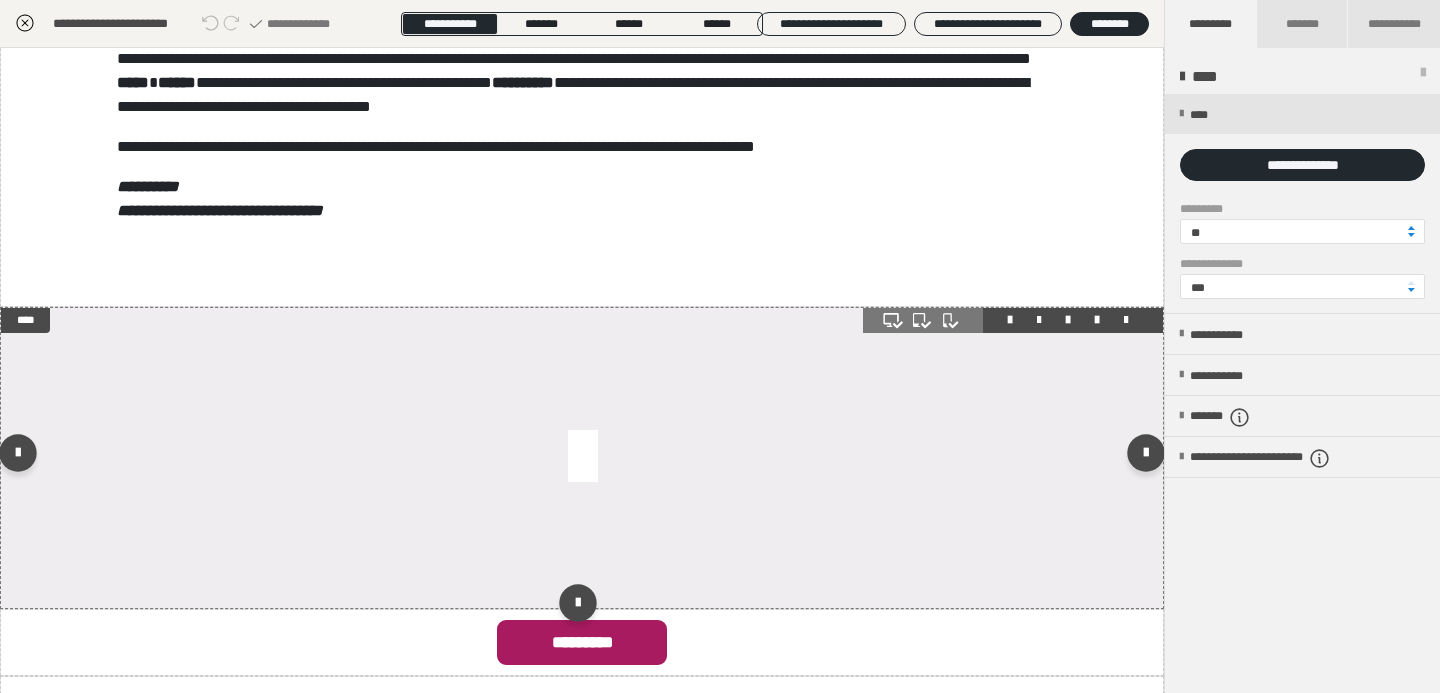 click at bounding box center (582, 458) 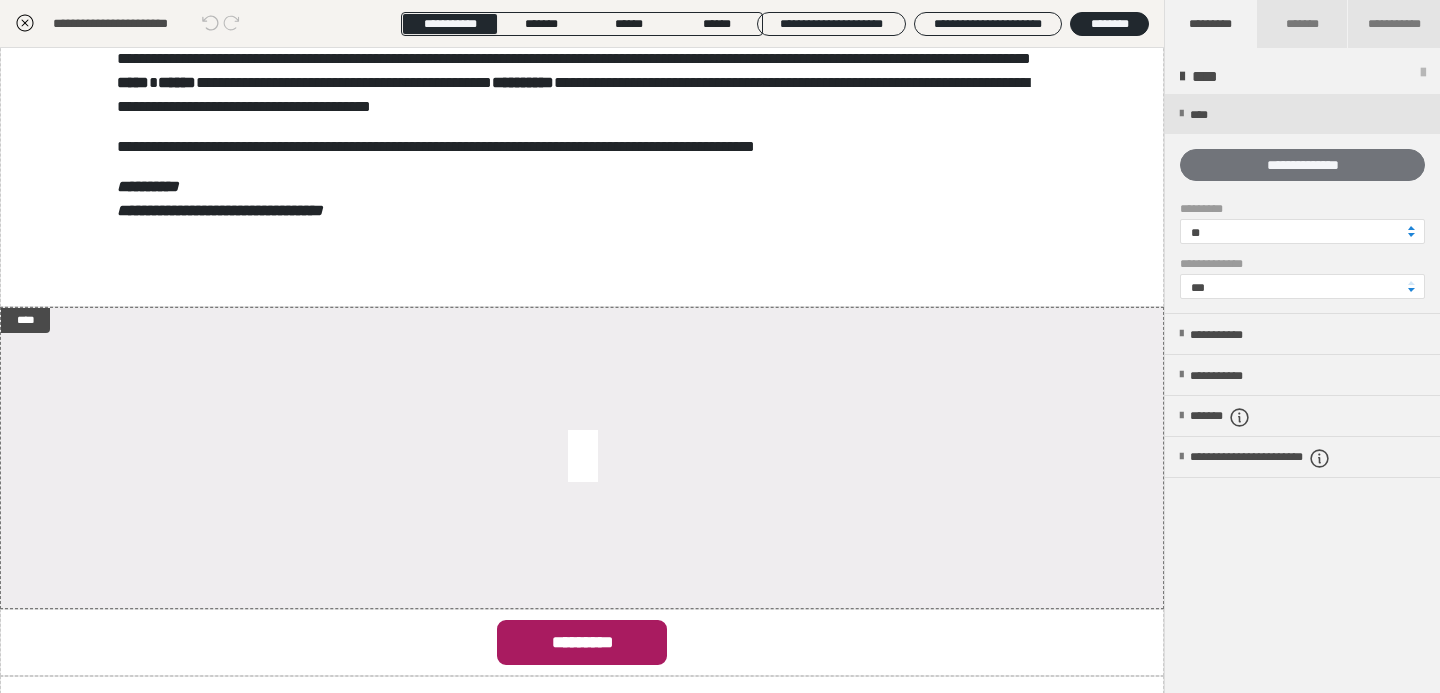 click on "**********" at bounding box center [1302, 165] 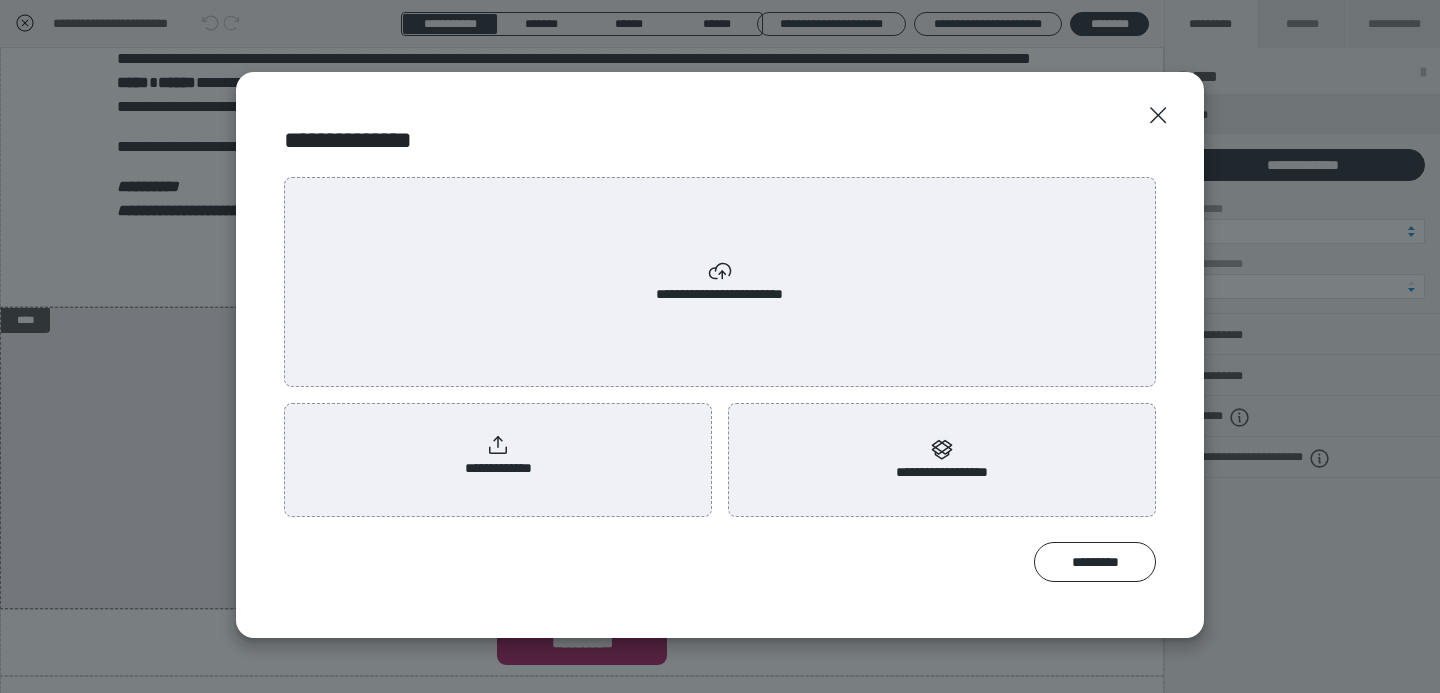 click on "**********" at bounding box center [498, 456] 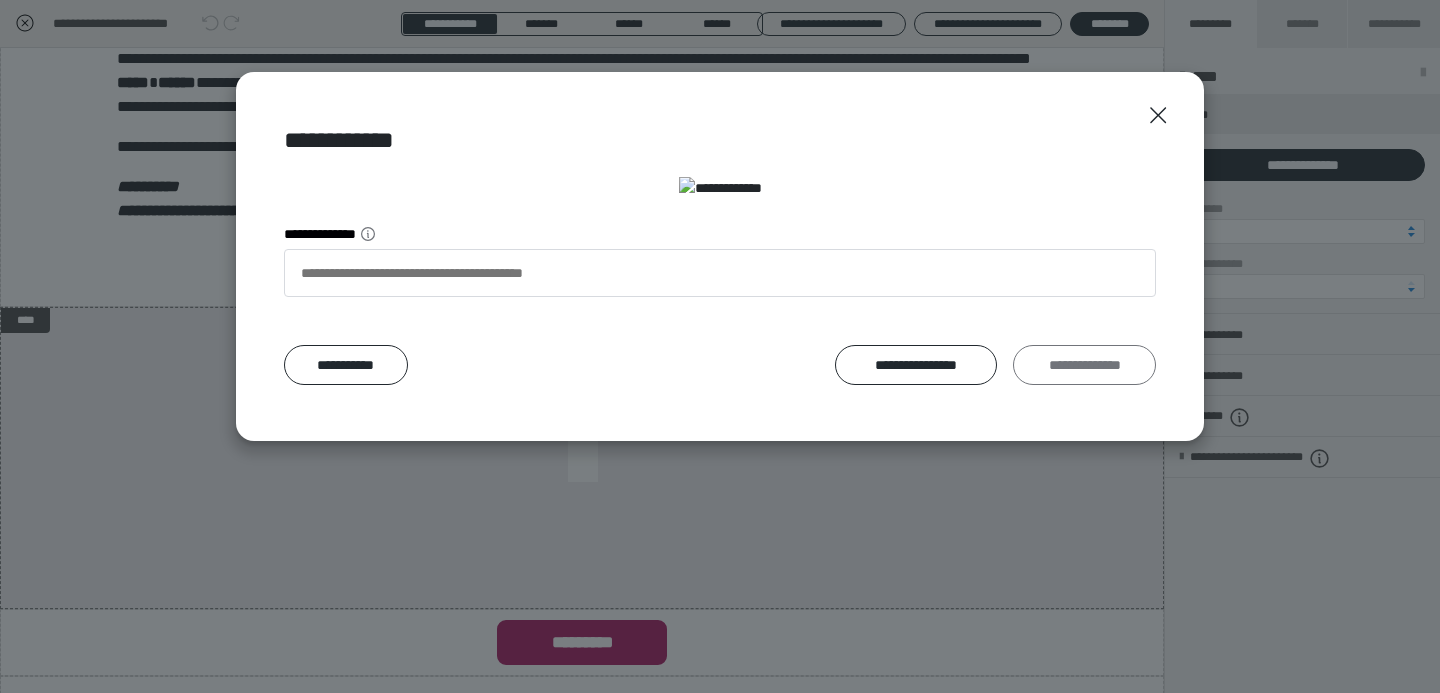 click on "**********" at bounding box center [1084, 365] 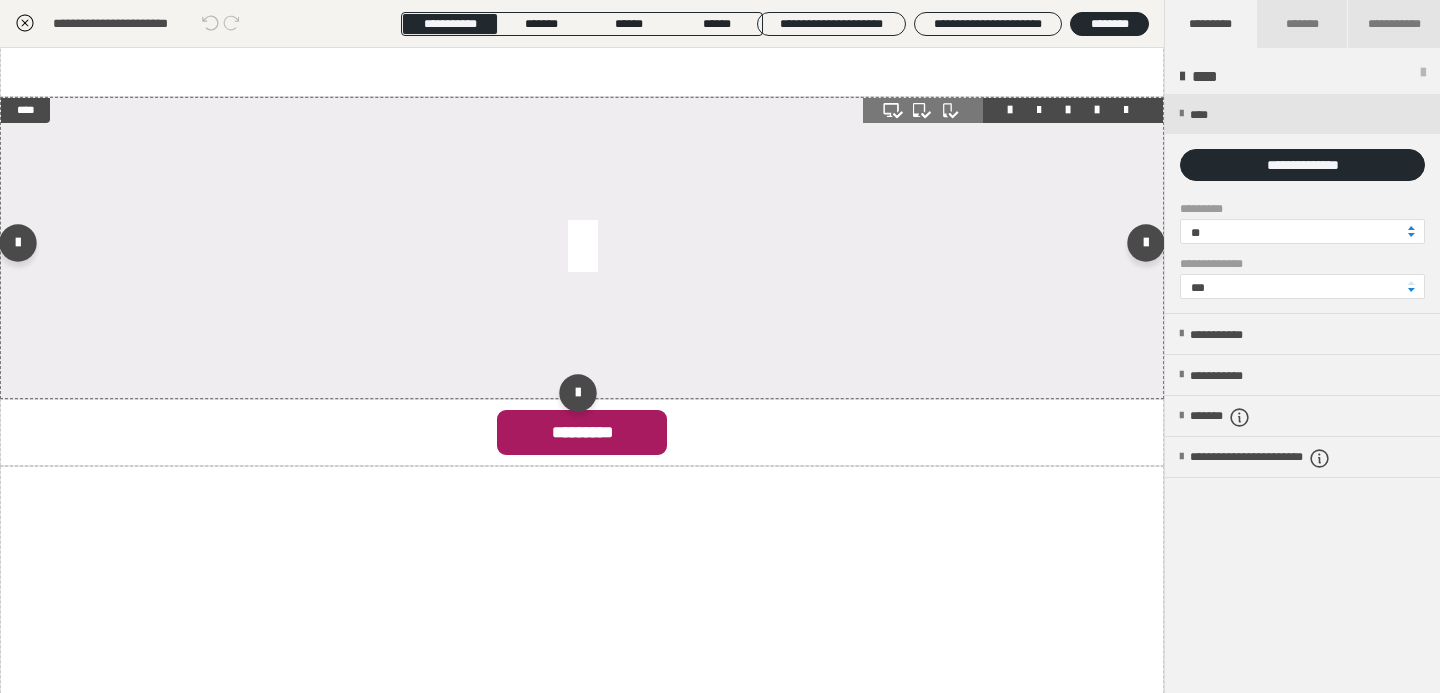 scroll, scrollTop: 654, scrollLeft: 0, axis: vertical 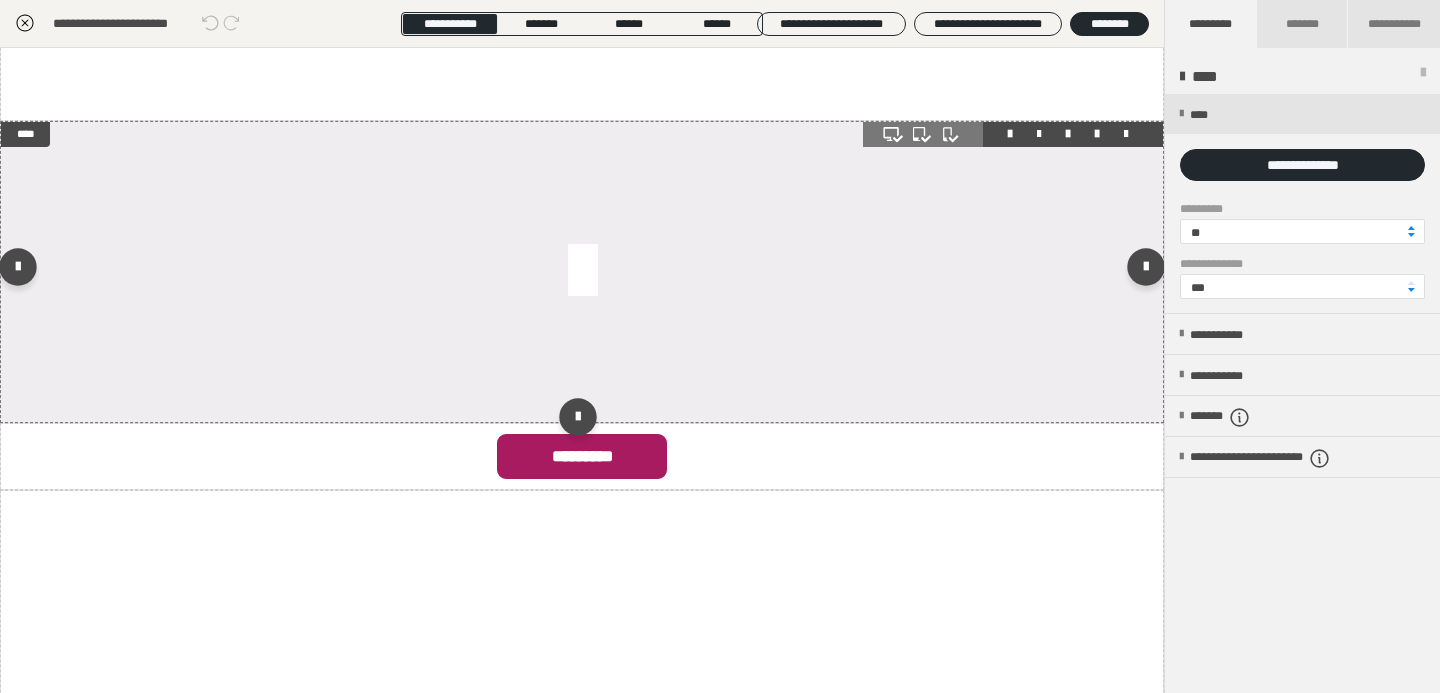 click at bounding box center [582, 272] 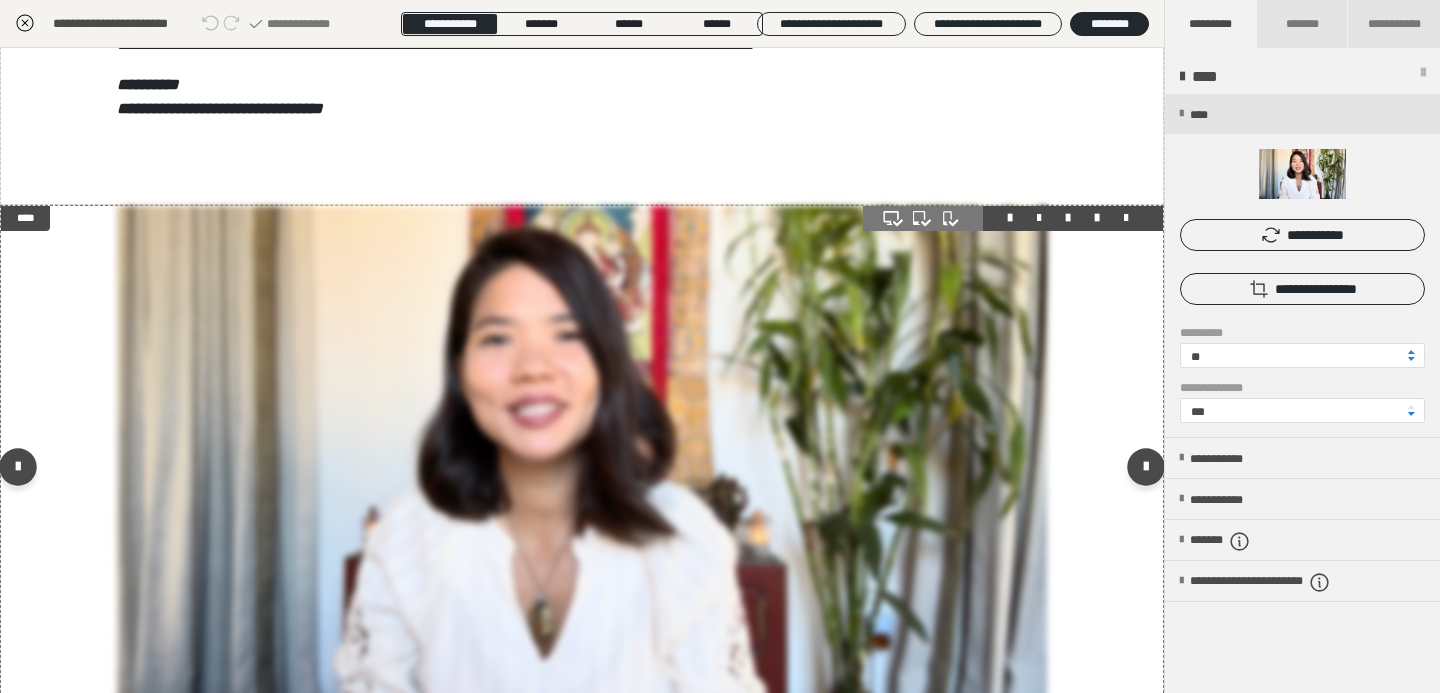 scroll, scrollTop: 438, scrollLeft: 0, axis: vertical 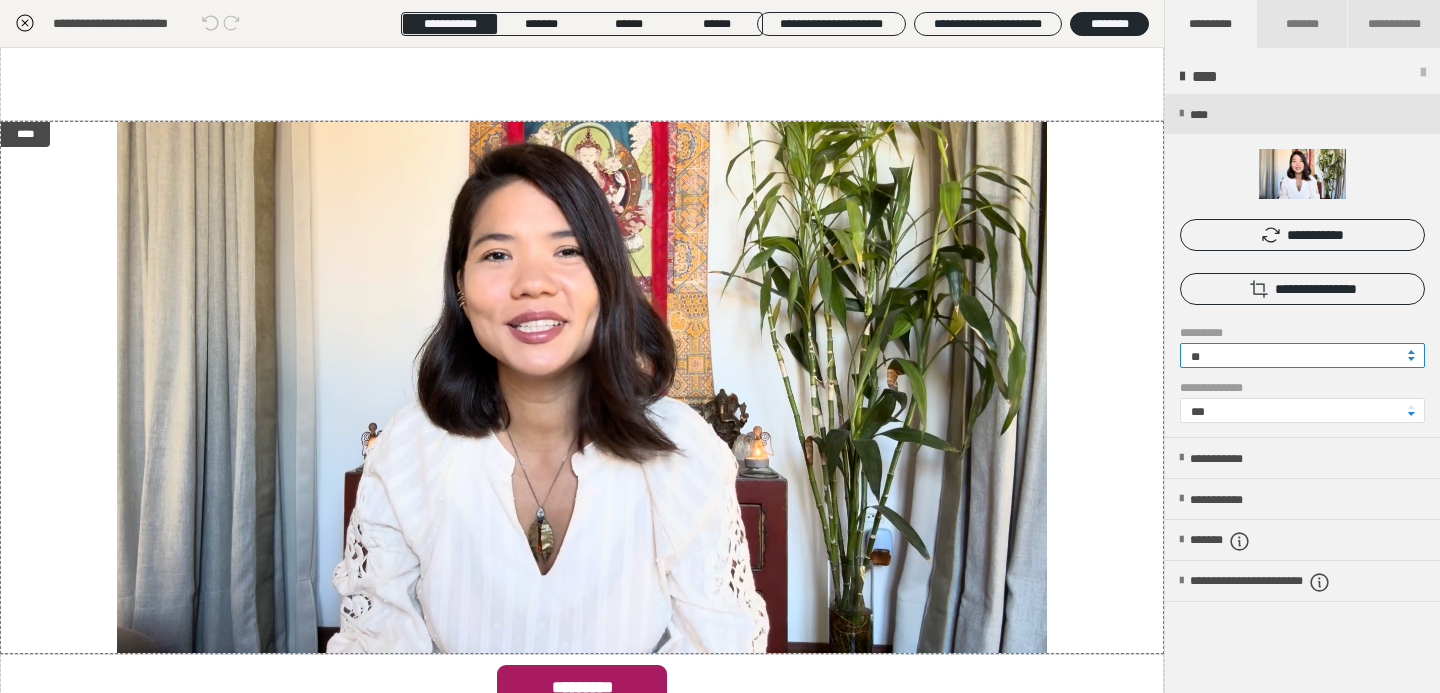 click on "**" at bounding box center (1302, 355) 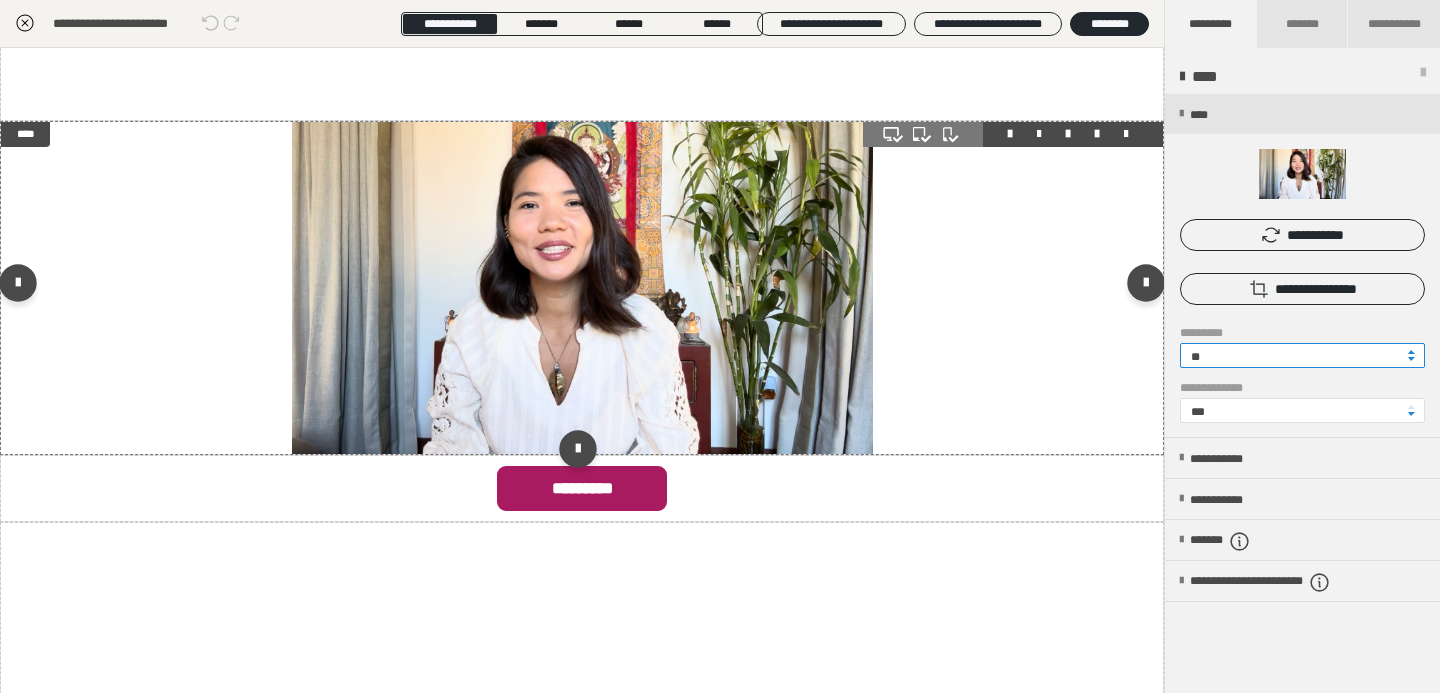type on "**" 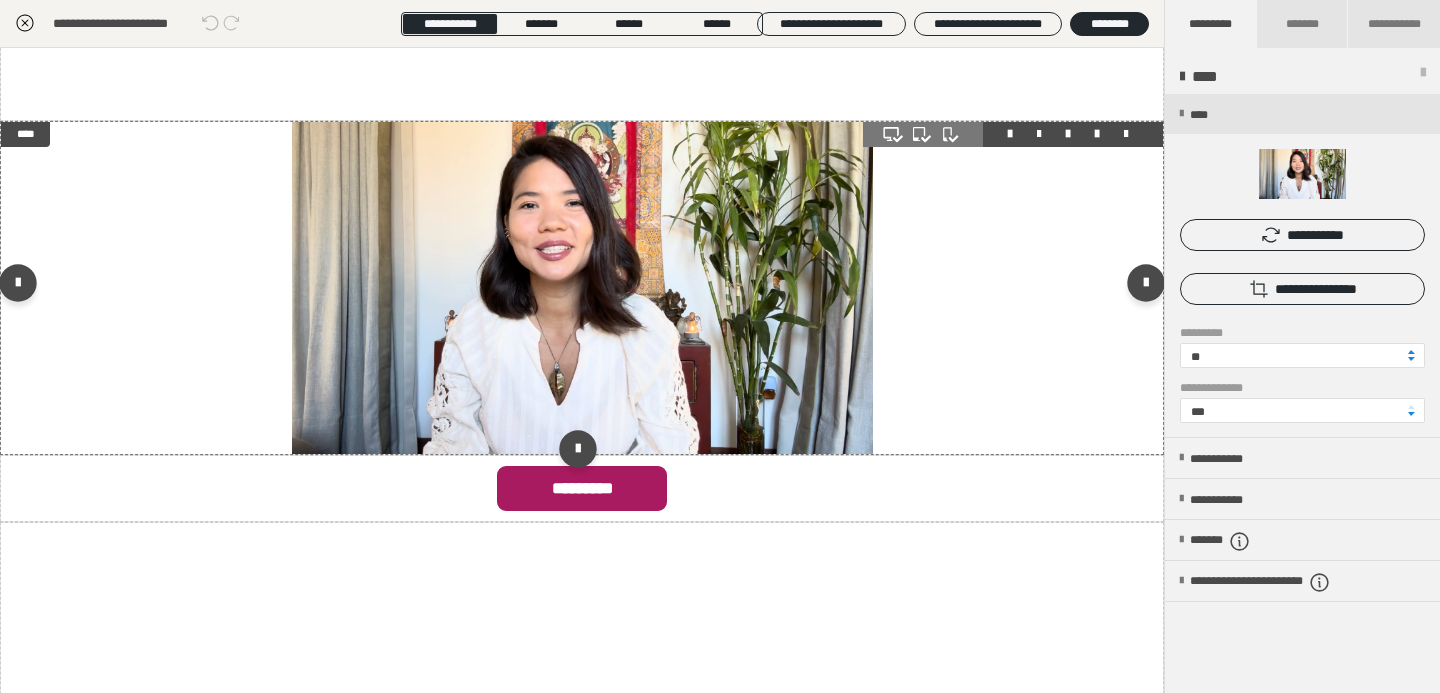click at bounding box center [582, 288] 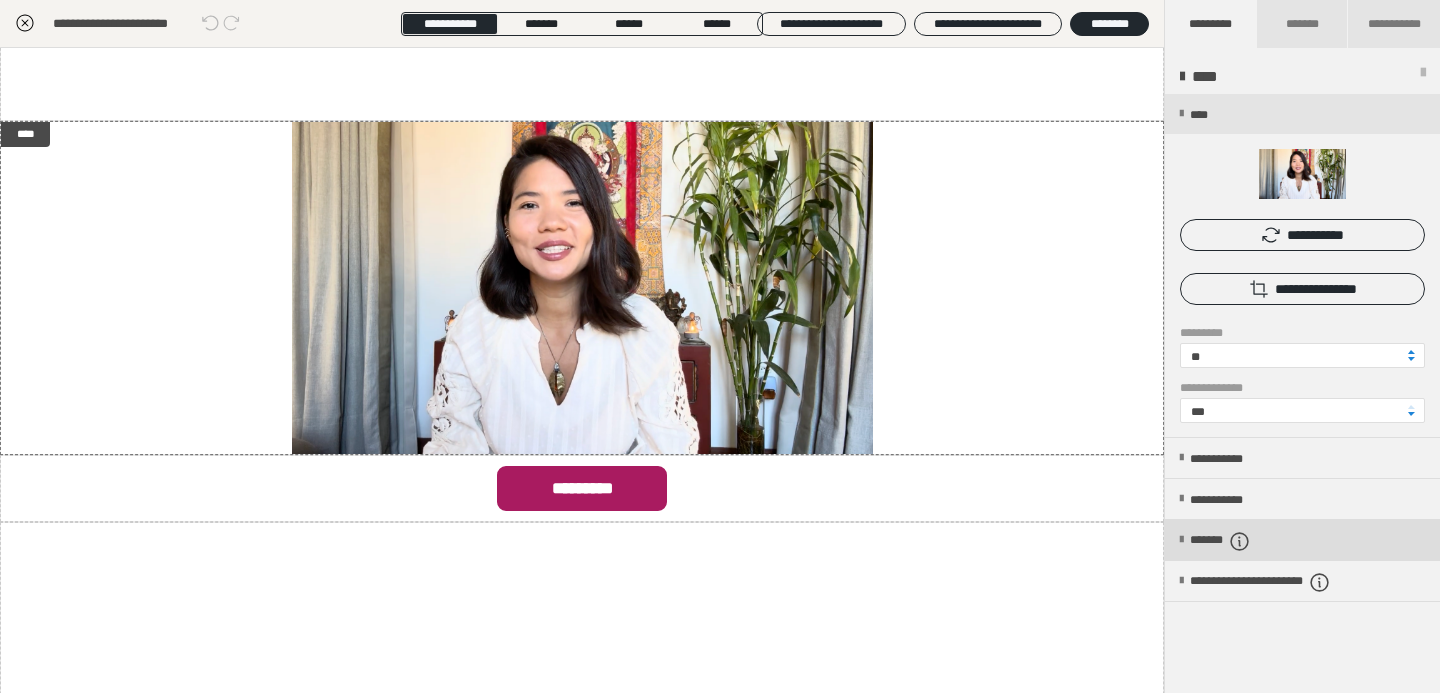 click on "*******" at bounding box center [1237, 541] 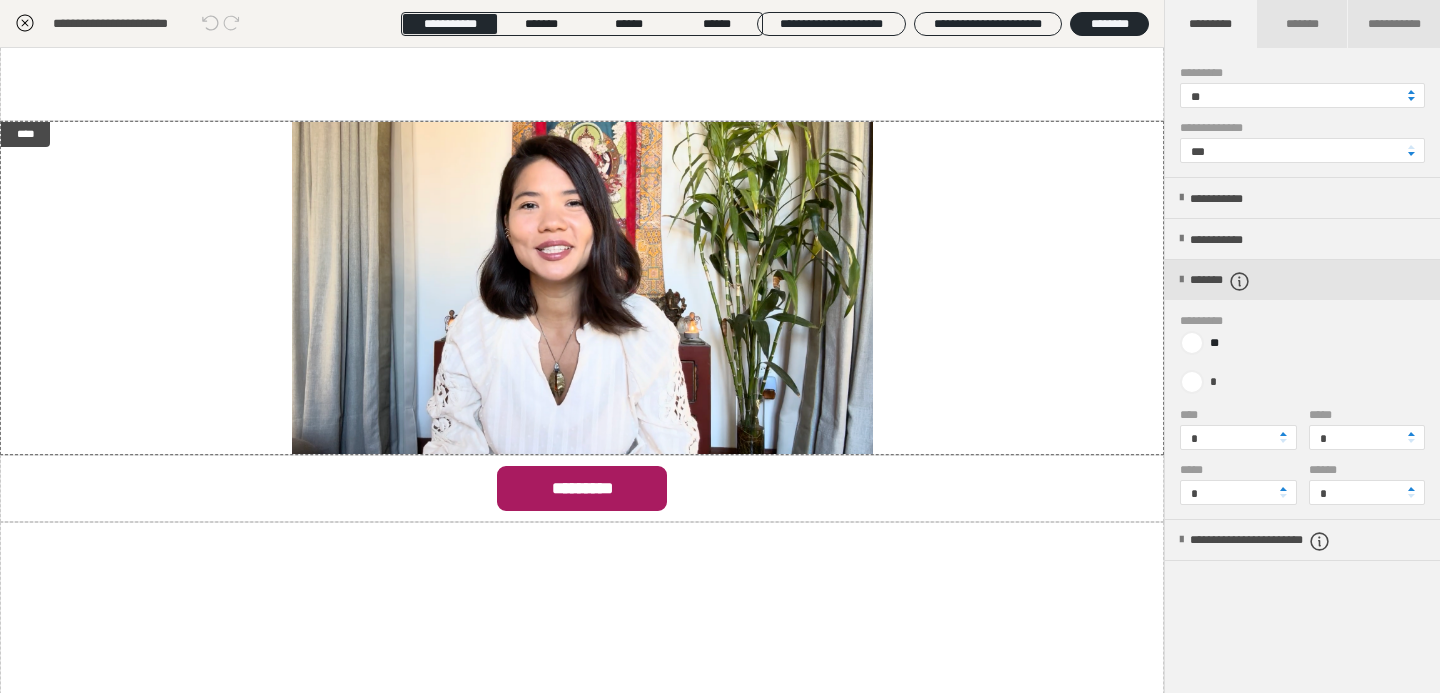 scroll, scrollTop: 274, scrollLeft: 0, axis: vertical 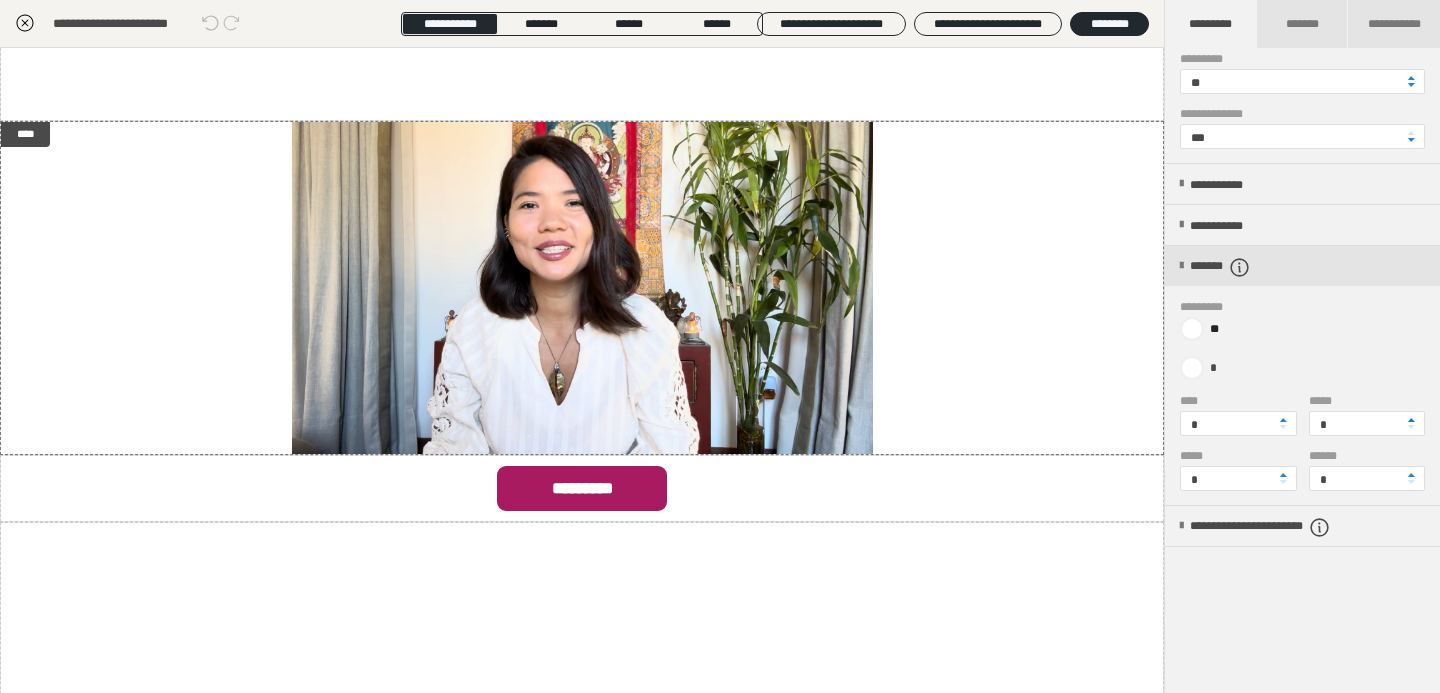 click at bounding box center [1411, 420] 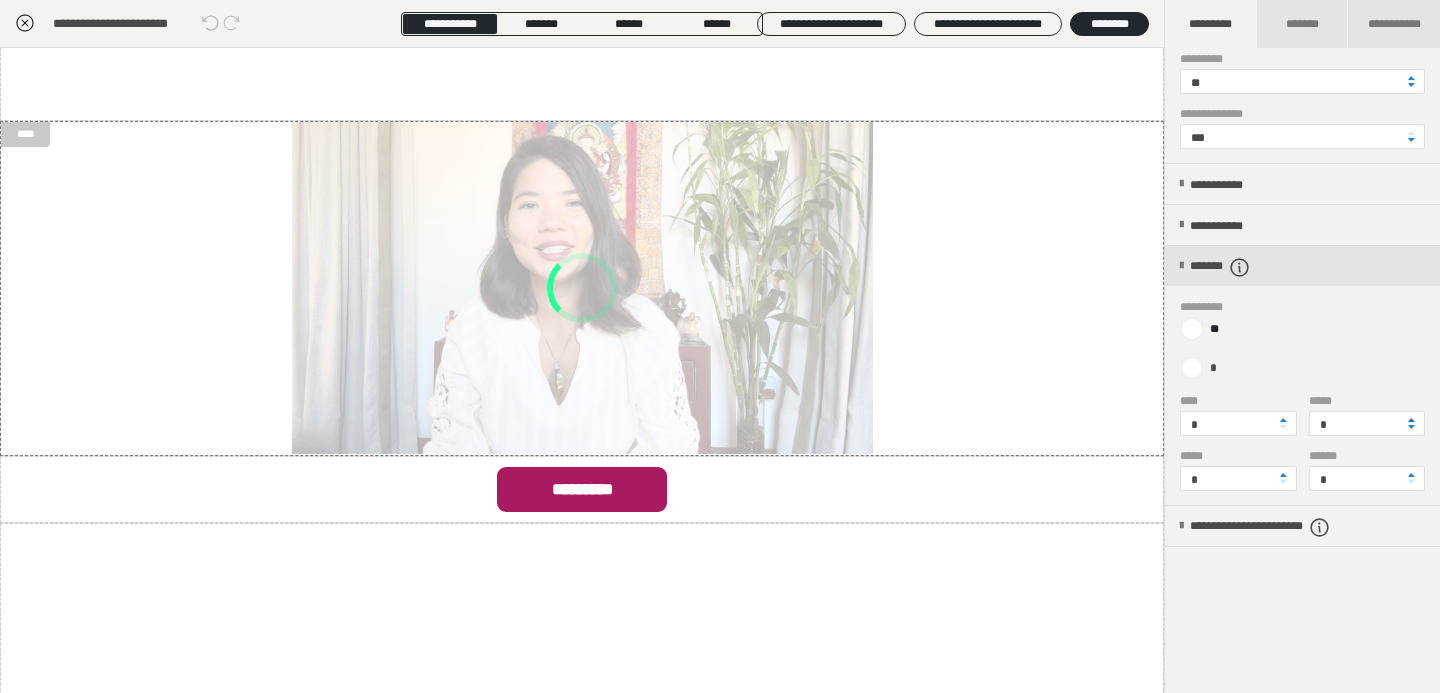 click at bounding box center [1411, 420] 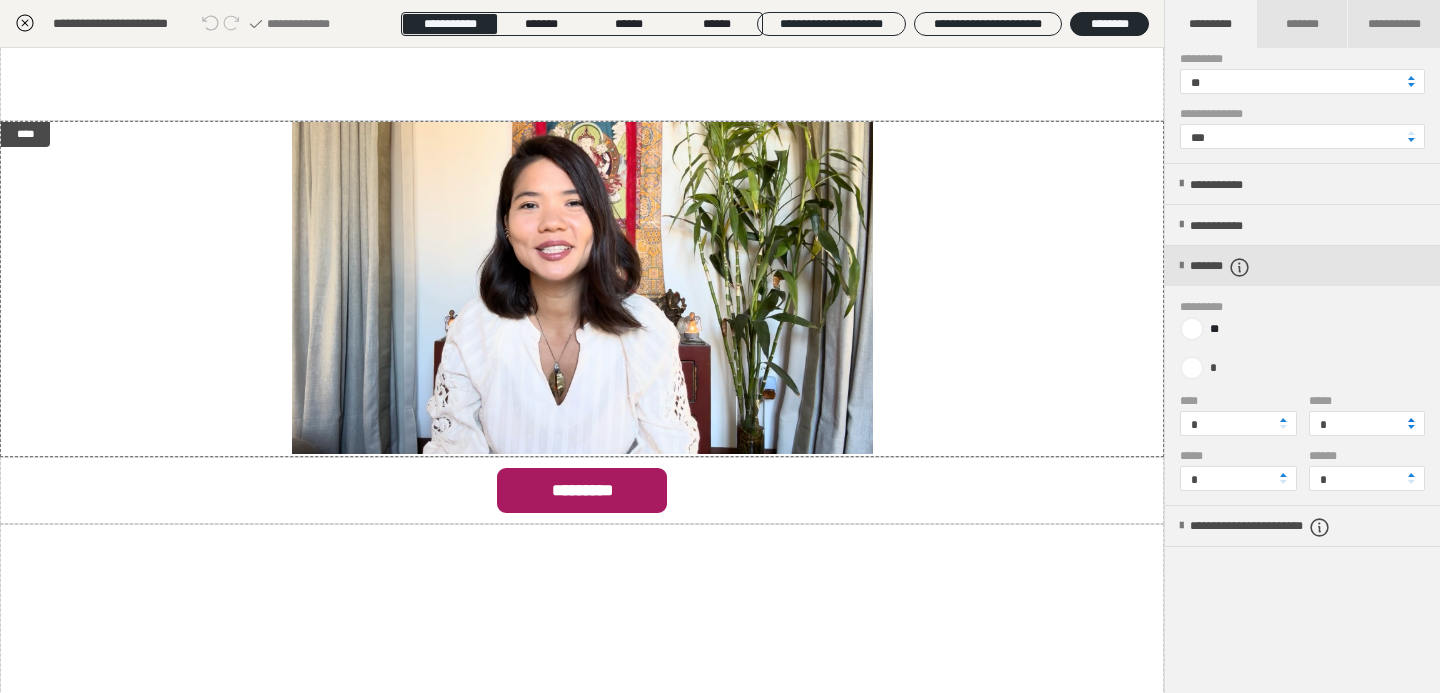 click at bounding box center (1411, 420) 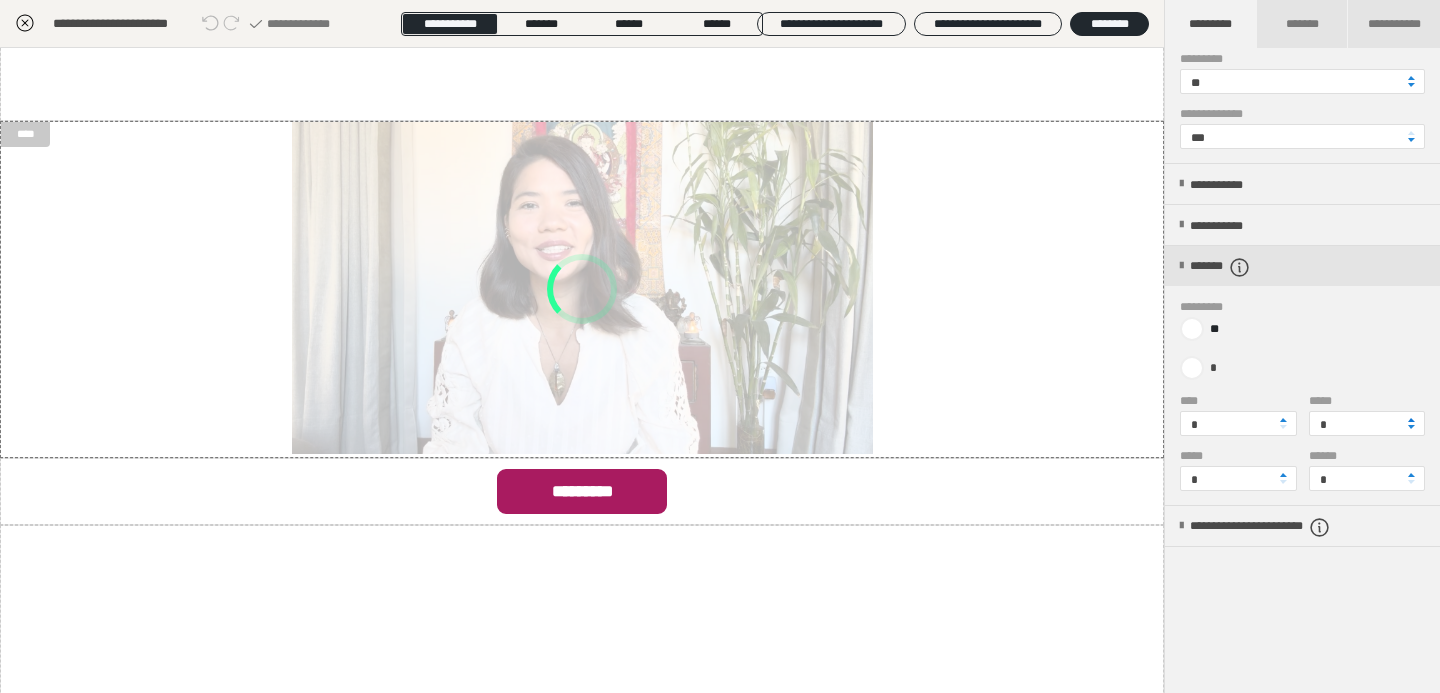 click at bounding box center (1411, 420) 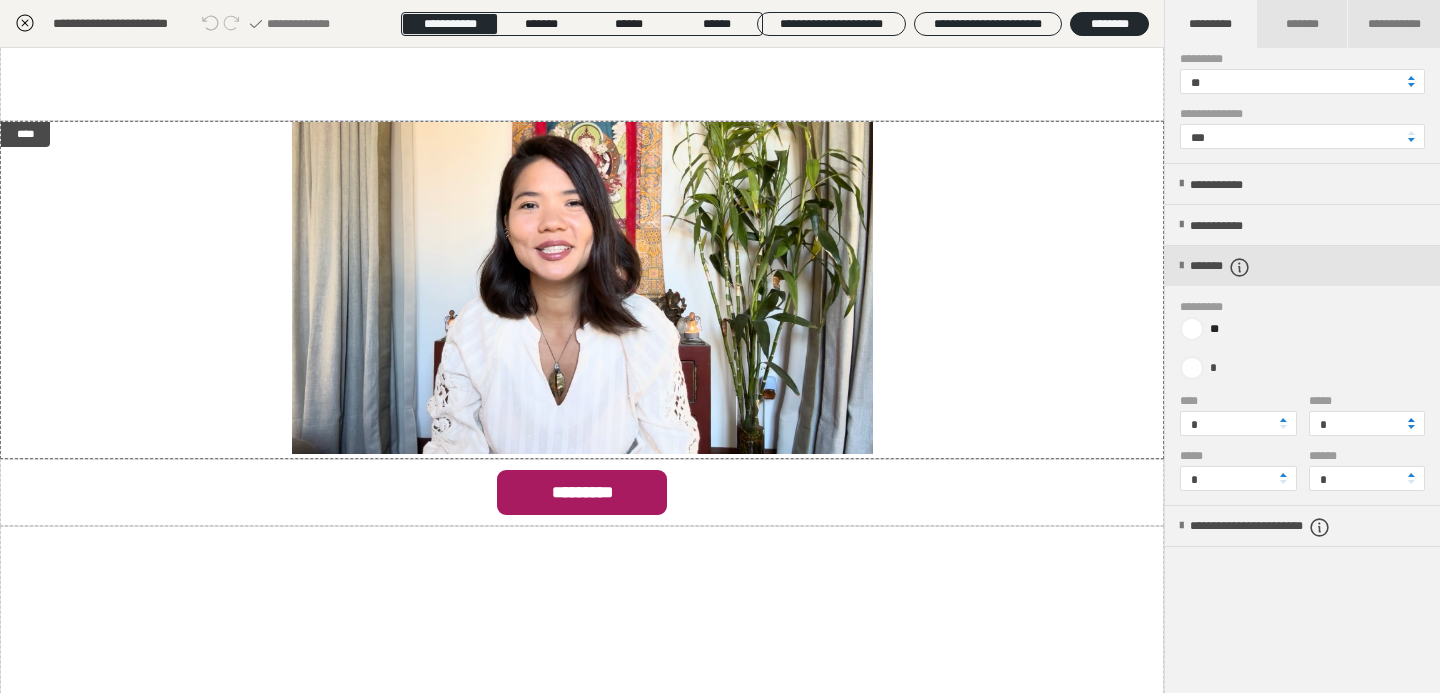 click at bounding box center (1411, 420) 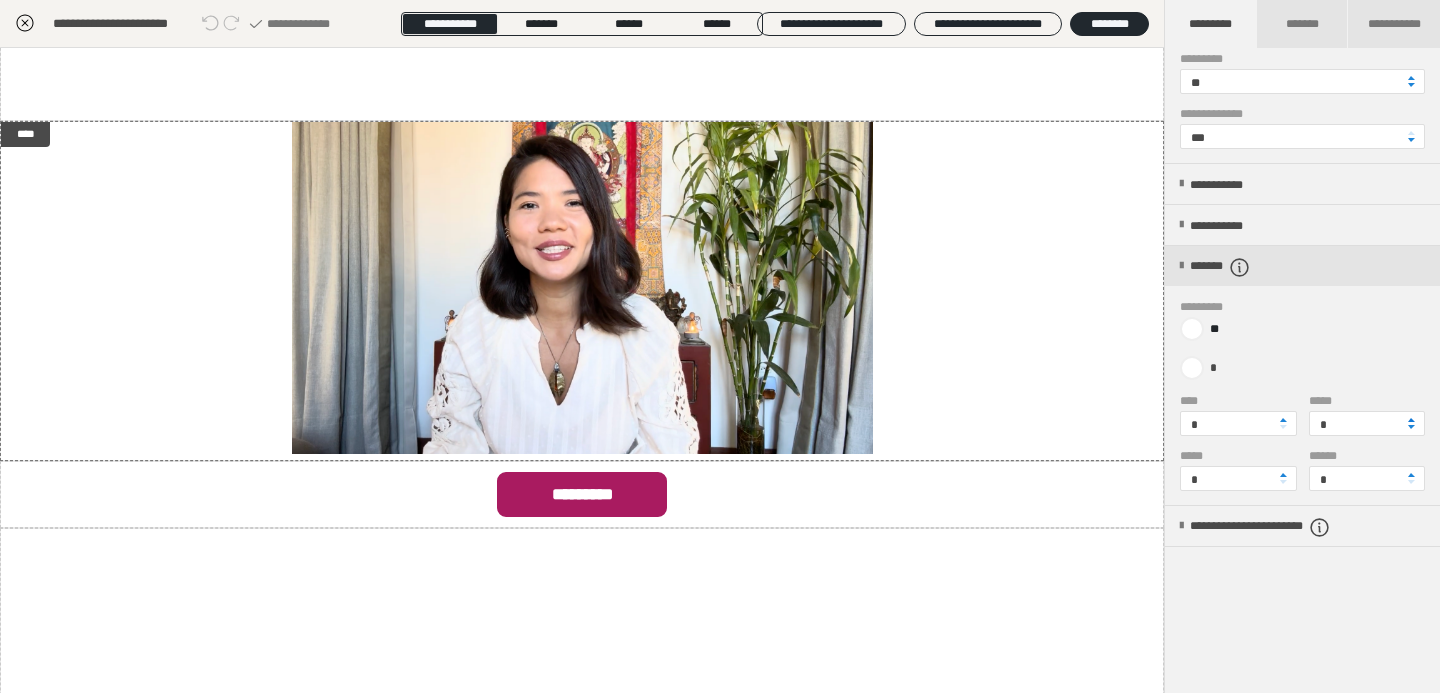 click at bounding box center (1411, 420) 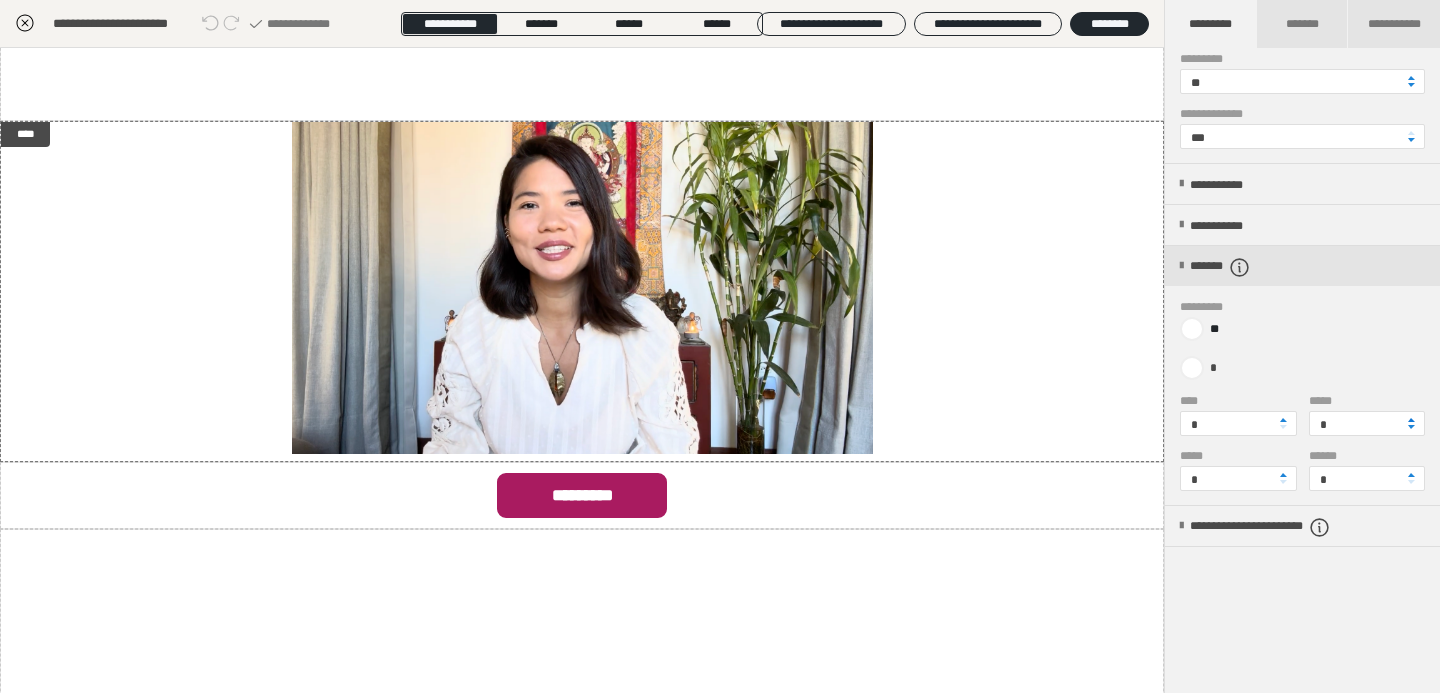click at bounding box center (1411, 420) 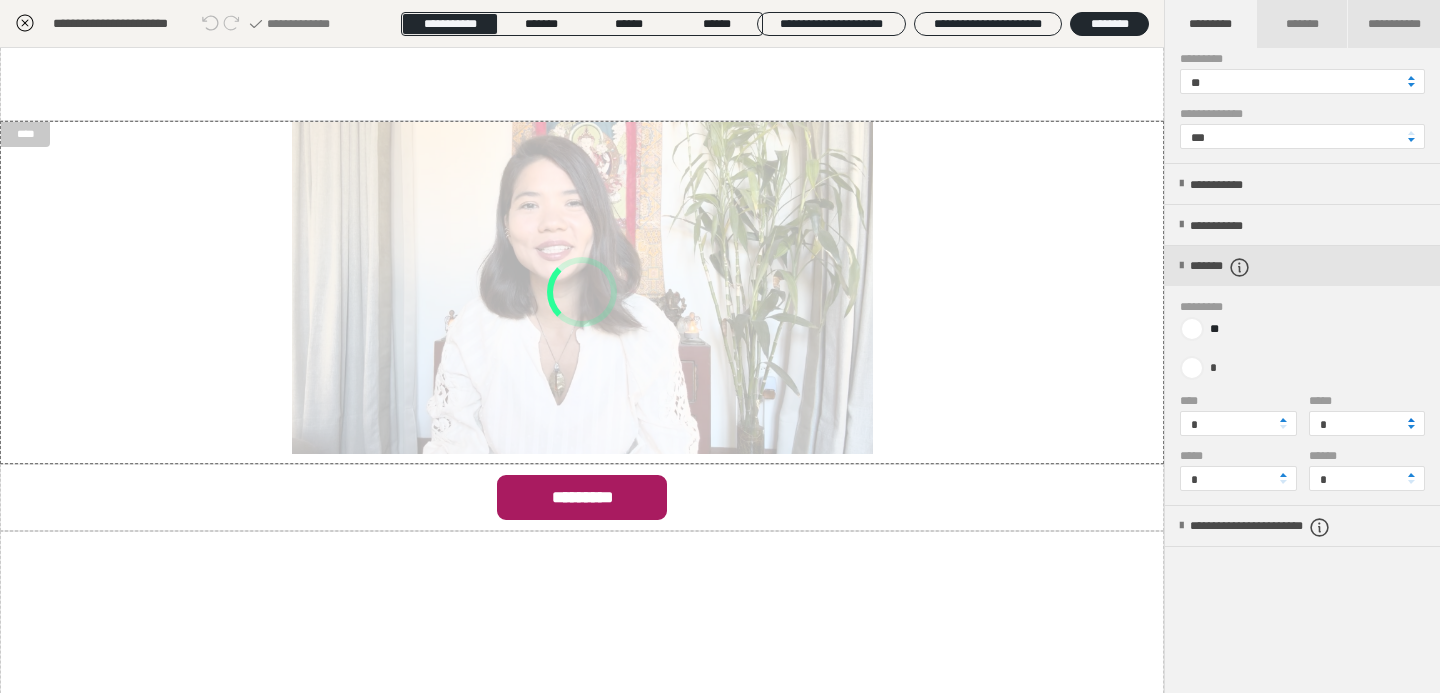 click at bounding box center [1411, 420] 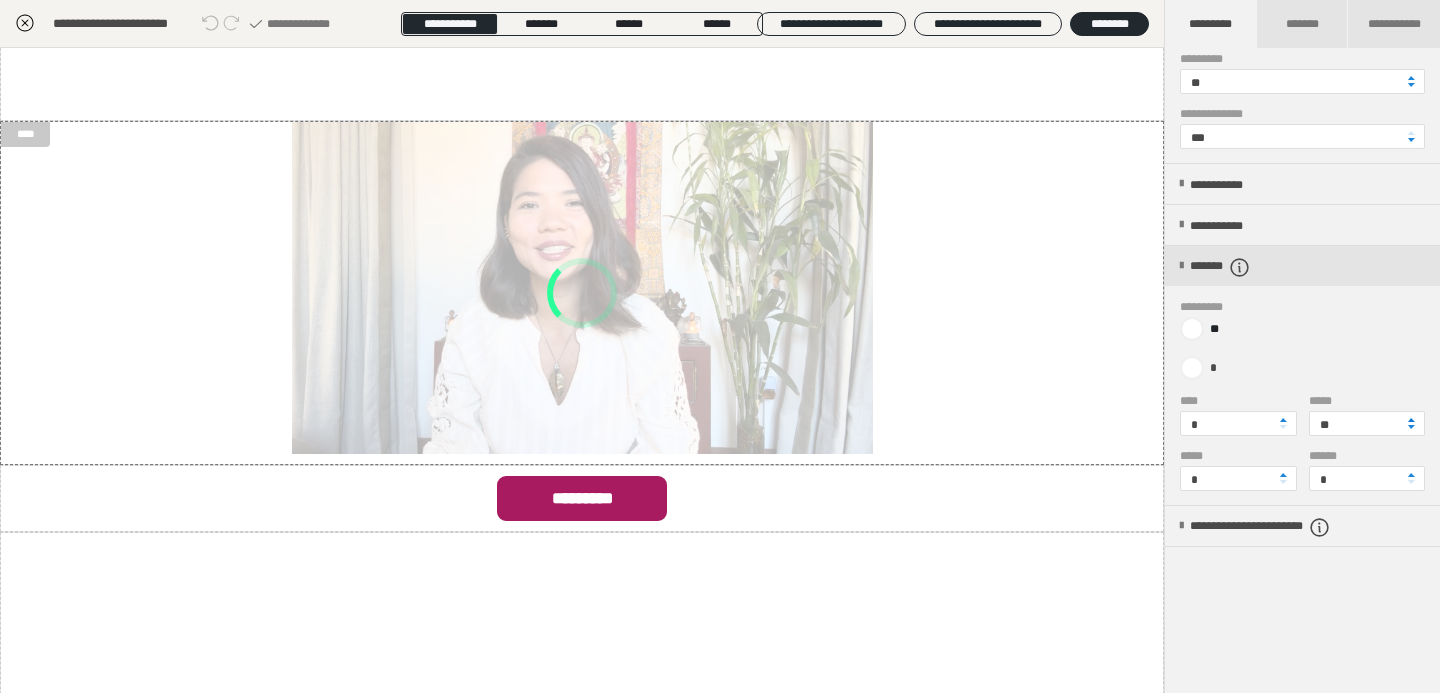 click at bounding box center (1411, 420) 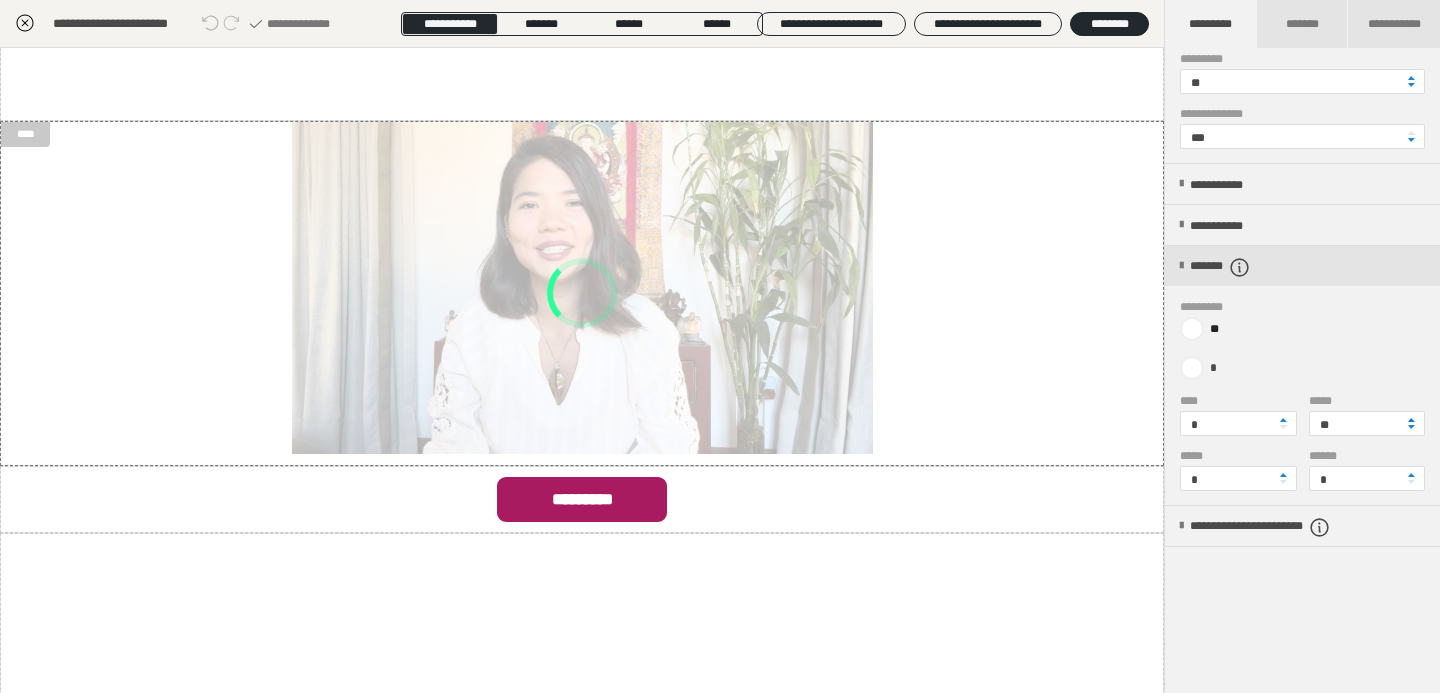 click at bounding box center [1411, 420] 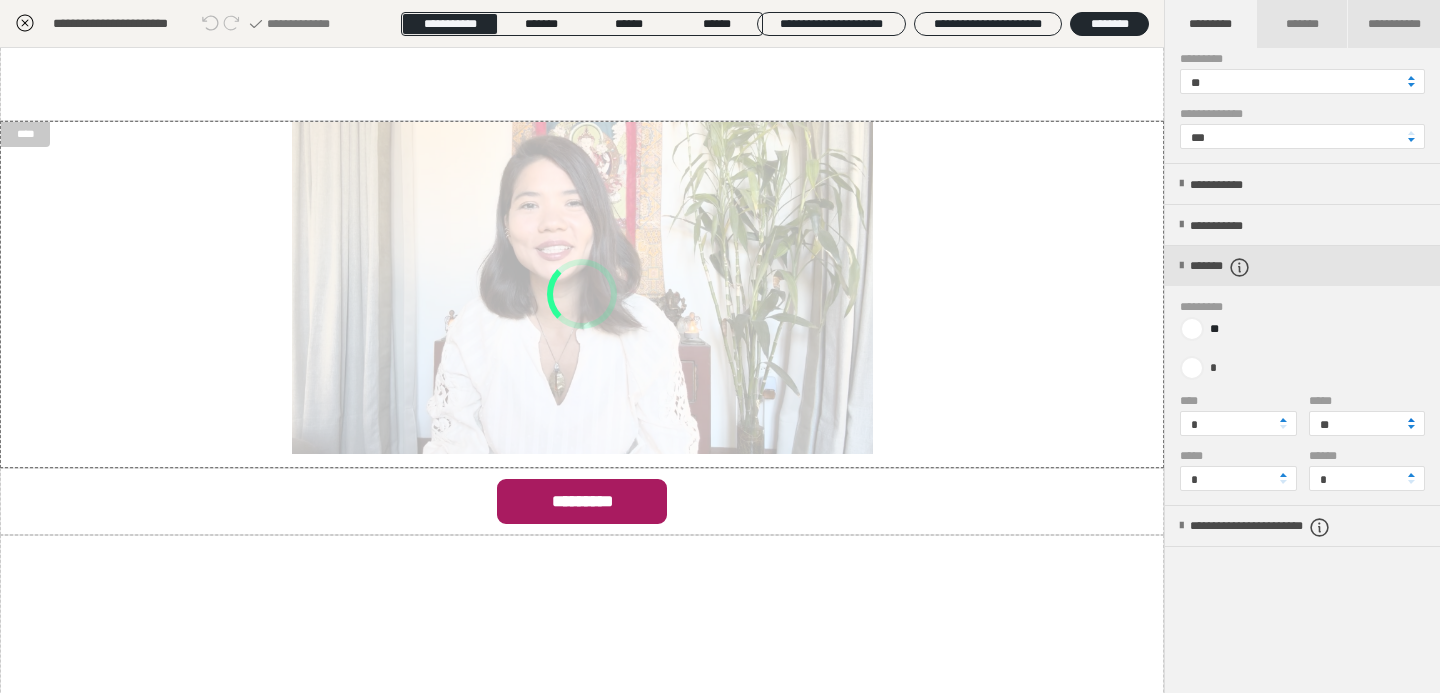 click at bounding box center (1411, 420) 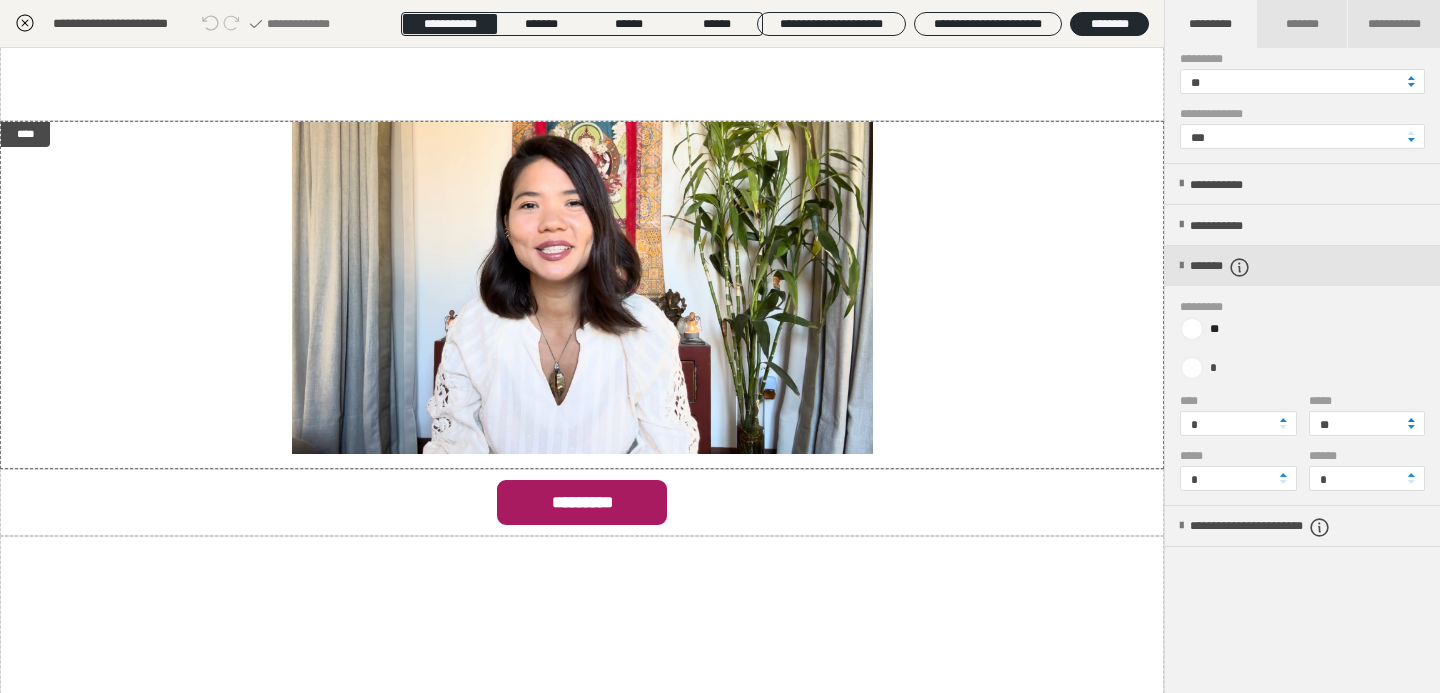 click at bounding box center [1411, 420] 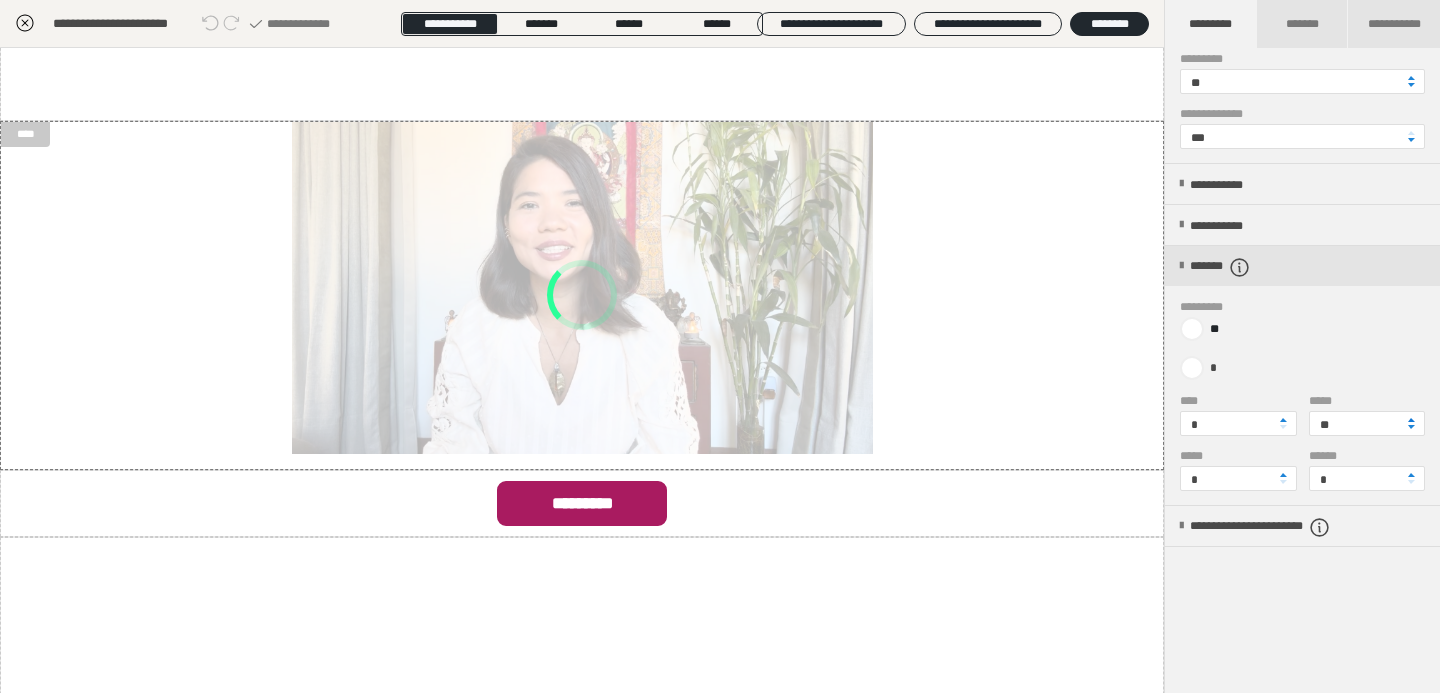 click at bounding box center [1411, 420] 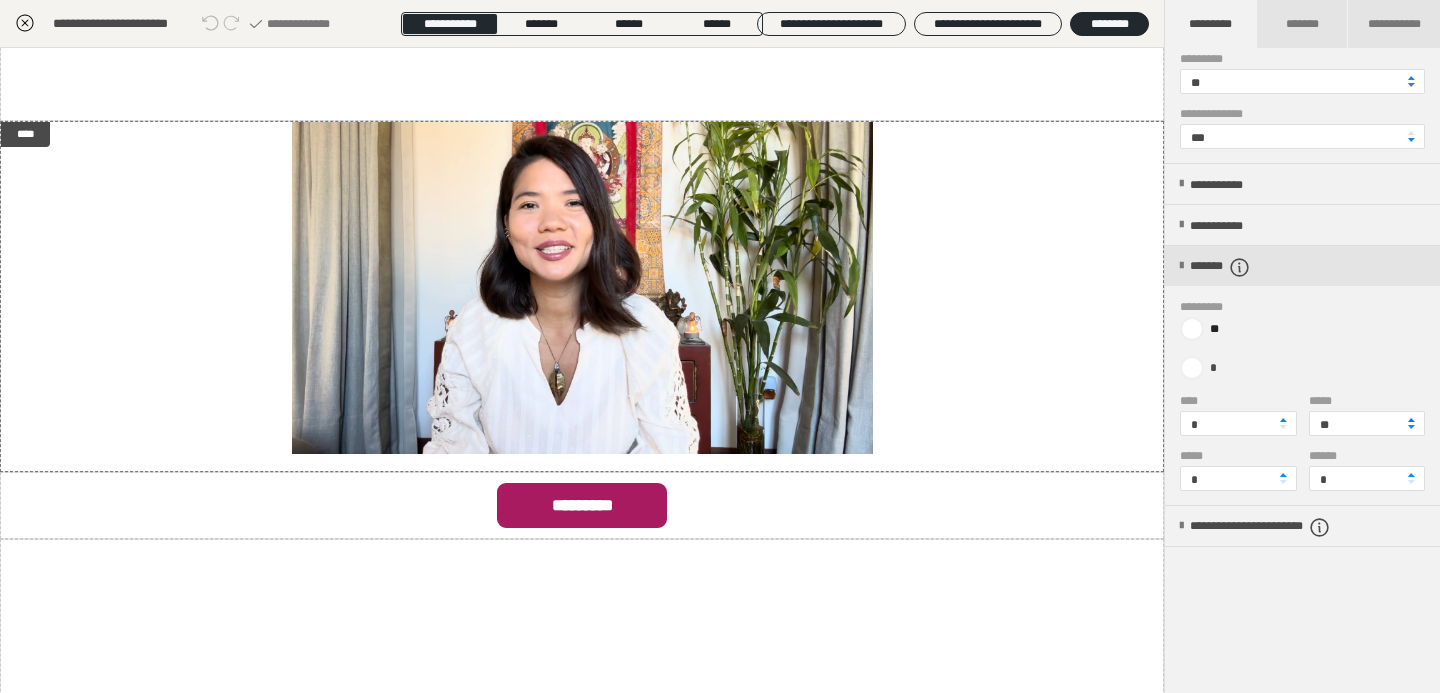 click at bounding box center (1411, 420) 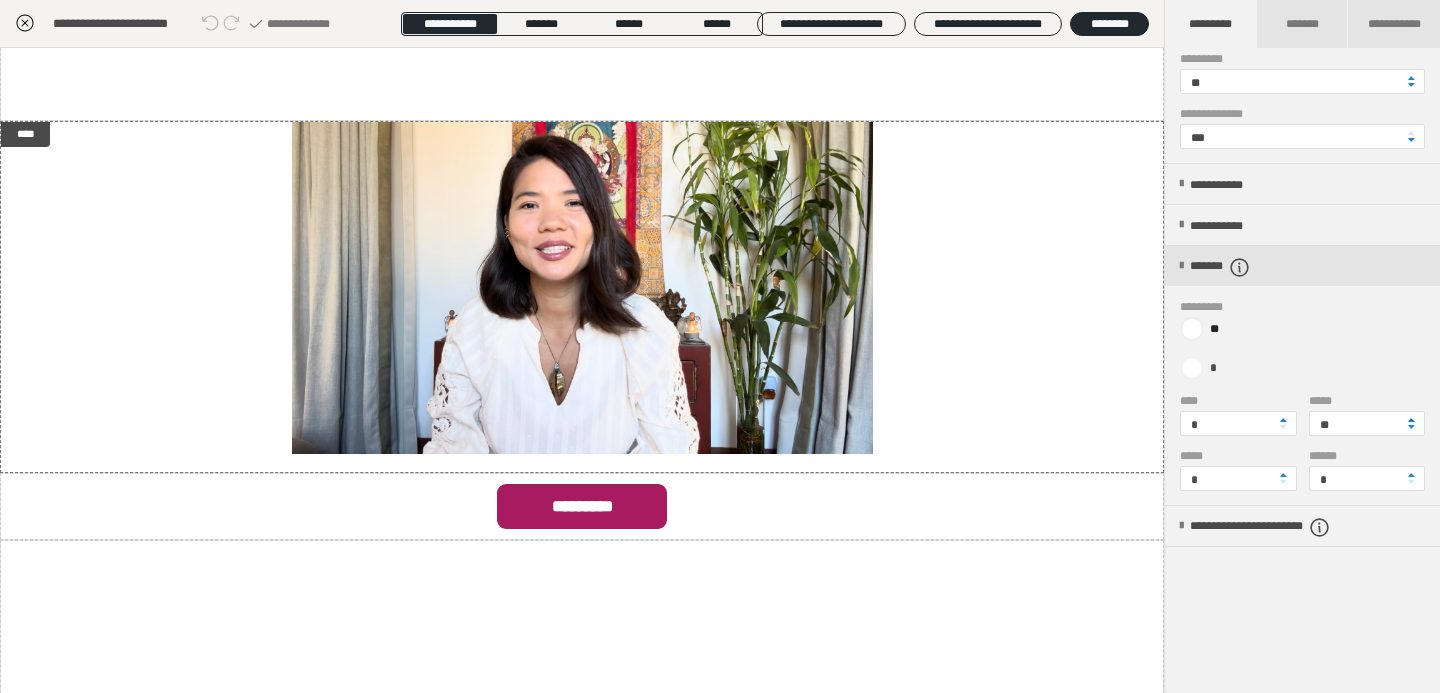 click at bounding box center (1411, 420) 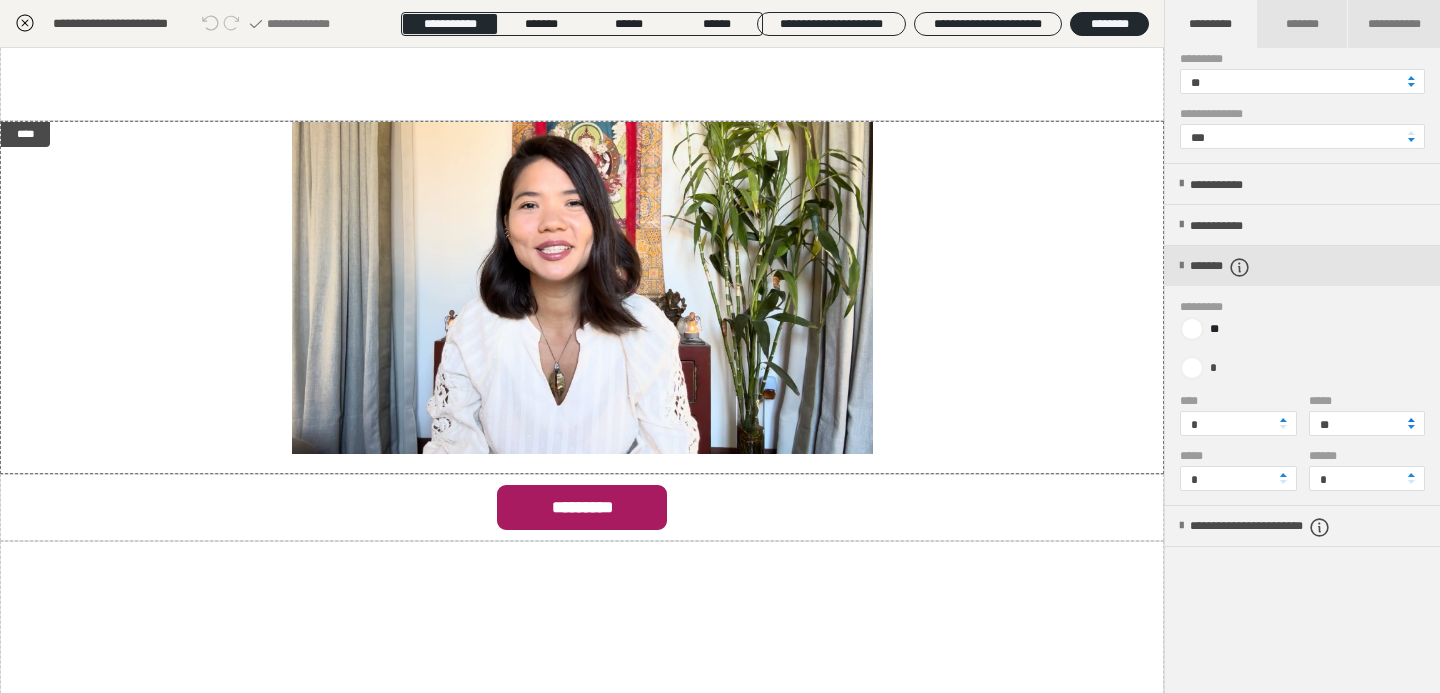 click at bounding box center (1411, 420) 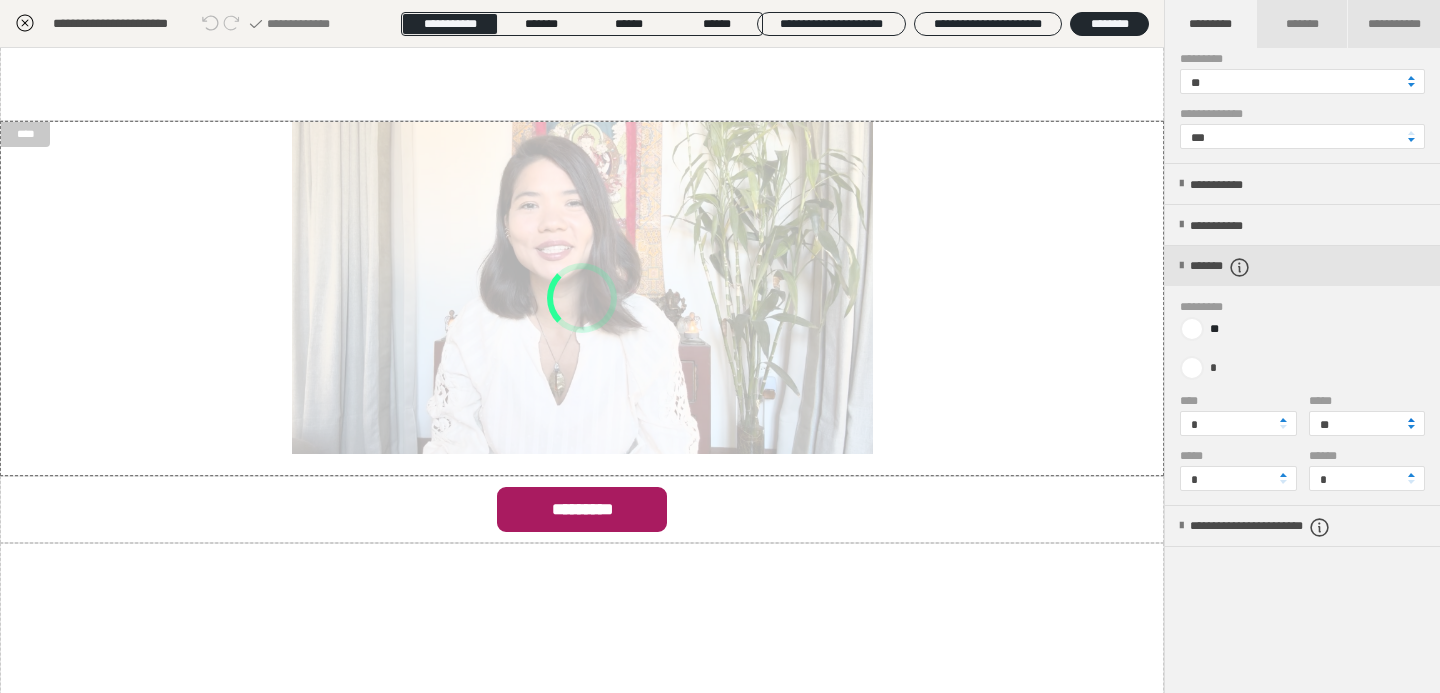 click at bounding box center (1411, 420) 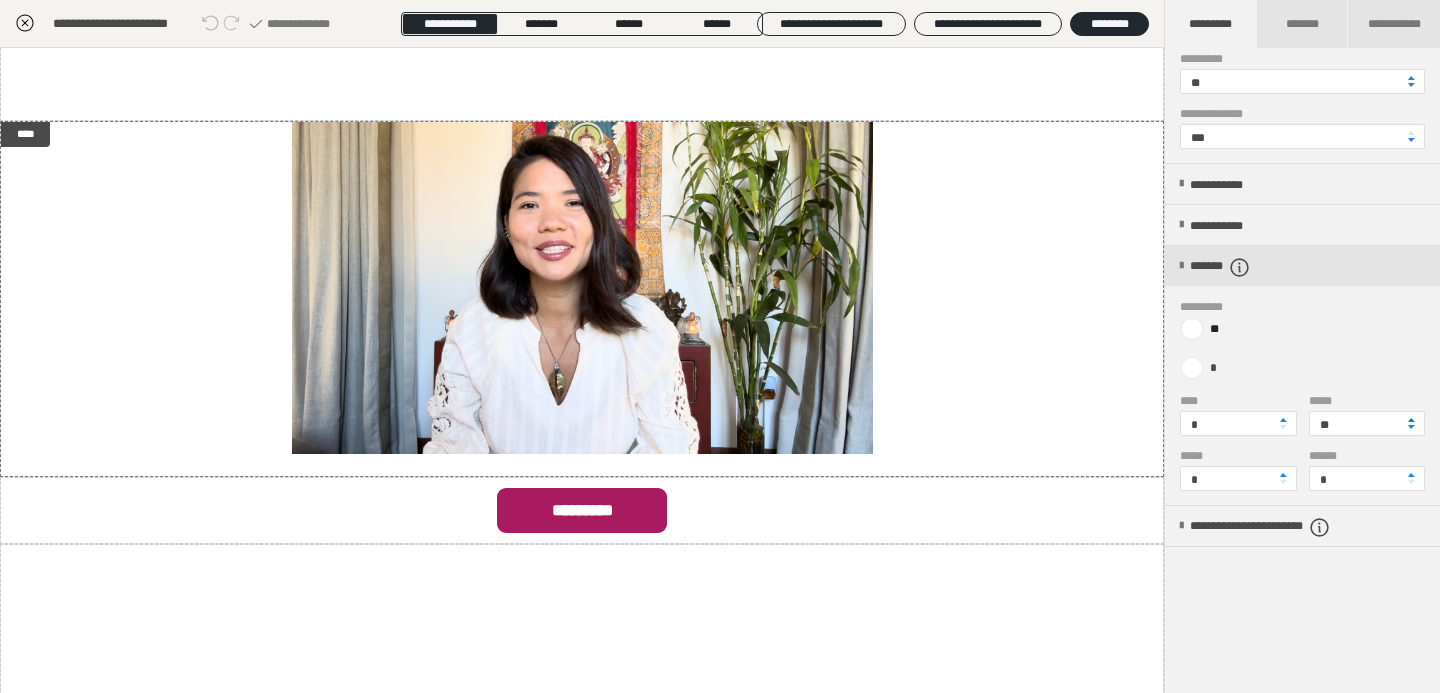 click at bounding box center [1411, 420] 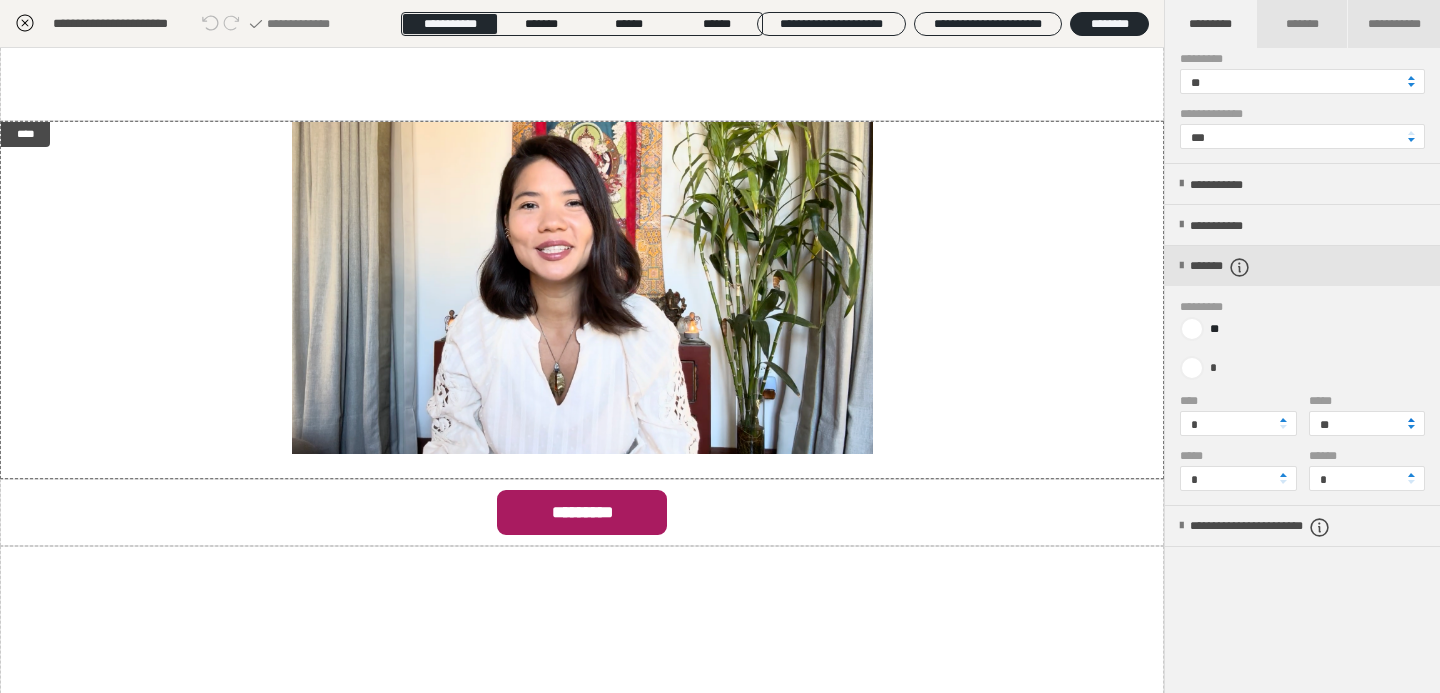 click at bounding box center (1411, 420) 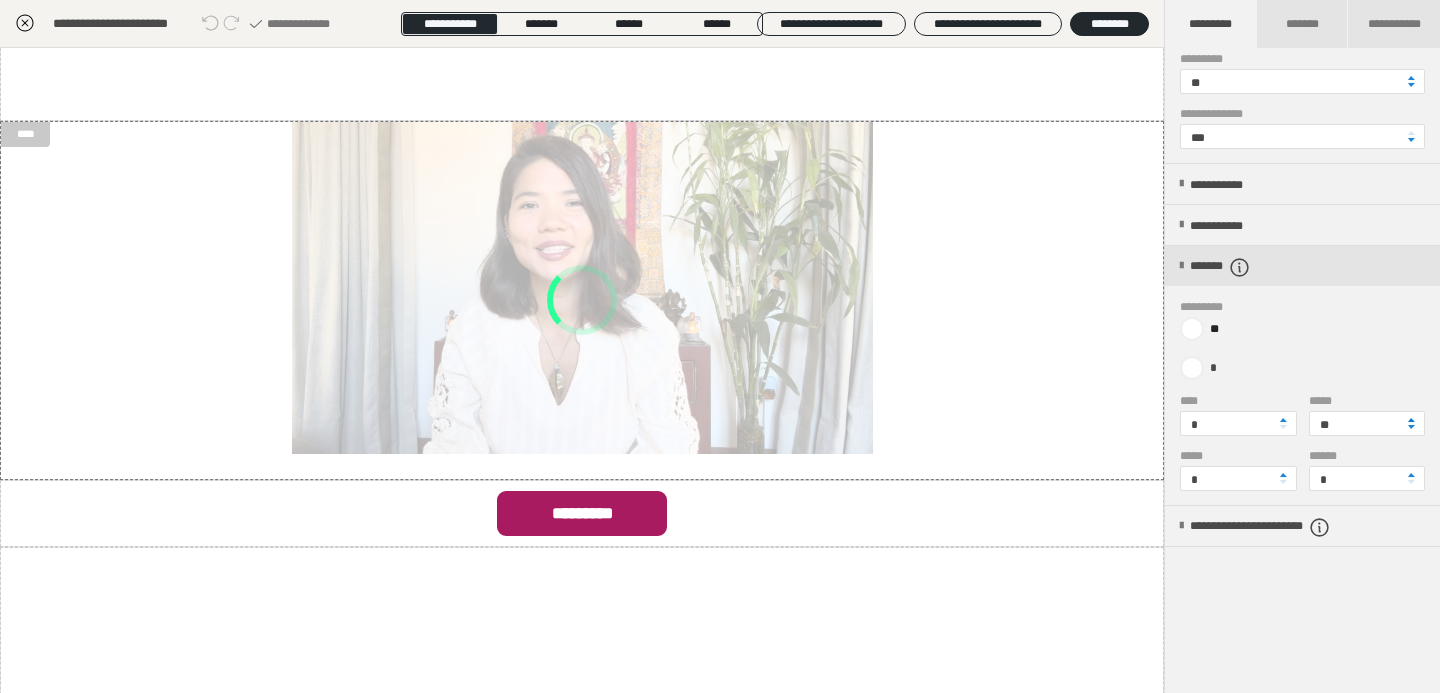 click at bounding box center (1411, 420) 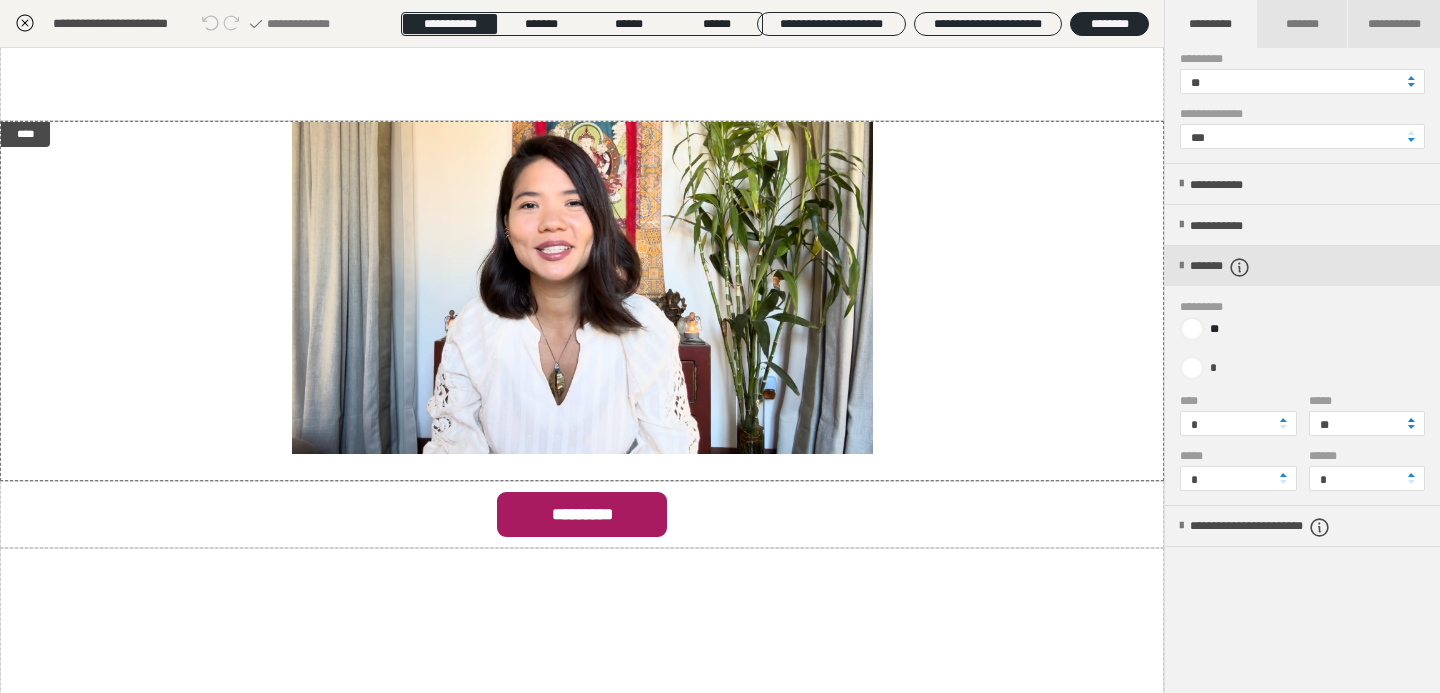 click at bounding box center [1411, 420] 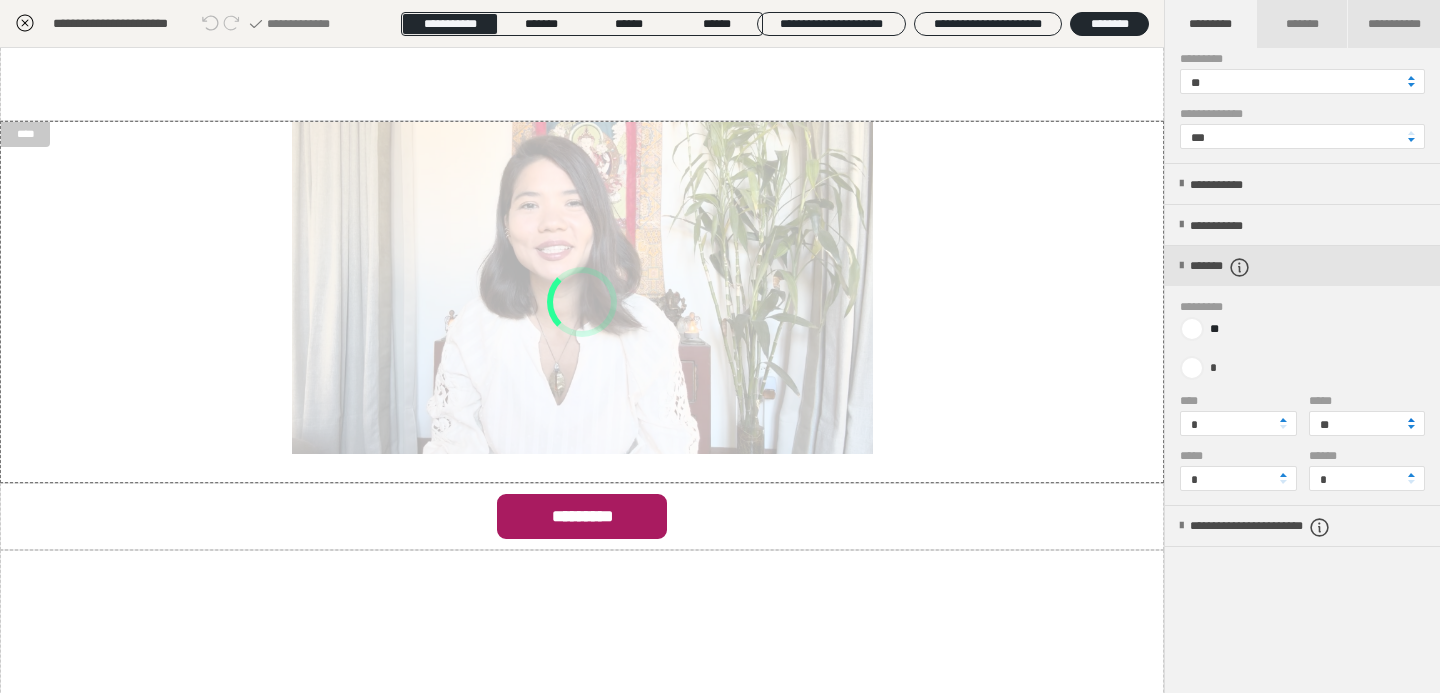 click at bounding box center (1411, 420) 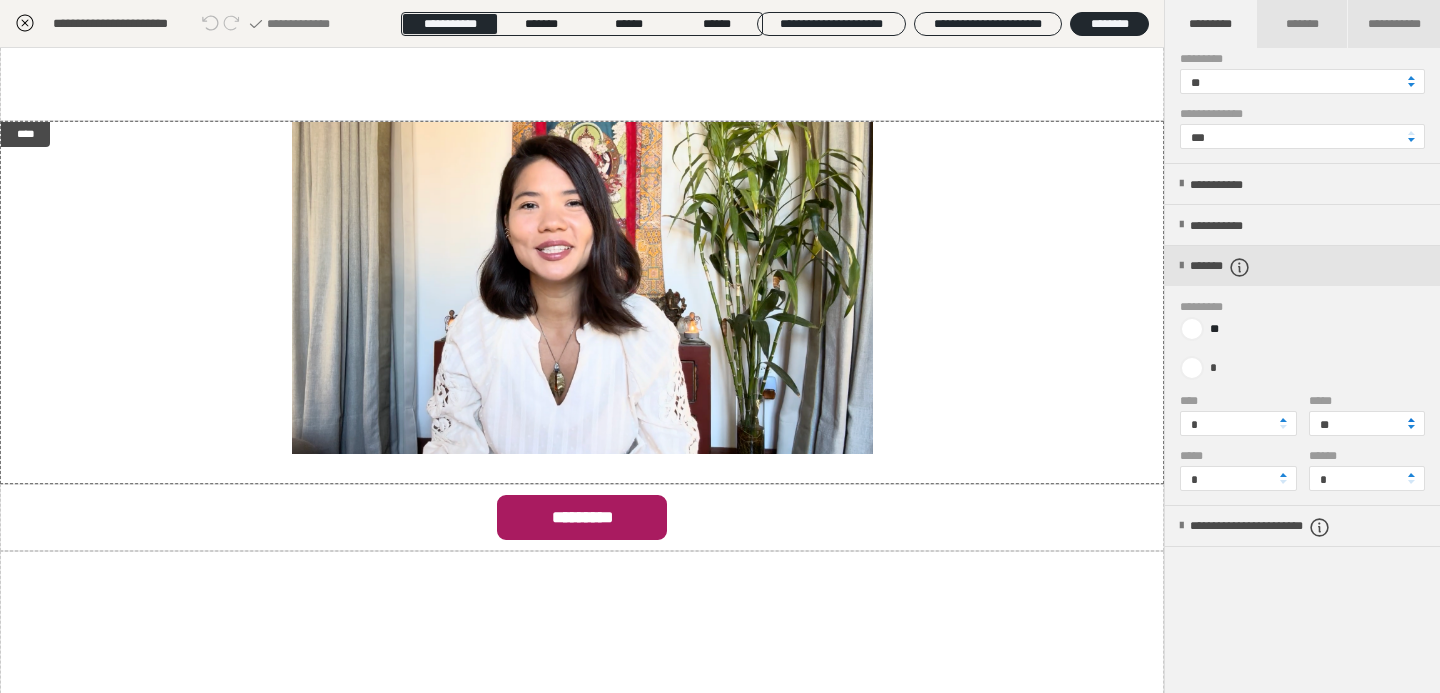 click at bounding box center (1411, 420) 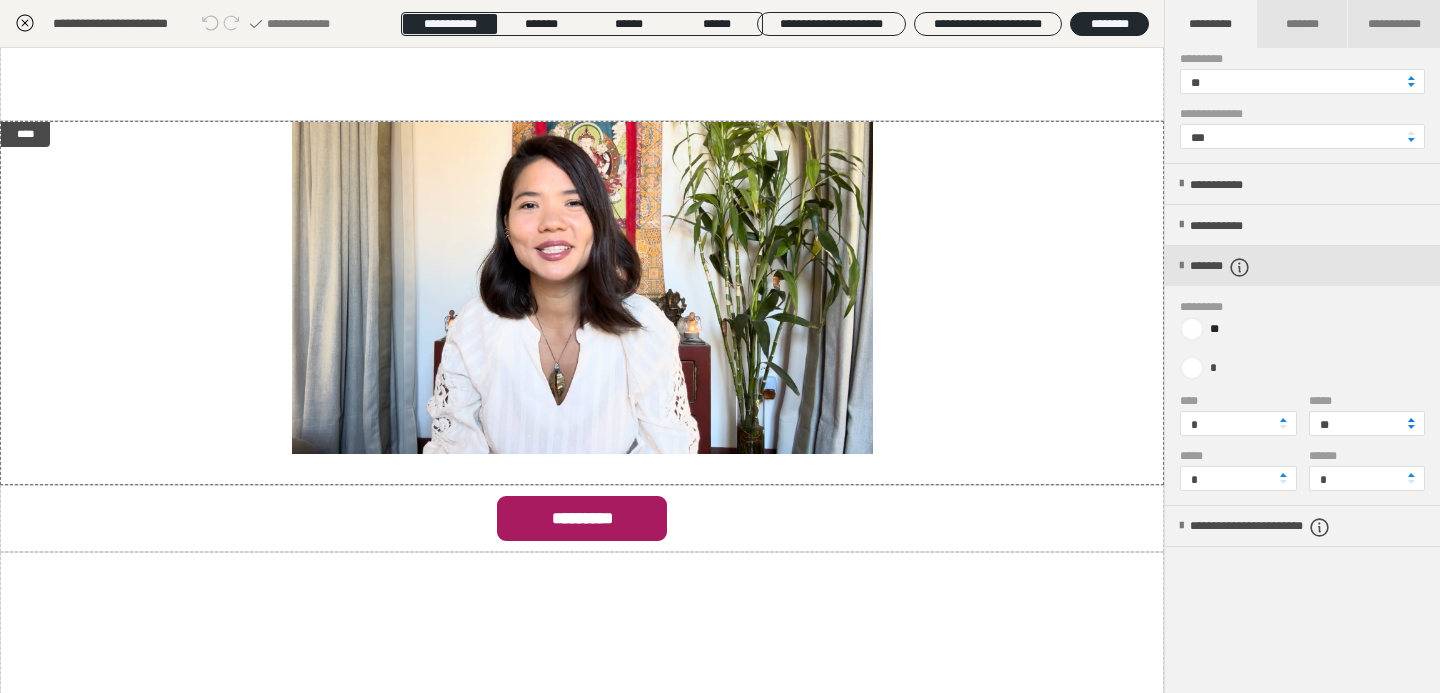 click at bounding box center [1411, 420] 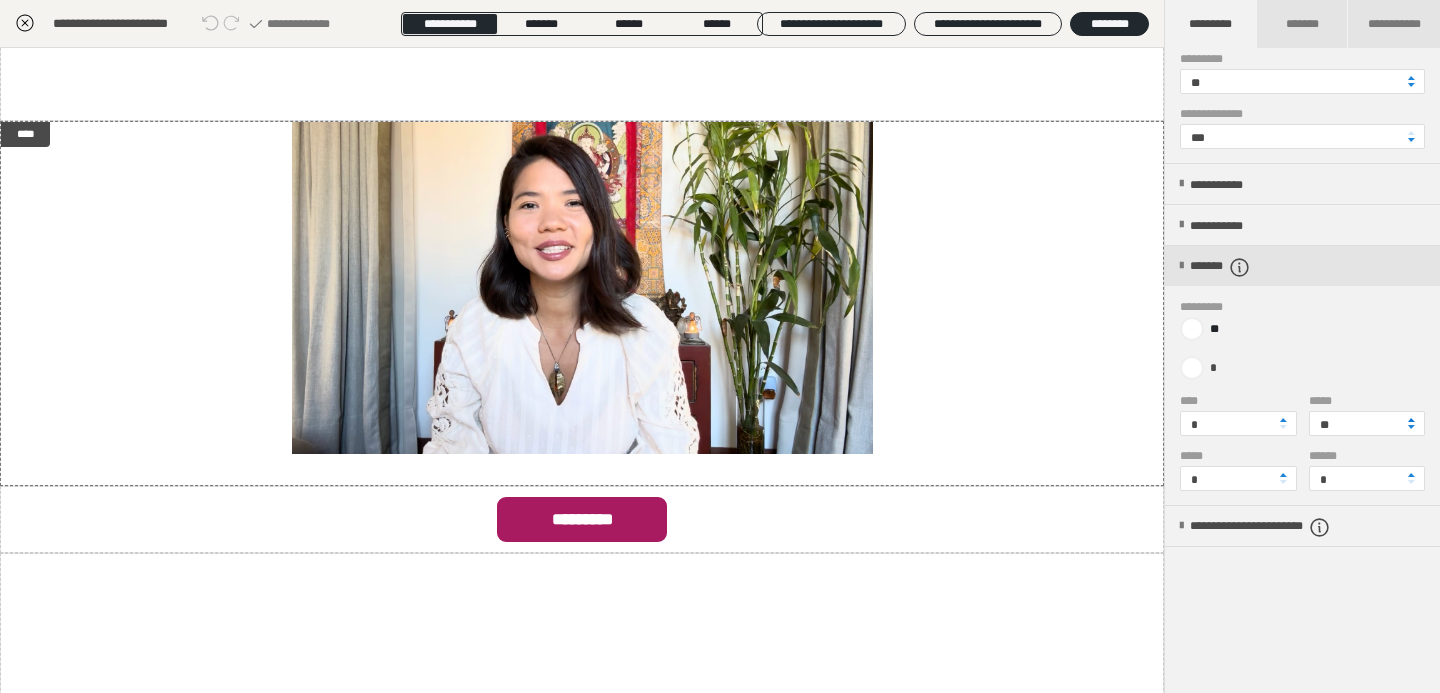 click at bounding box center [1411, 420] 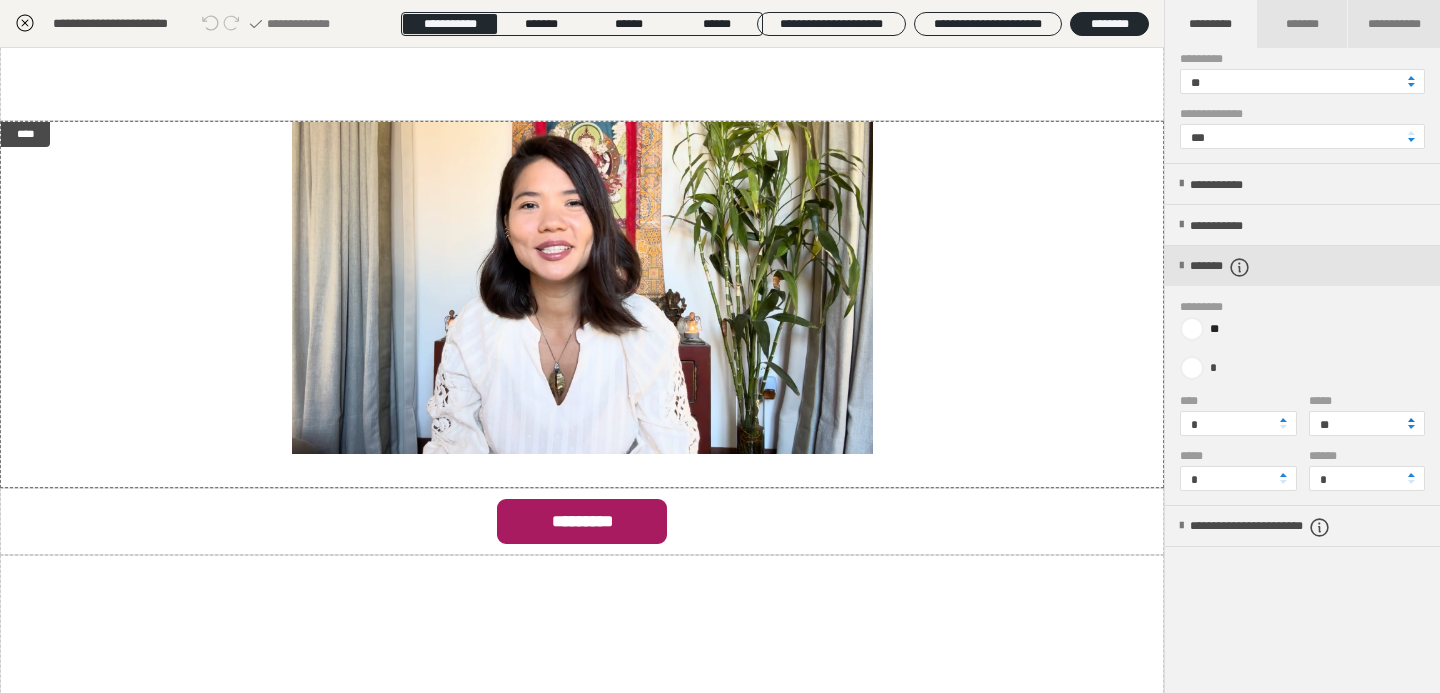 click at bounding box center (1411, 420) 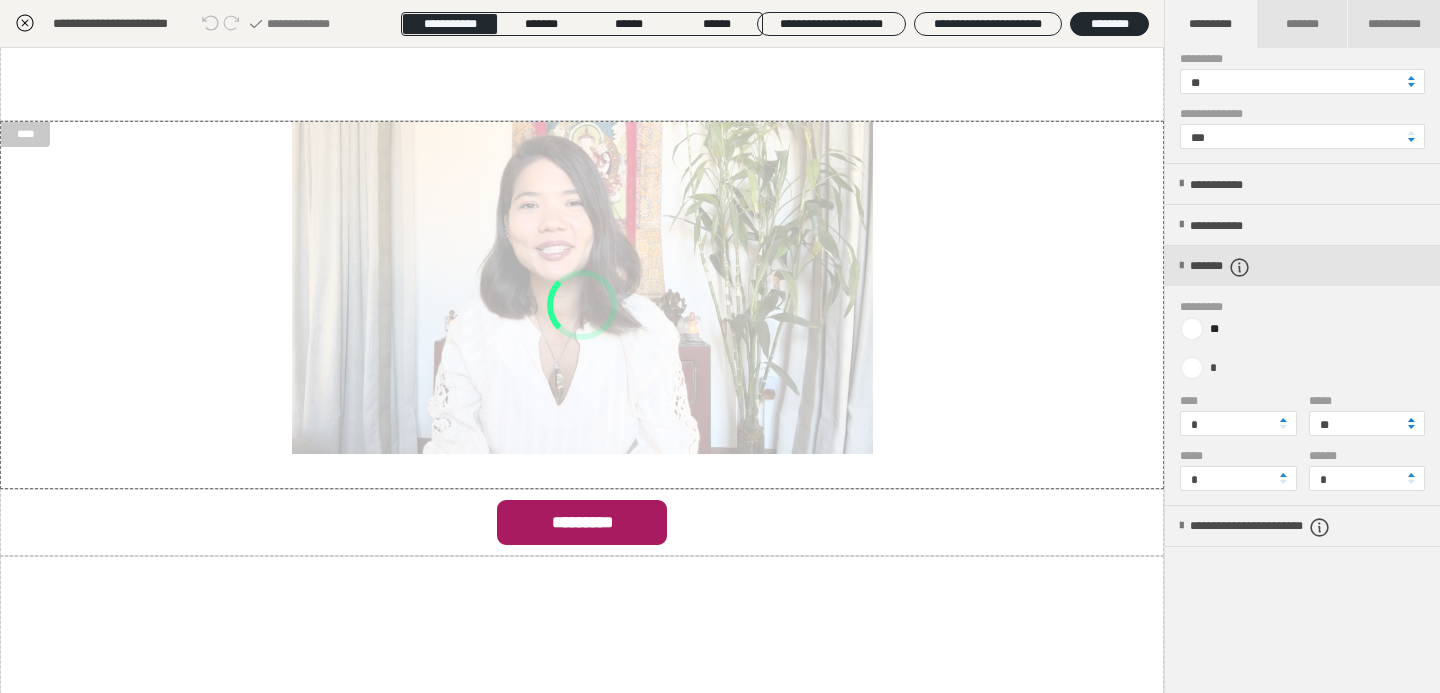 click at bounding box center [1411, 420] 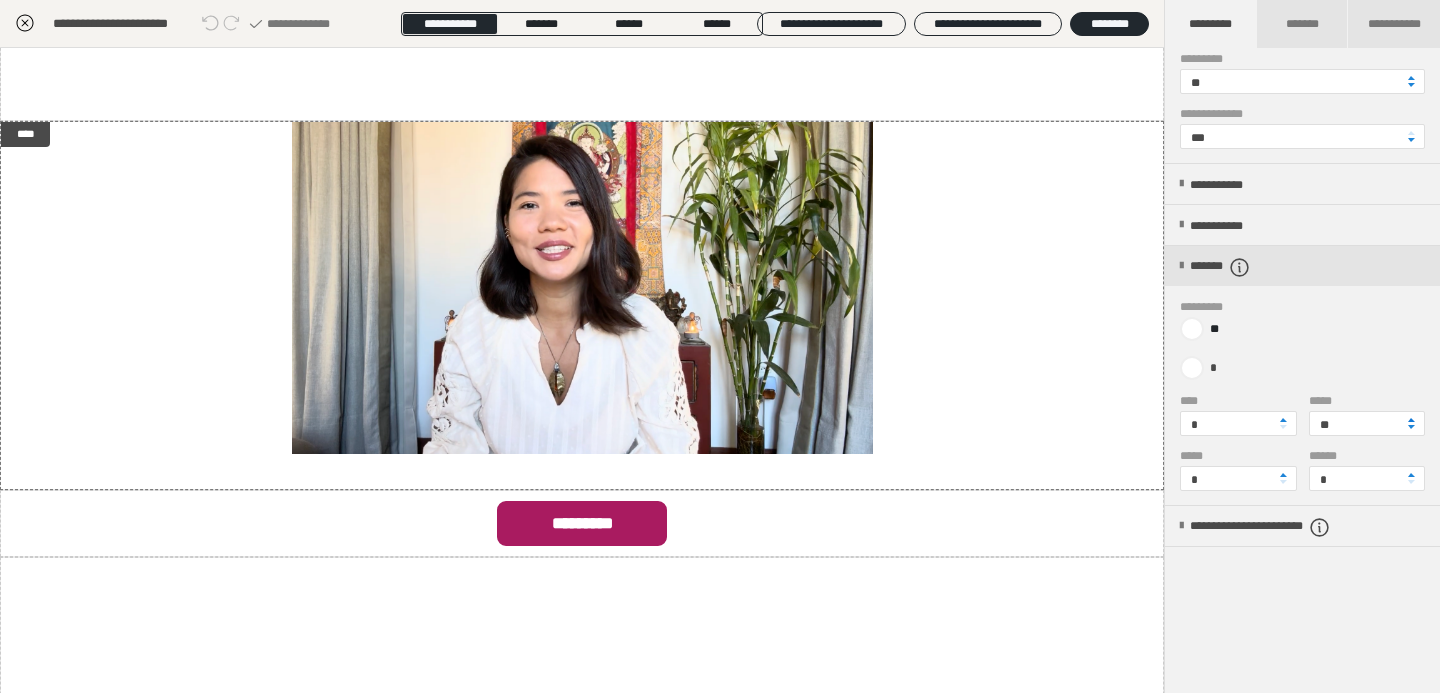 click at bounding box center [1411, 420] 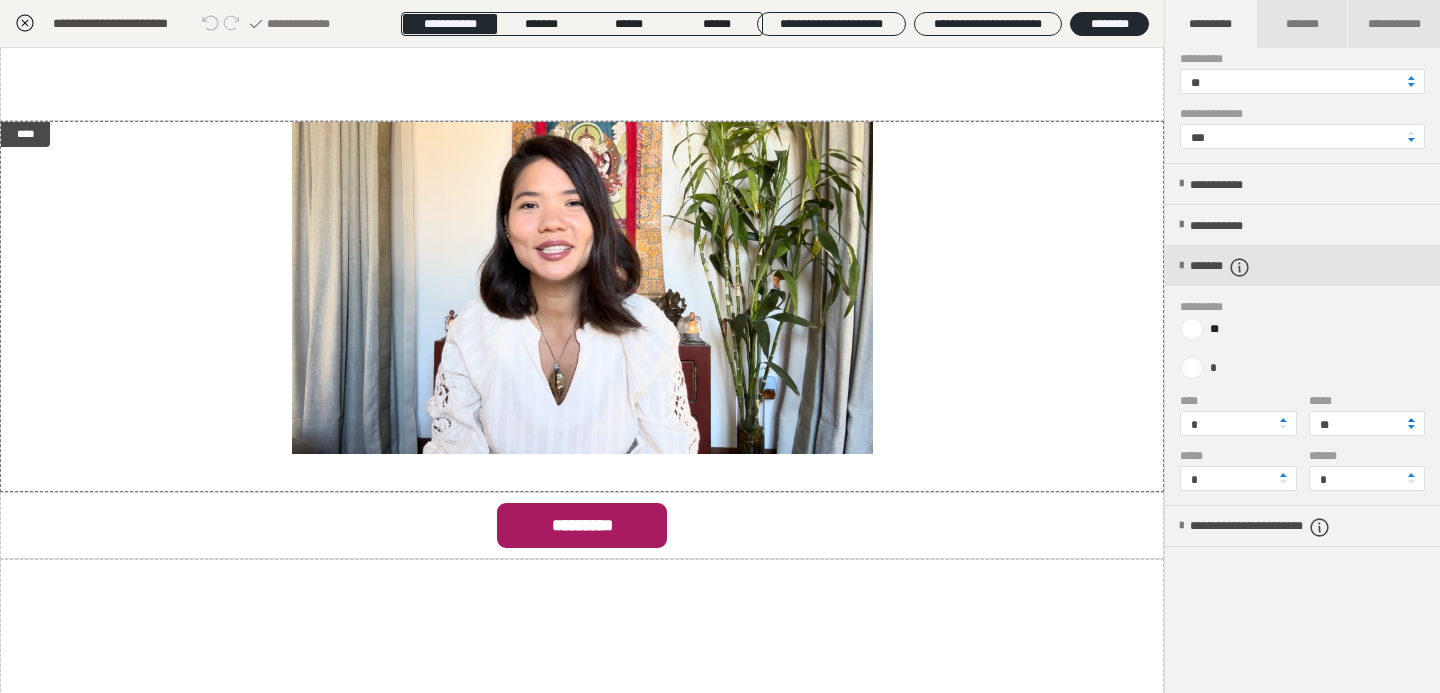 click at bounding box center (1411, 420) 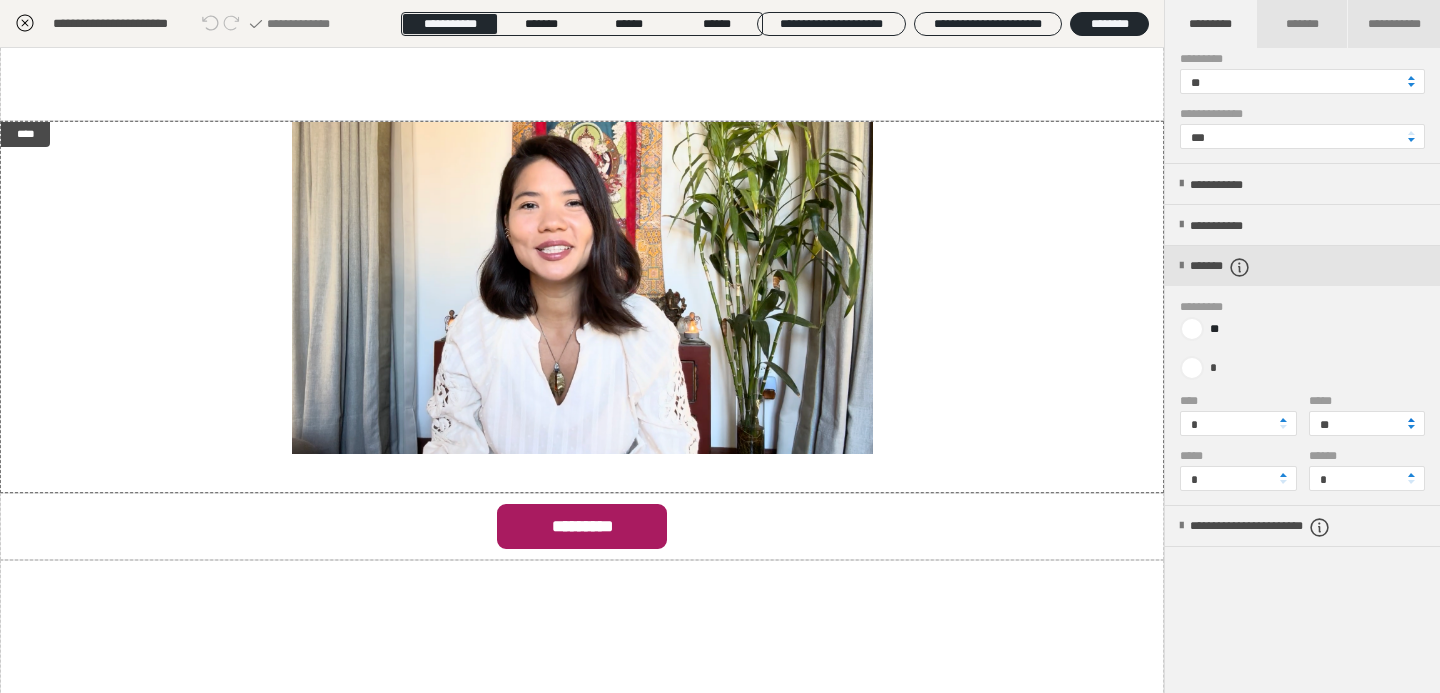 click at bounding box center (1411, 420) 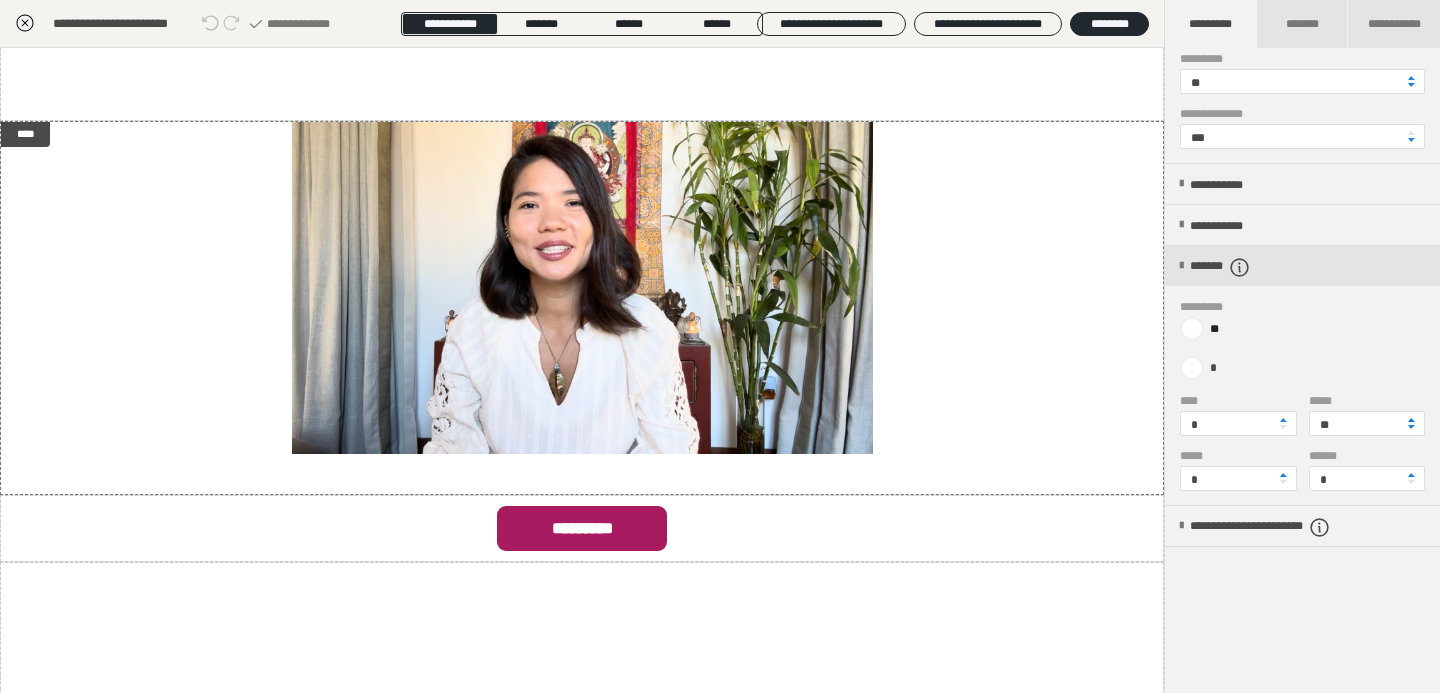 click at bounding box center [1411, 420] 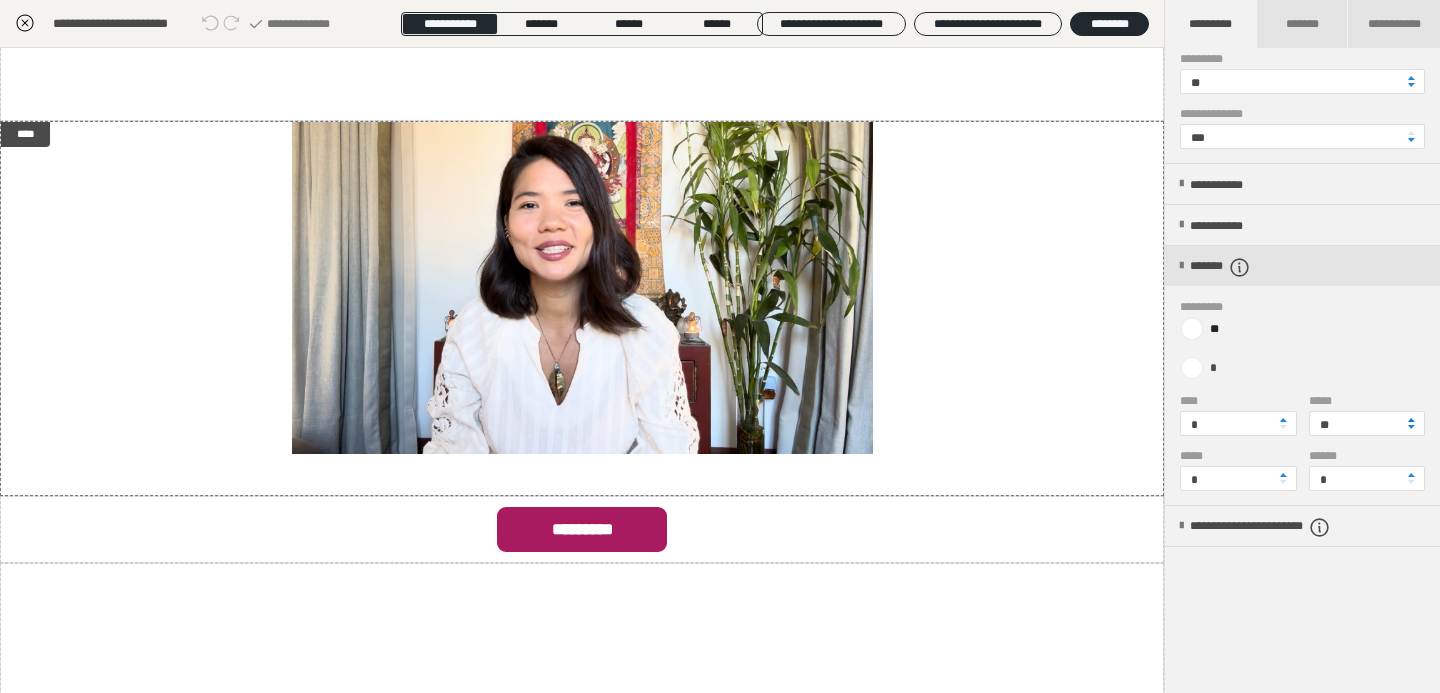 click at bounding box center [1411, 420] 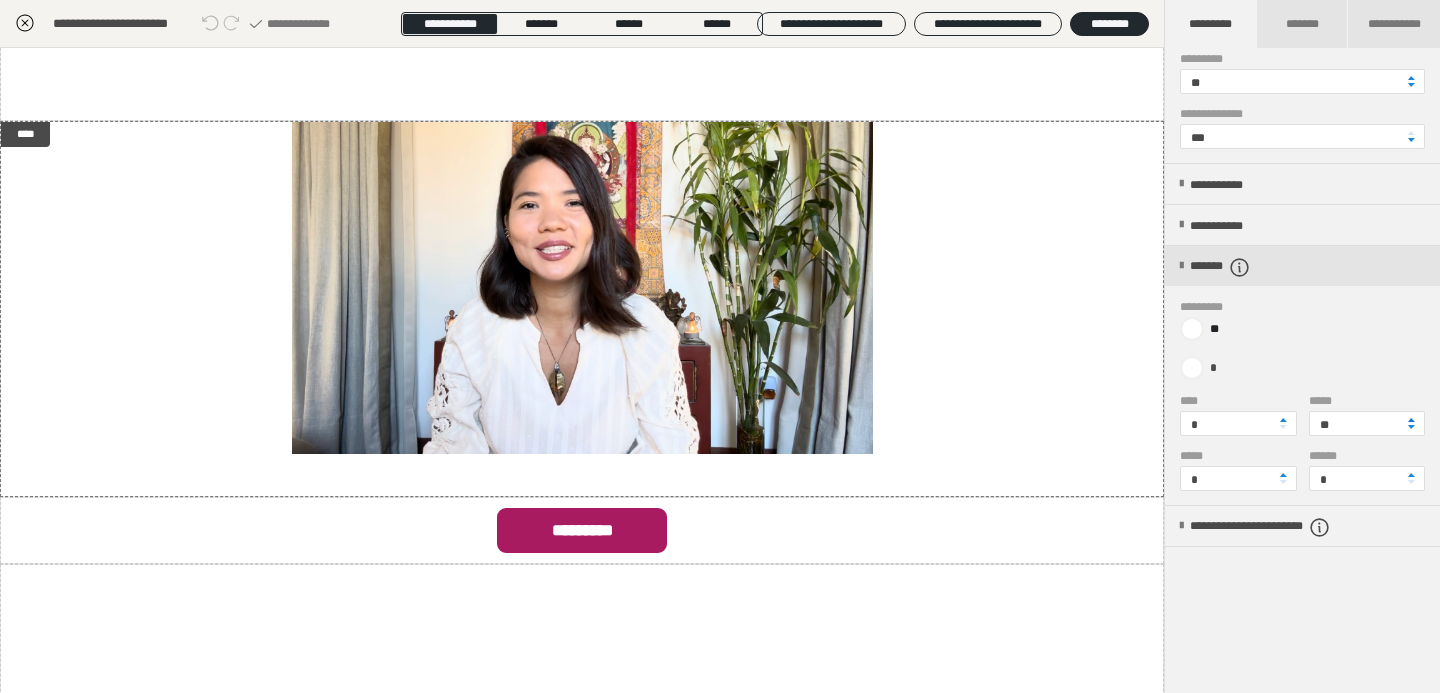 click at bounding box center [1411, 420] 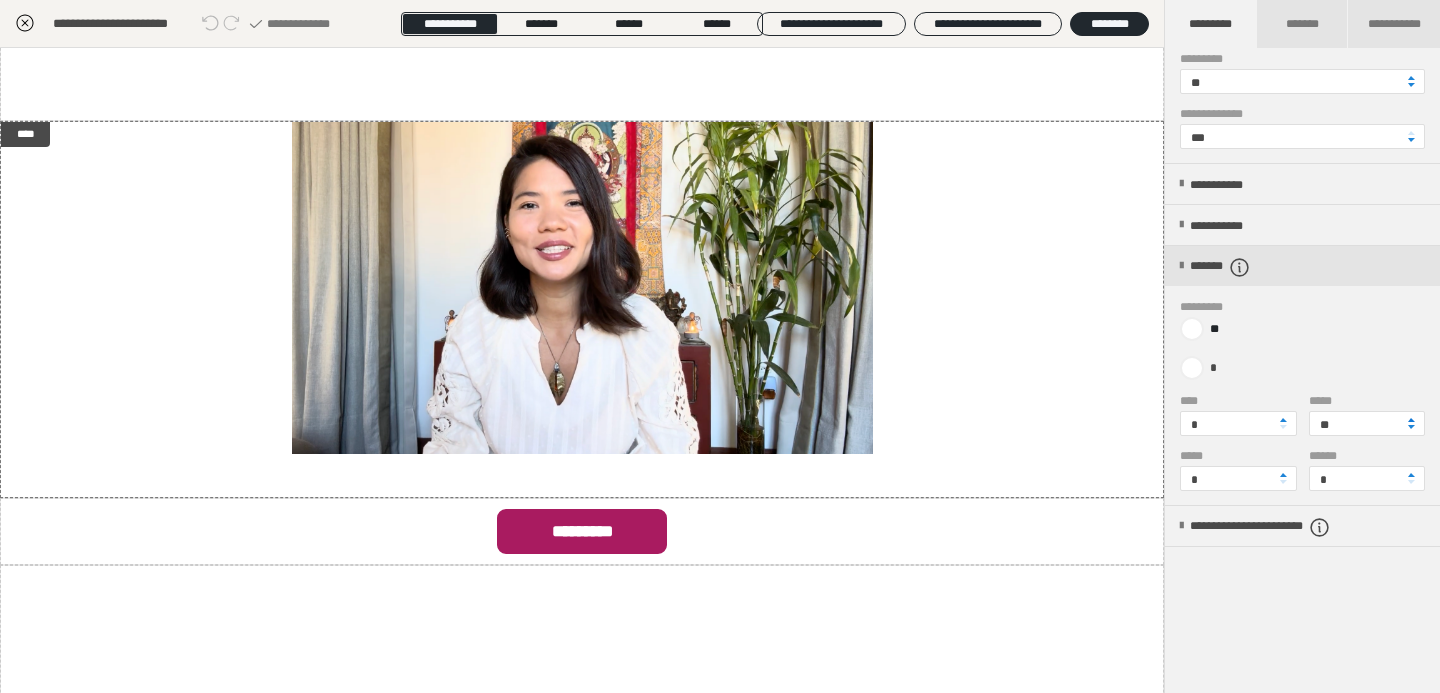 click at bounding box center (1411, 420) 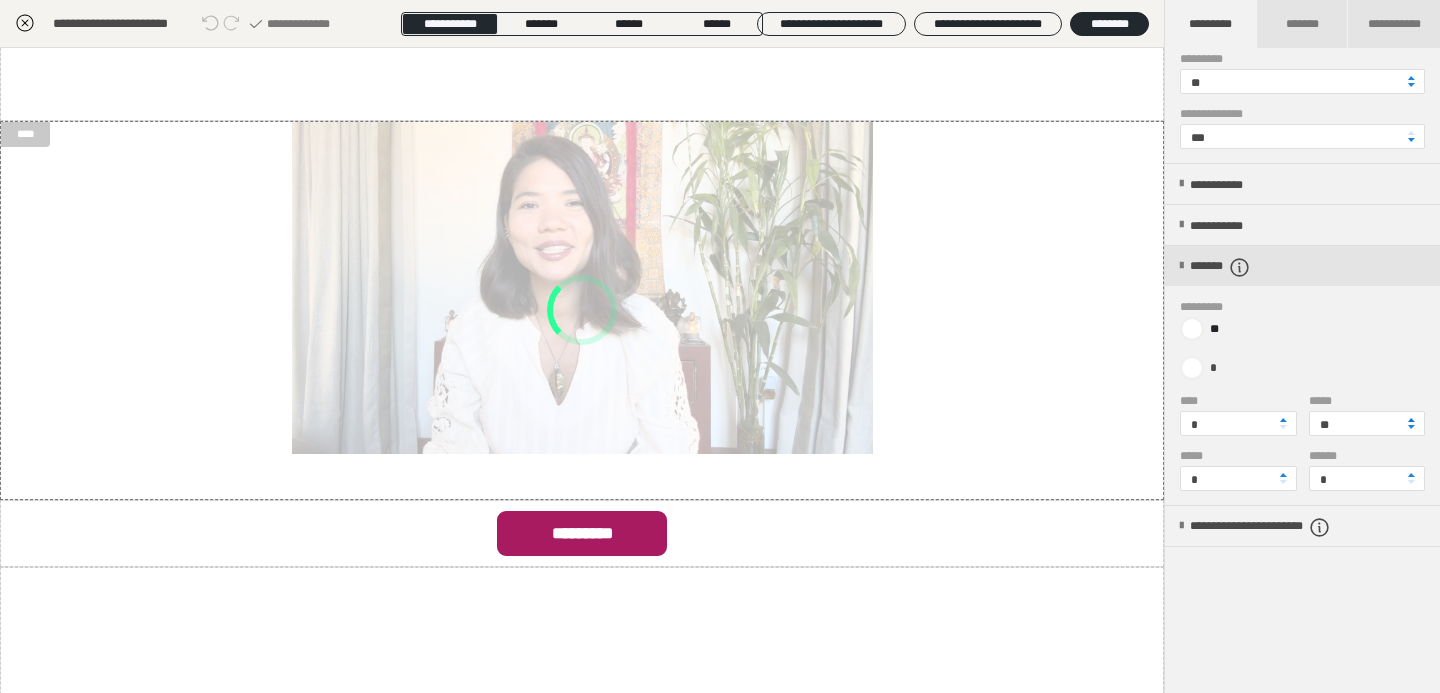 click at bounding box center [1411, 420] 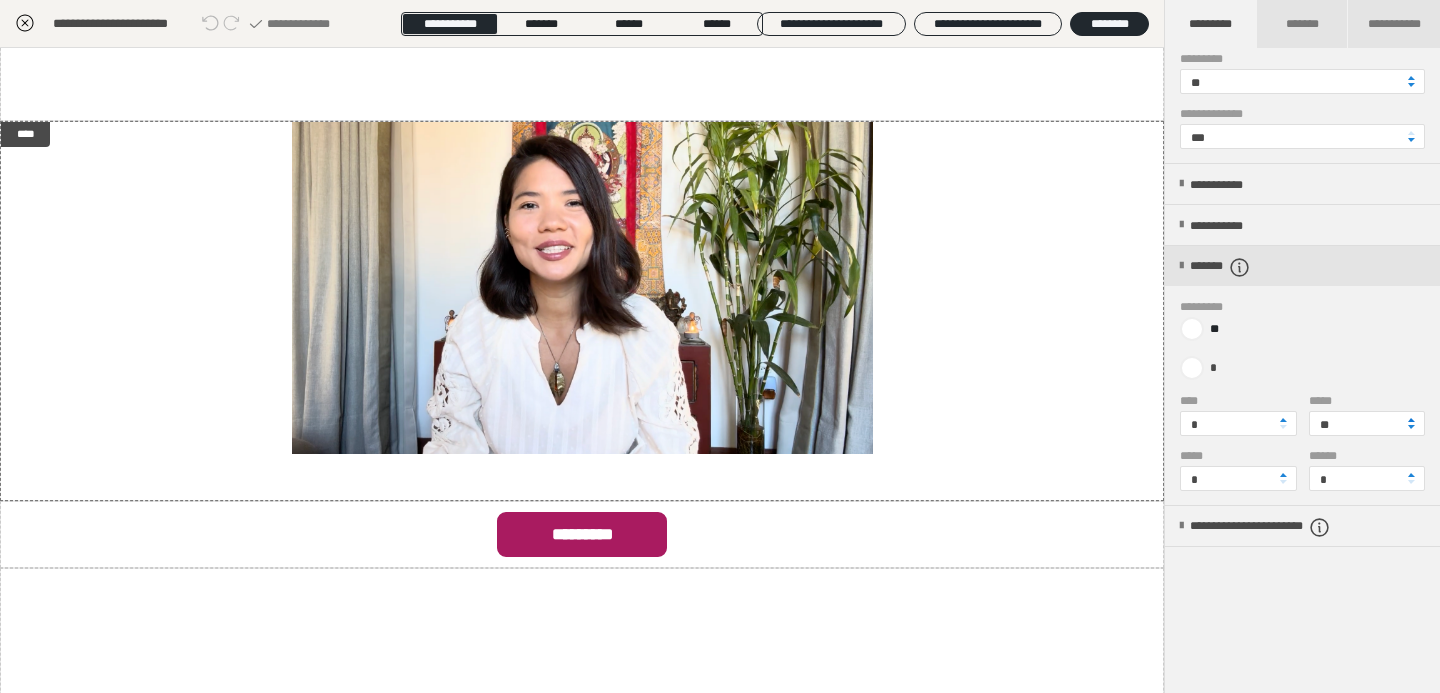 click at bounding box center [1411, 420] 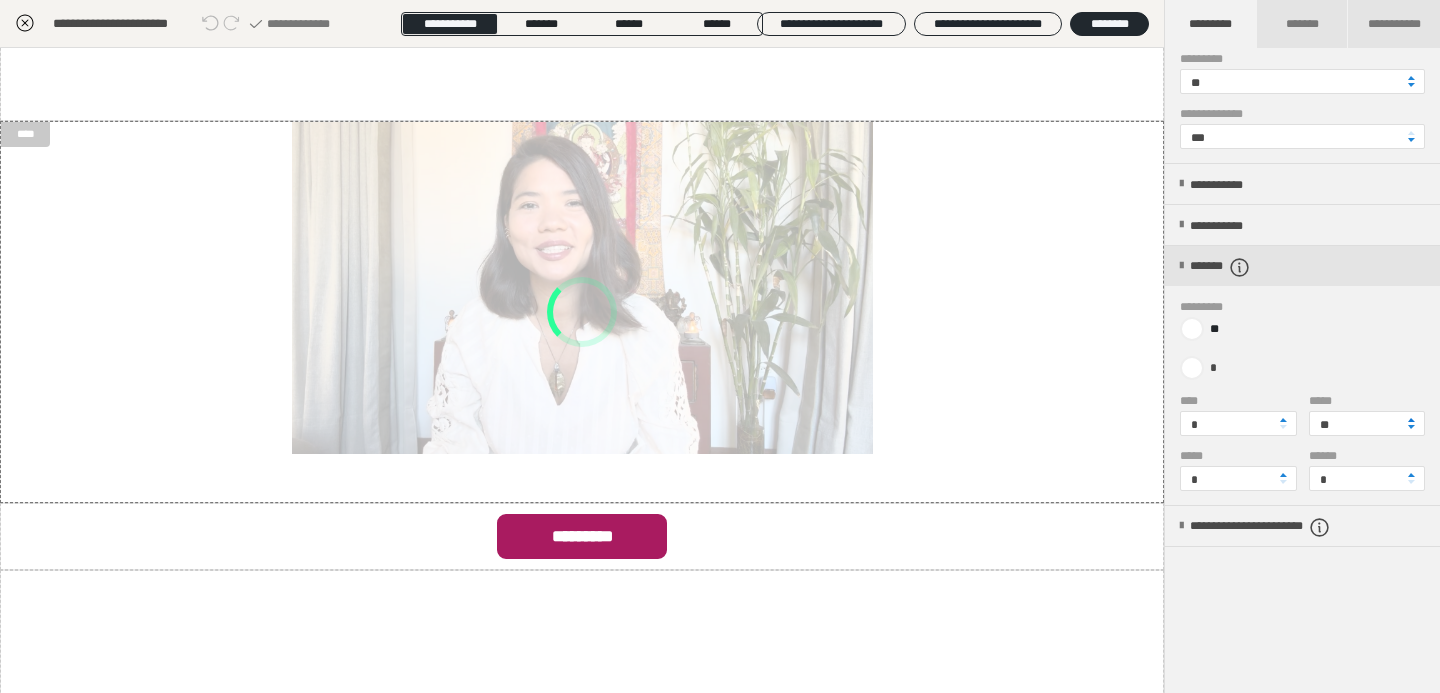 click at bounding box center [1411, 420] 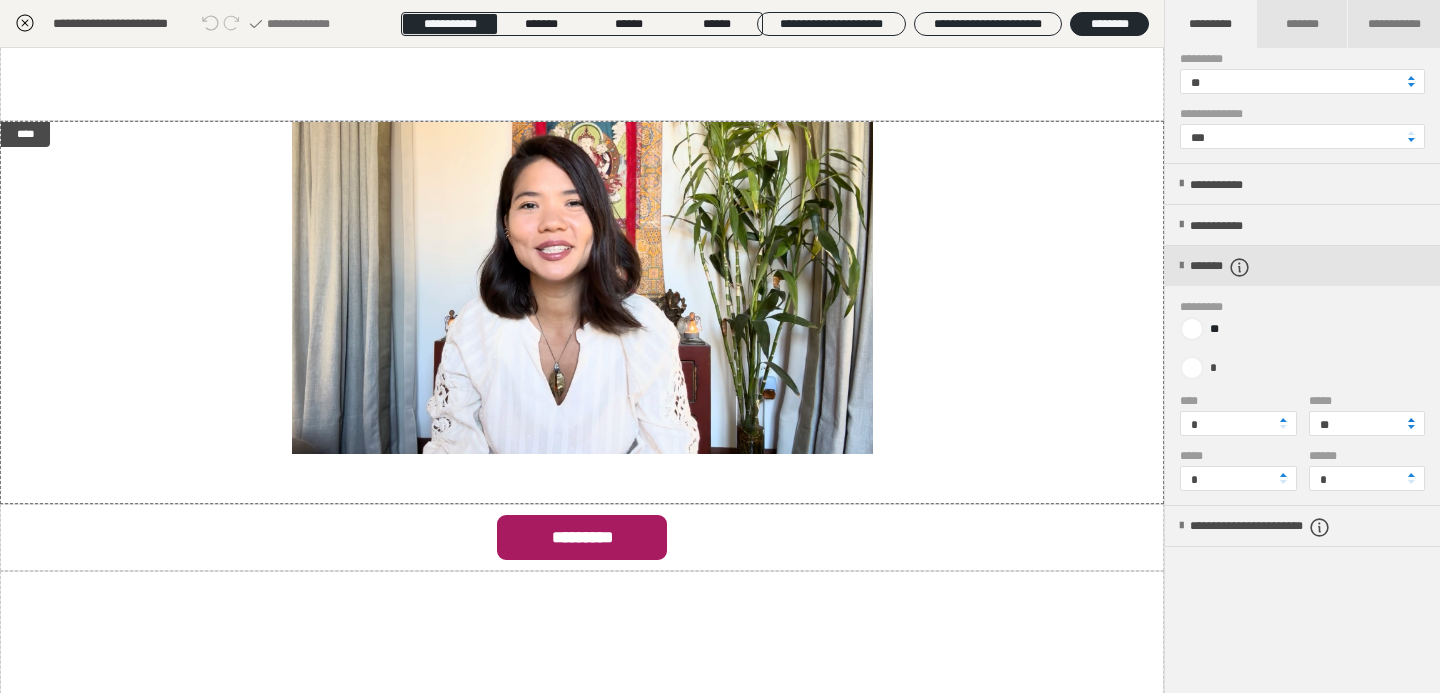 click at bounding box center (1411, 420) 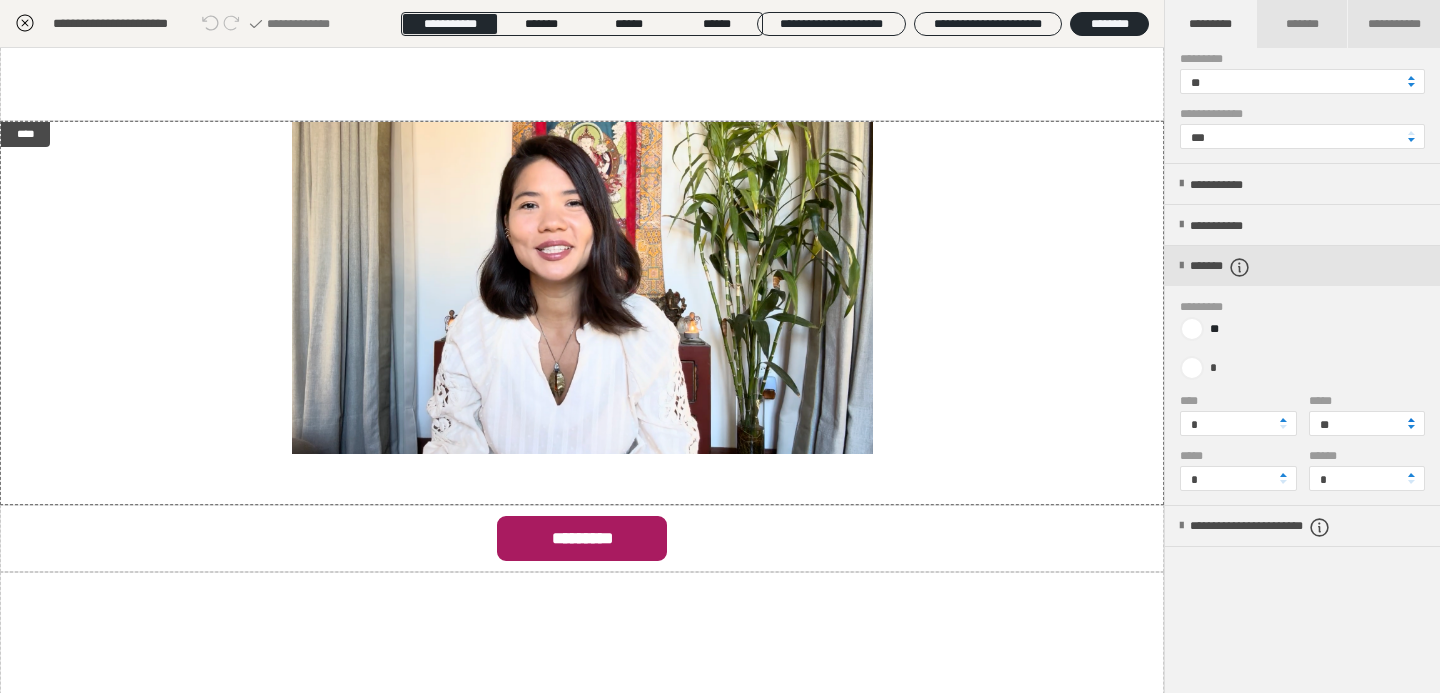 click at bounding box center (1411, 420) 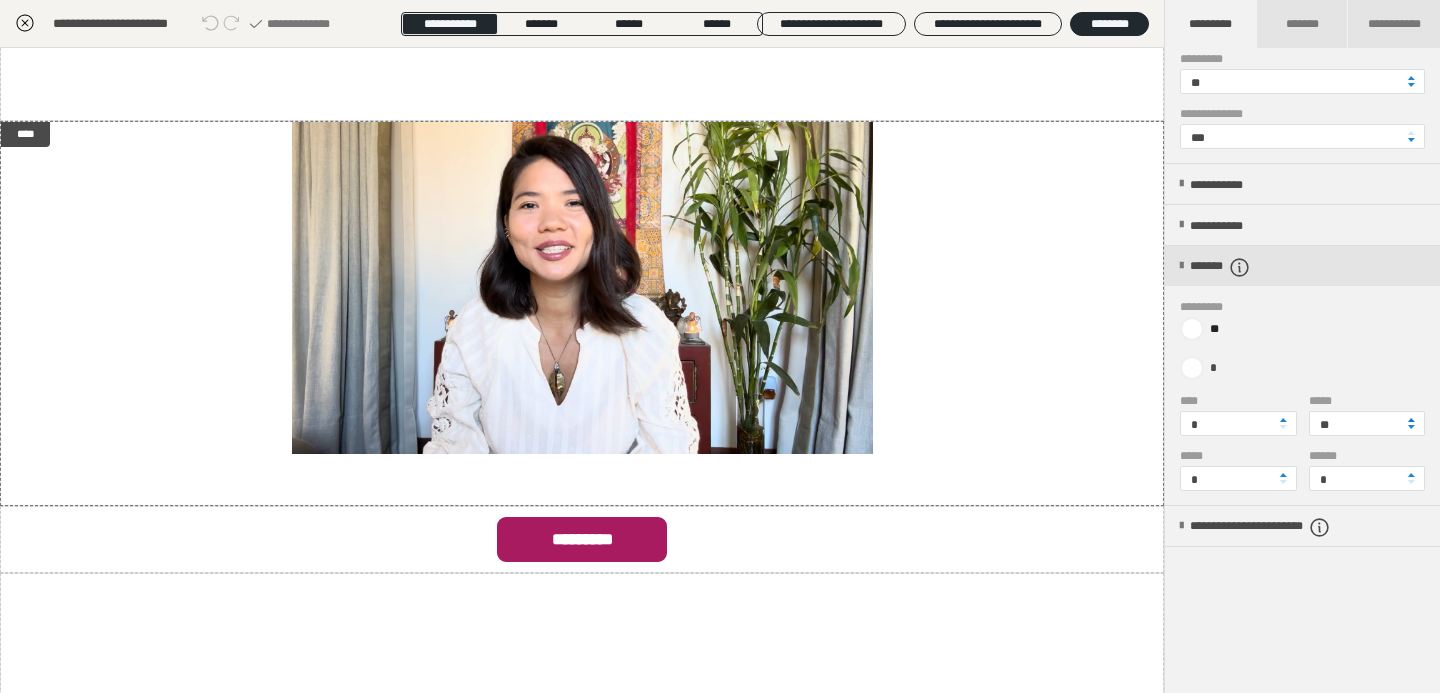 click at bounding box center [1411, 420] 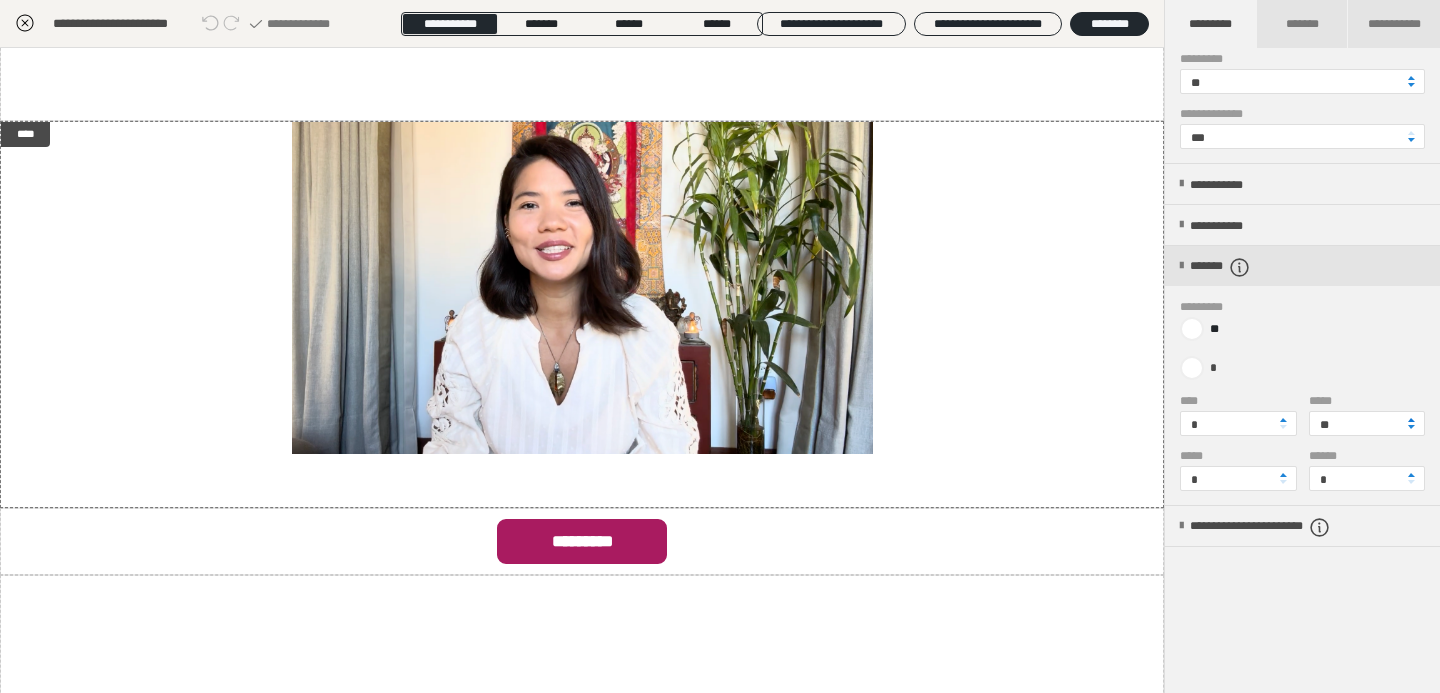 click at bounding box center [1411, 420] 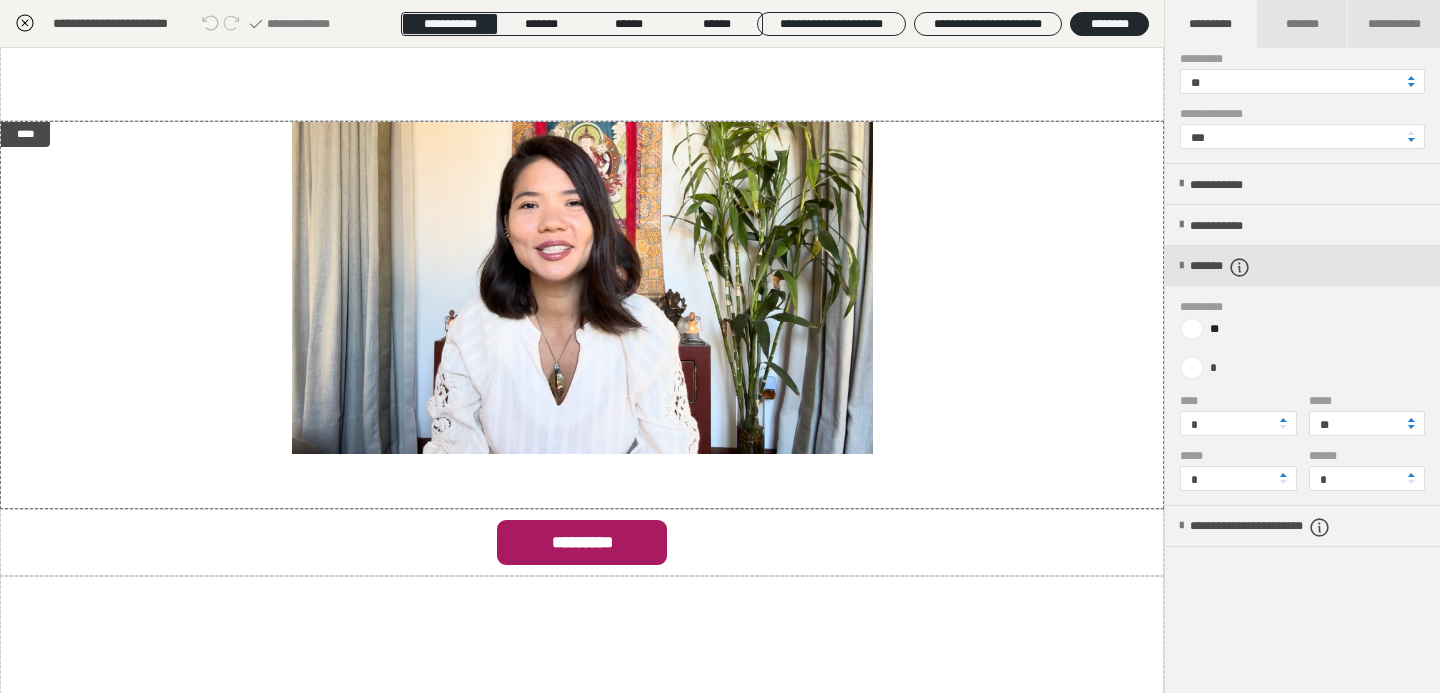 click at bounding box center [1411, 420] 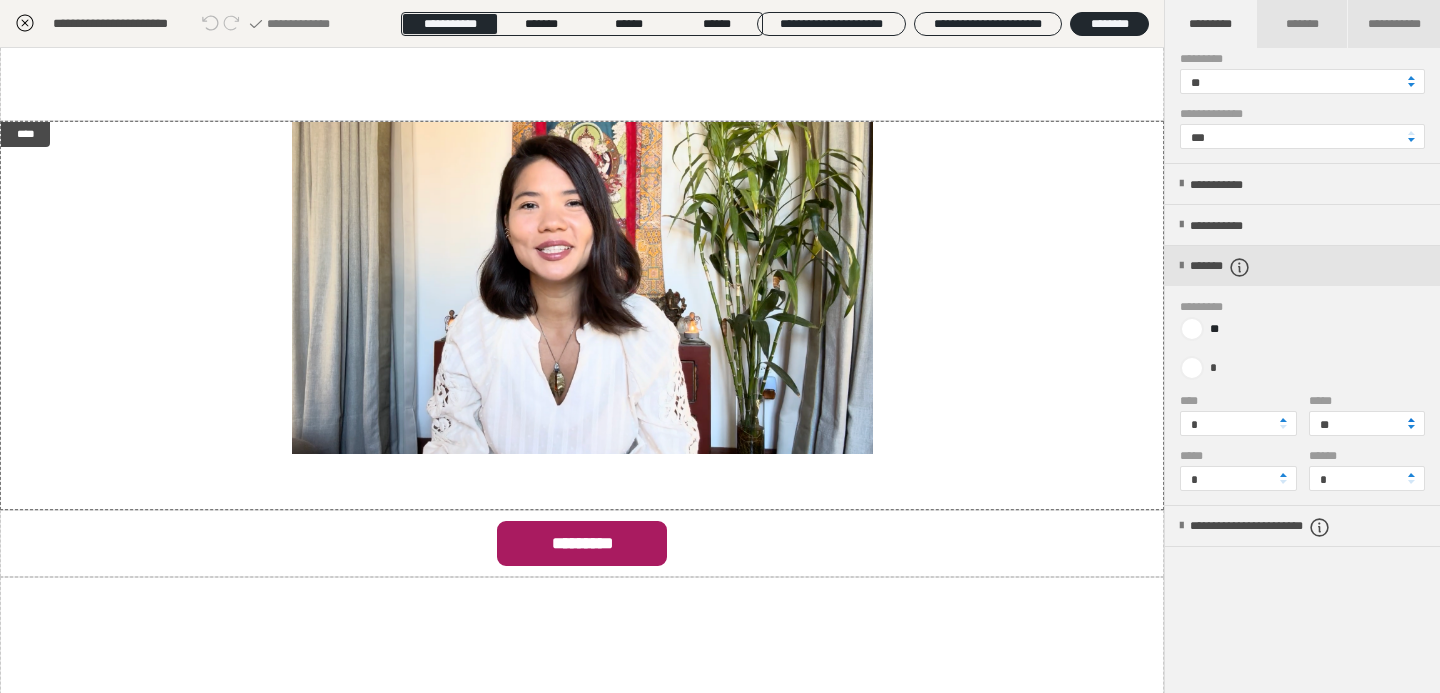 click at bounding box center [1411, 420] 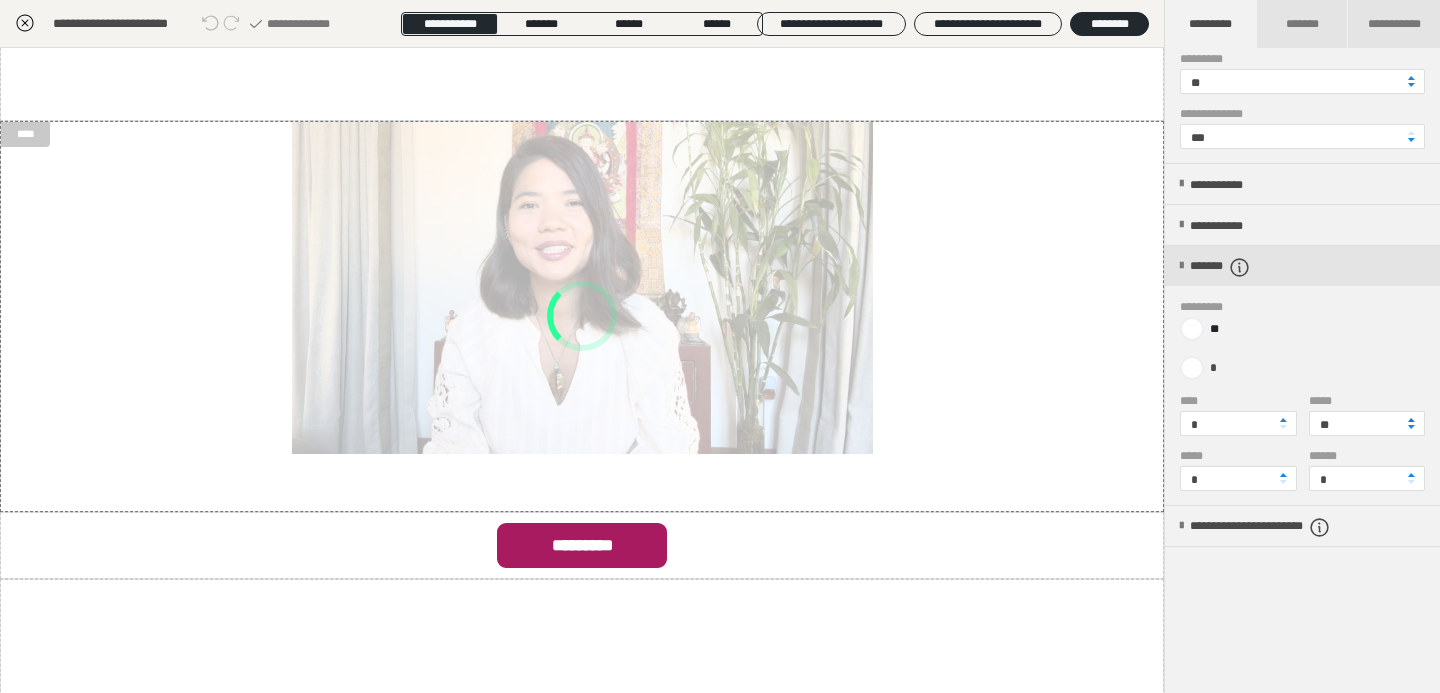 click at bounding box center (1411, 420) 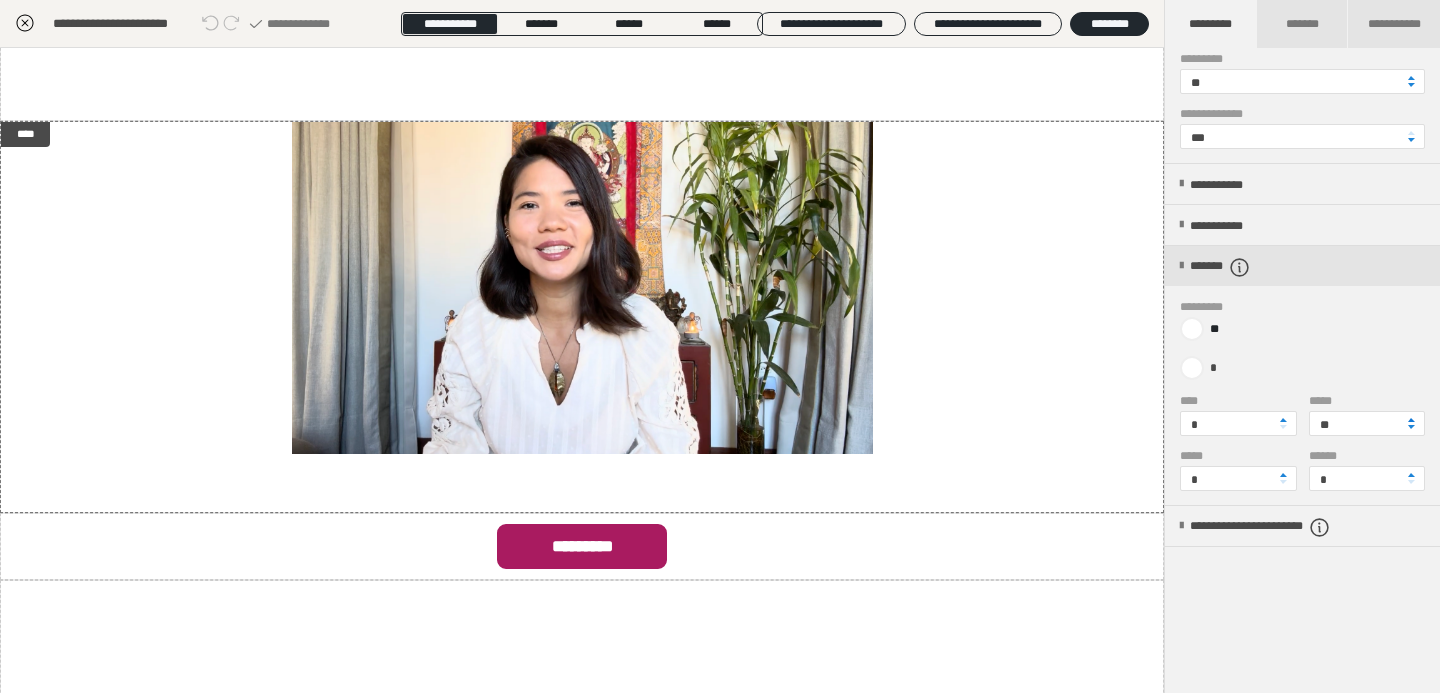 click at bounding box center (1411, 420) 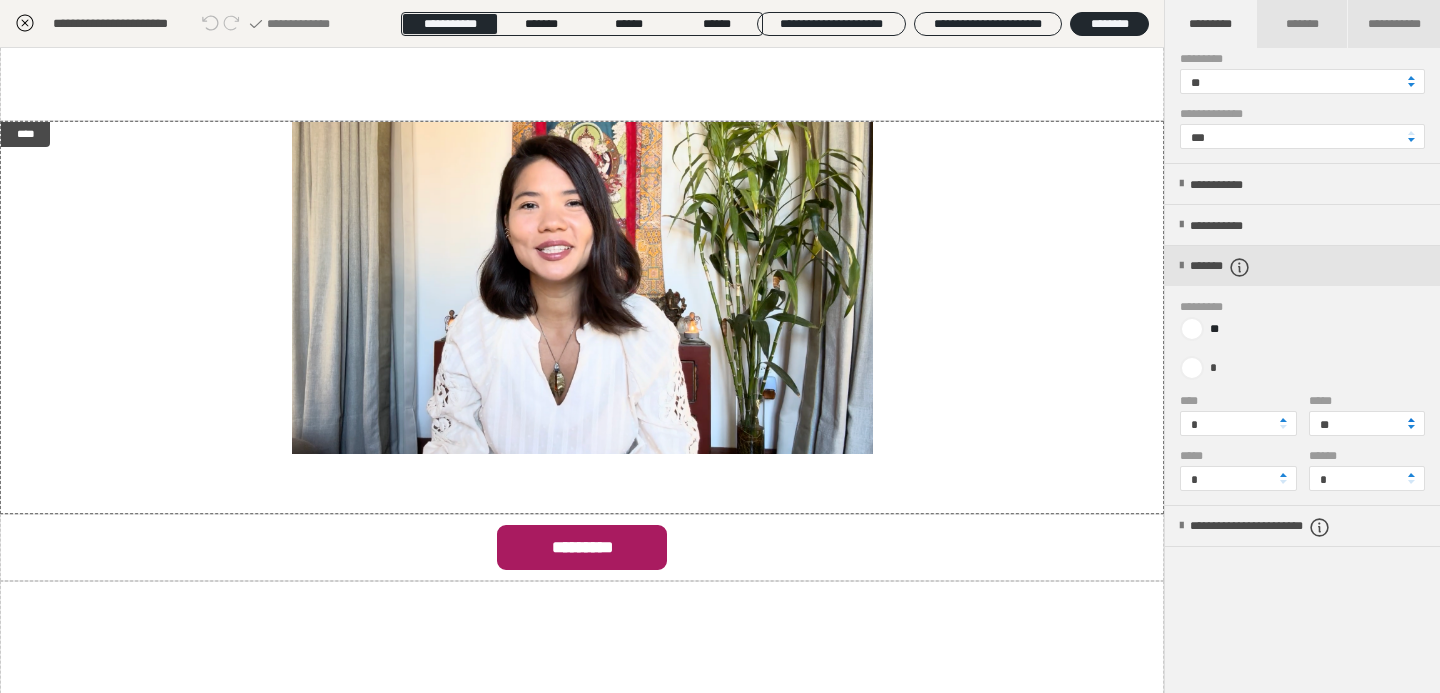click at bounding box center (1411, 420) 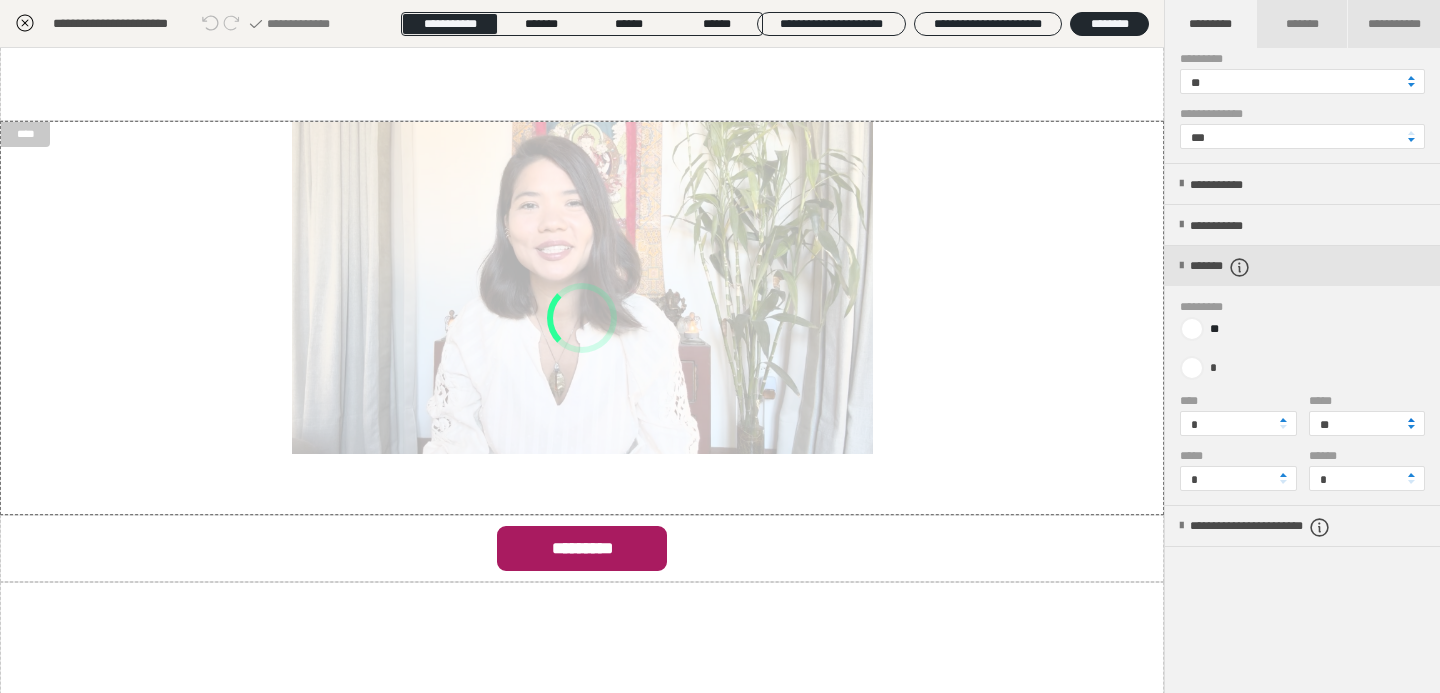 click at bounding box center (1411, 420) 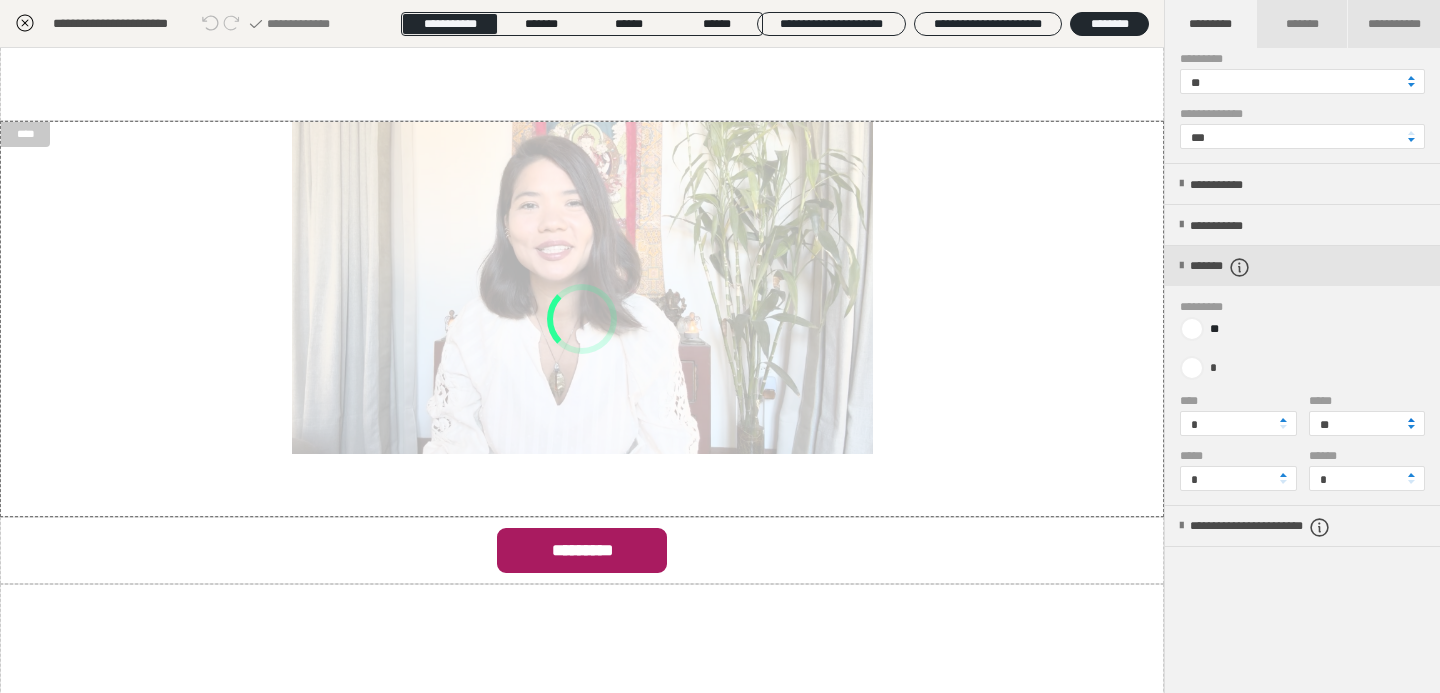 click at bounding box center (1411, 420) 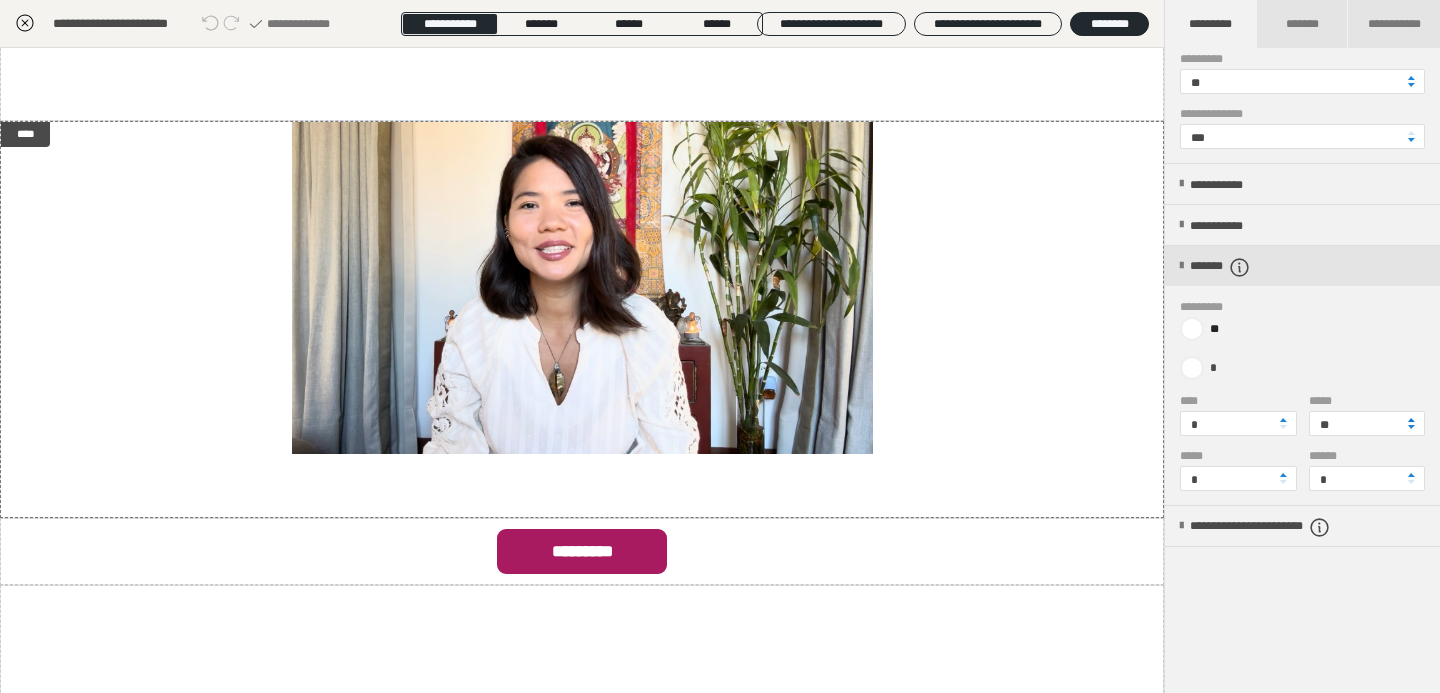 click at bounding box center [1411, 420] 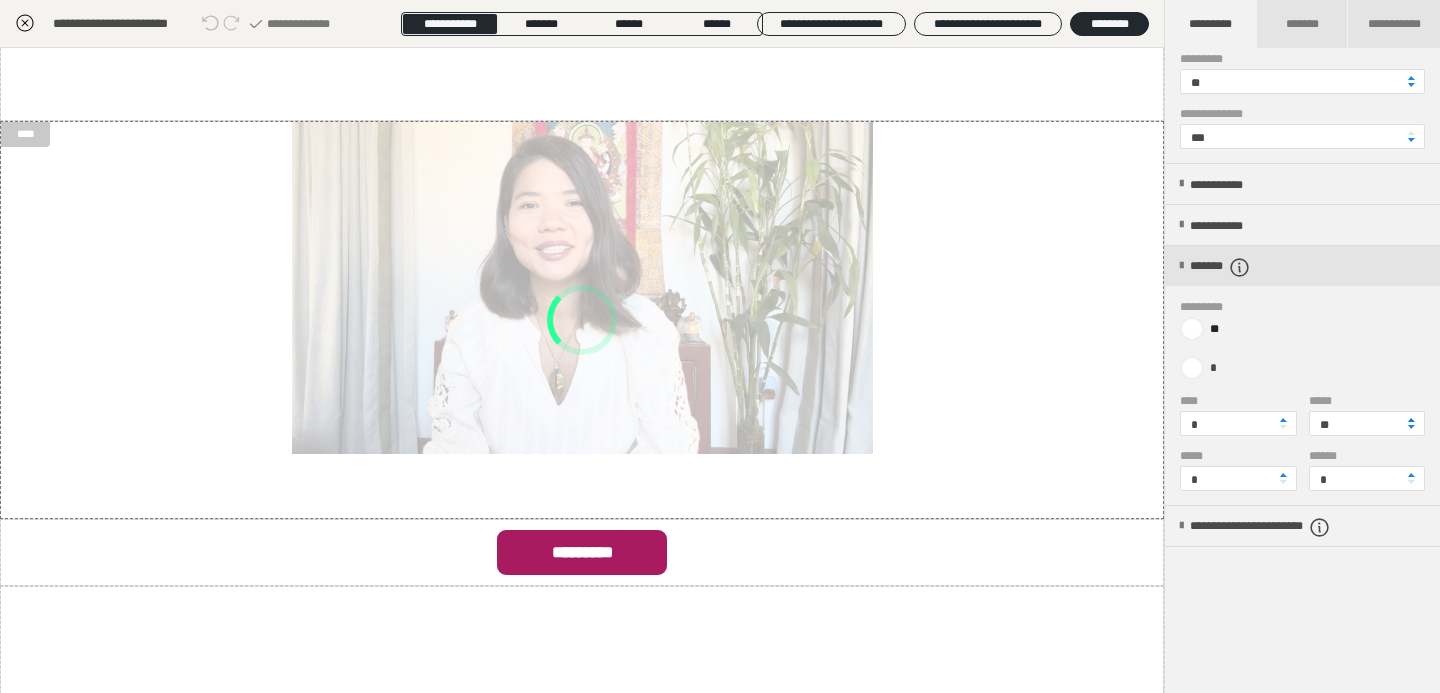 click at bounding box center (1411, 420) 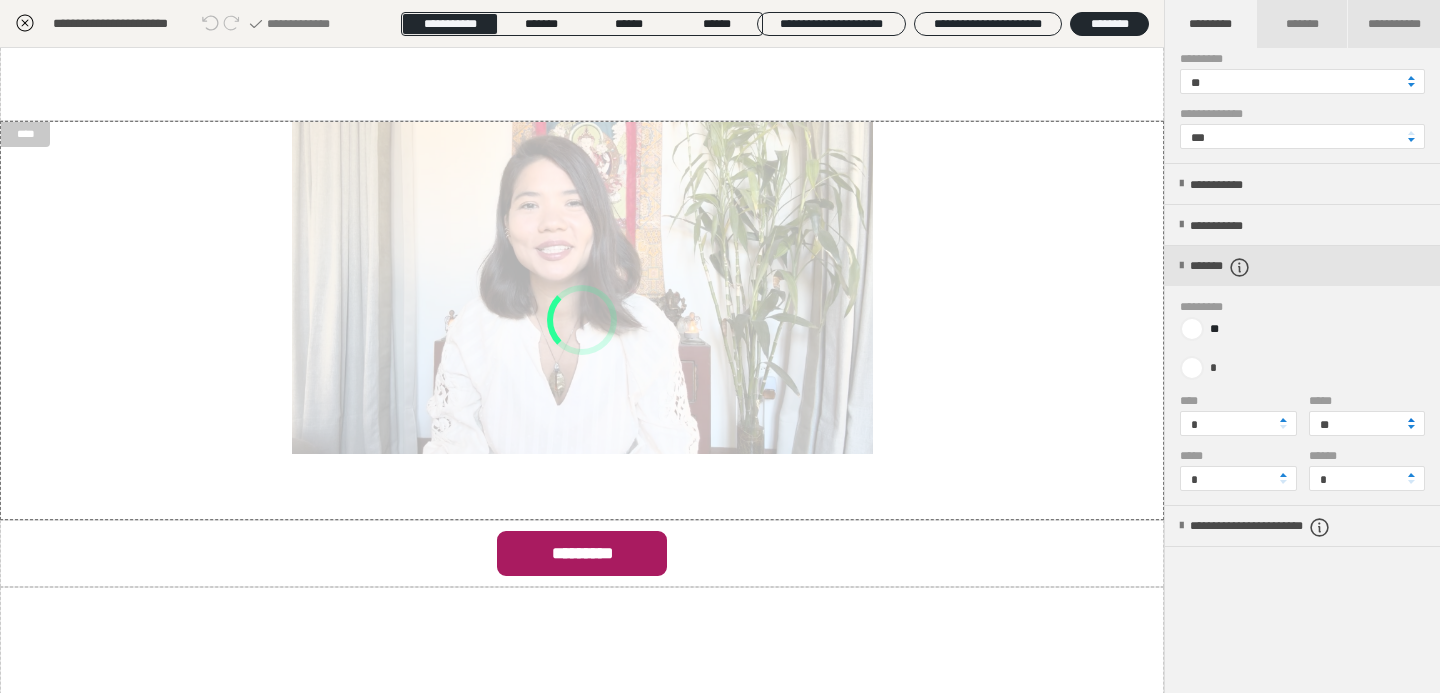 click at bounding box center [1411, 420] 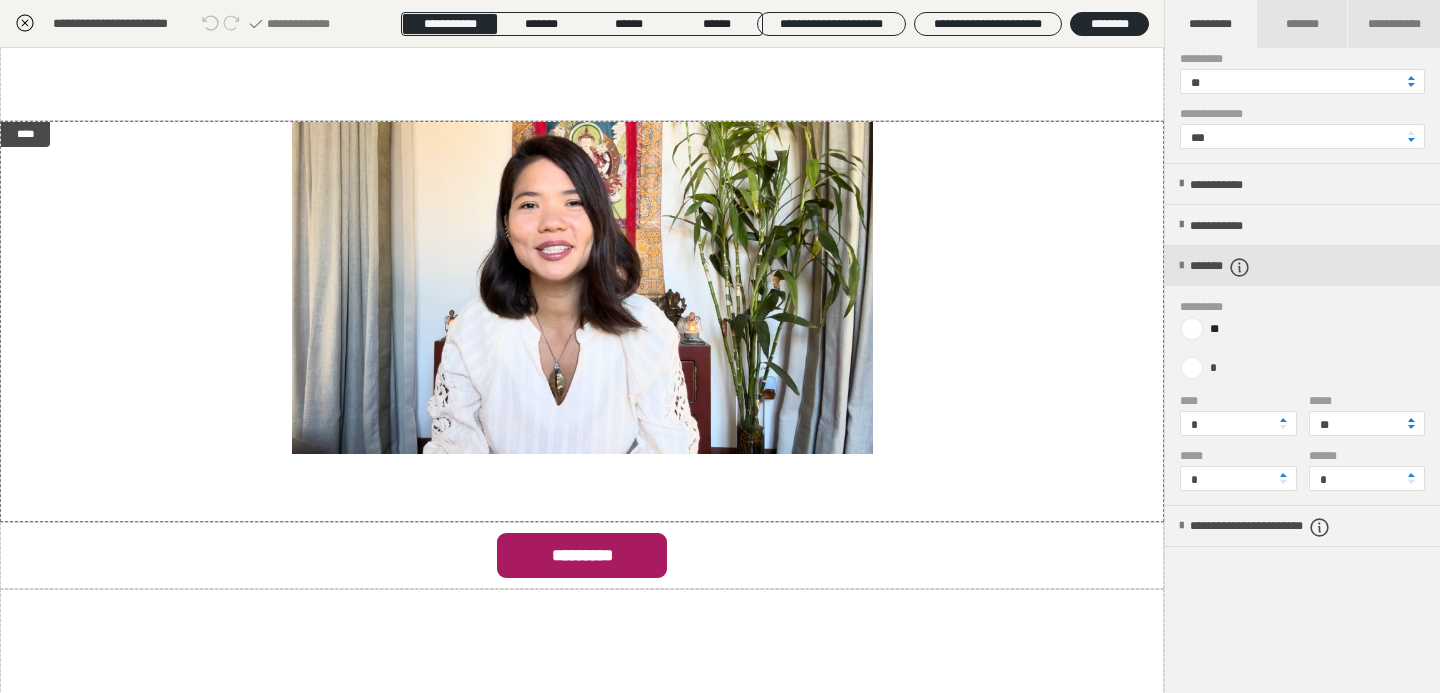 click at bounding box center (1411, 420) 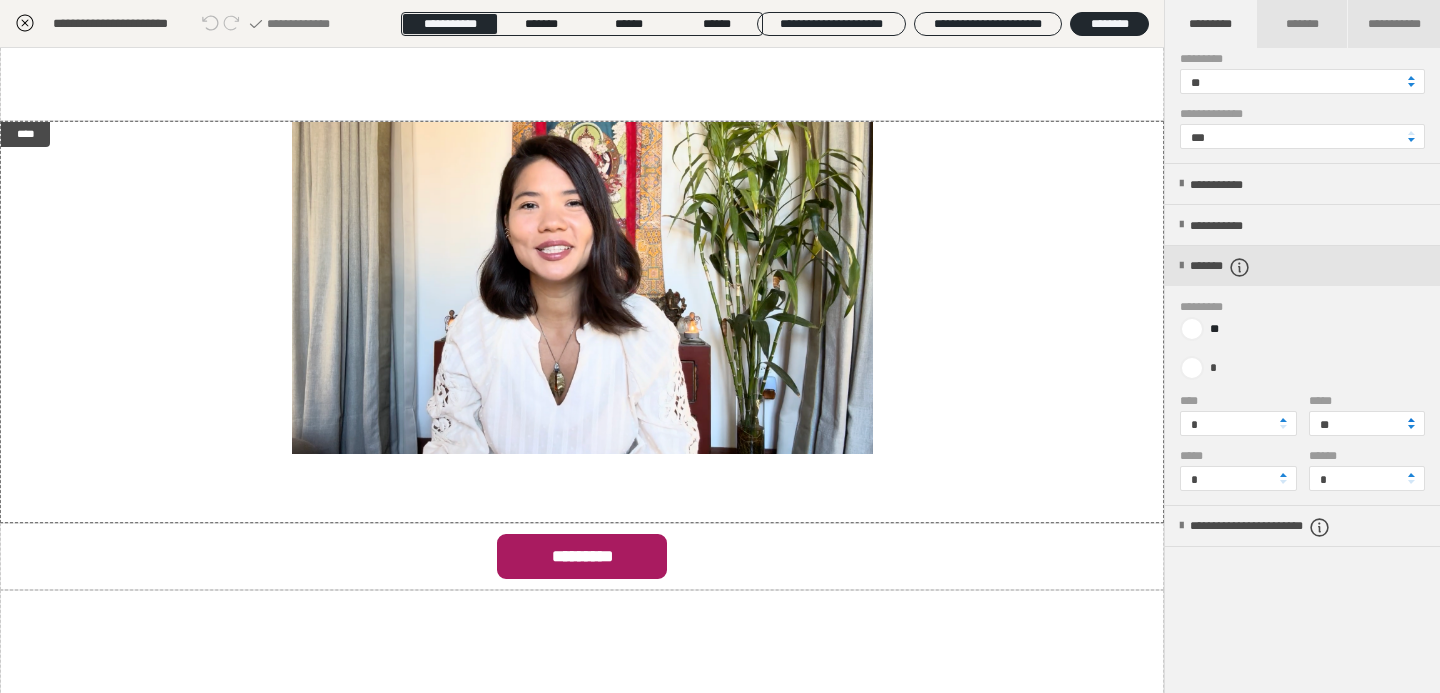 click at bounding box center (1411, 420) 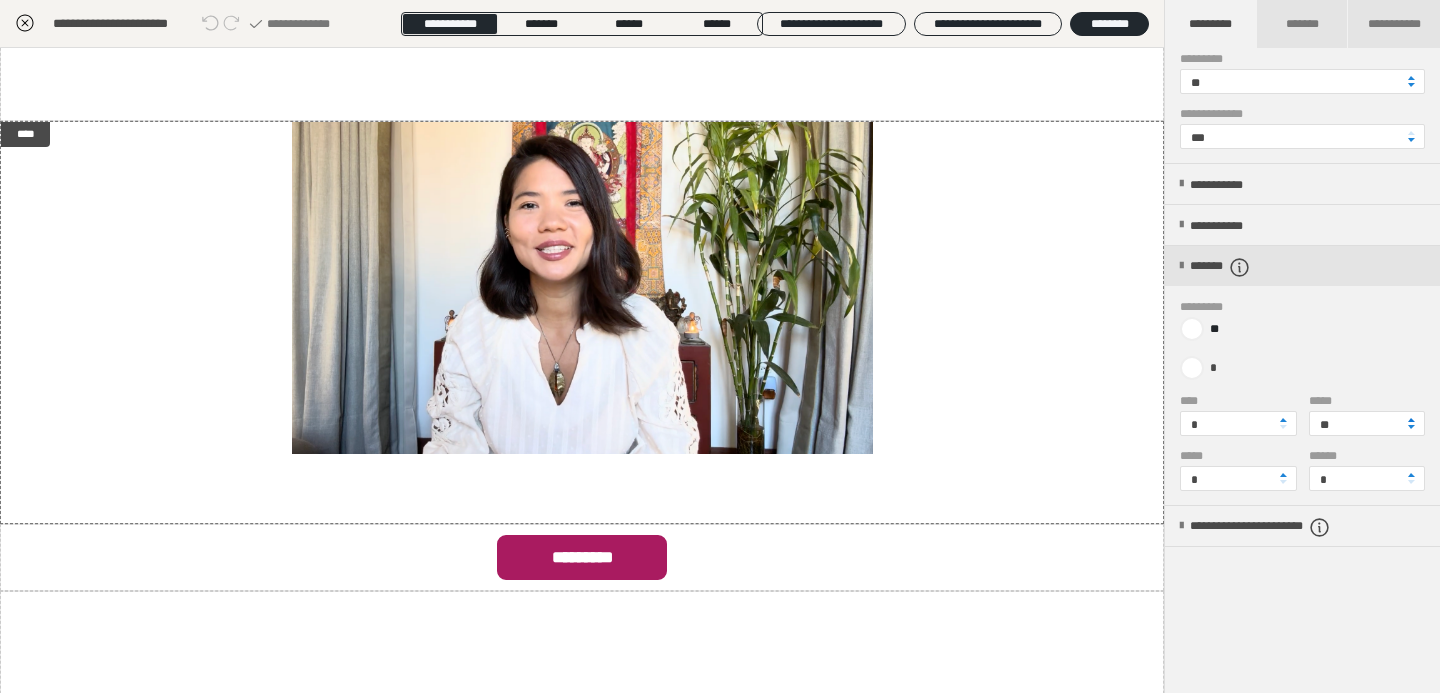 click at bounding box center (1411, 420) 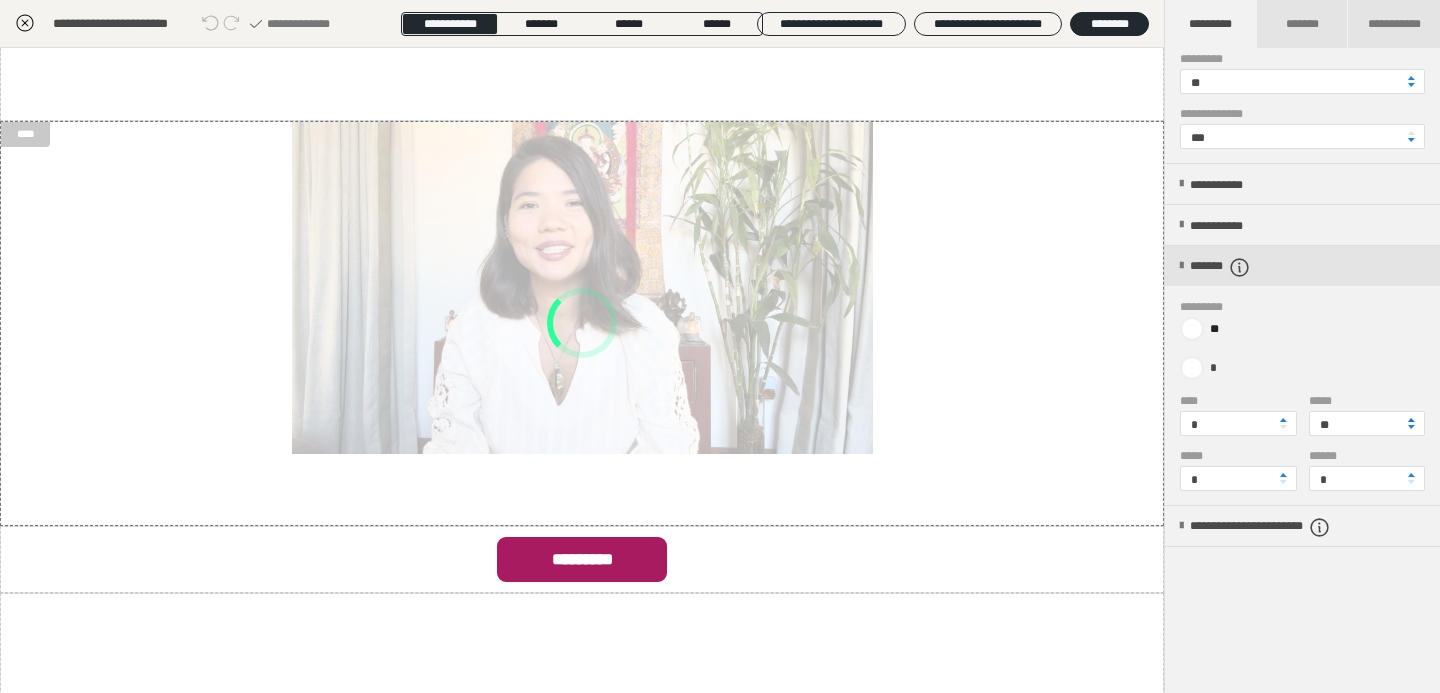 click at bounding box center (1411, 420) 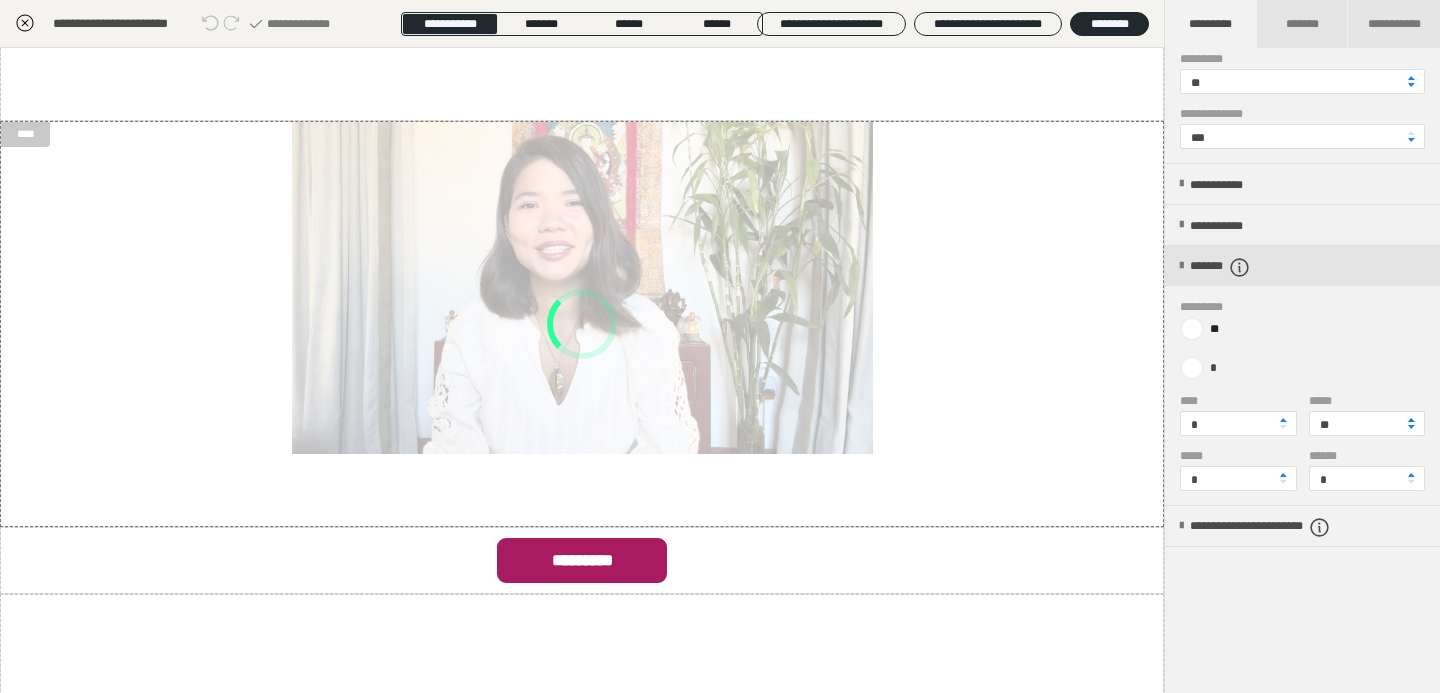 click at bounding box center (1411, 420) 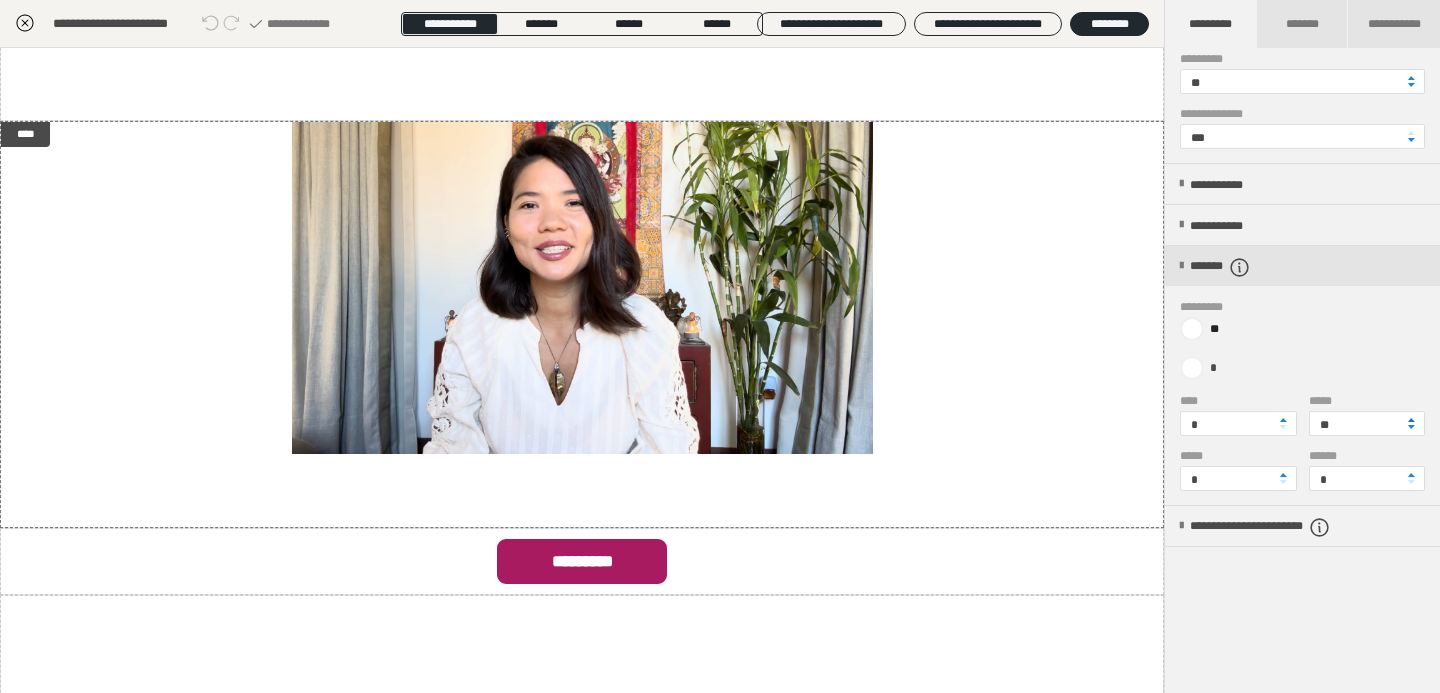 click at bounding box center [1411, 420] 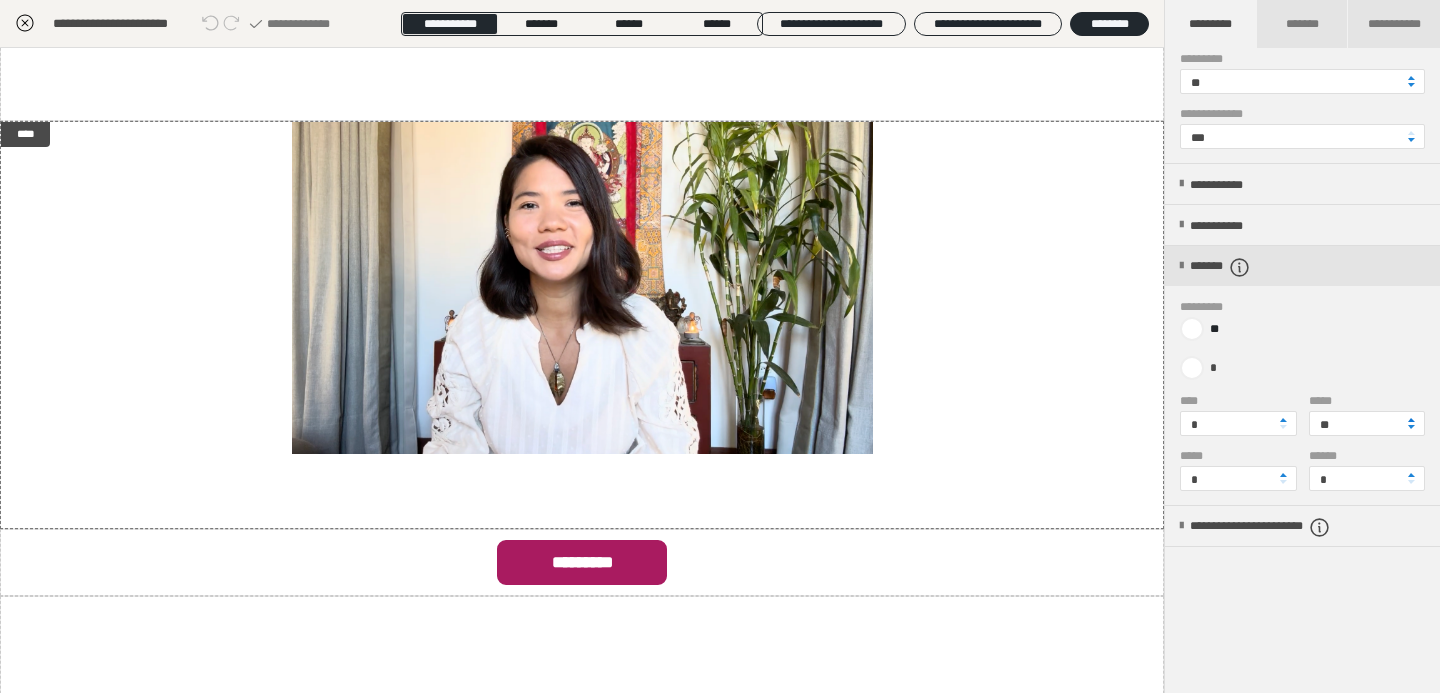 click at bounding box center (1411, 420) 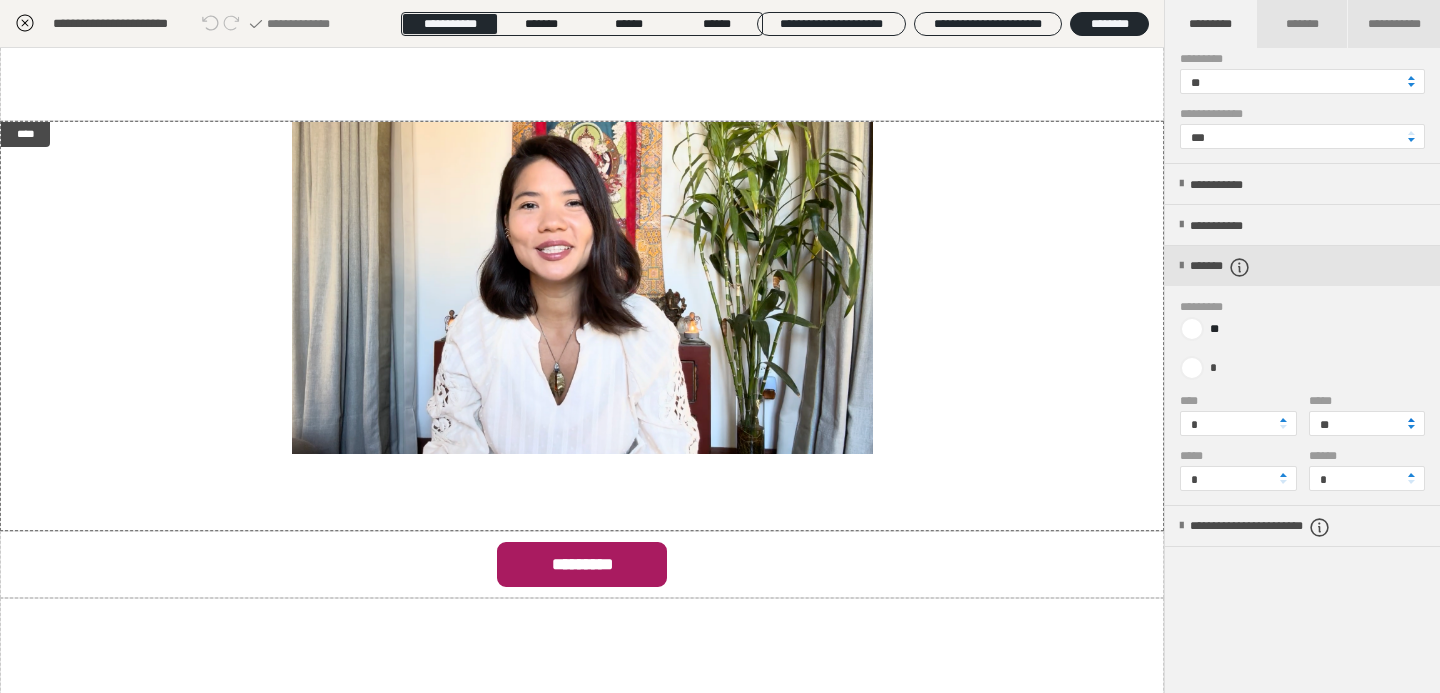 click at bounding box center [1411, 420] 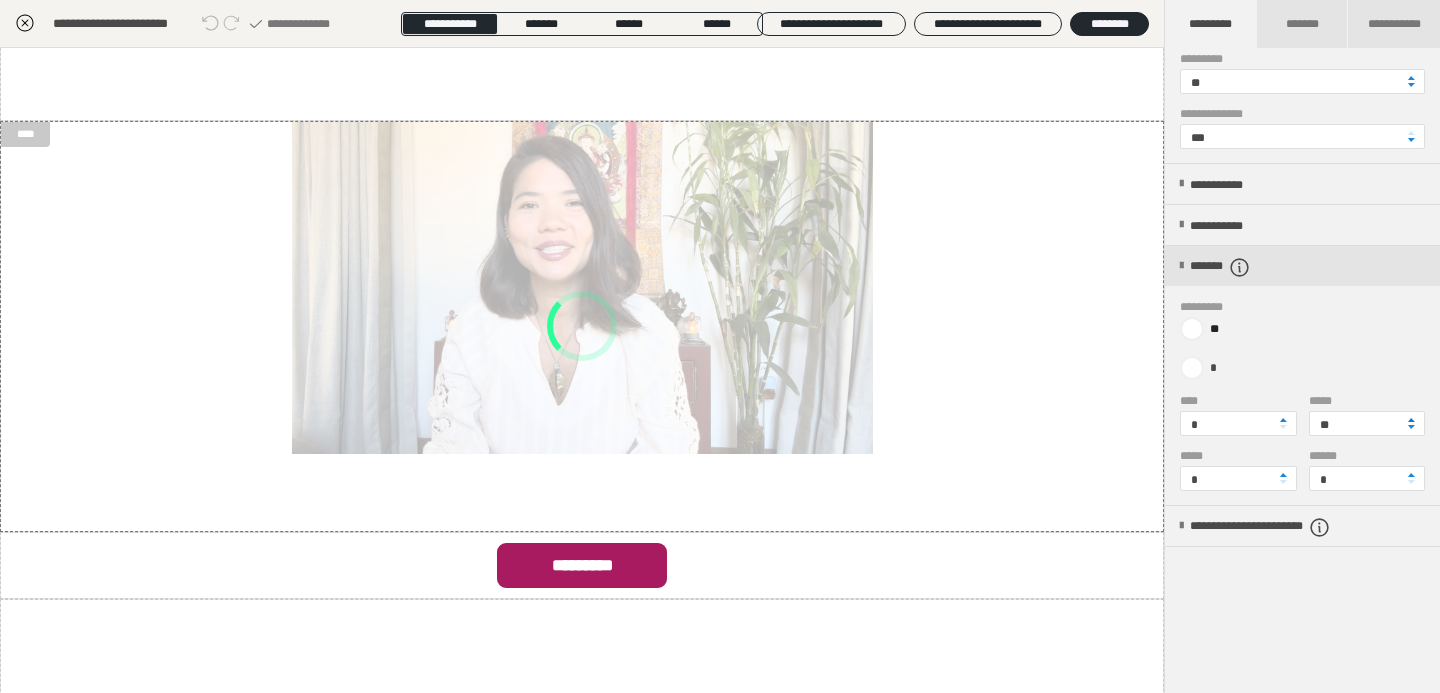 click at bounding box center (1411, 420) 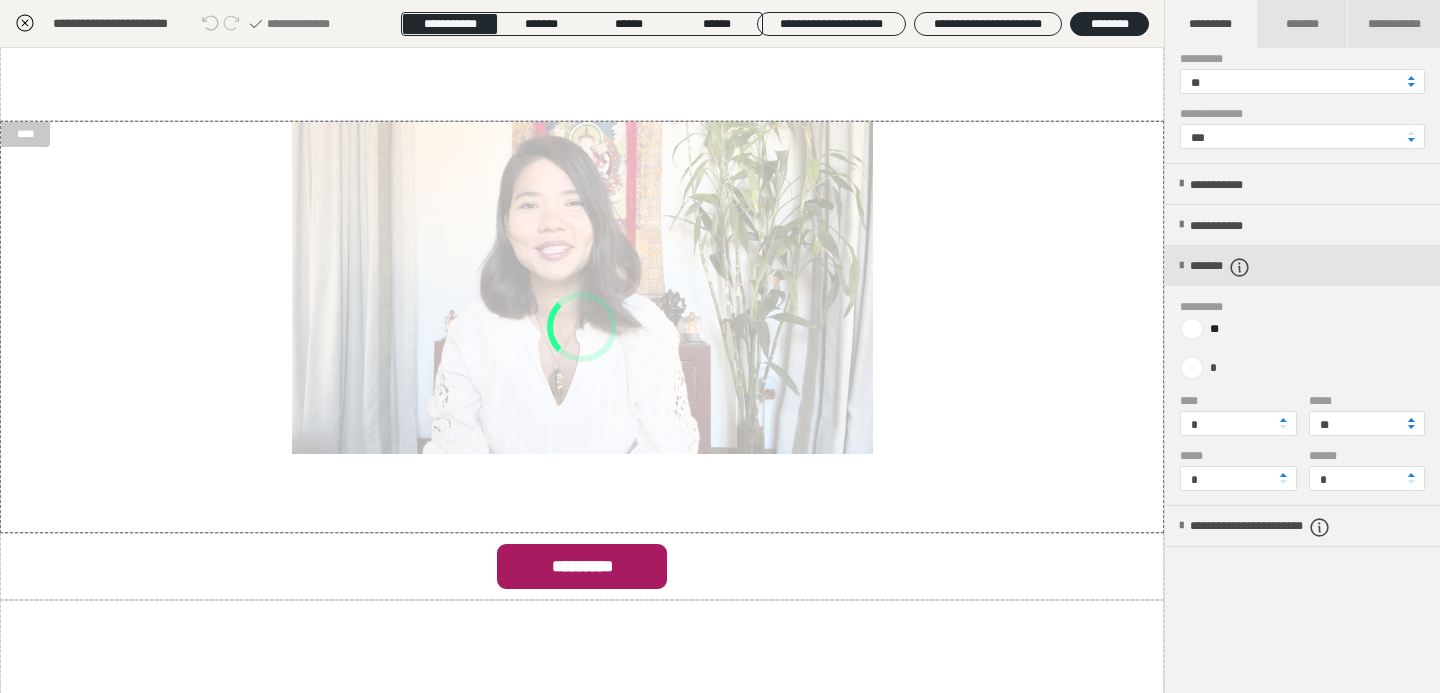 click at bounding box center [1411, 420] 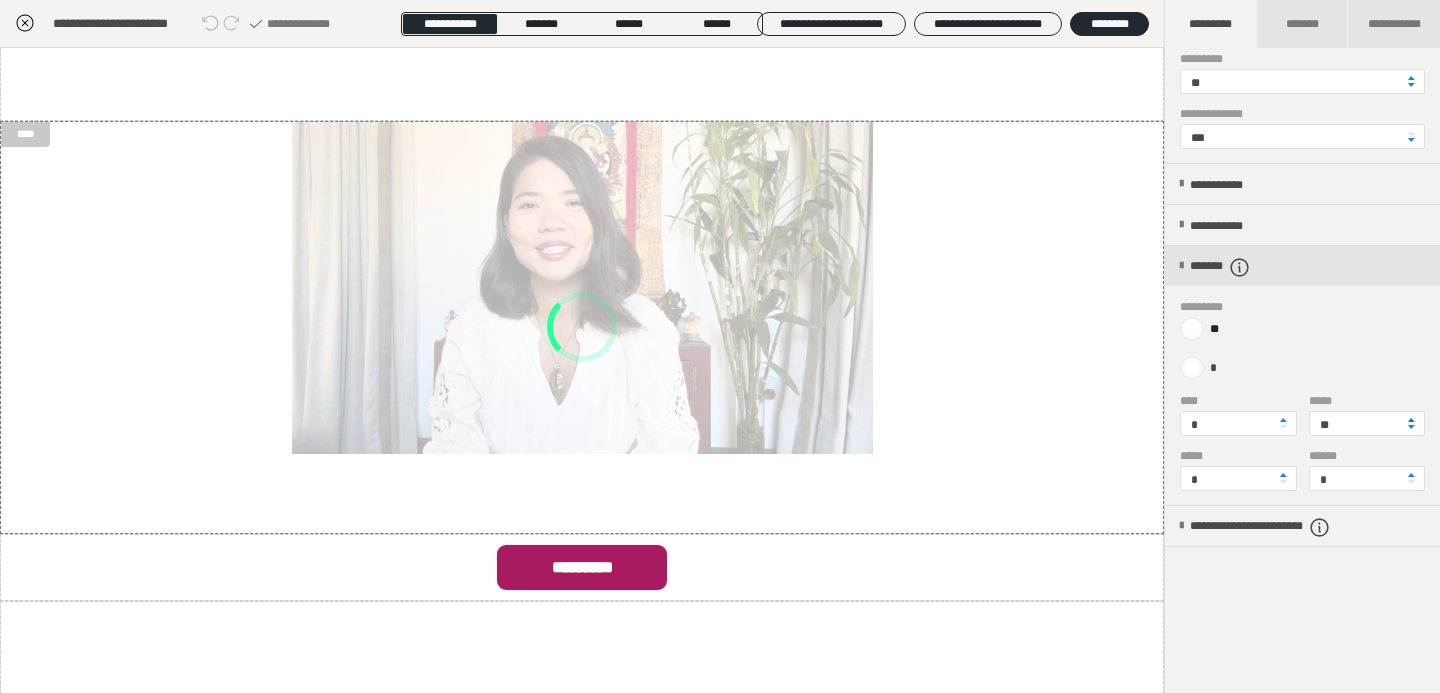 click at bounding box center [1411, 420] 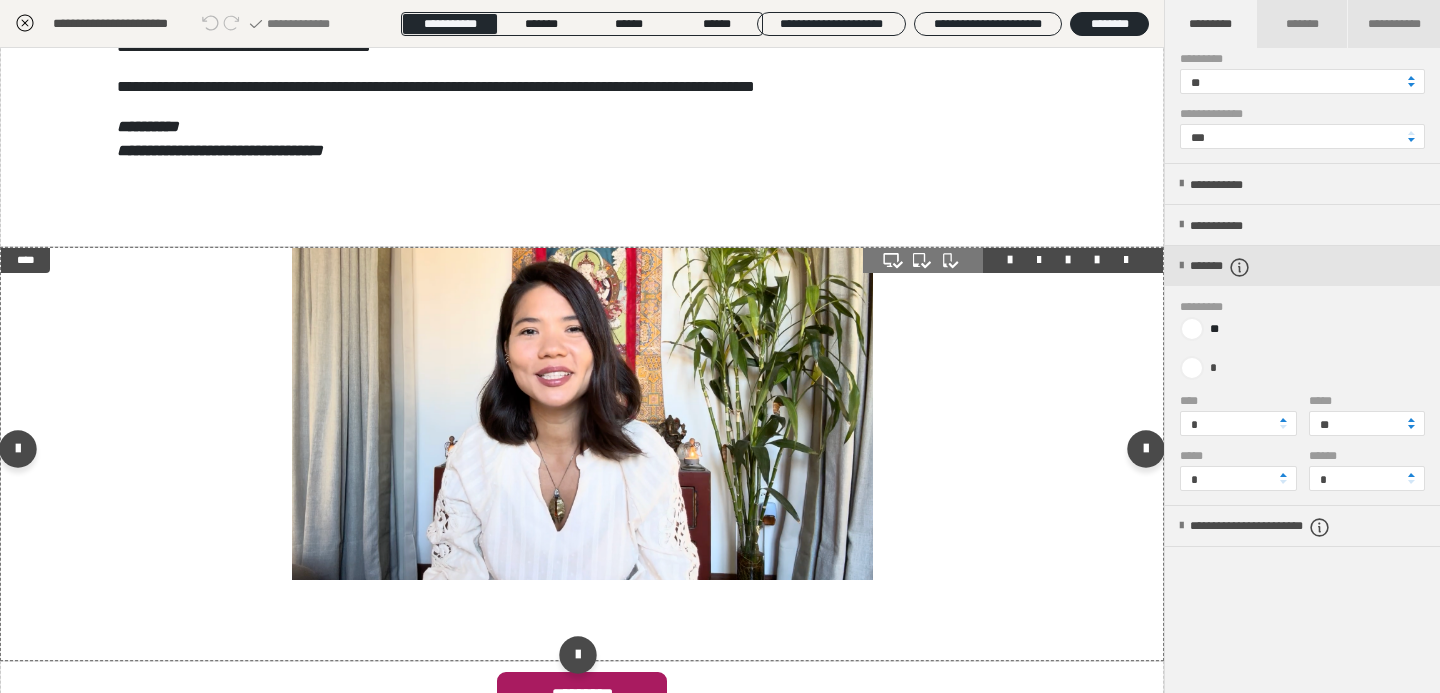 scroll, scrollTop: 299, scrollLeft: 0, axis: vertical 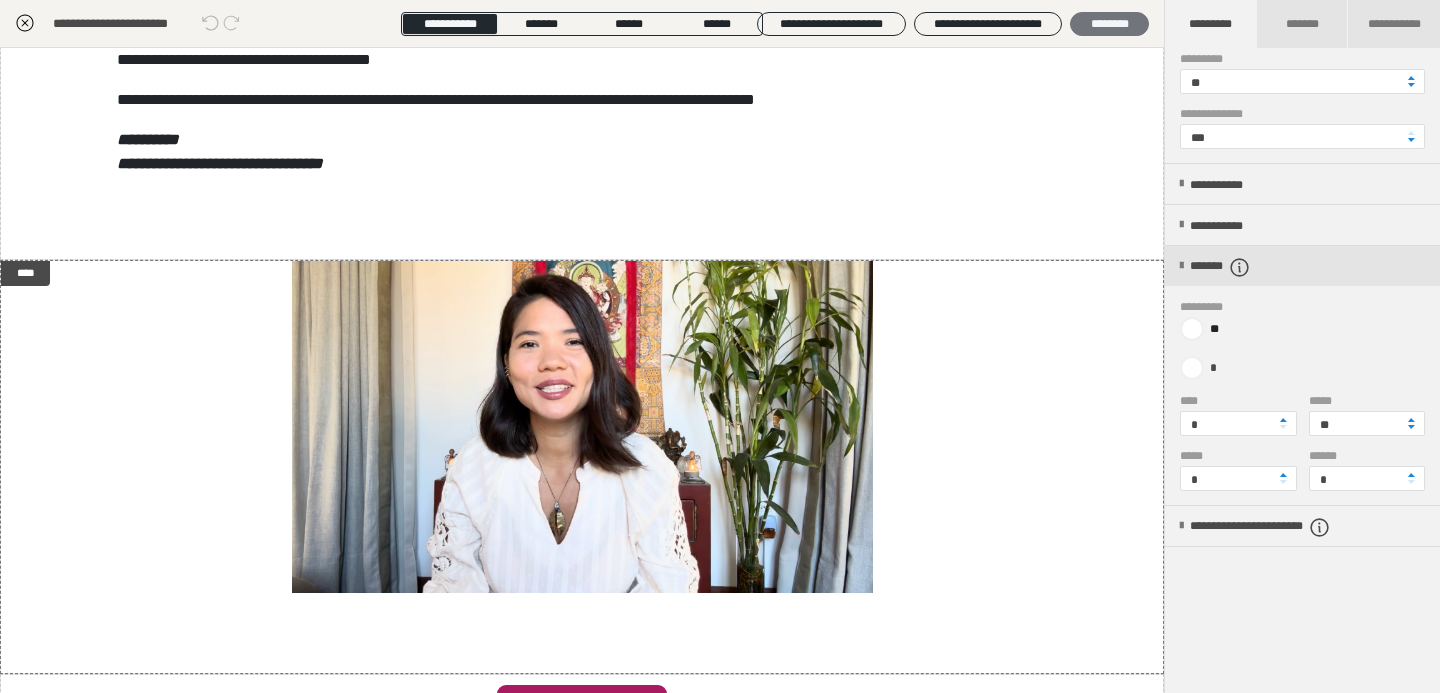 click on "********" at bounding box center (1109, 24) 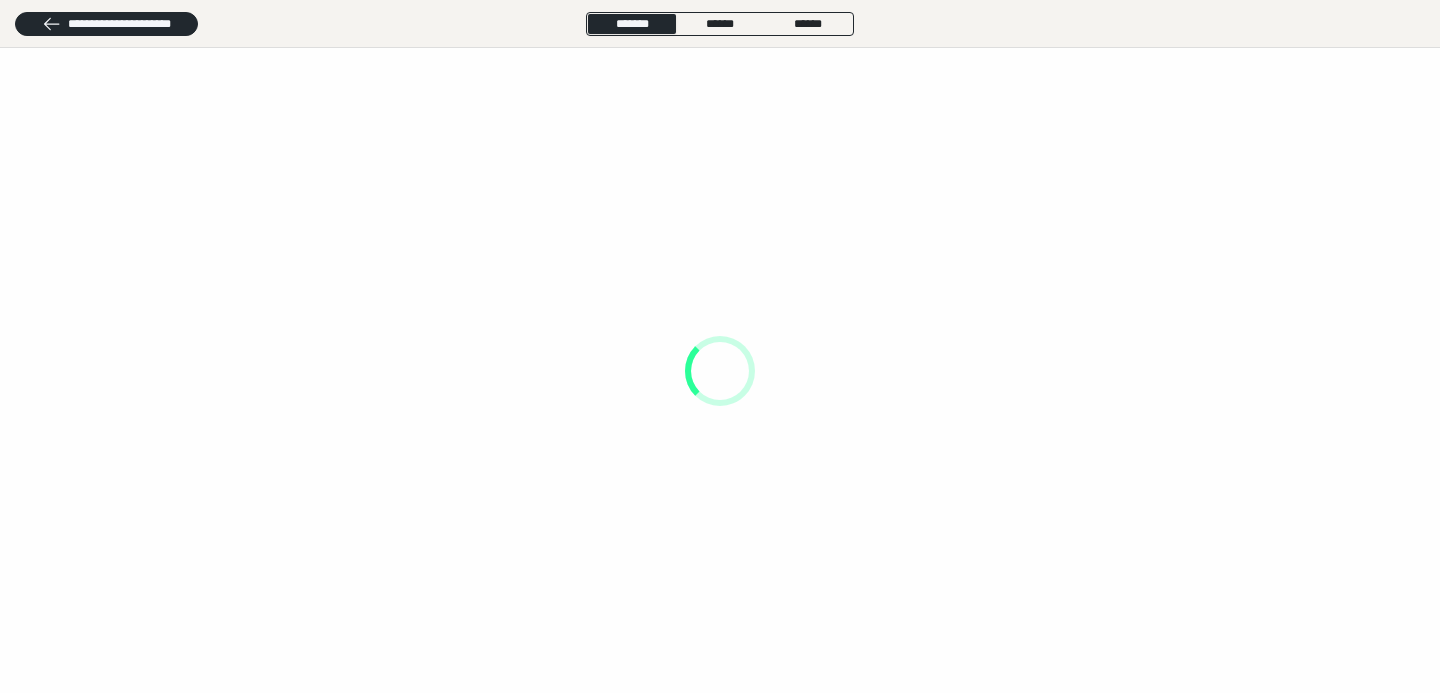 scroll, scrollTop: 0, scrollLeft: 0, axis: both 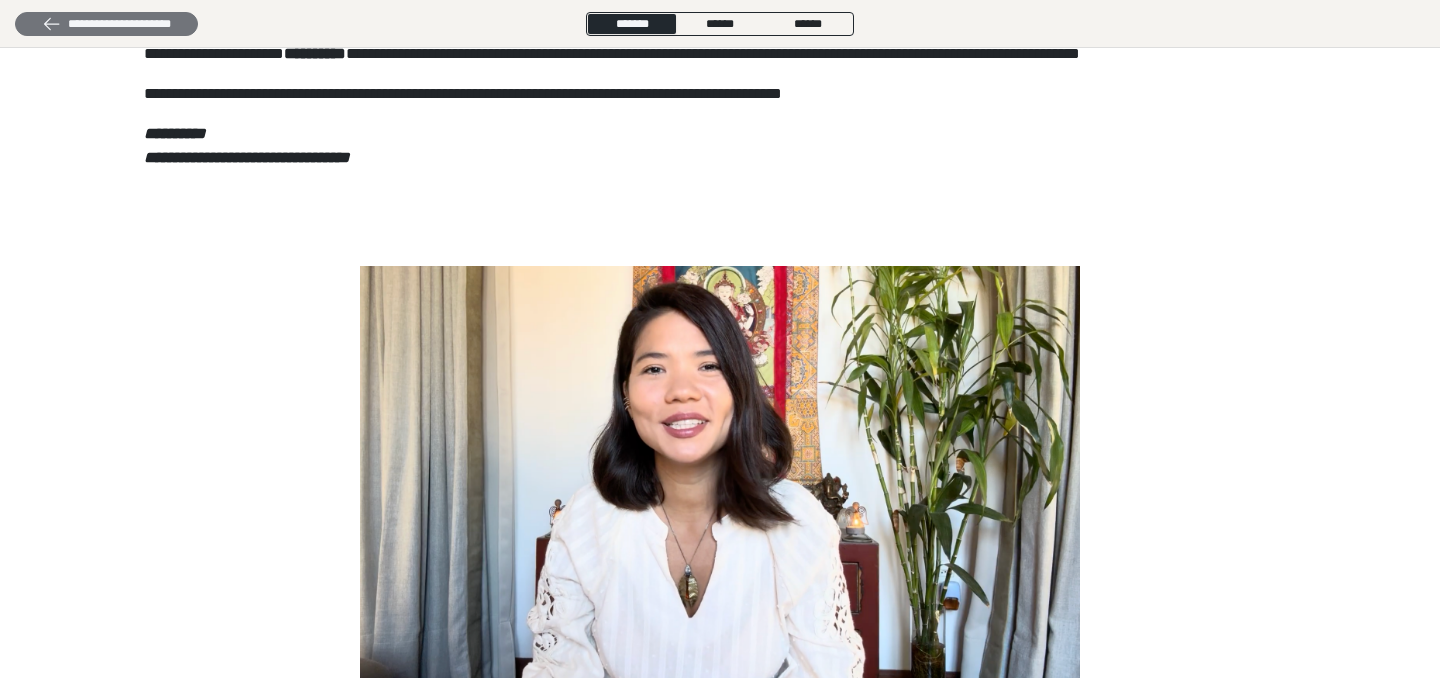 click on "**********" at bounding box center (106, 24) 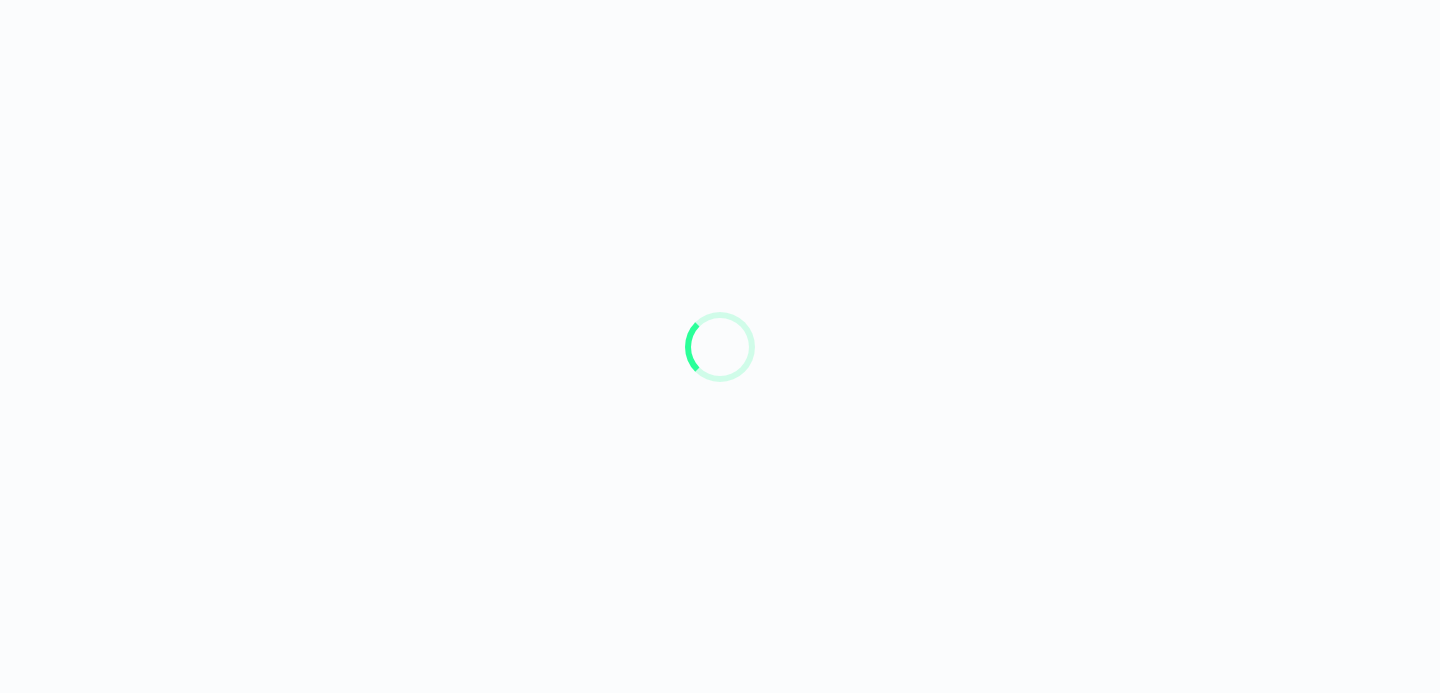 scroll, scrollTop: 0, scrollLeft: 0, axis: both 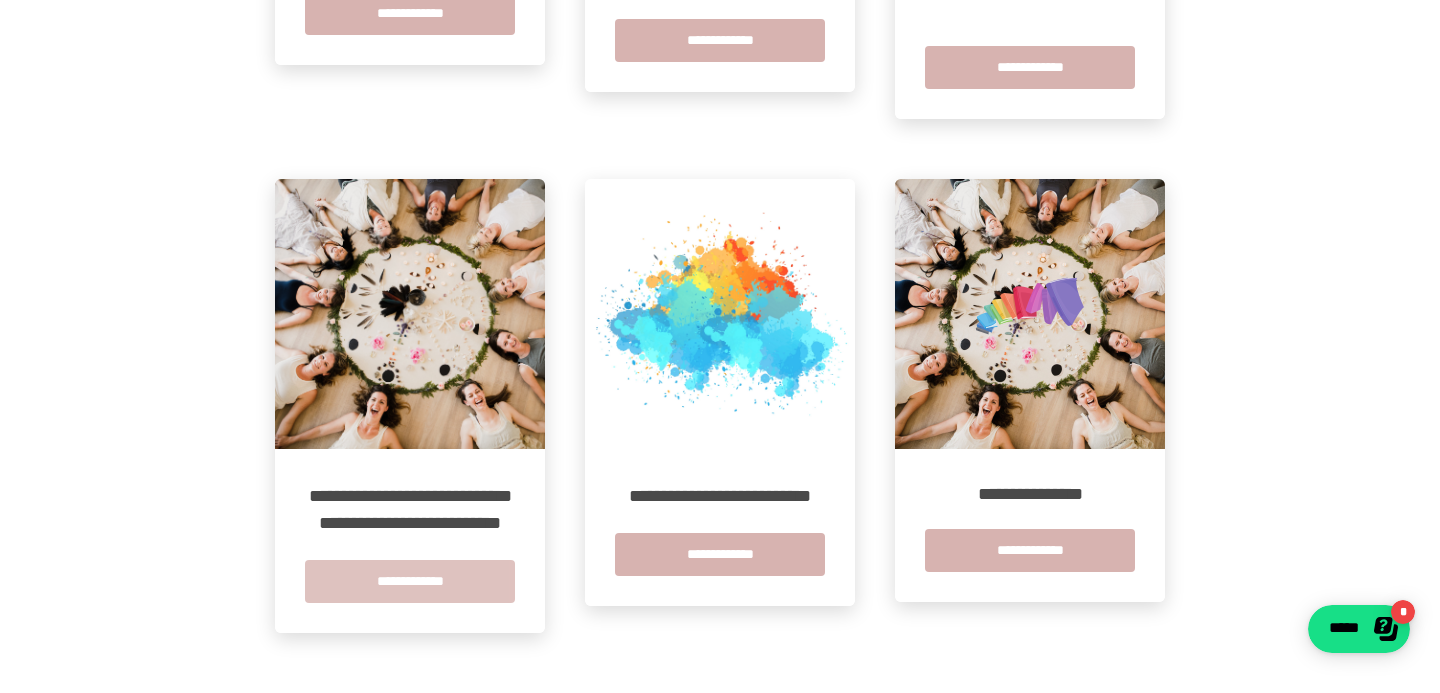 click on "**********" at bounding box center (410, 581) 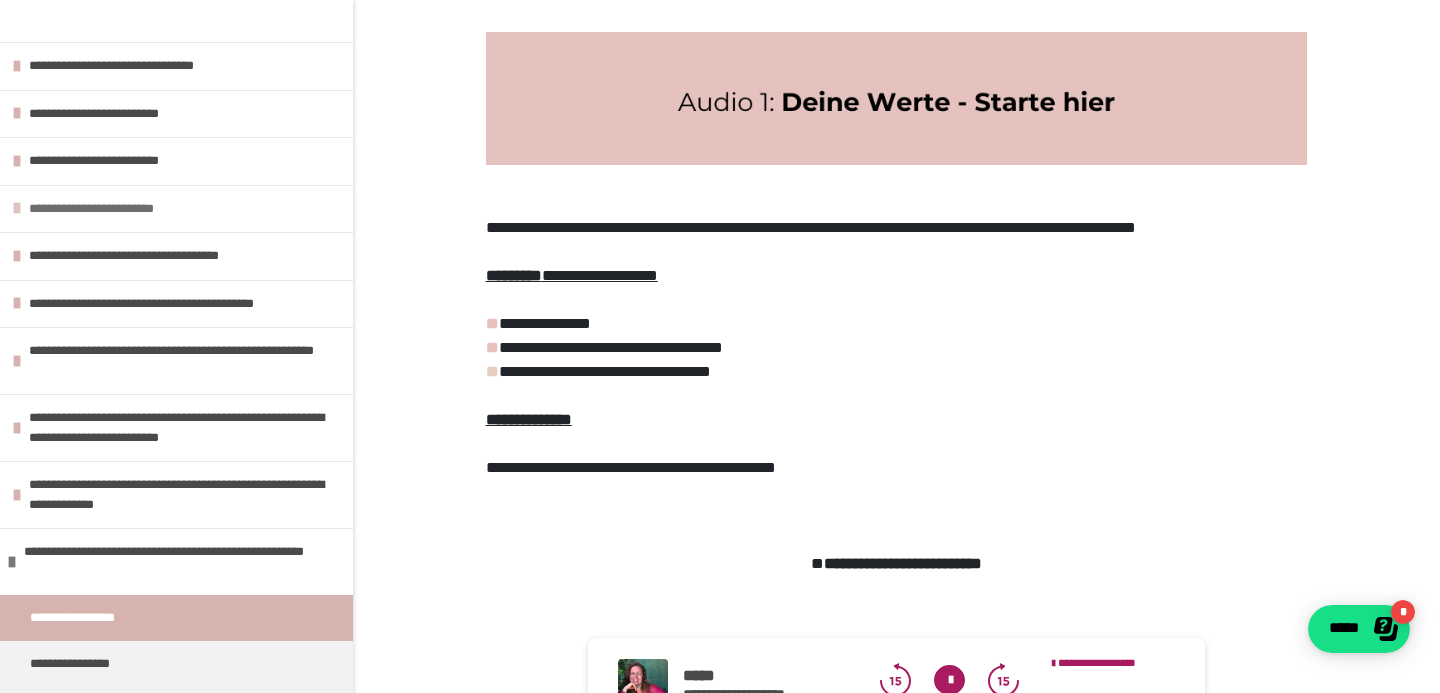 scroll, scrollTop: 1144, scrollLeft: 0, axis: vertical 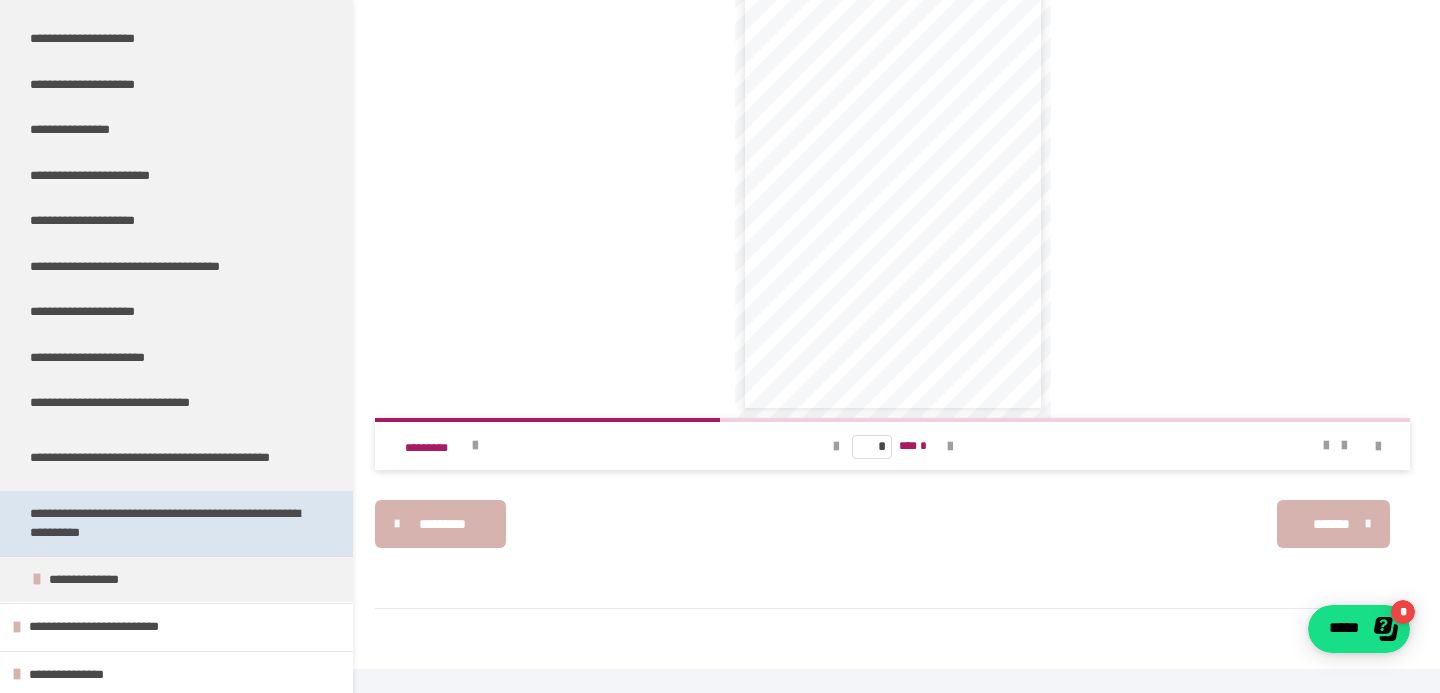 click on "**********" at bounding box center (176, 523) 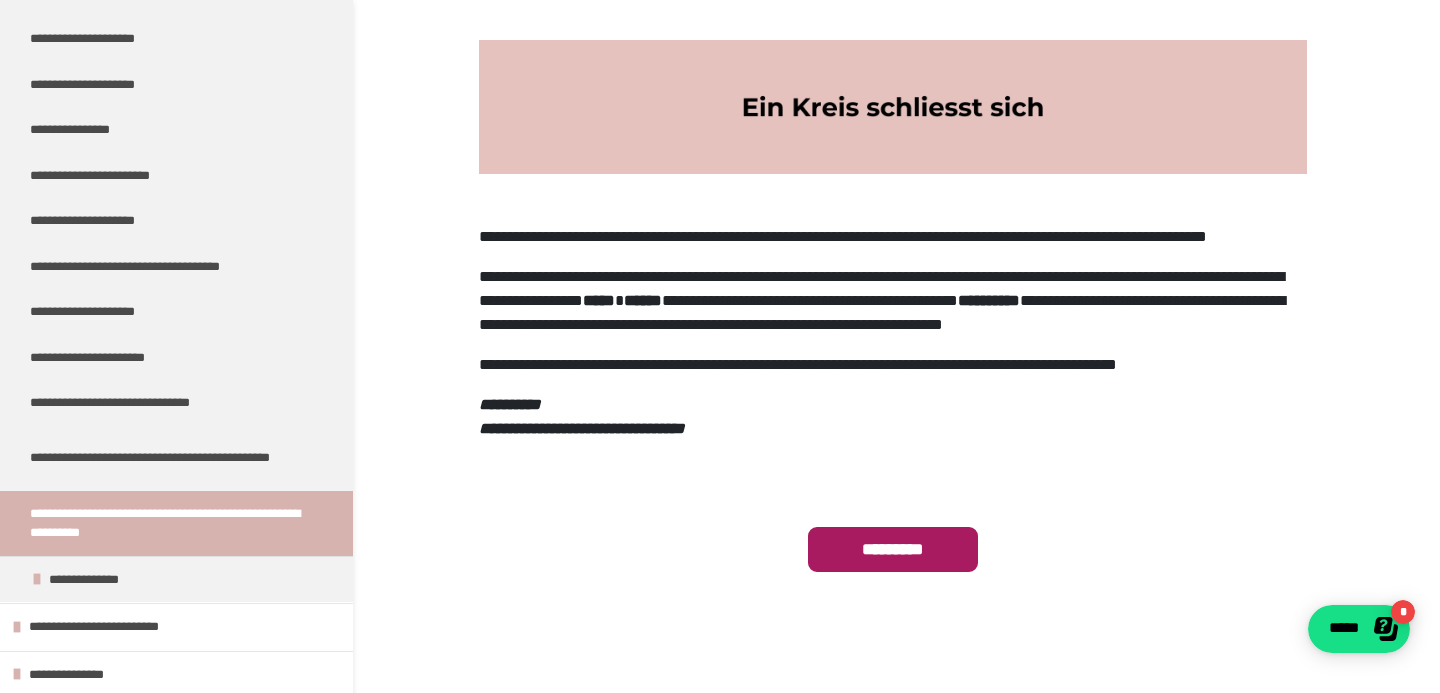 click on "*********" at bounding box center (893, 549) 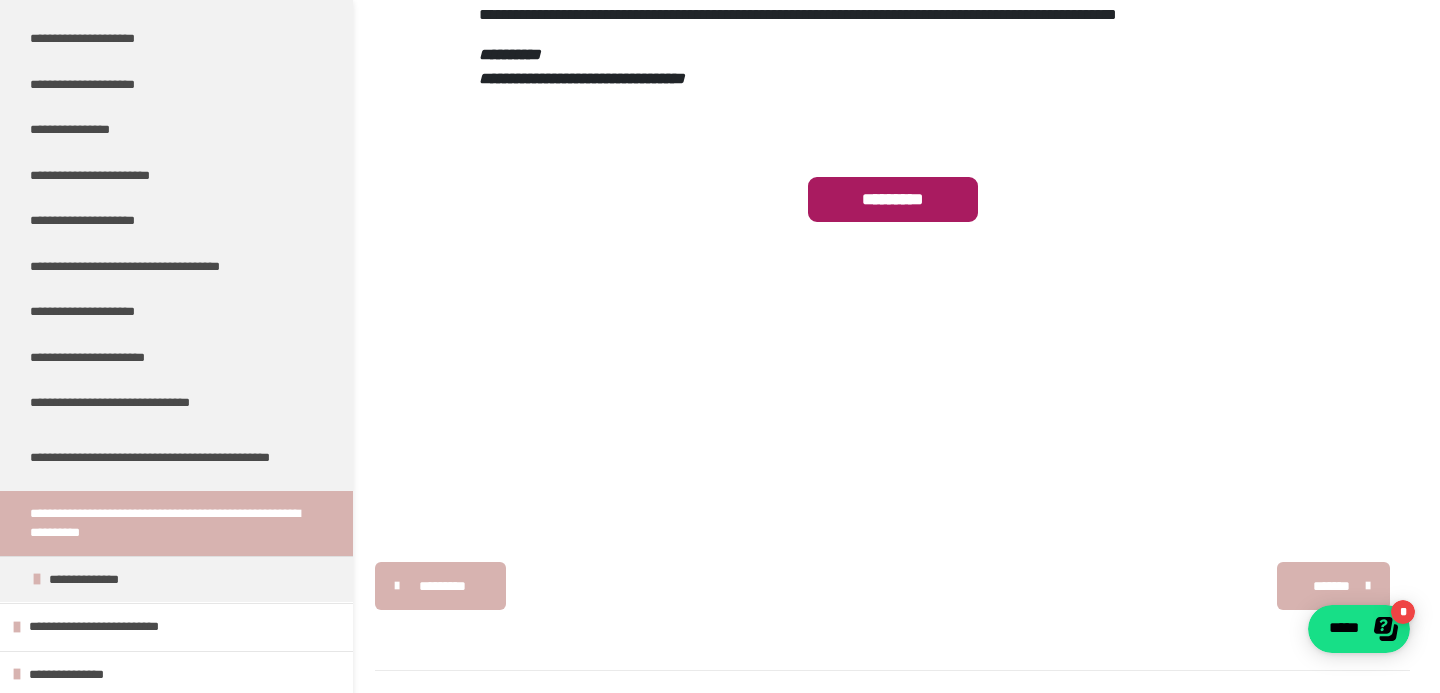 scroll, scrollTop: 730, scrollLeft: 0, axis: vertical 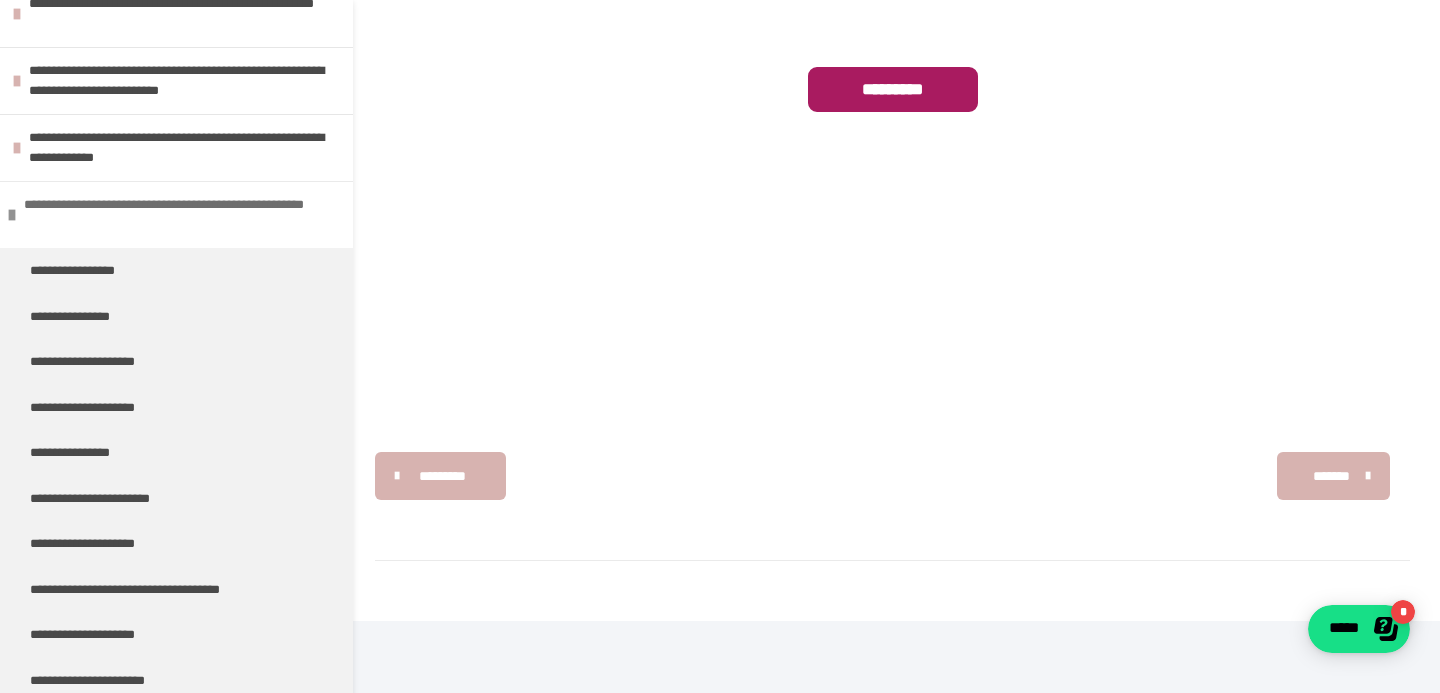 click at bounding box center (12, 215) 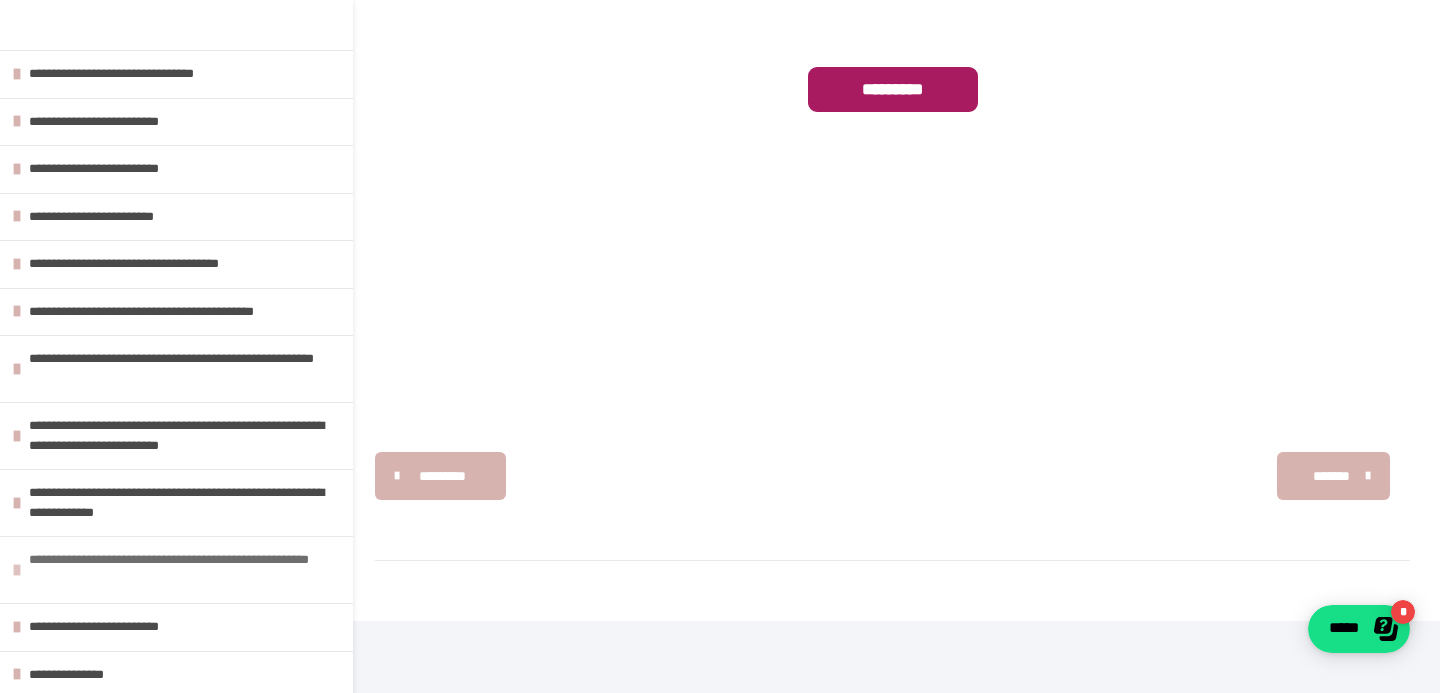 scroll, scrollTop: 10, scrollLeft: 0, axis: vertical 